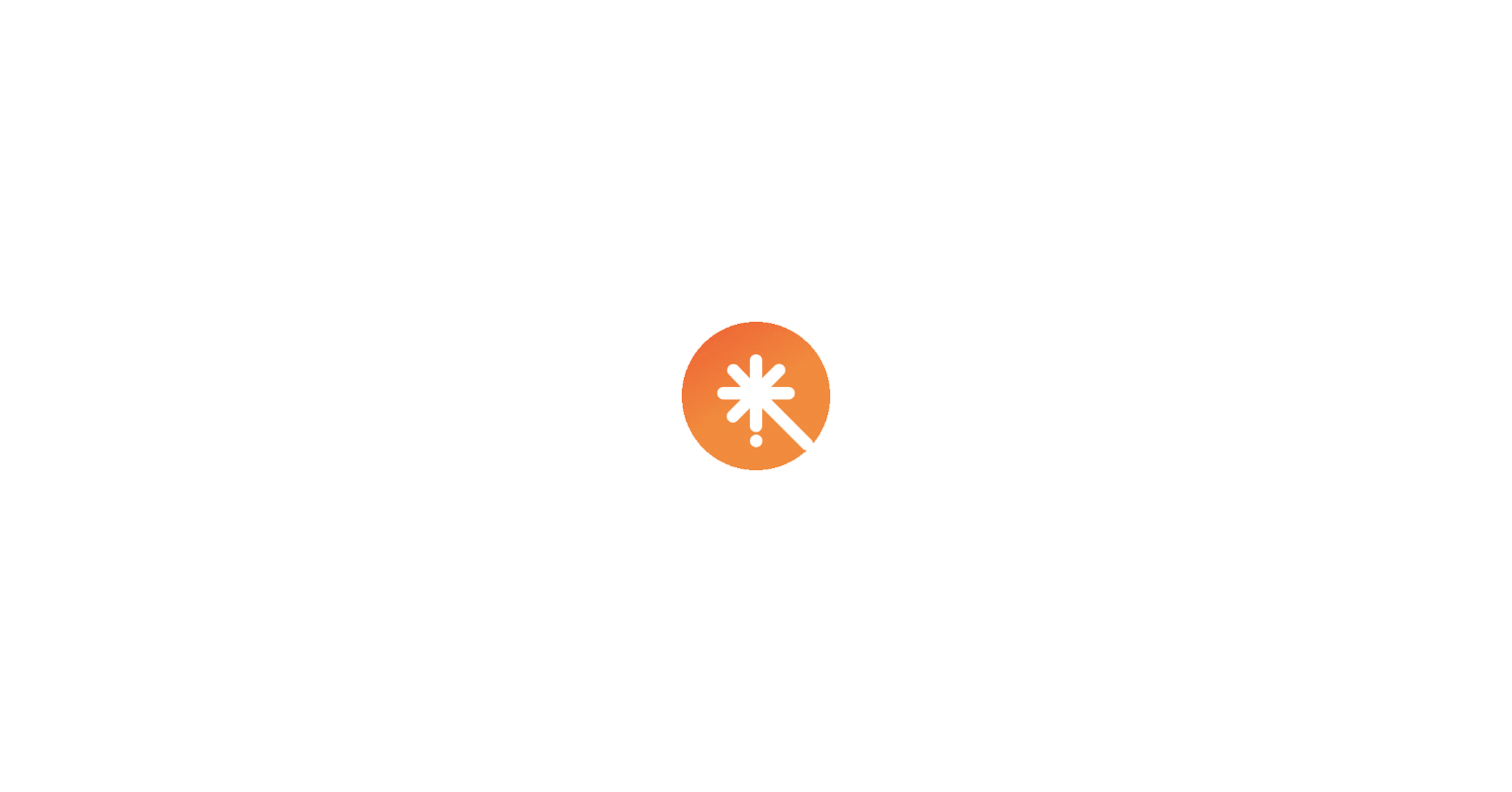 scroll, scrollTop: 0, scrollLeft: 0, axis: both 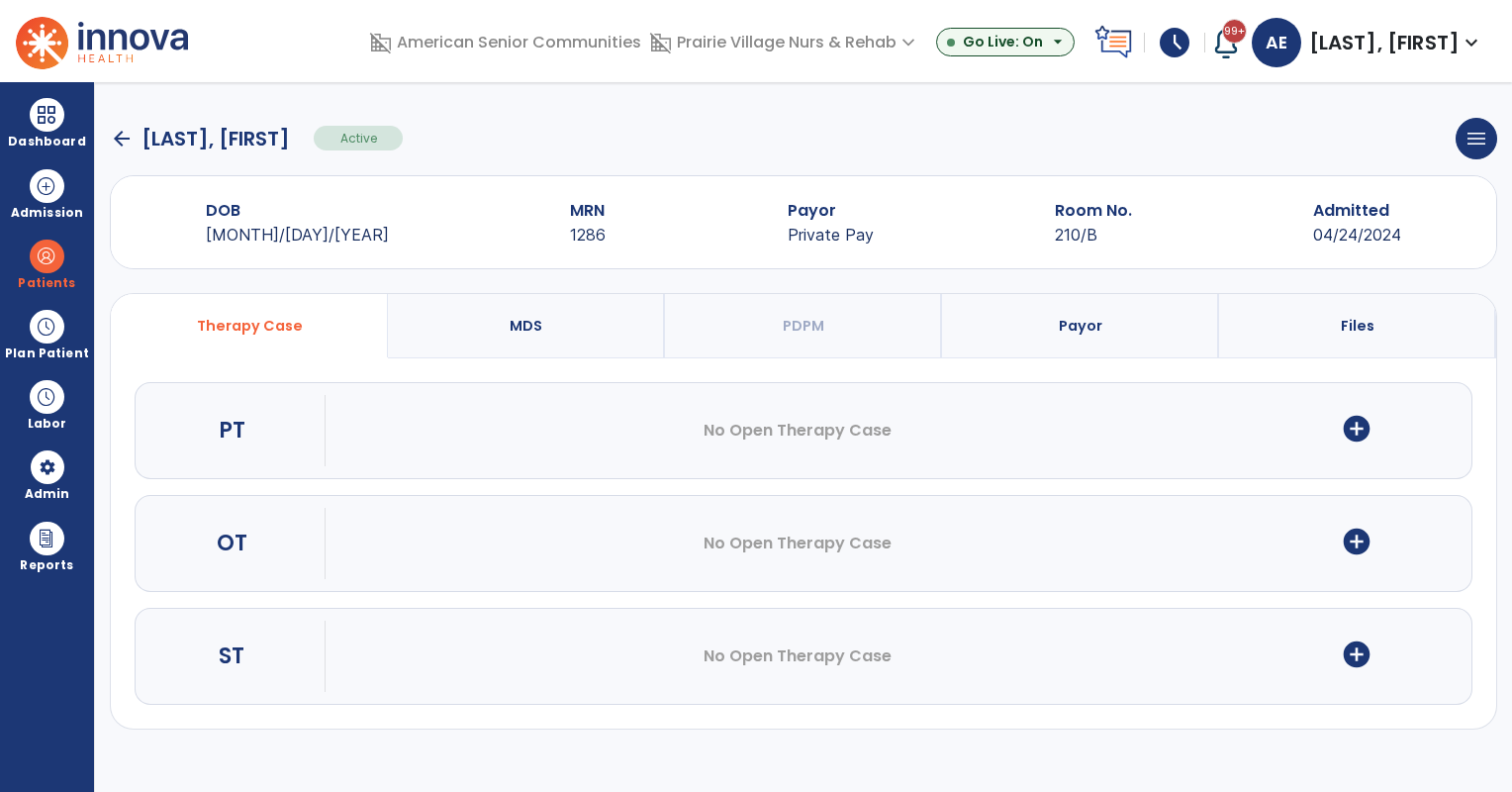 click on "arrow_back" 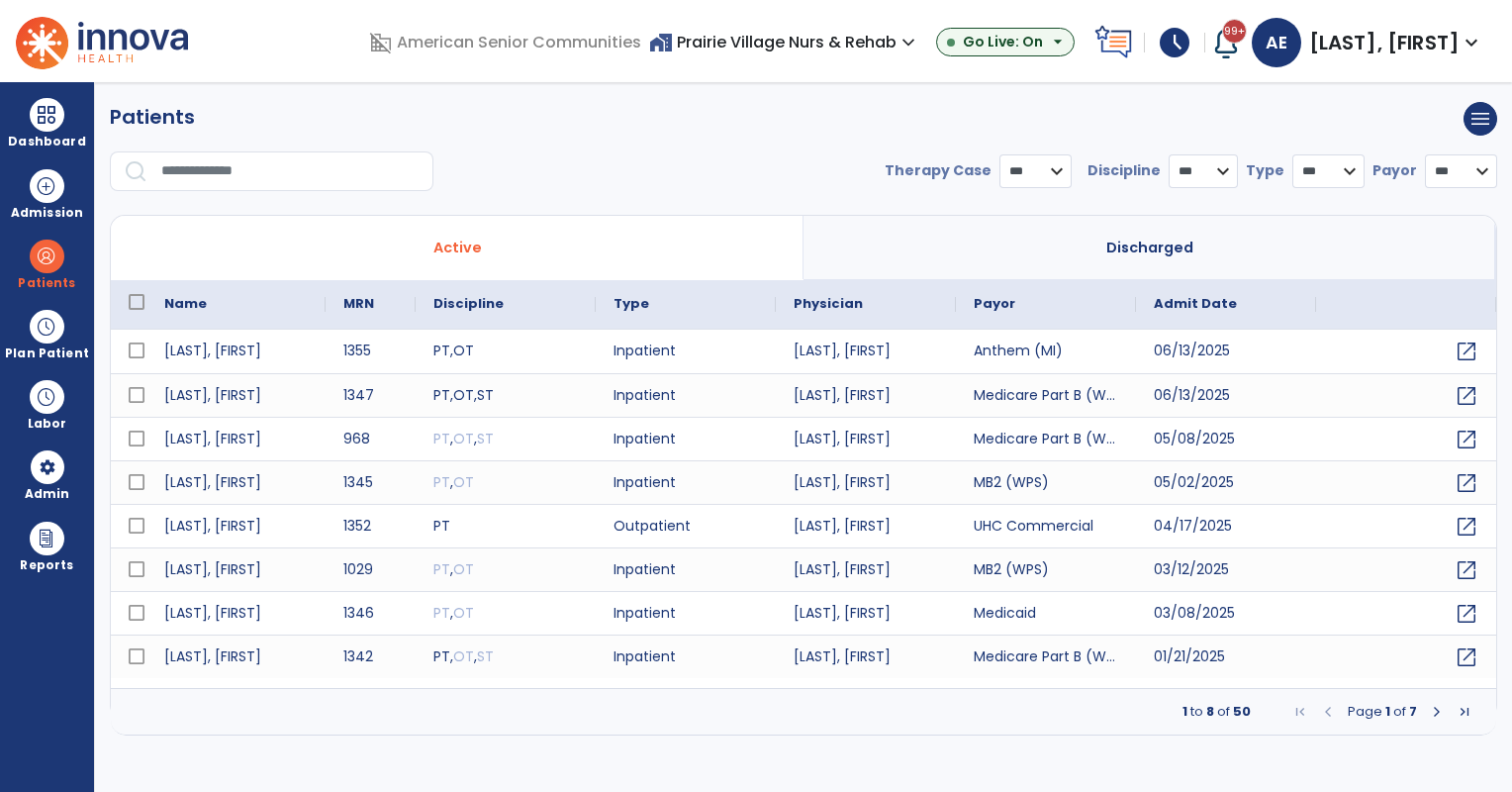 select on "***" 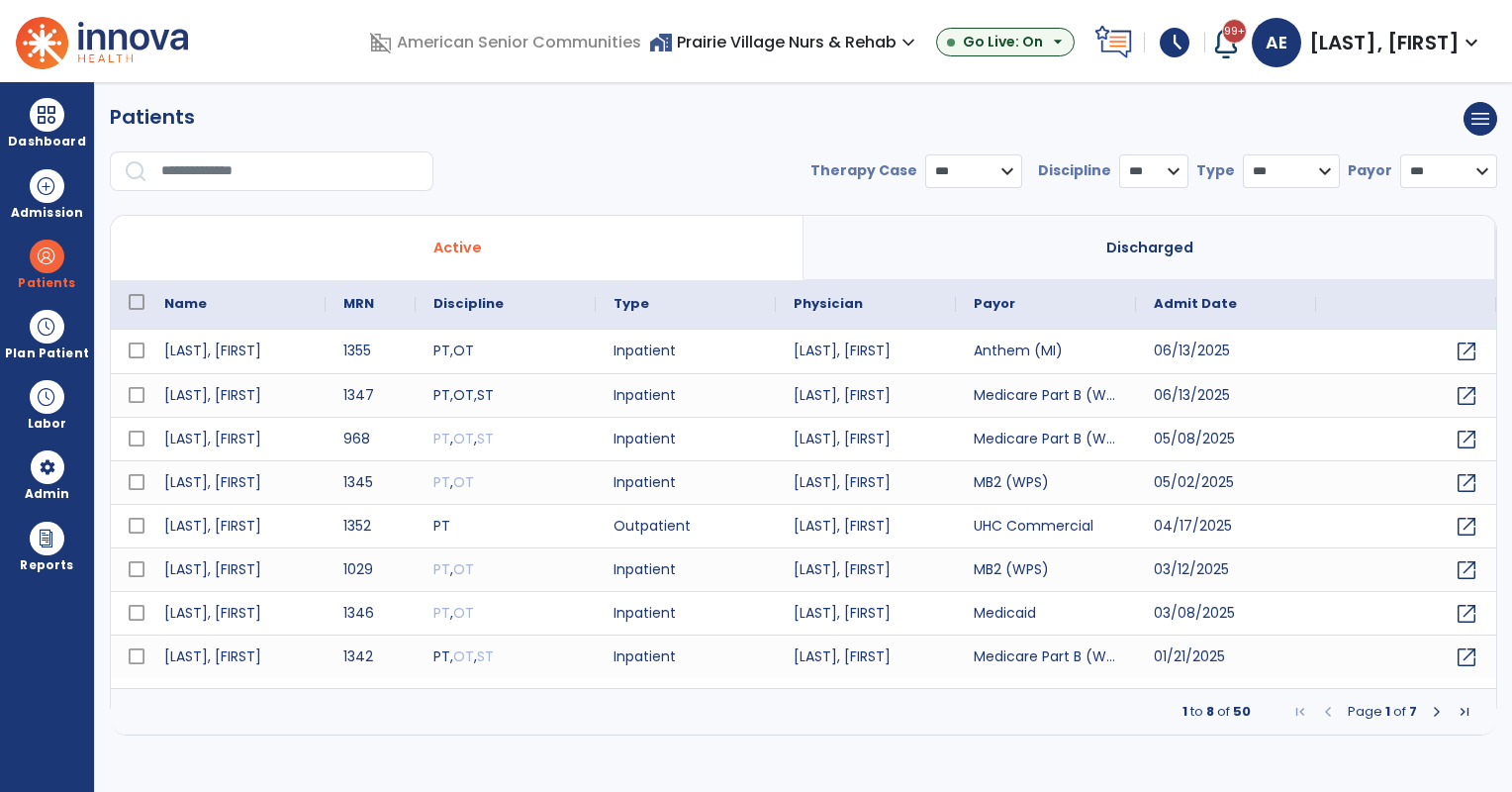 click on "home_work   Prairie Village Nurs & Rehab   expand_more" at bounding box center (785, 42) 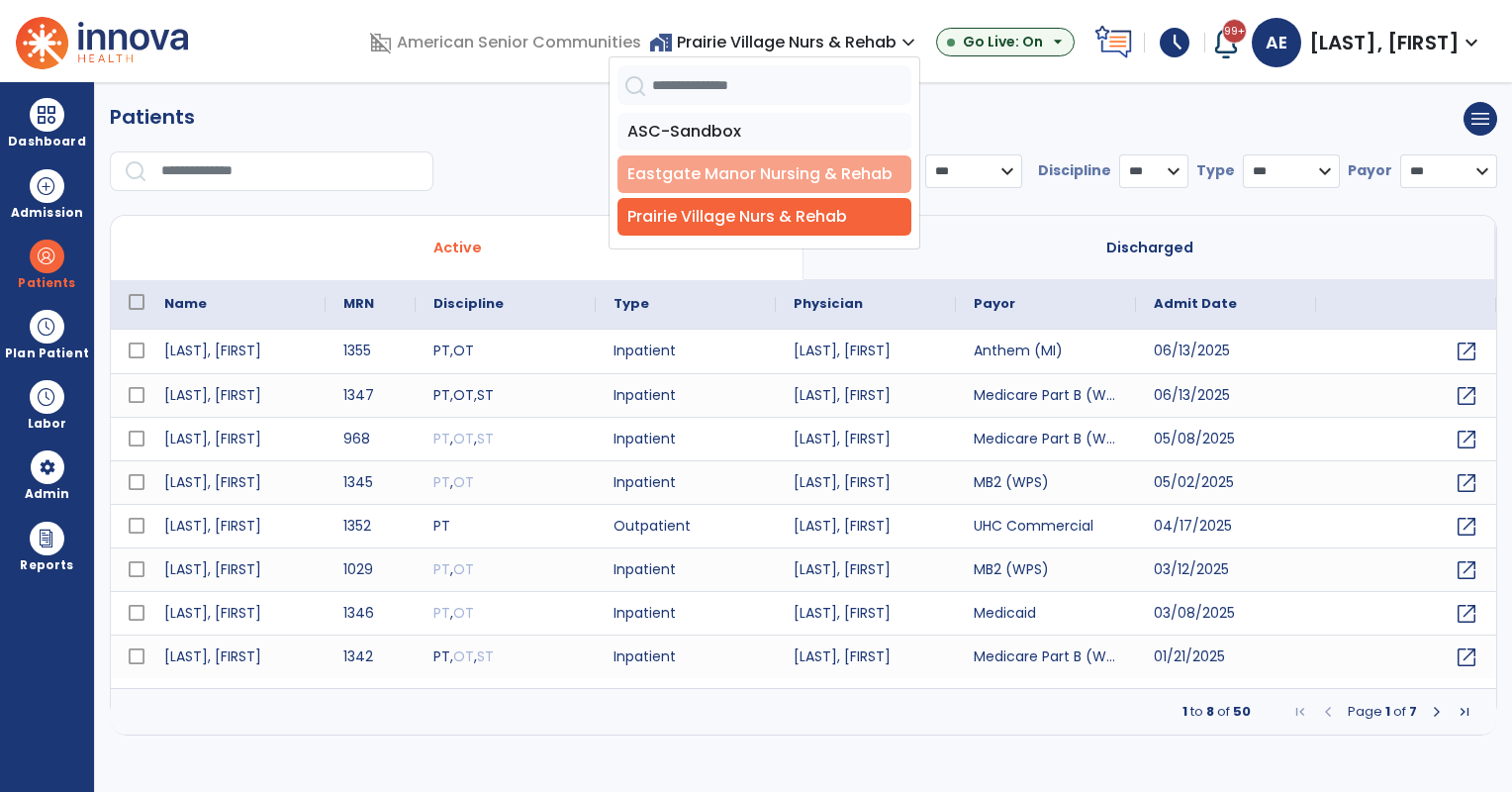 click on "Eastgate Manor Nursing & Rehab" at bounding box center (764, 174) 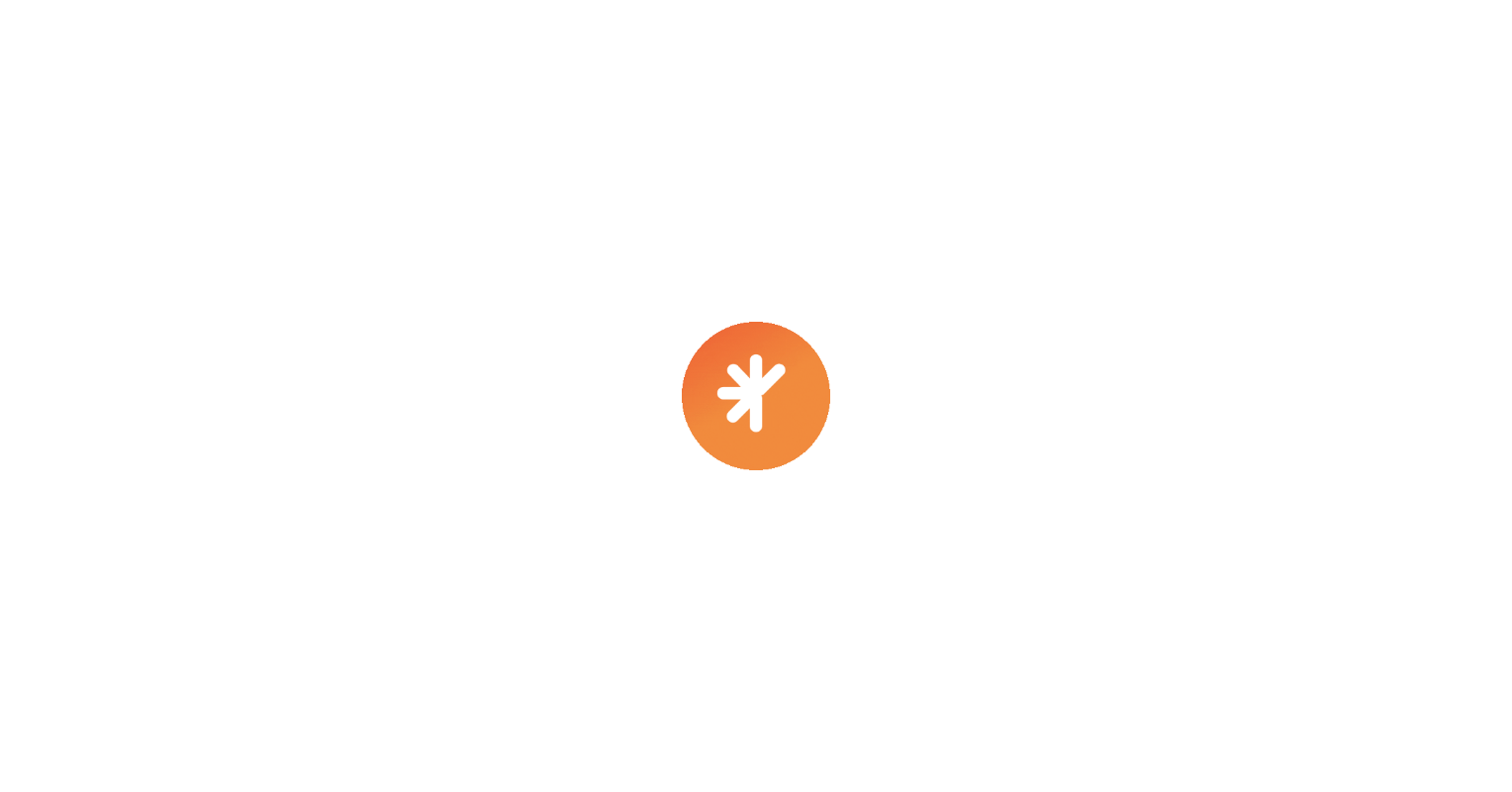 scroll, scrollTop: 0, scrollLeft: 0, axis: both 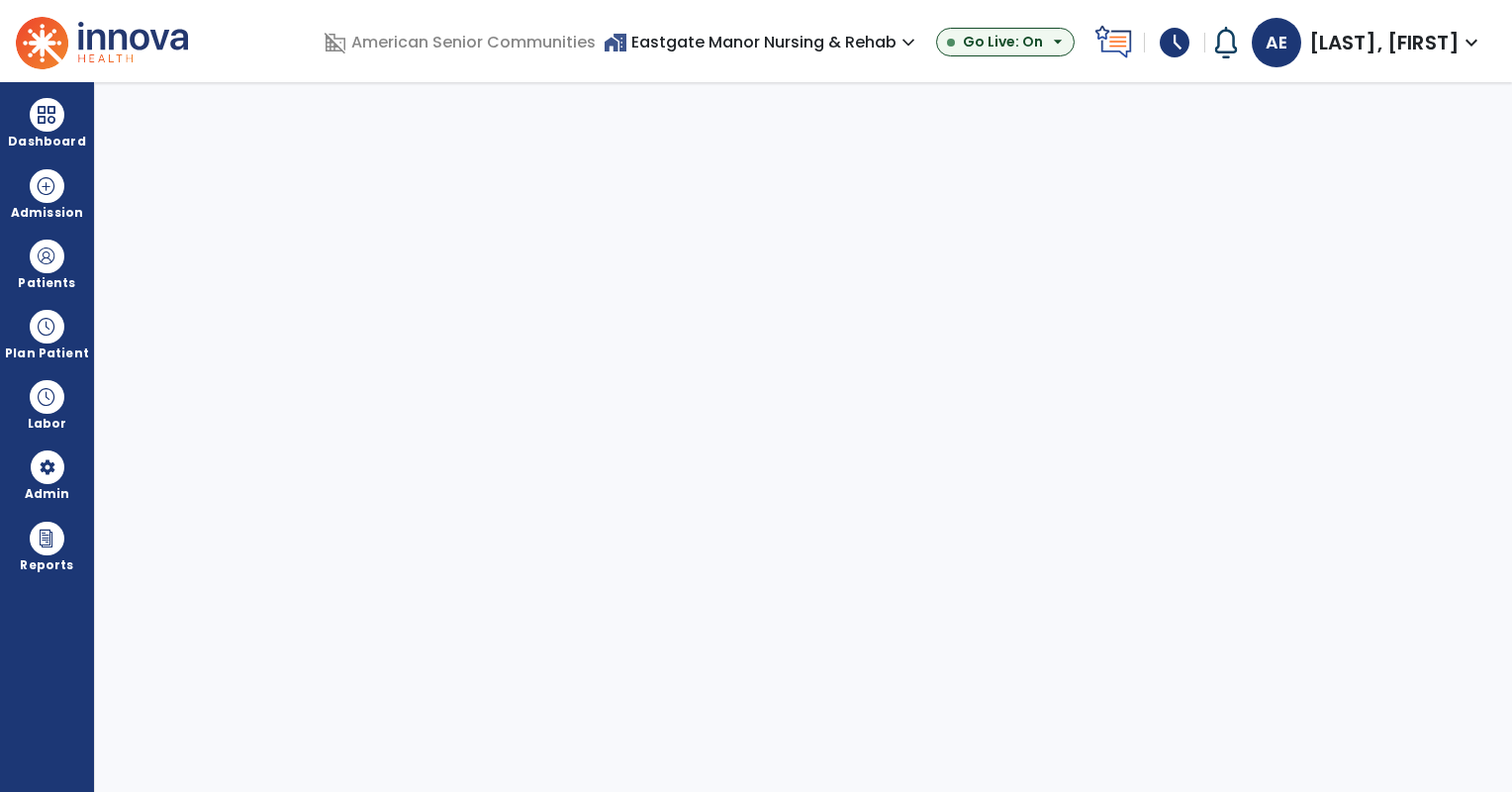 select on "***" 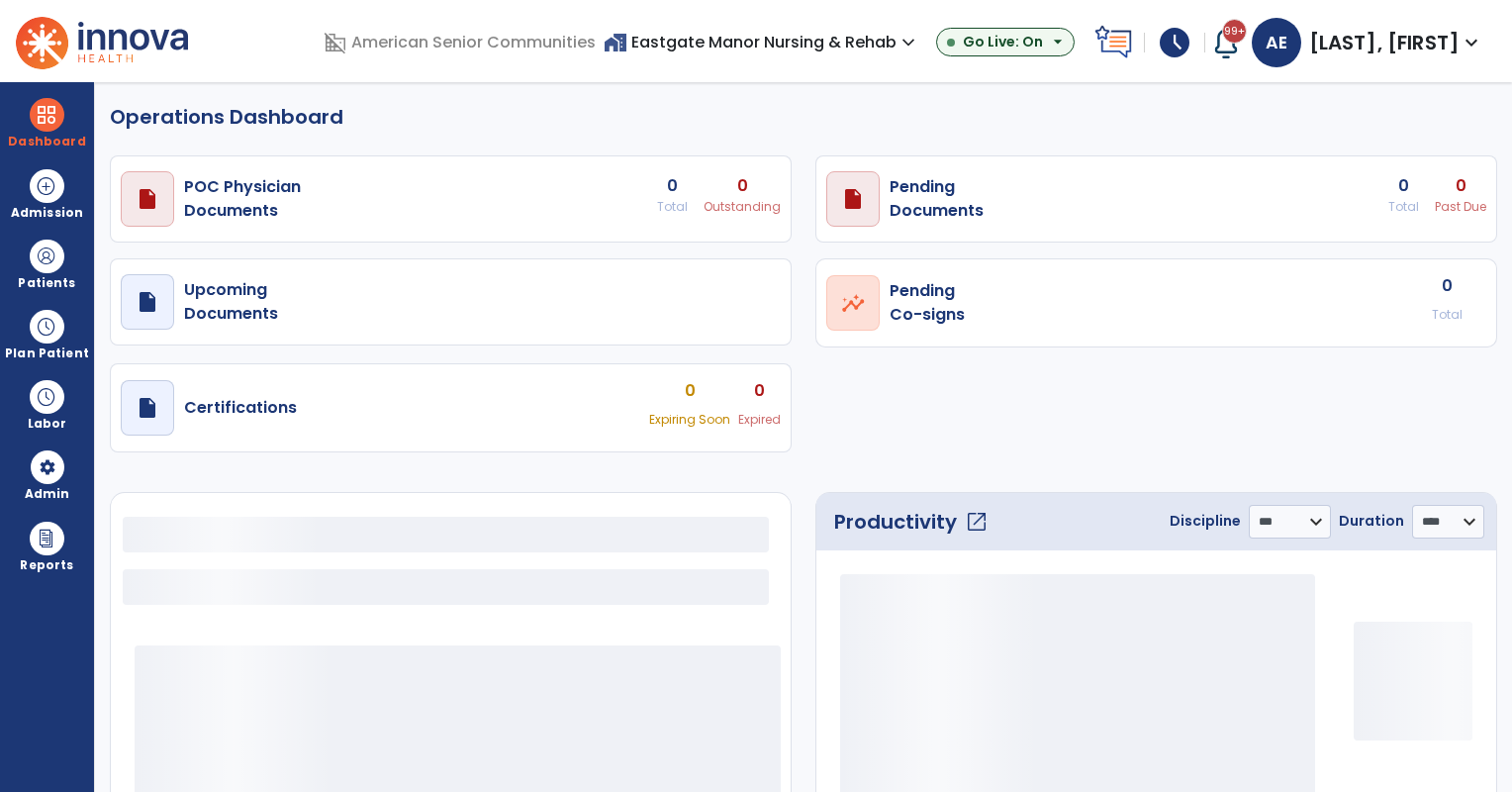 select on "***" 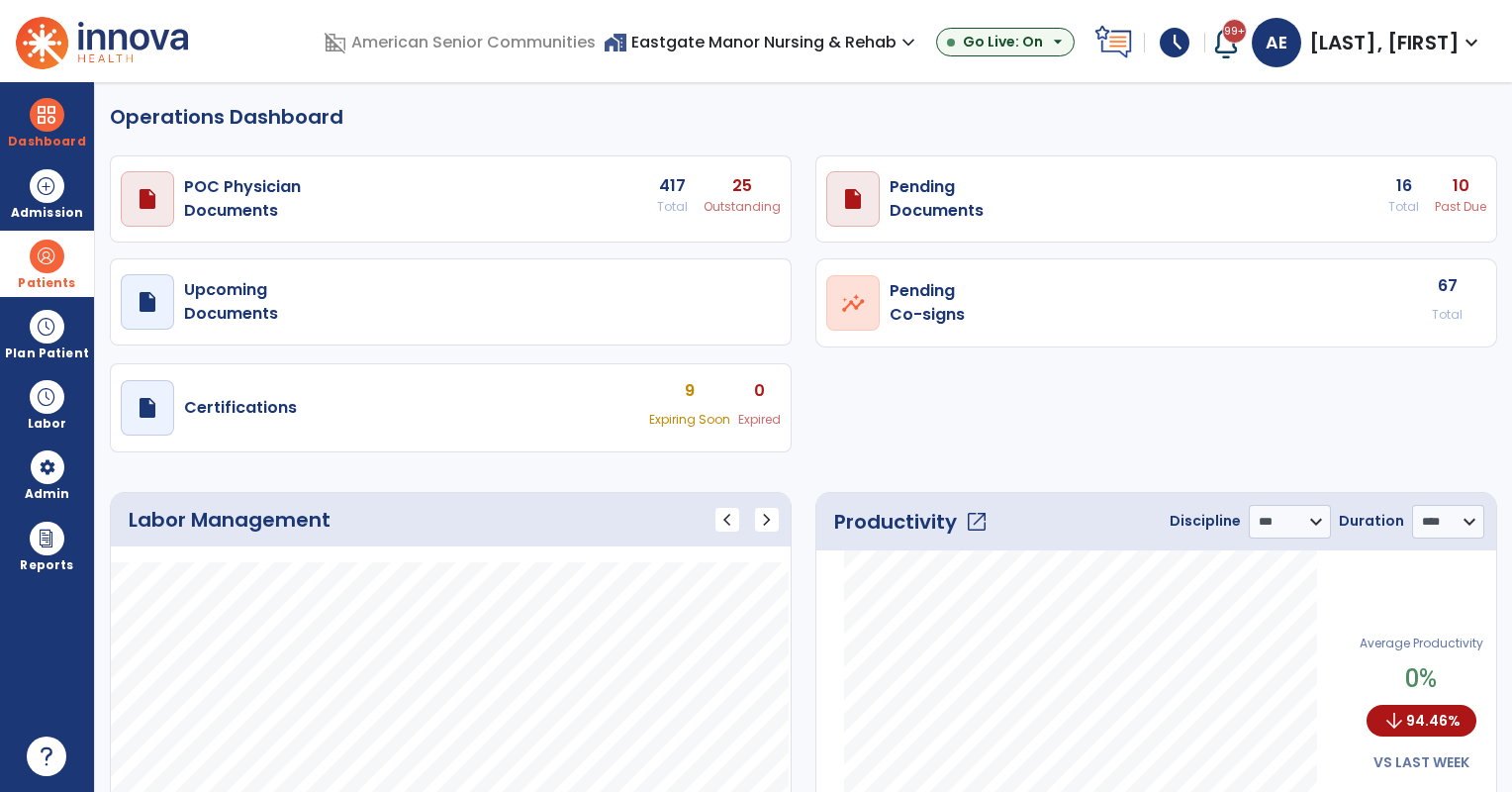 click at bounding box center (47, 256) 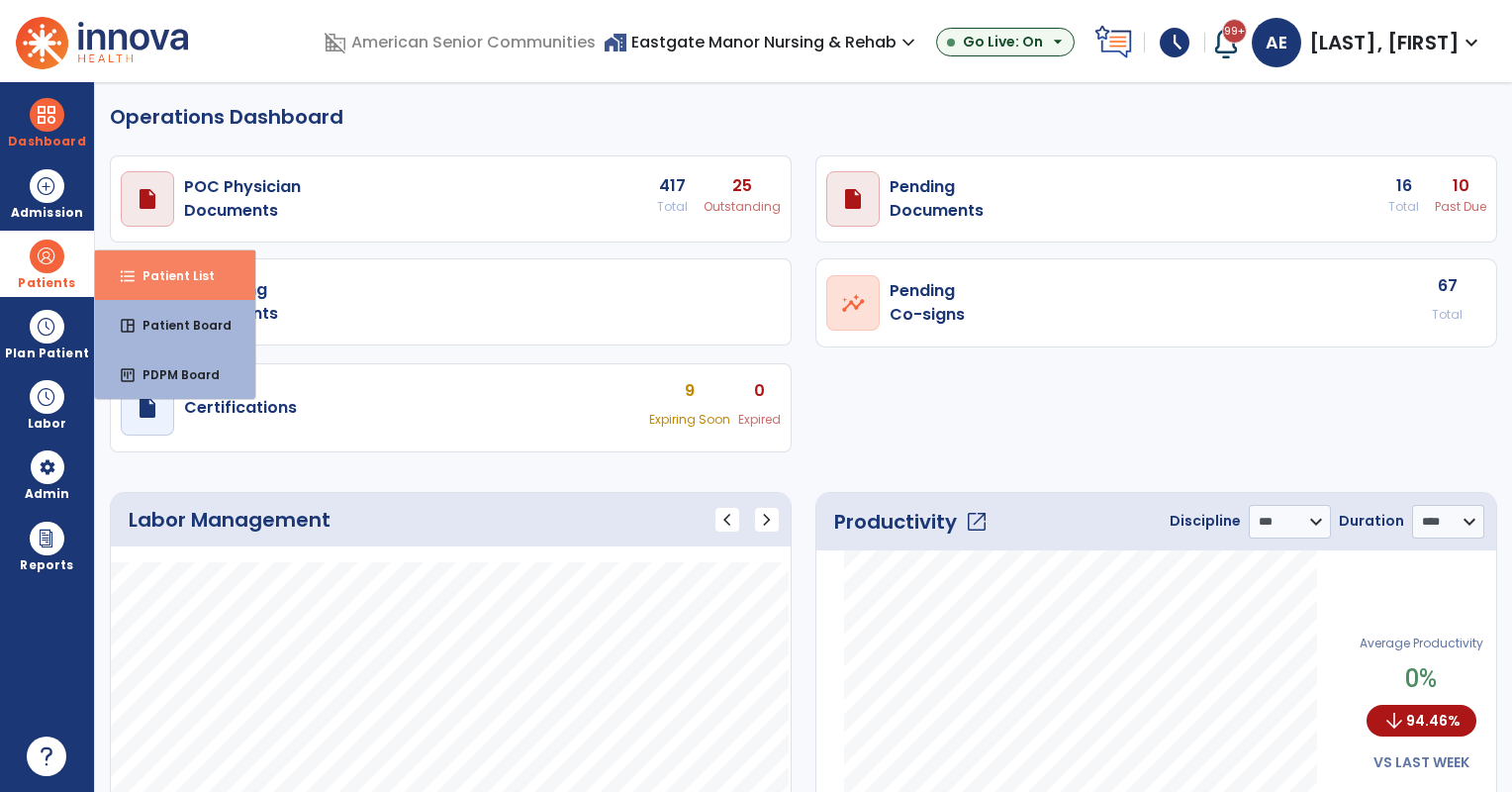 click on "format_list_bulleted  Patient List" at bounding box center (175, 275) 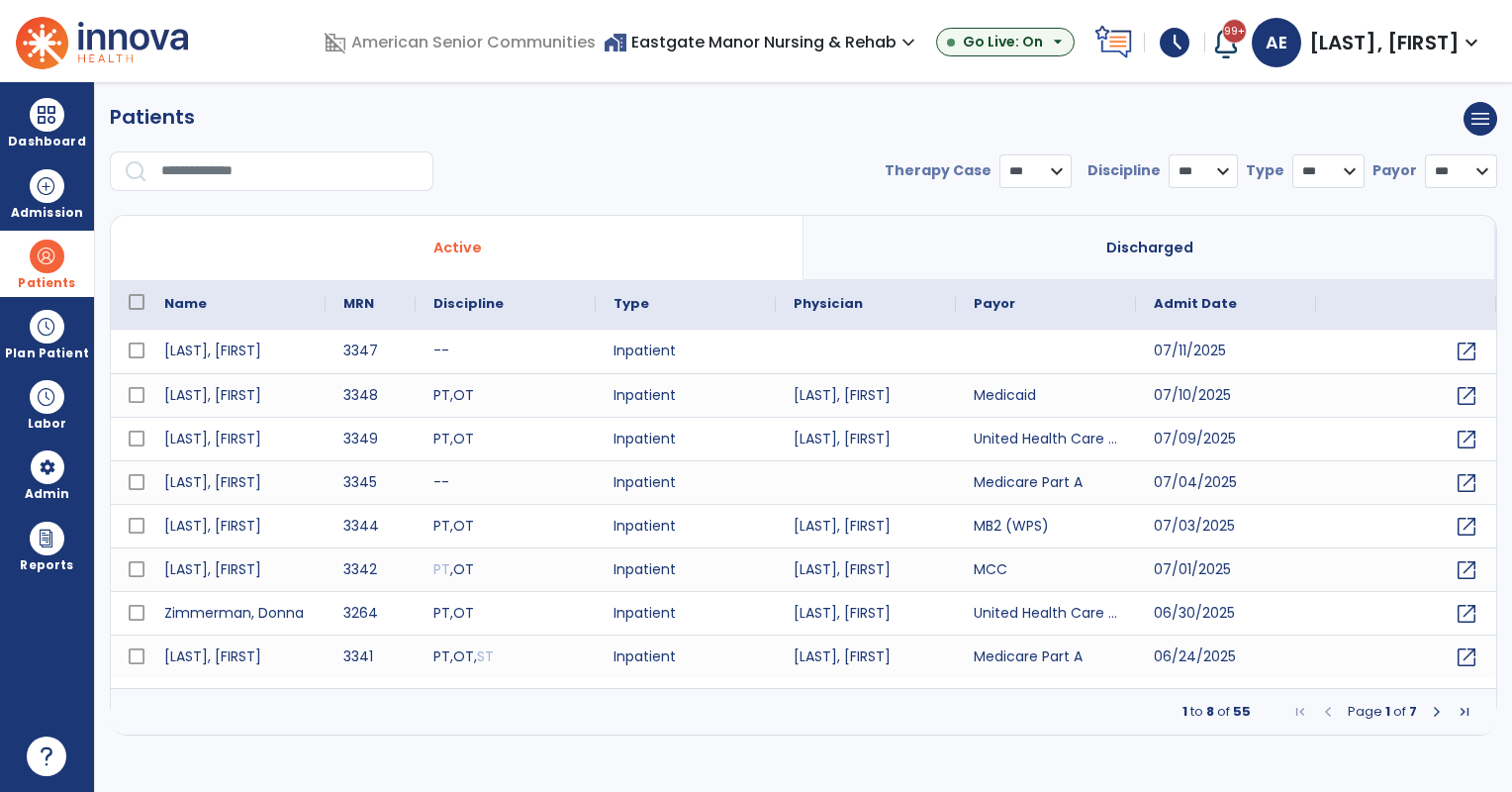 select on "***" 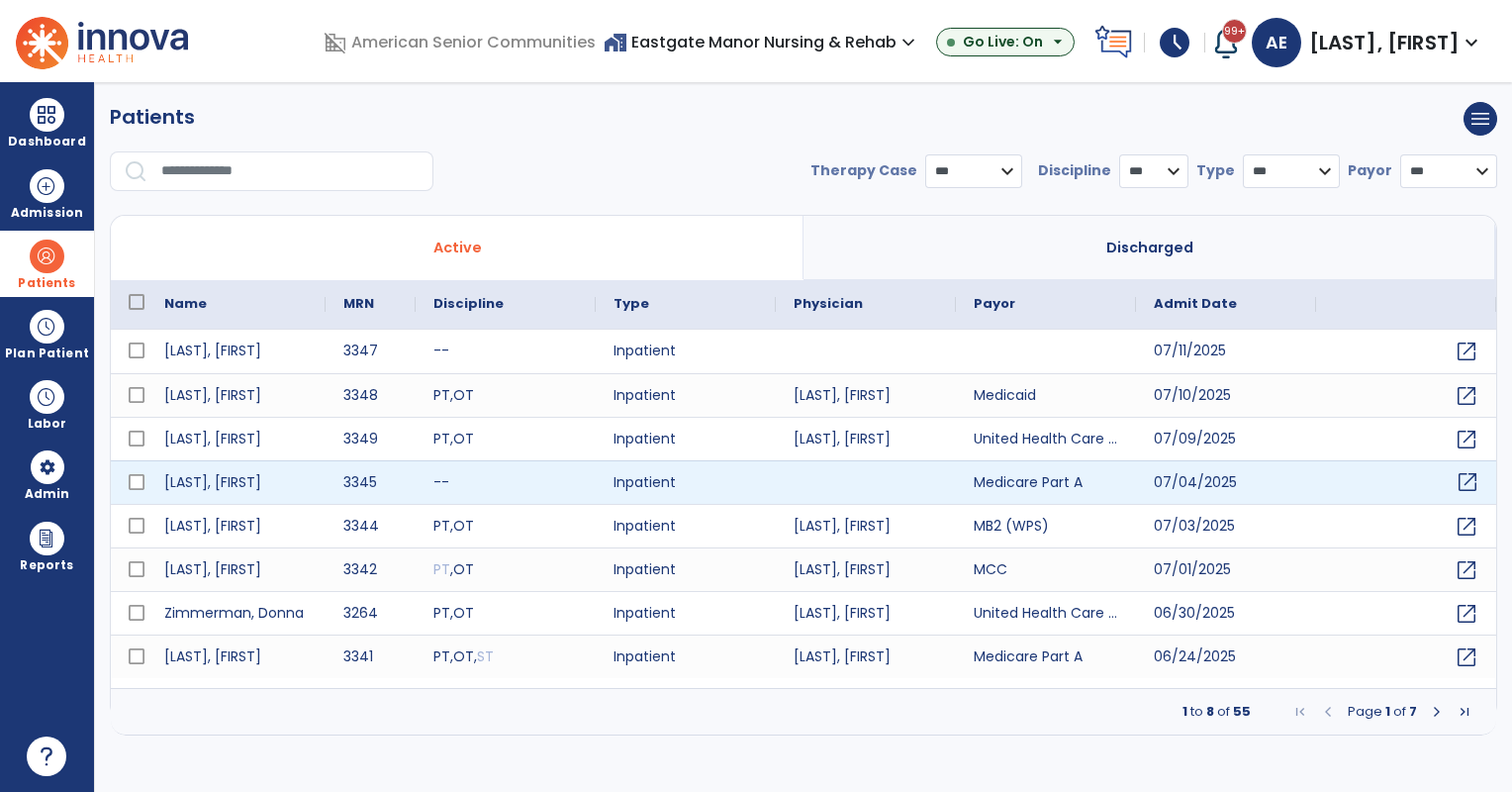click on "open_in_new" at bounding box center (1467, 482) 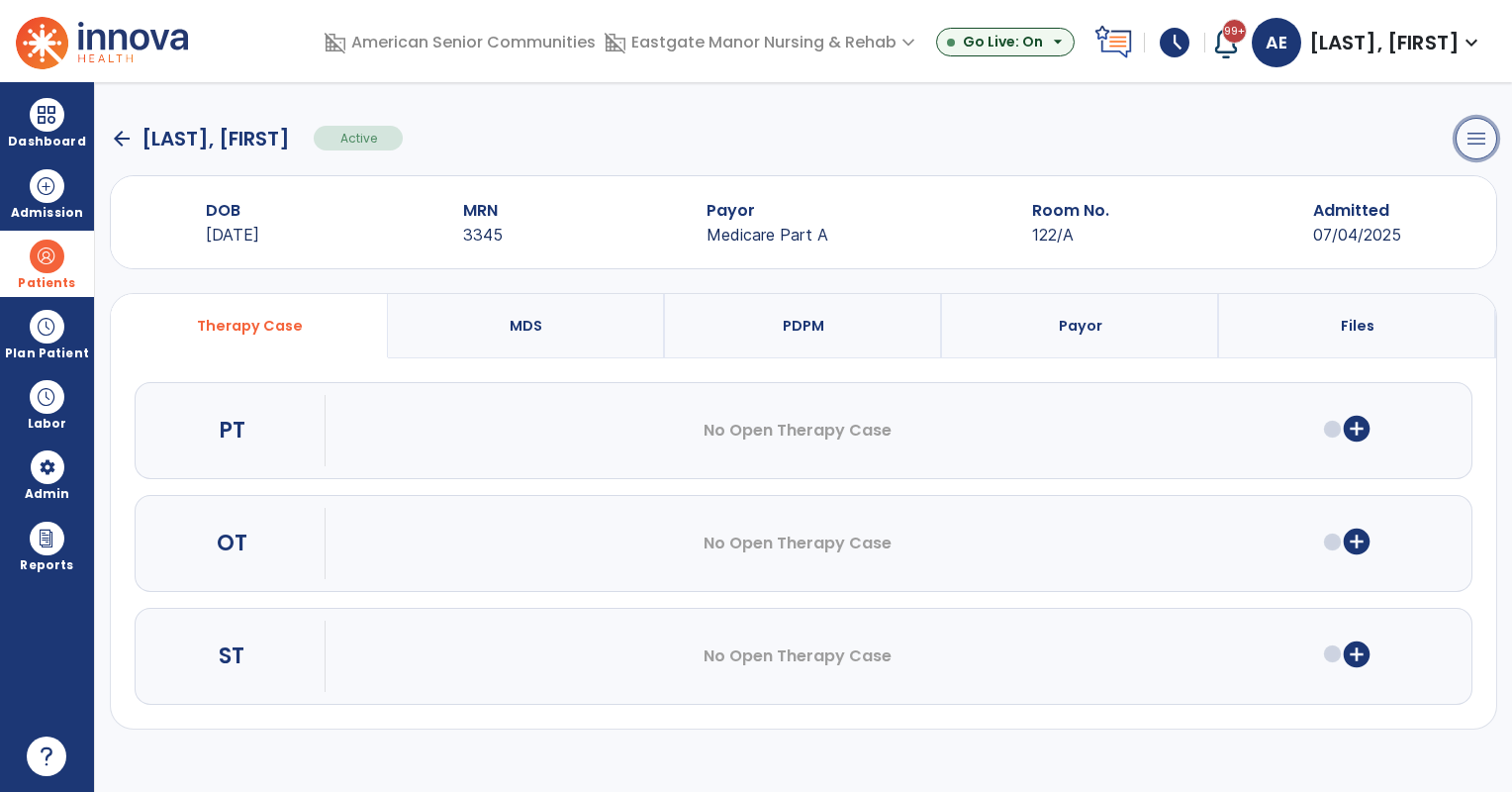 click on "menu" at bounding box center (1476, 139) 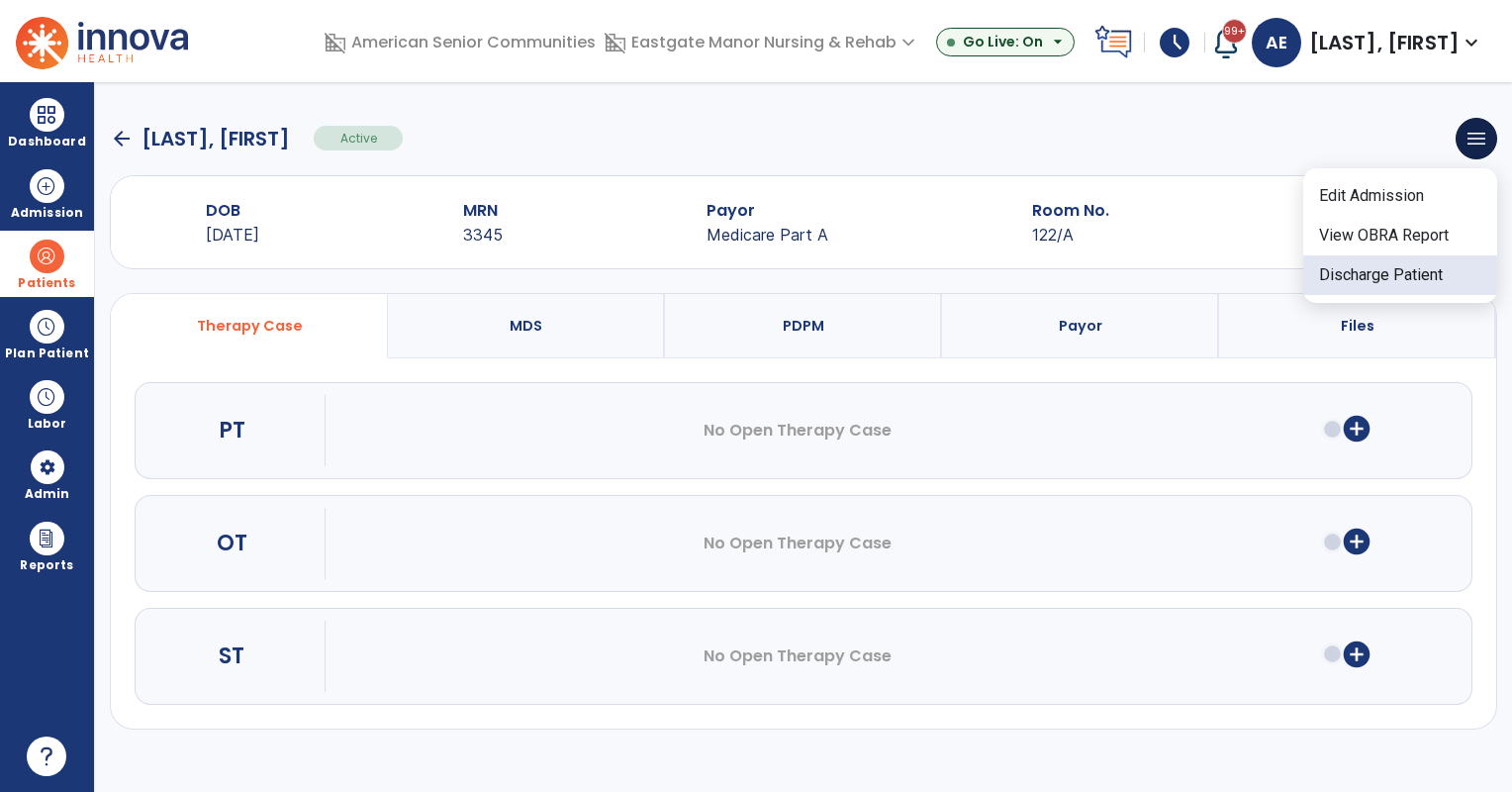 click on "Discharge Patient" 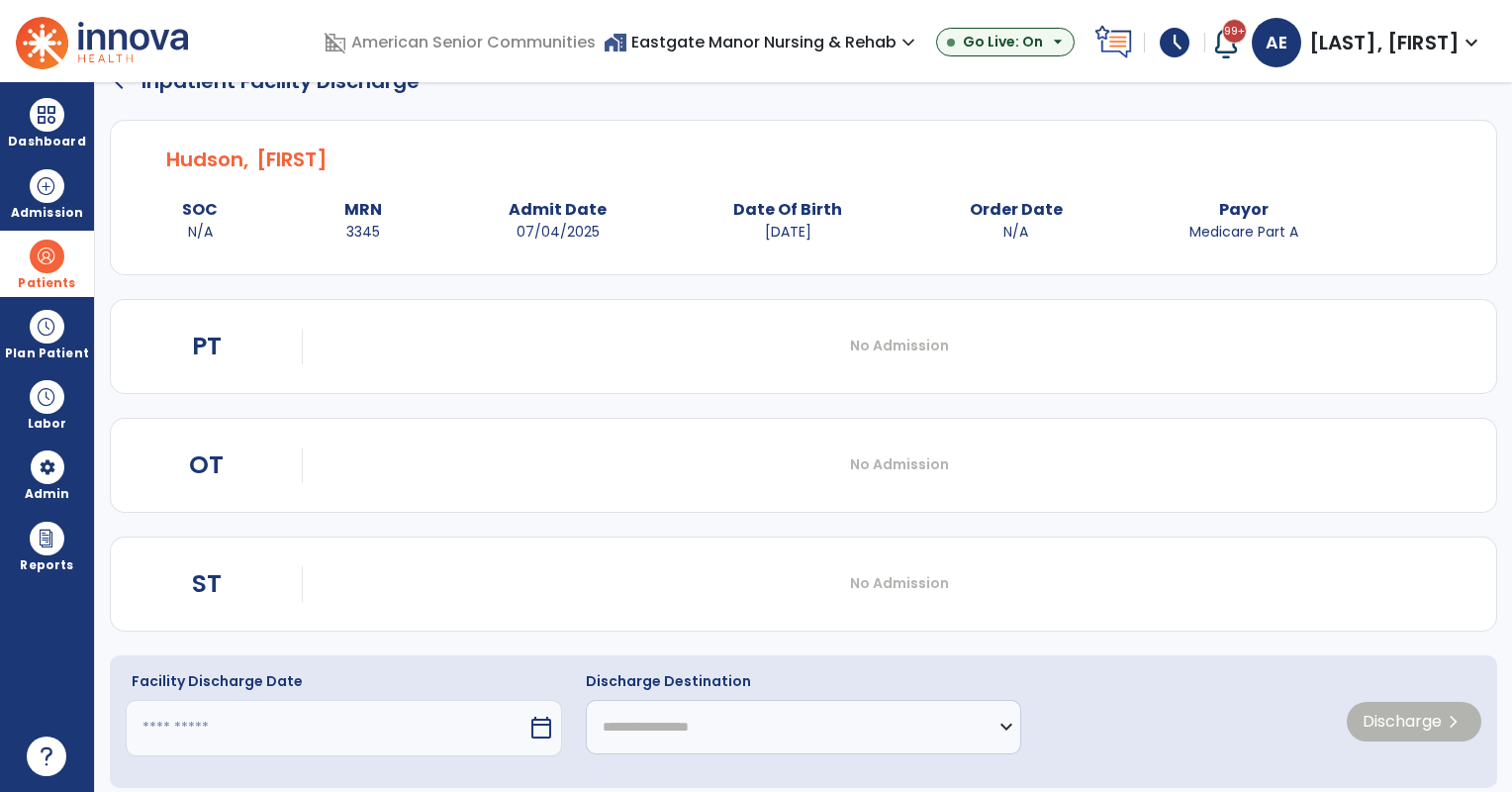 scroll, scrollTop: 53, scrollLeft: 0, axis: vertical 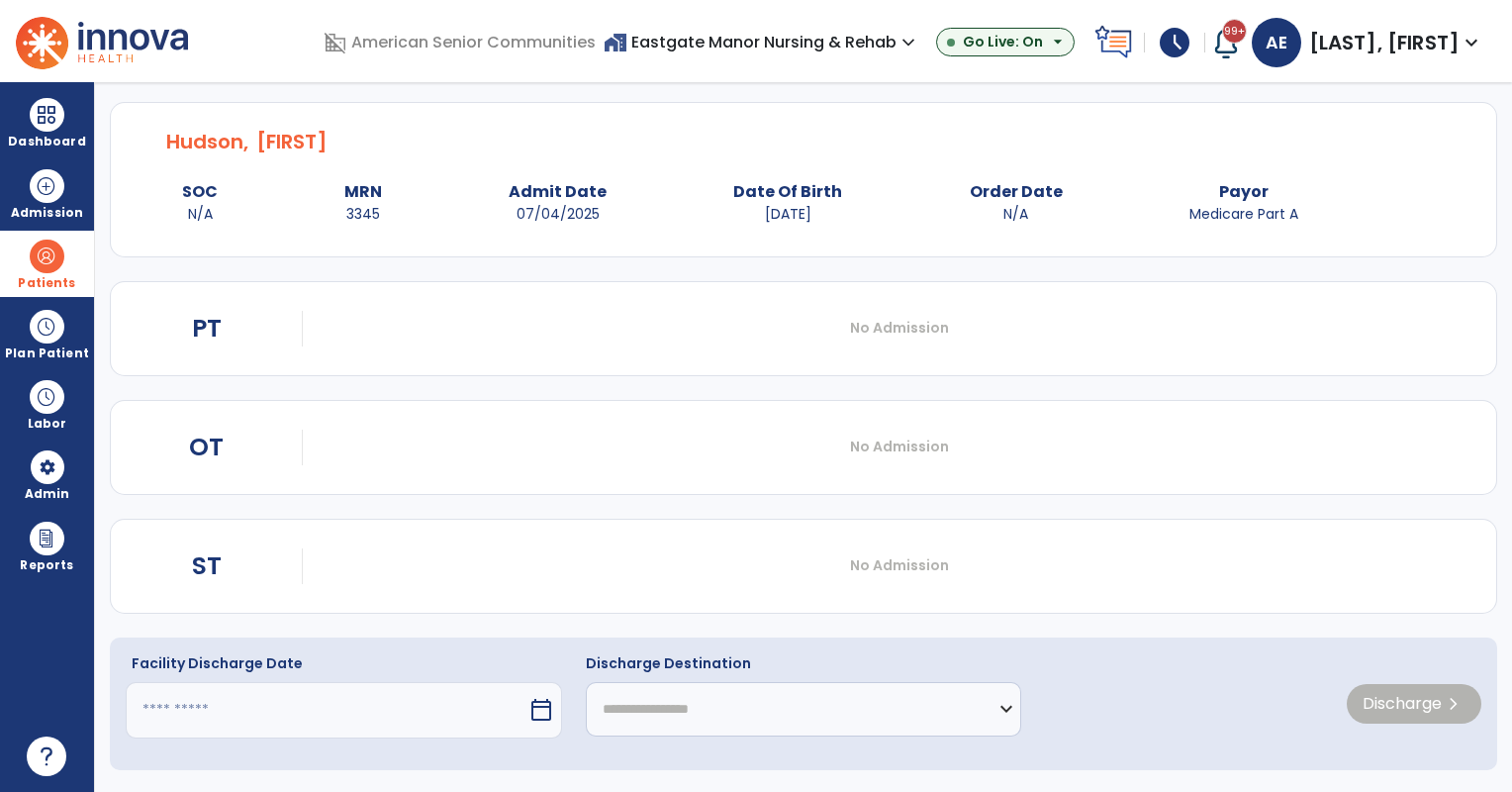 click at bounding box center (327, 710) 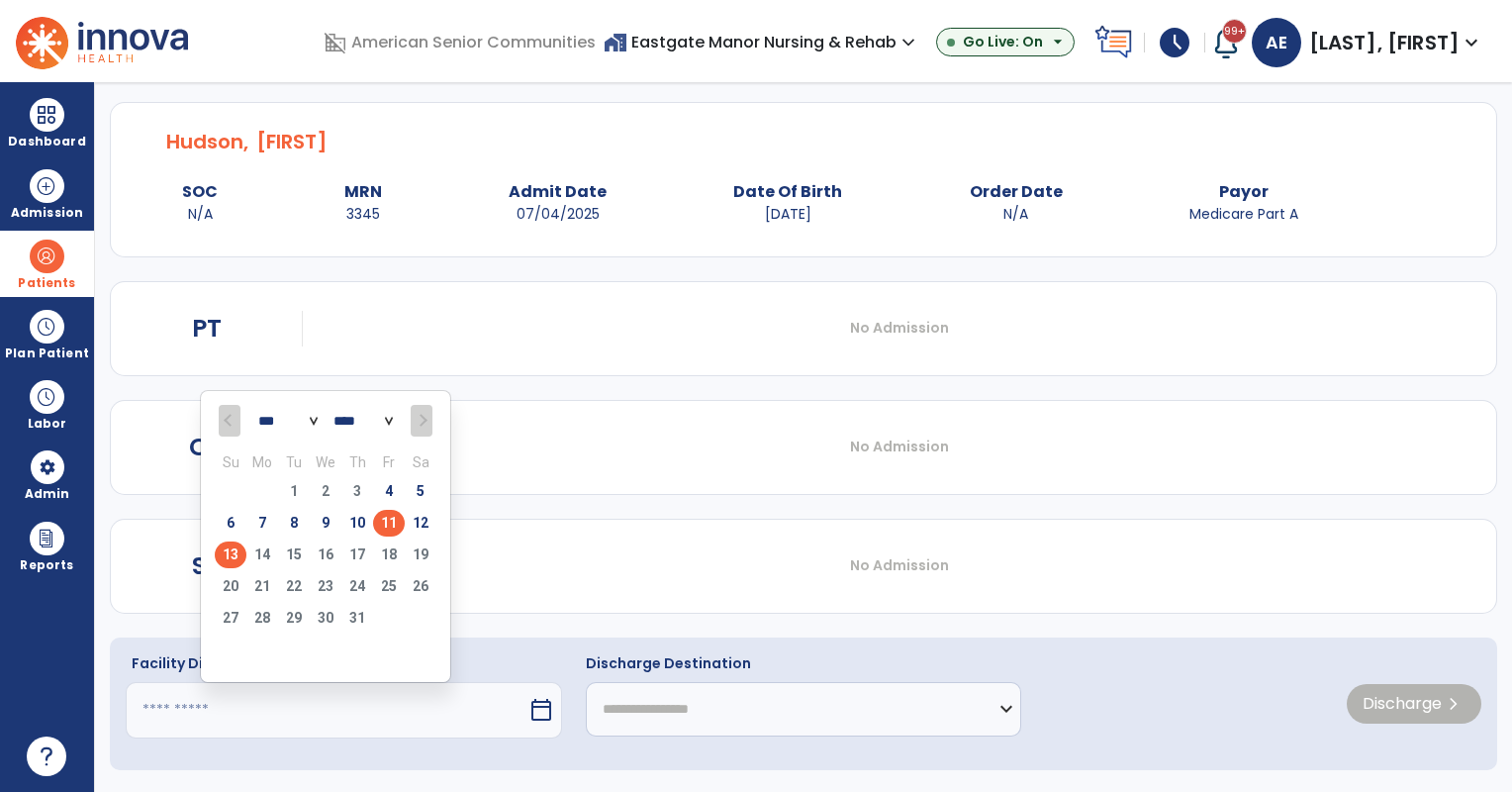click on "11" at bounding box center (389, 523) 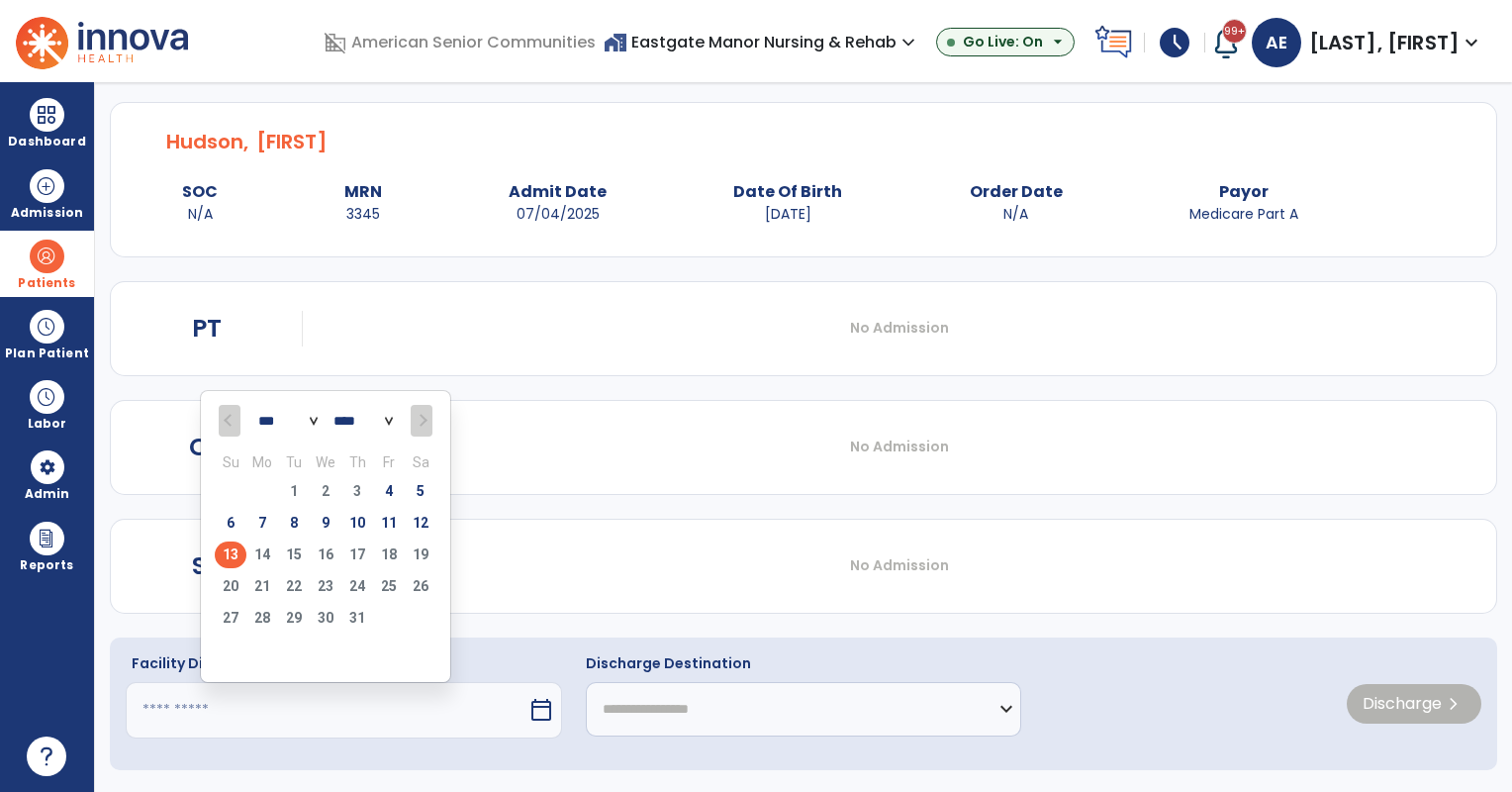 type on "*********" 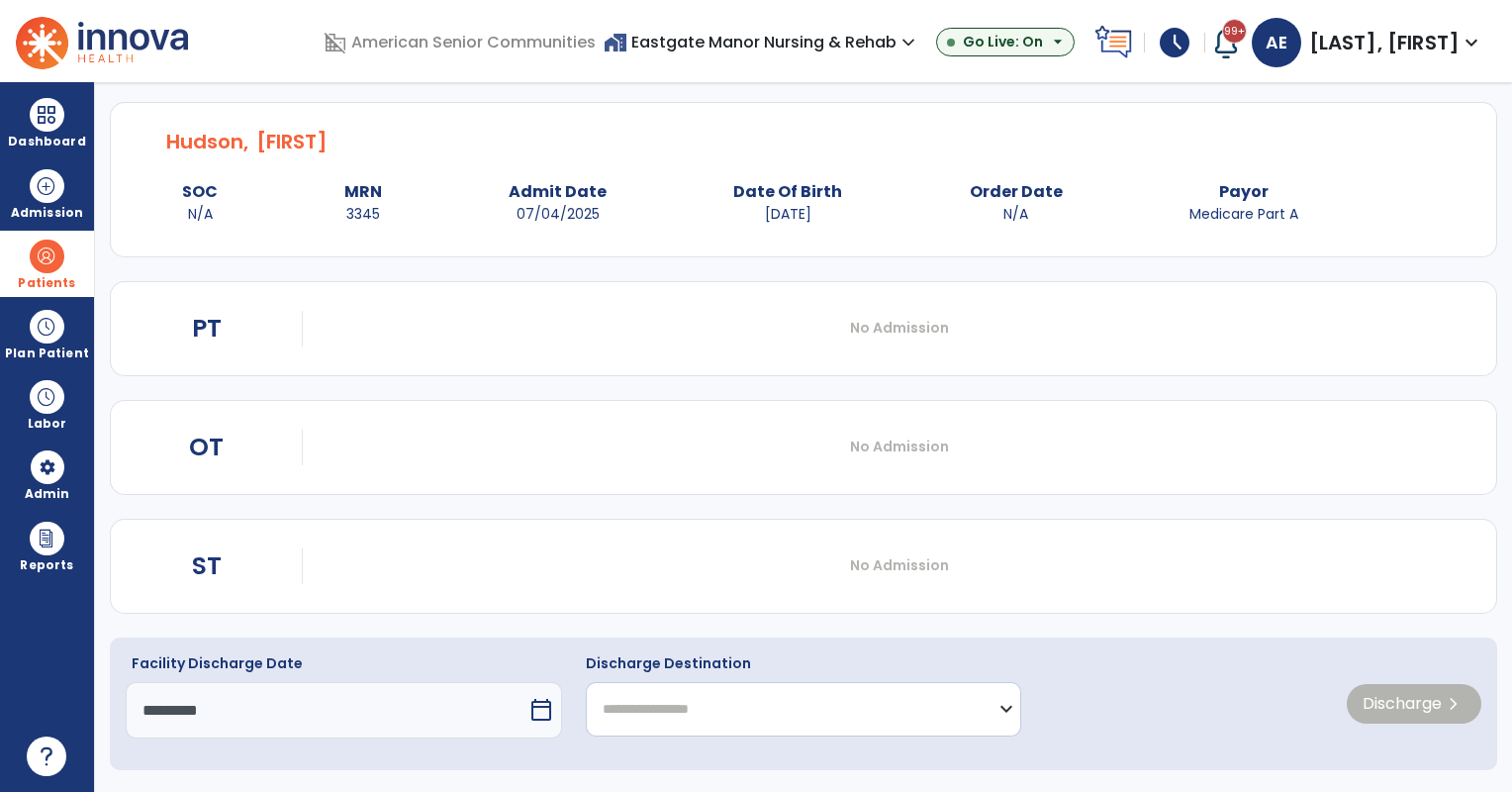 click on "**********" 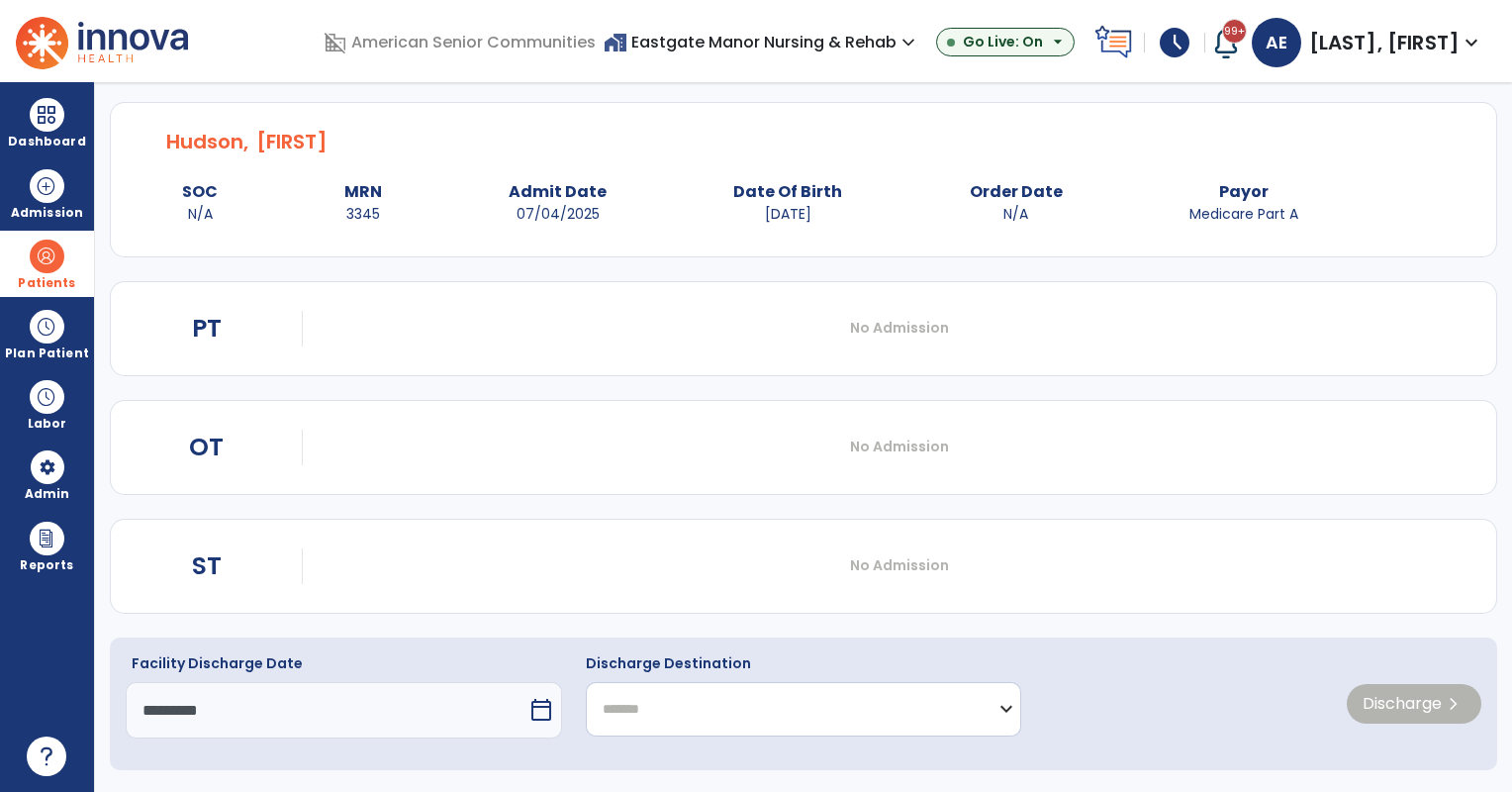 click on "**********" 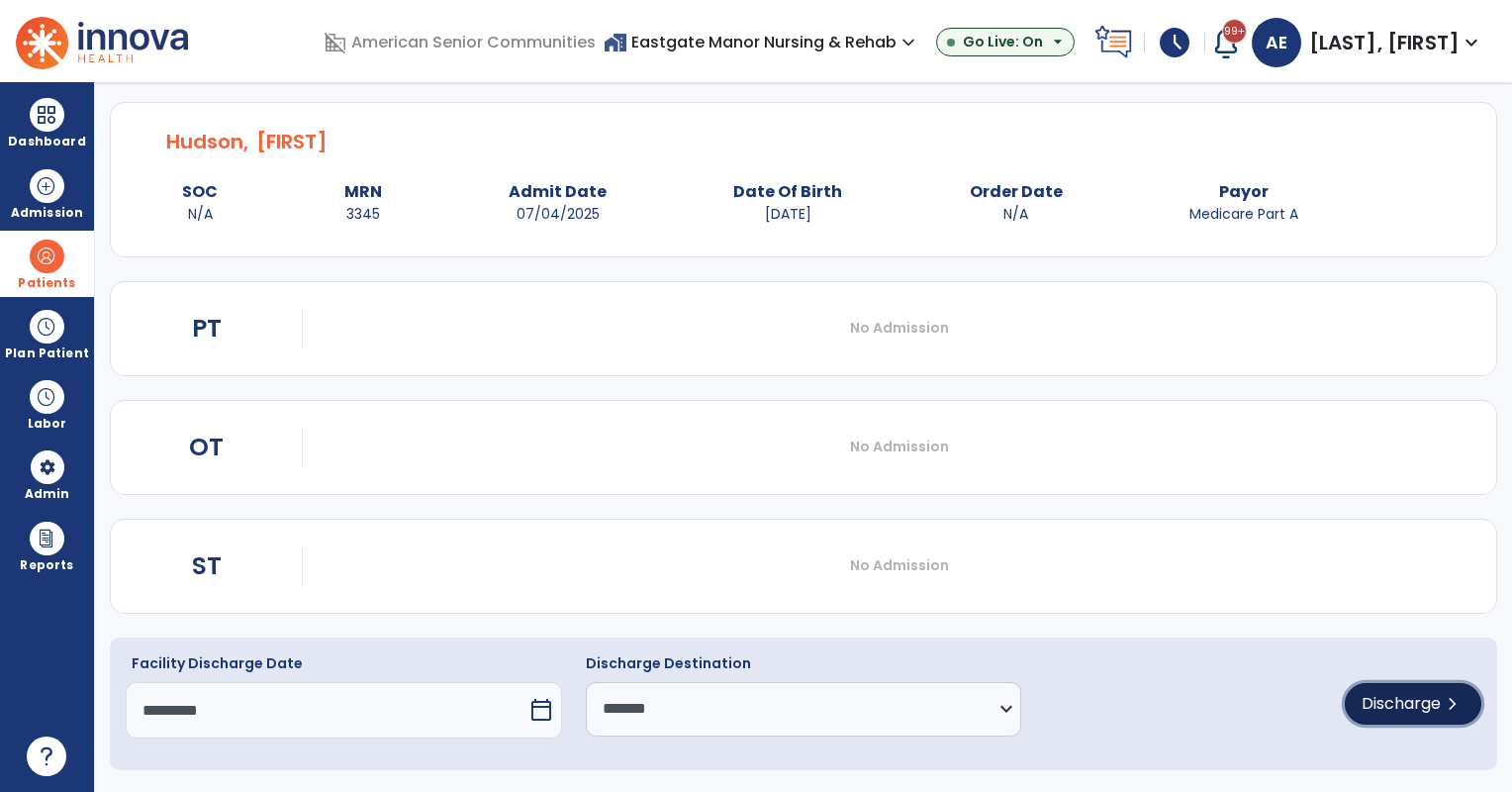 click on "Discharge" 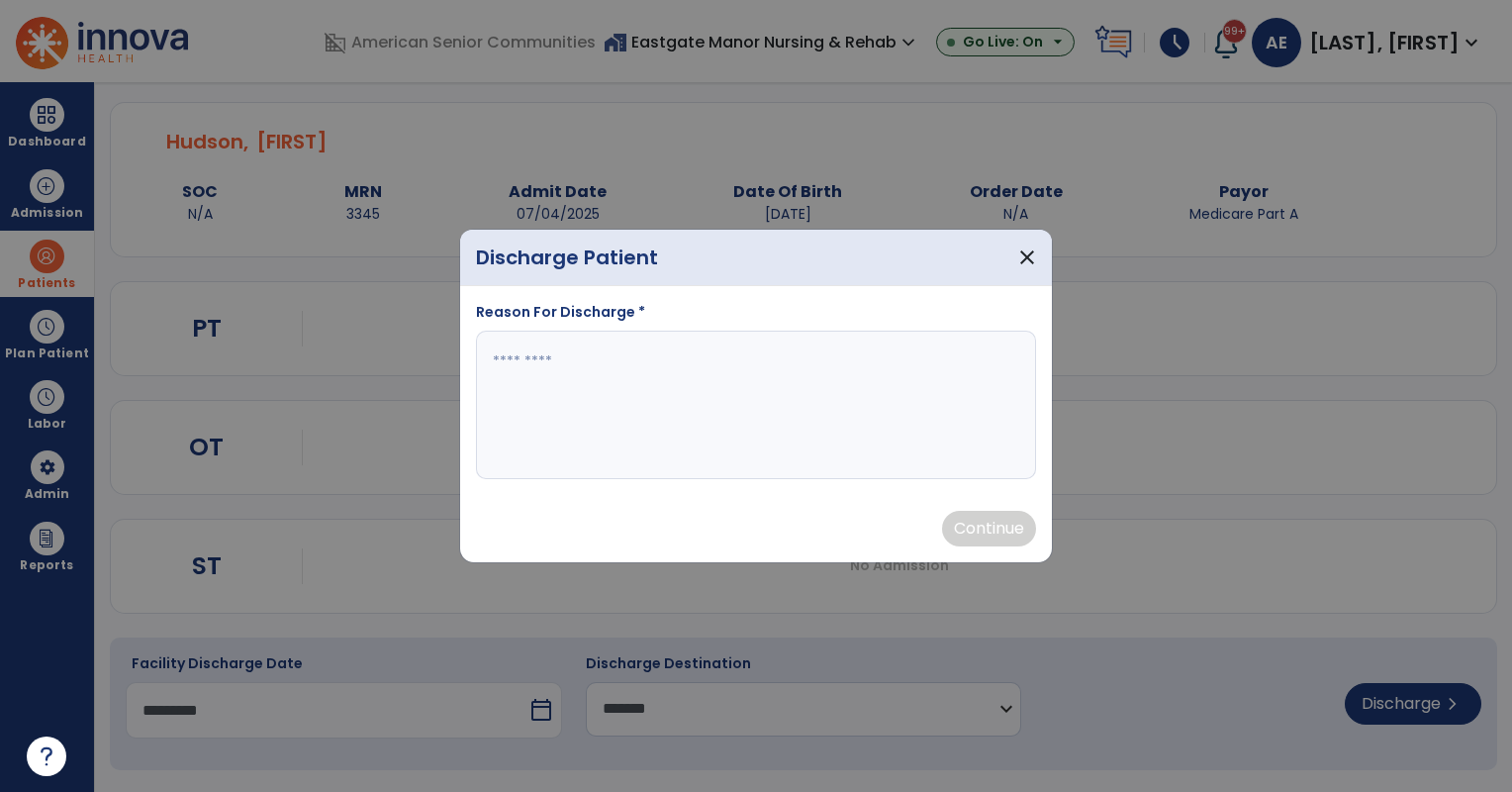 click at bounding box center [756, 405] 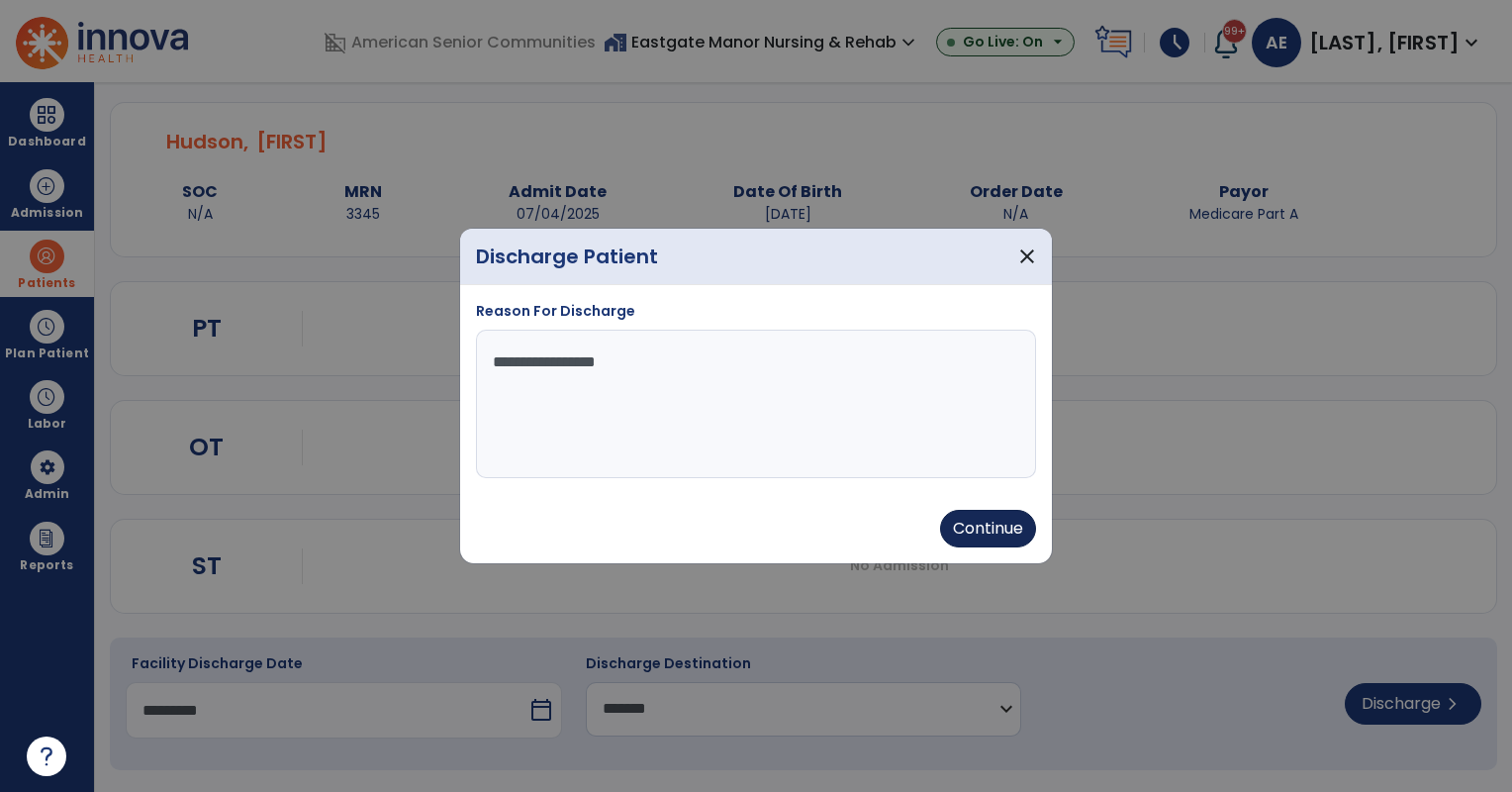 type on "**********" 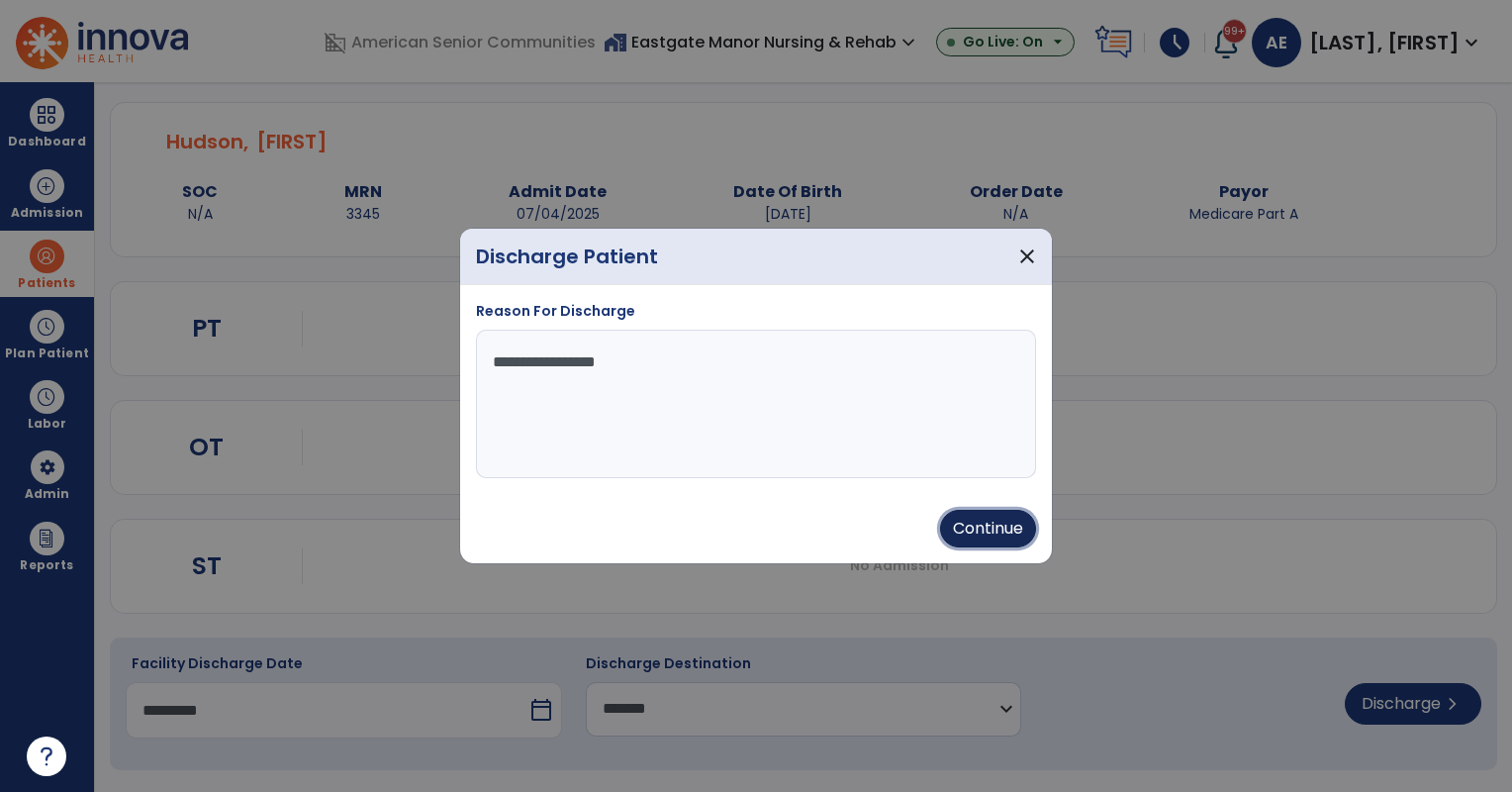 click on "Continue" at bounding box center [988, 529] 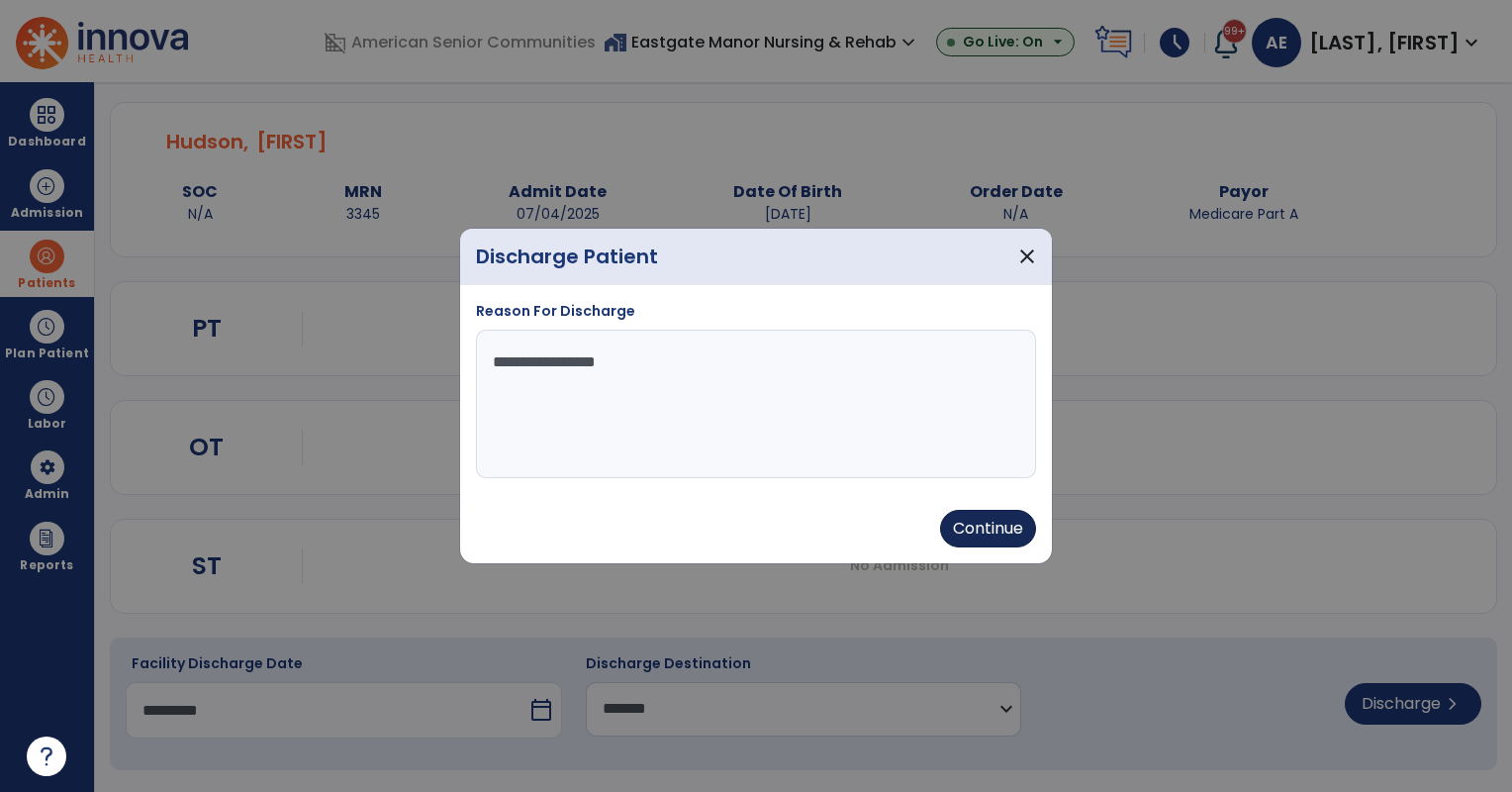 type on "*********" 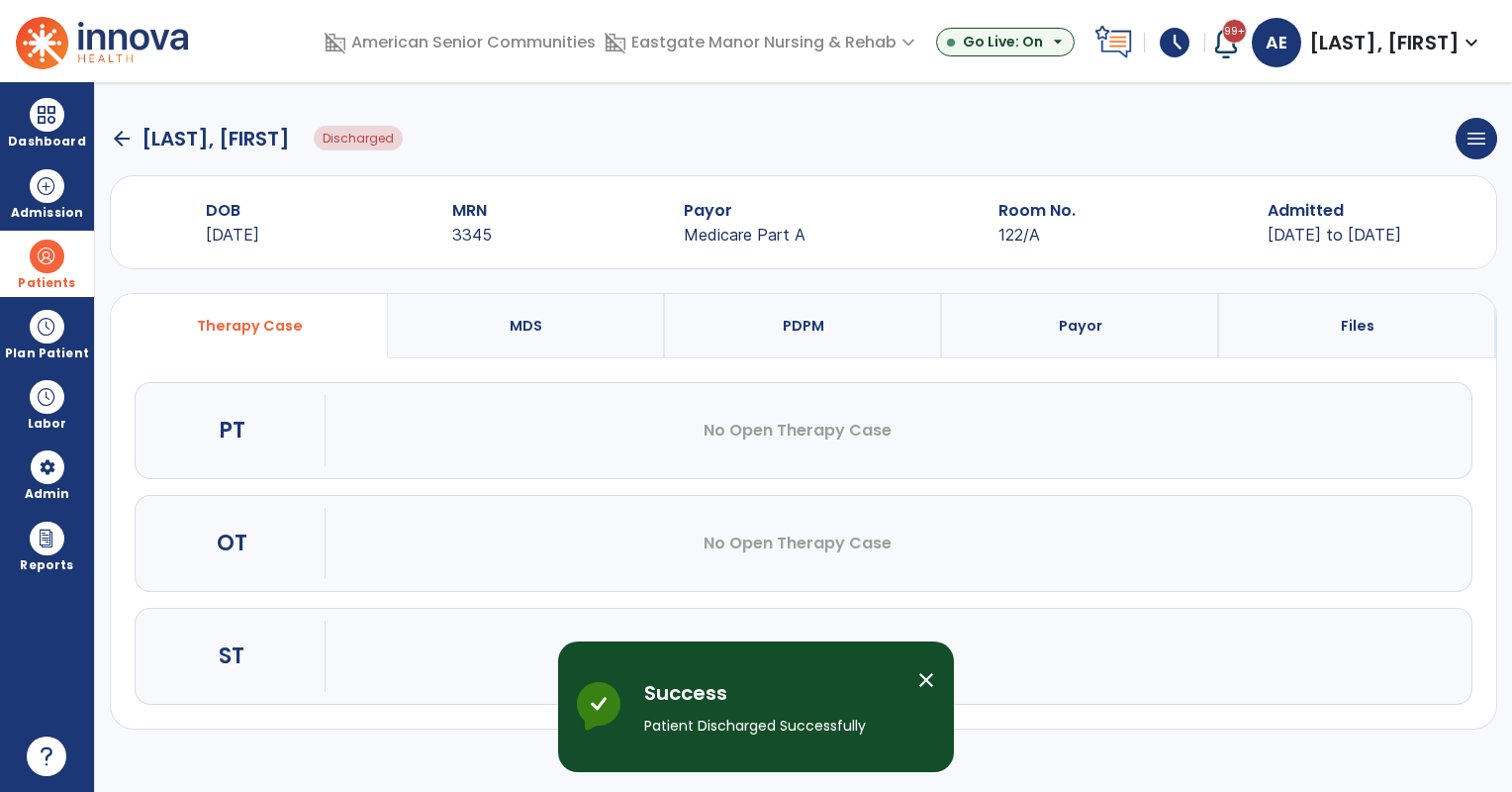 scroll, scrollTop: 0, scrollLeft: 0, axis: both 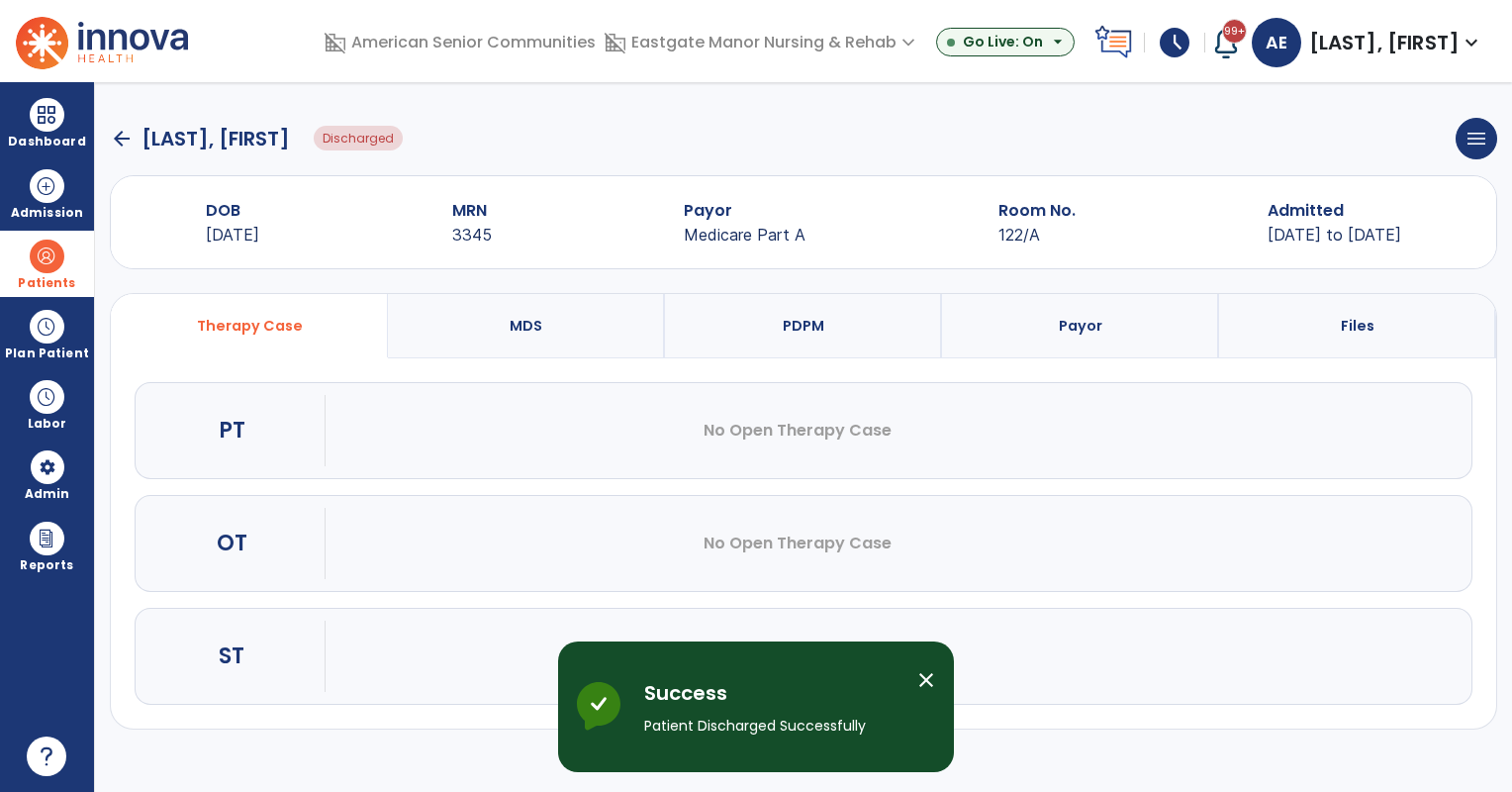 click on "arrow_back" 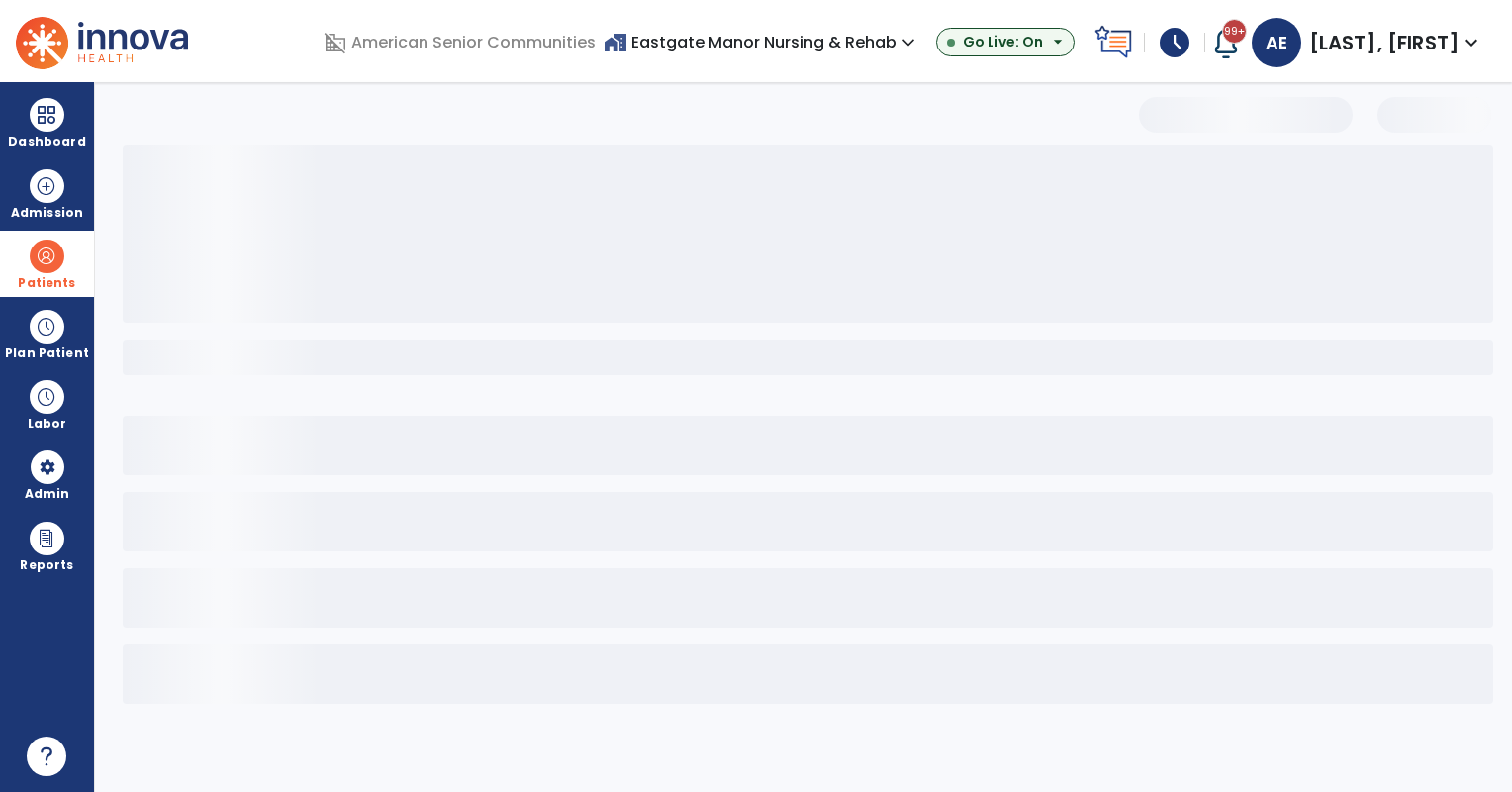 select on "***" 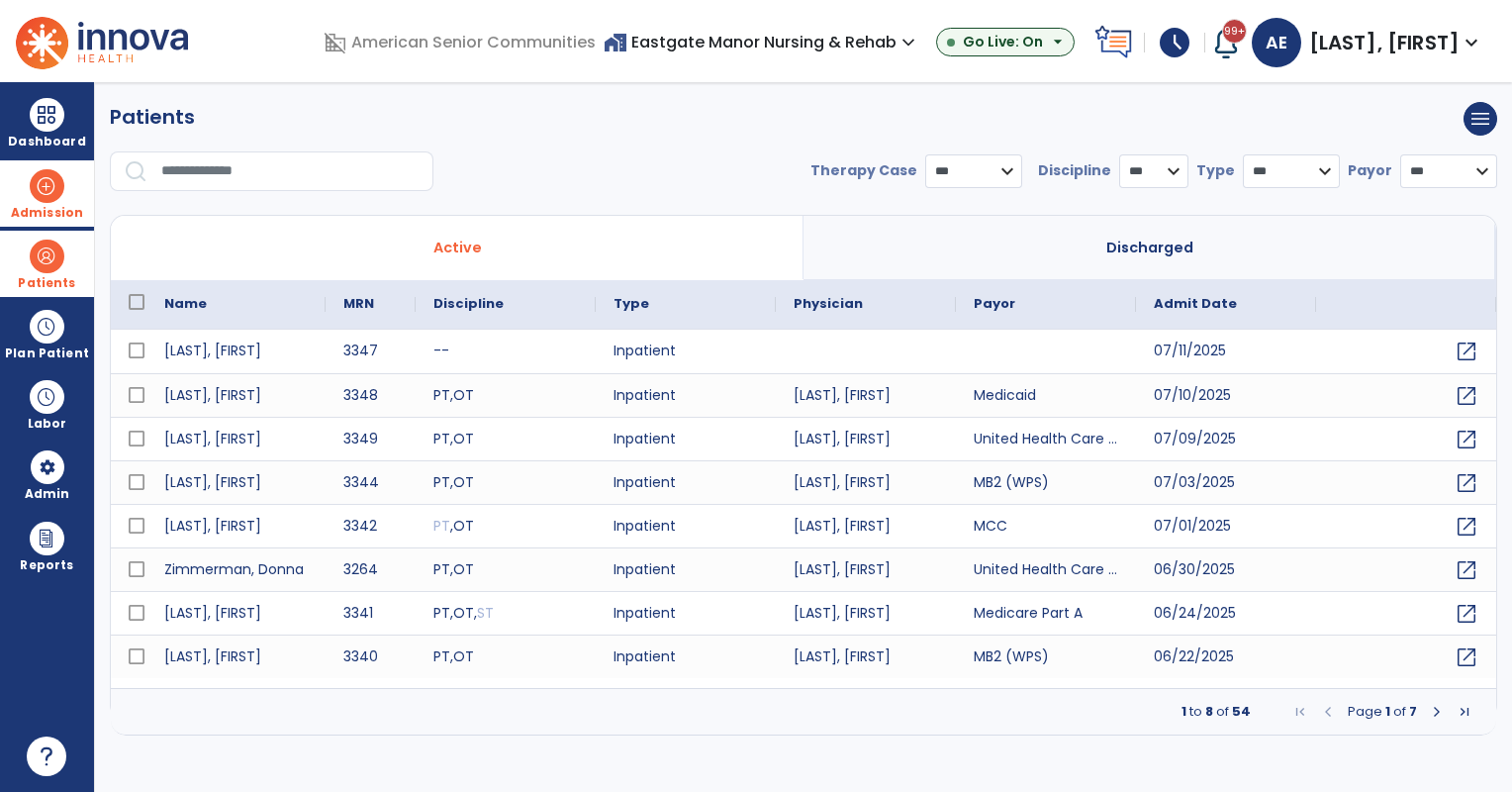 click at bounding box center [47, 186] 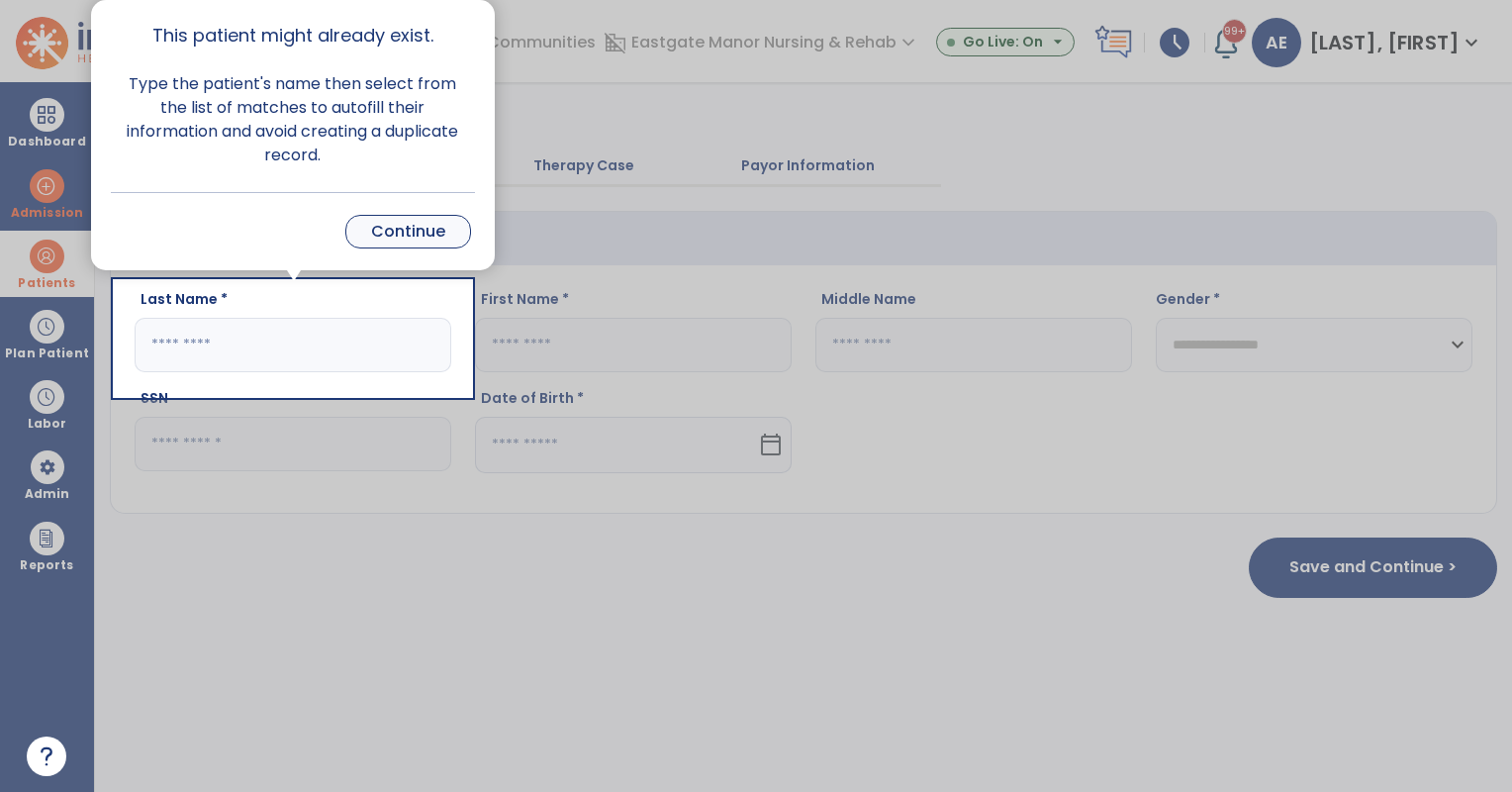click on "Continue" at bounding box center [408, 232] 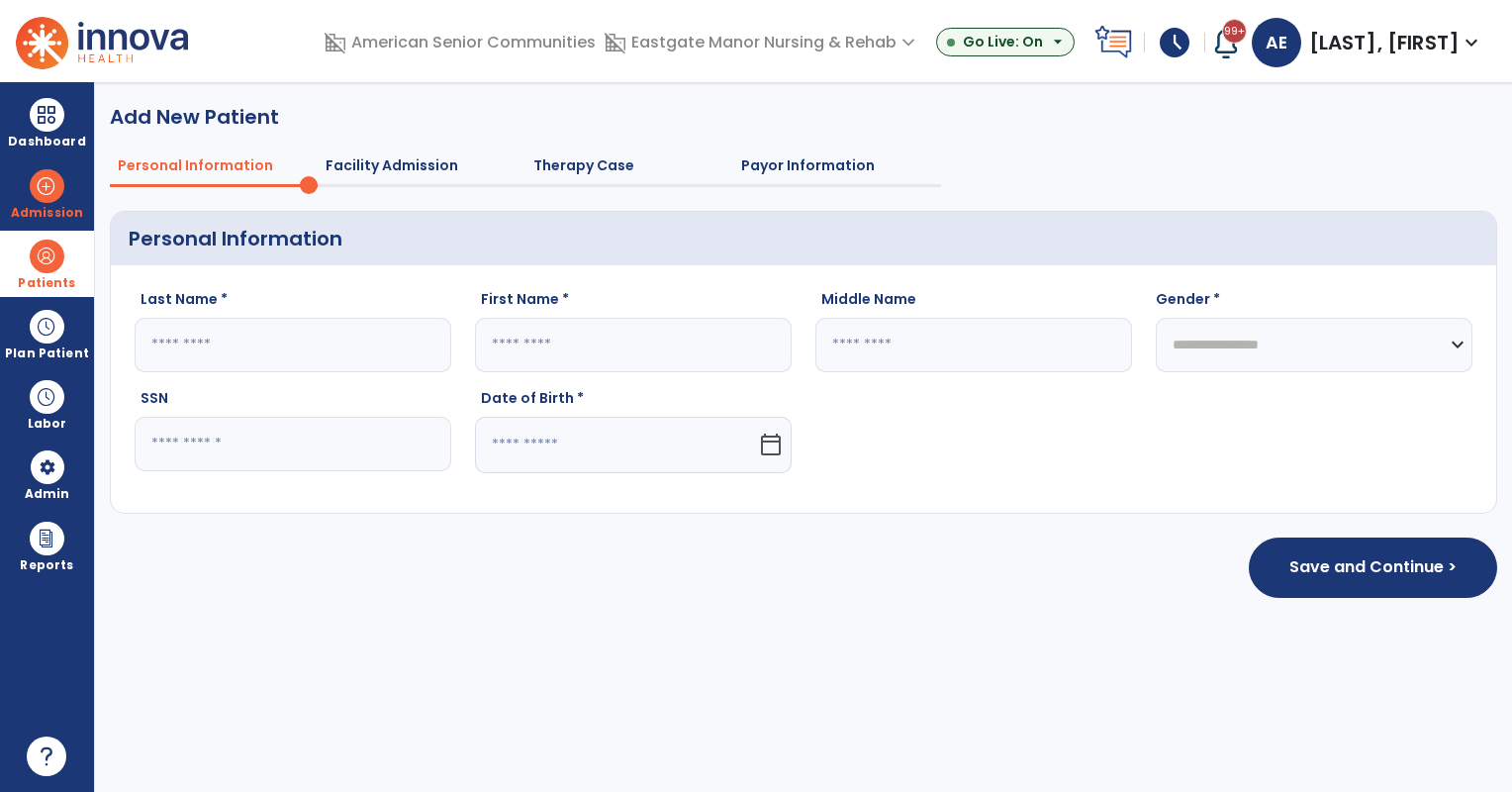 click 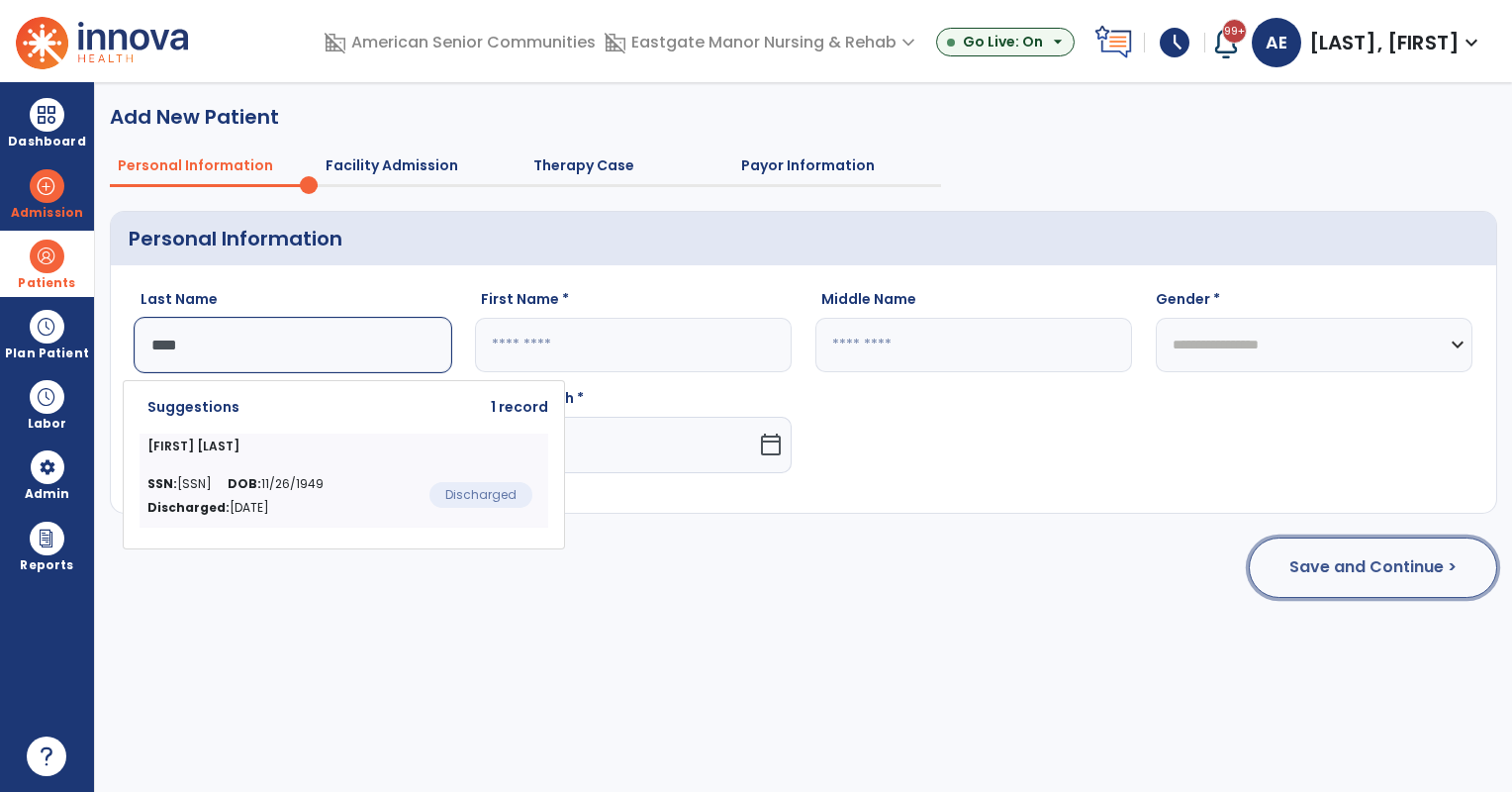 click on "Save and Continue >" 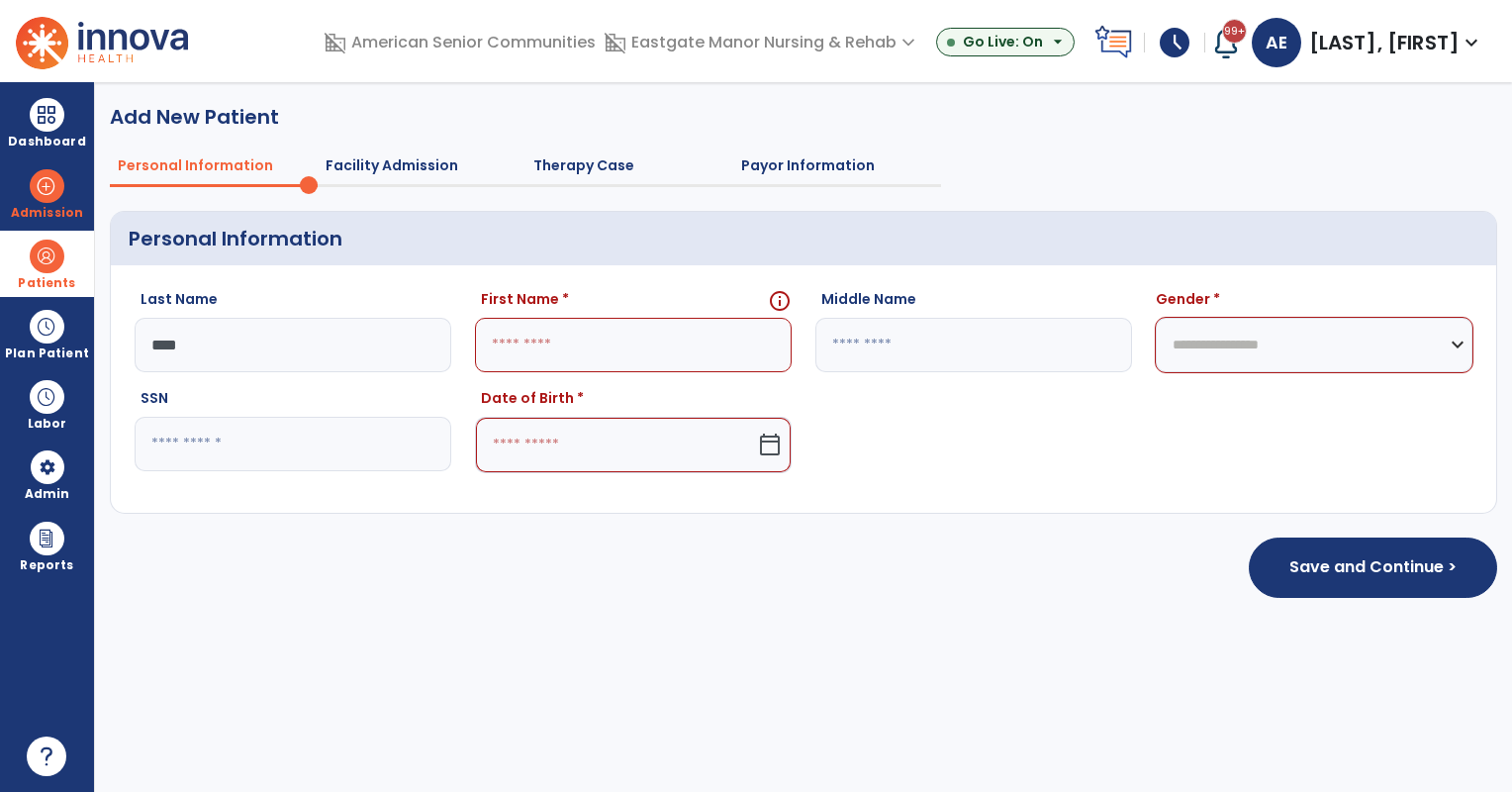 click on "****" 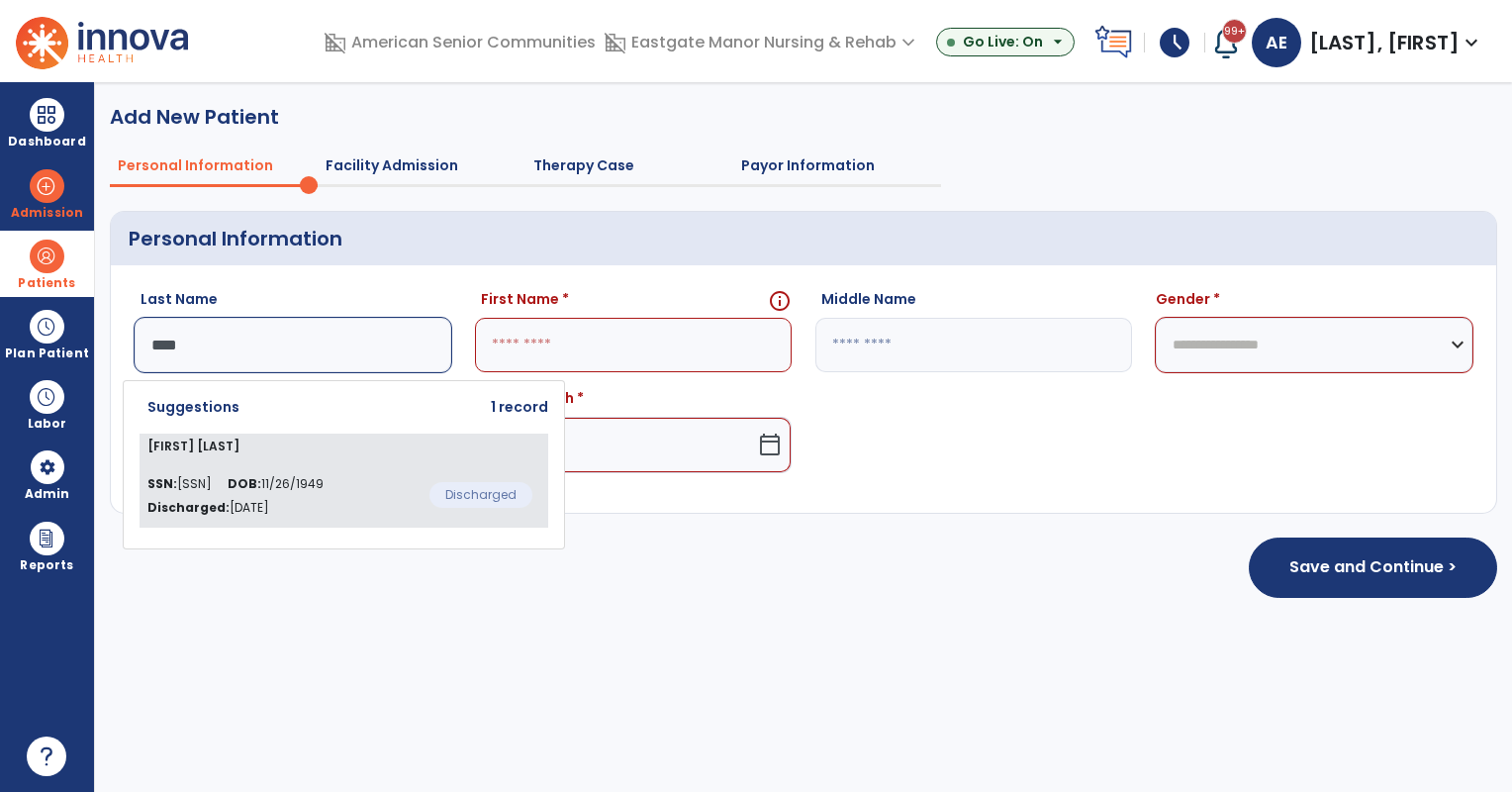 click on "SSN:  499-56-2462 DOB:  11/26/1949 Discharged:  Jun 14, 2025" 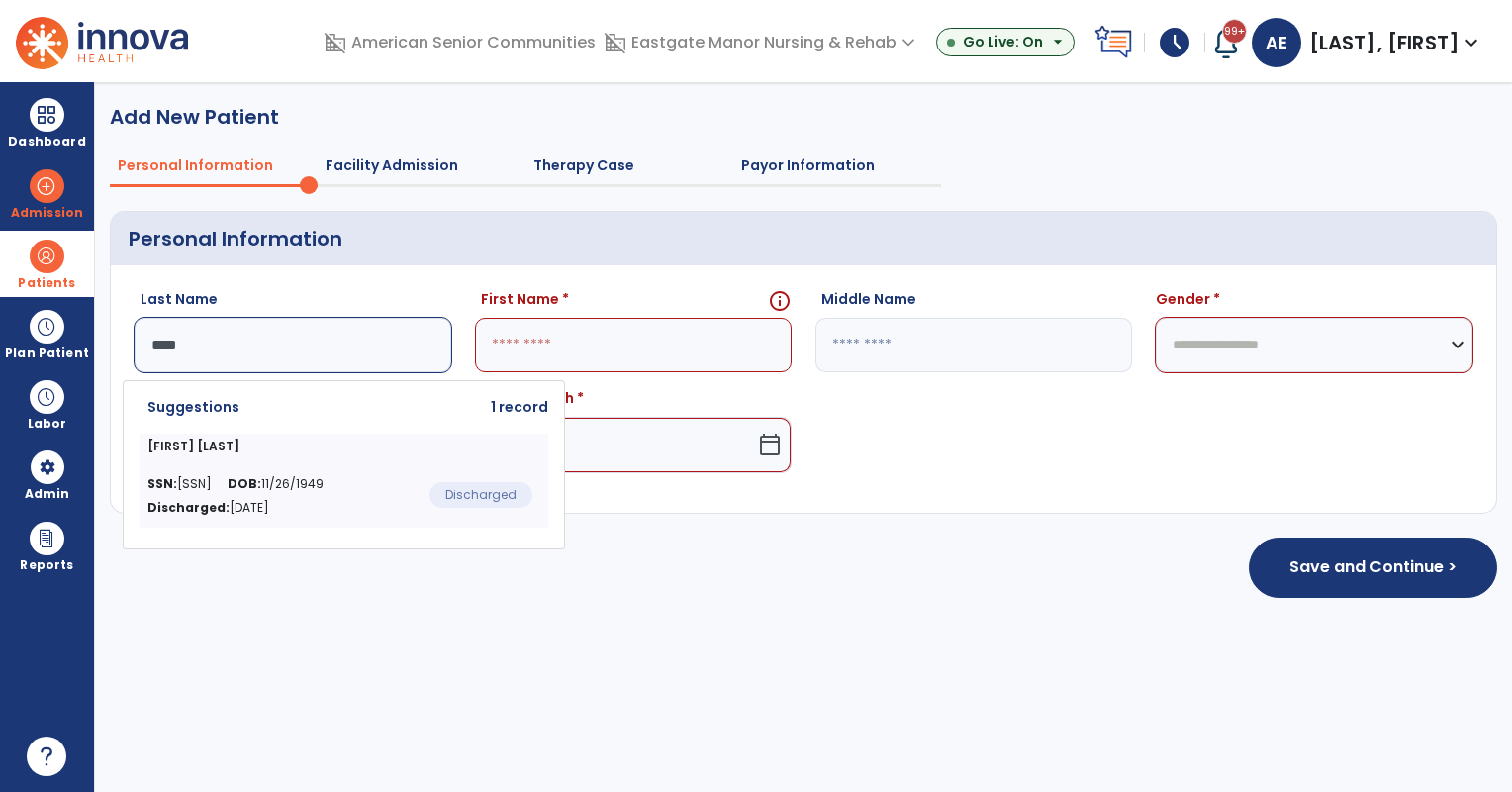 type on "****" 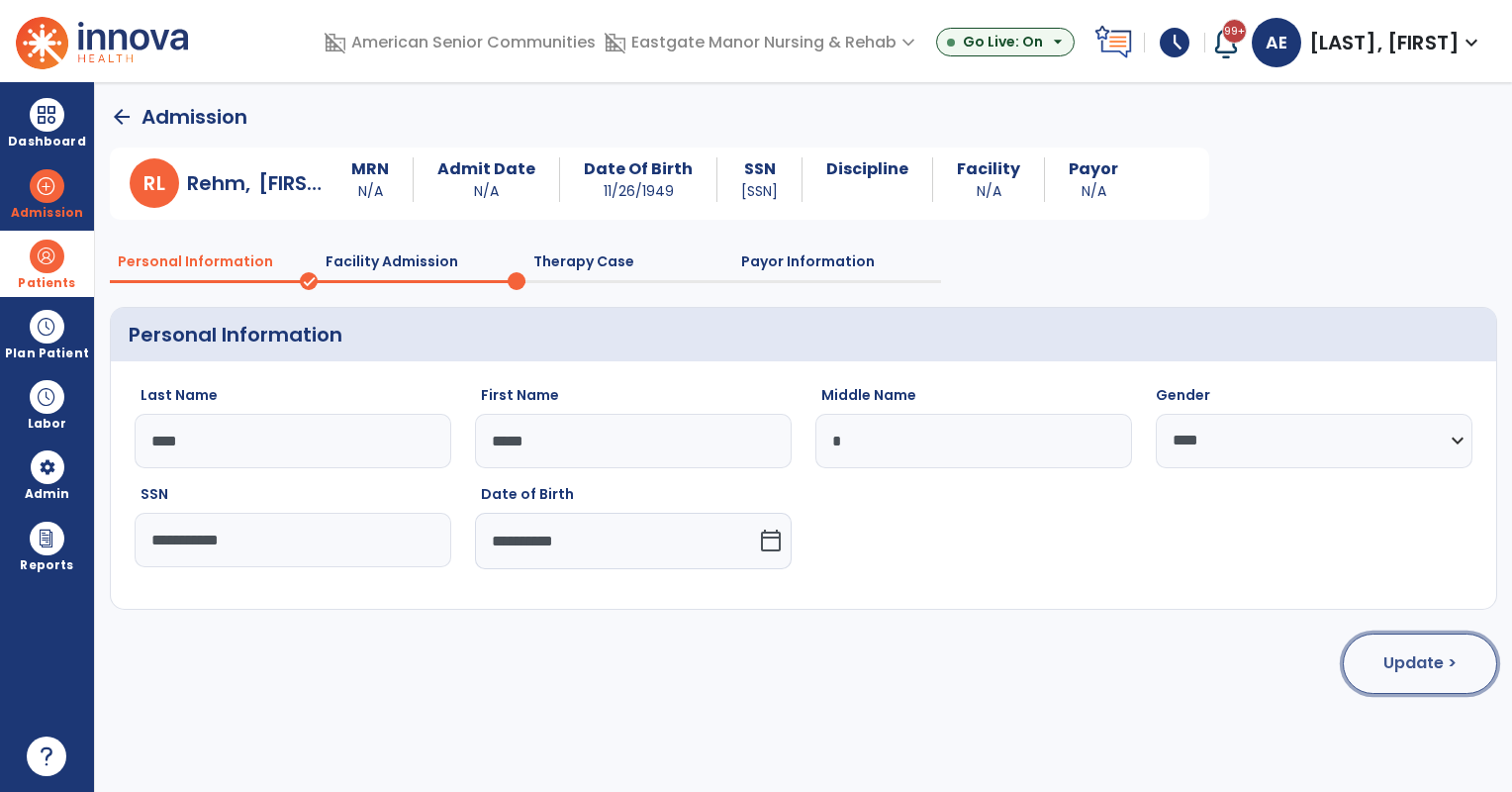 click on "Update >" 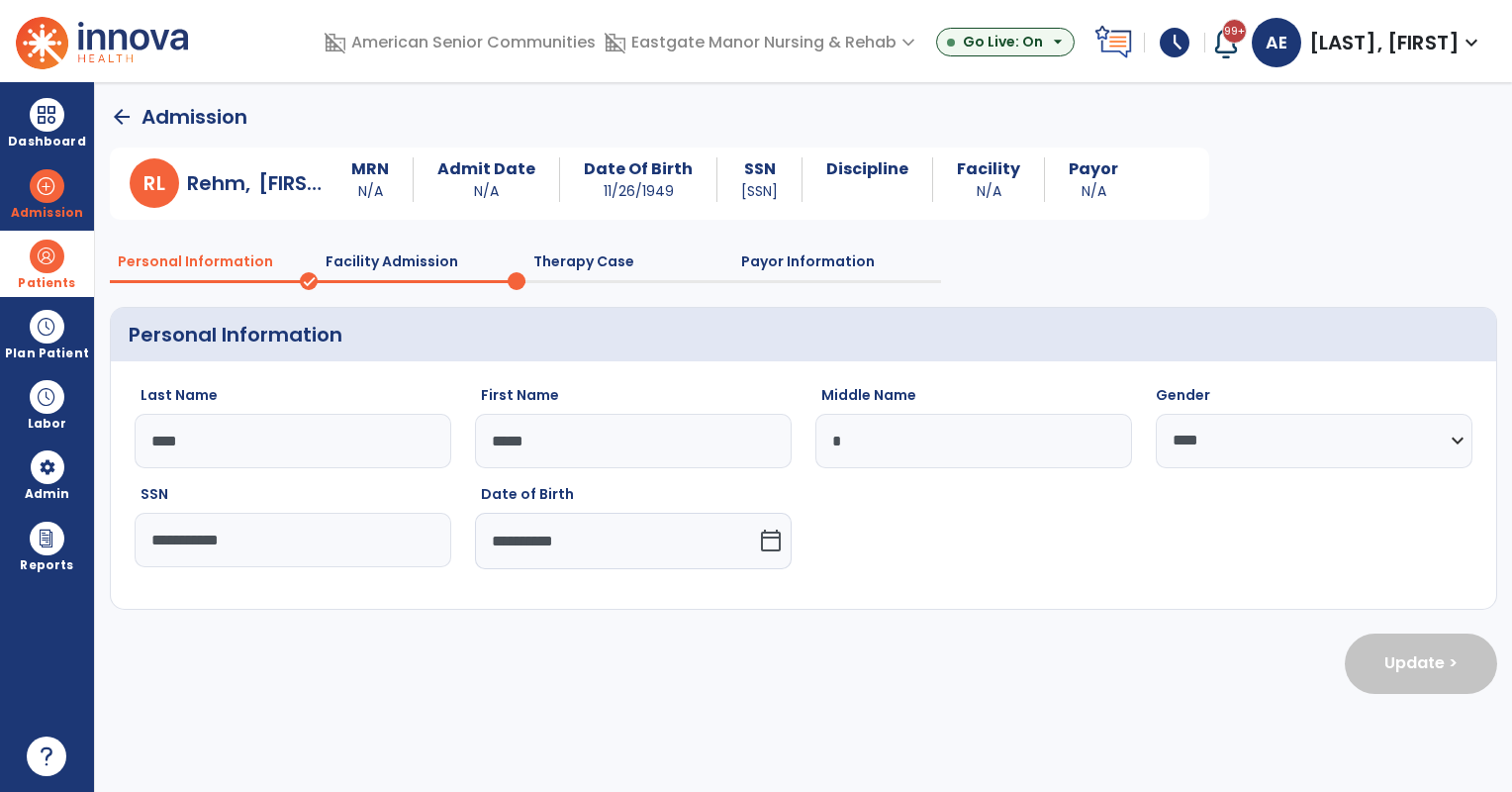select on "**********" 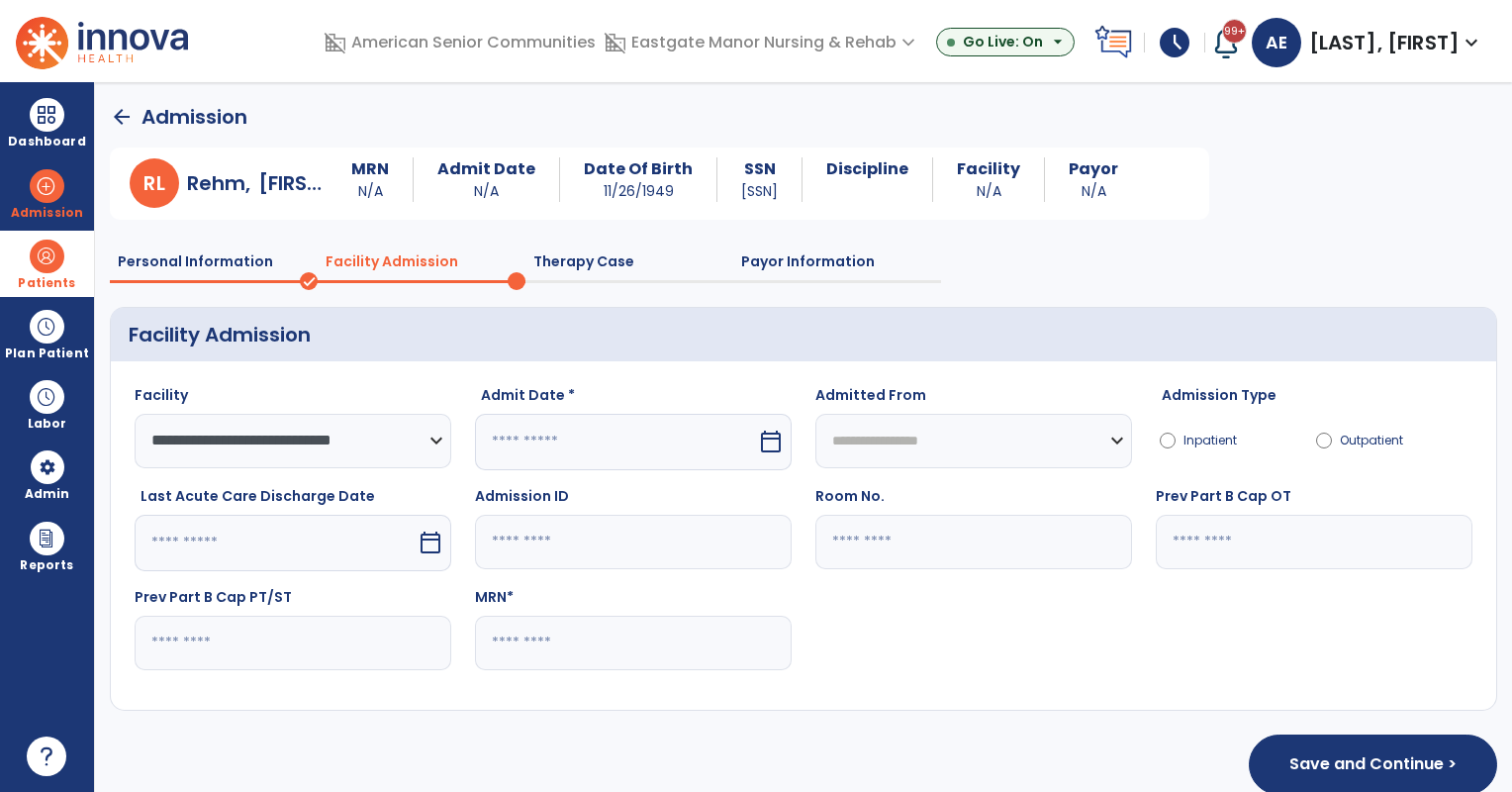 click at bounding box center (615, 442) 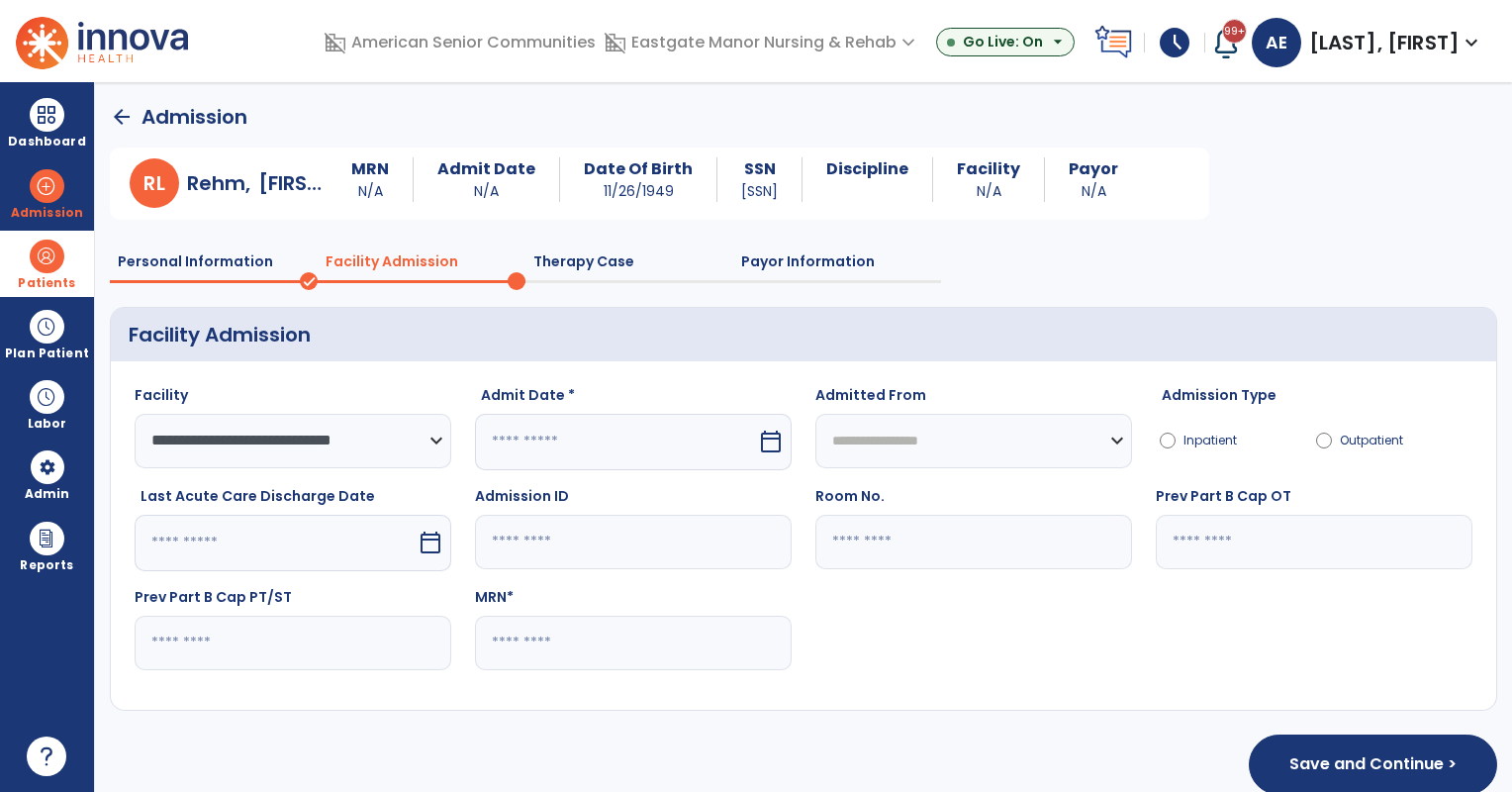 select on "*" 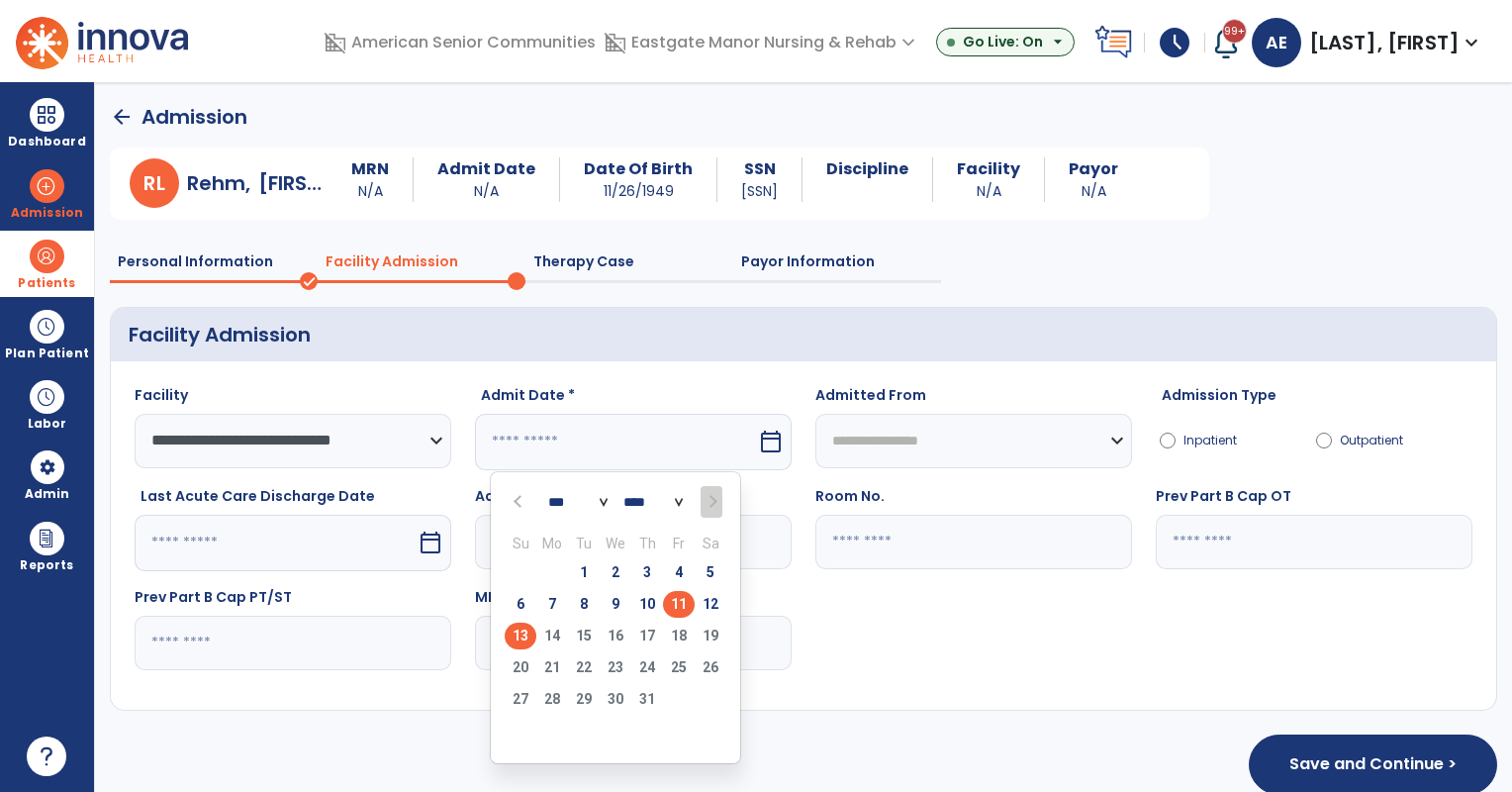 click on "11" at bounding box center [679, 604] 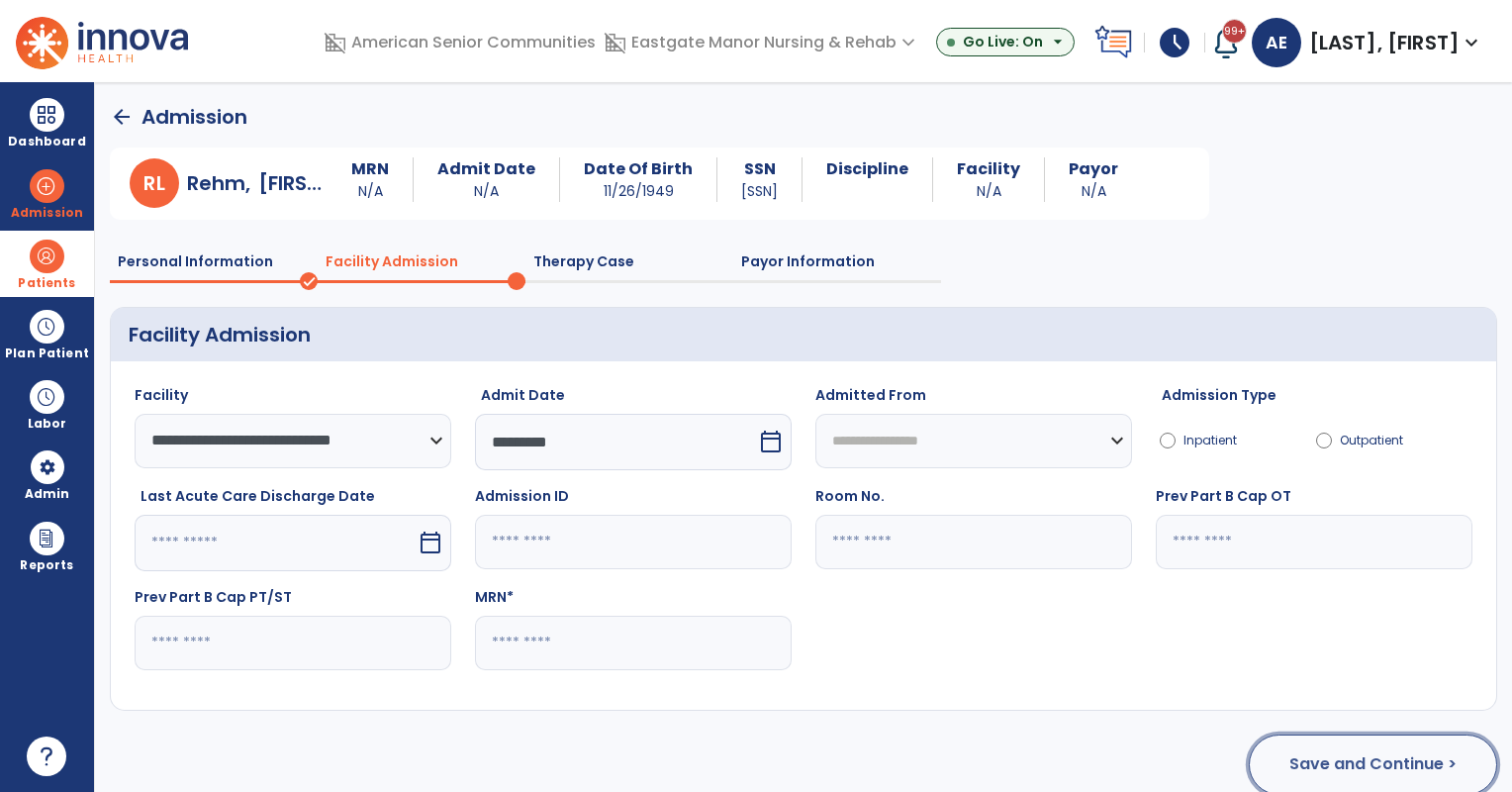 click on "Save and Continue >" 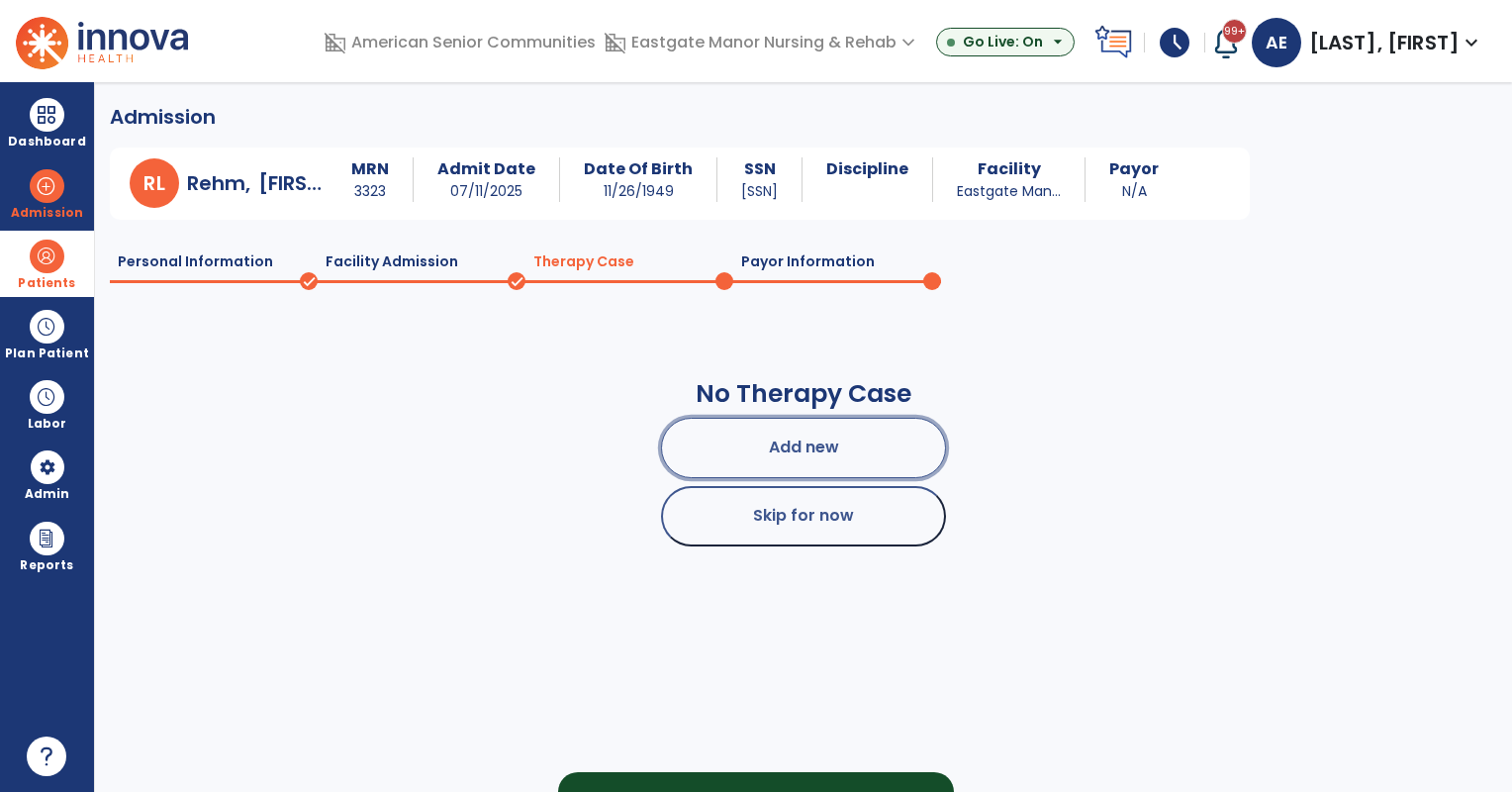 click on "Add new" at bounding box center [803, 447] 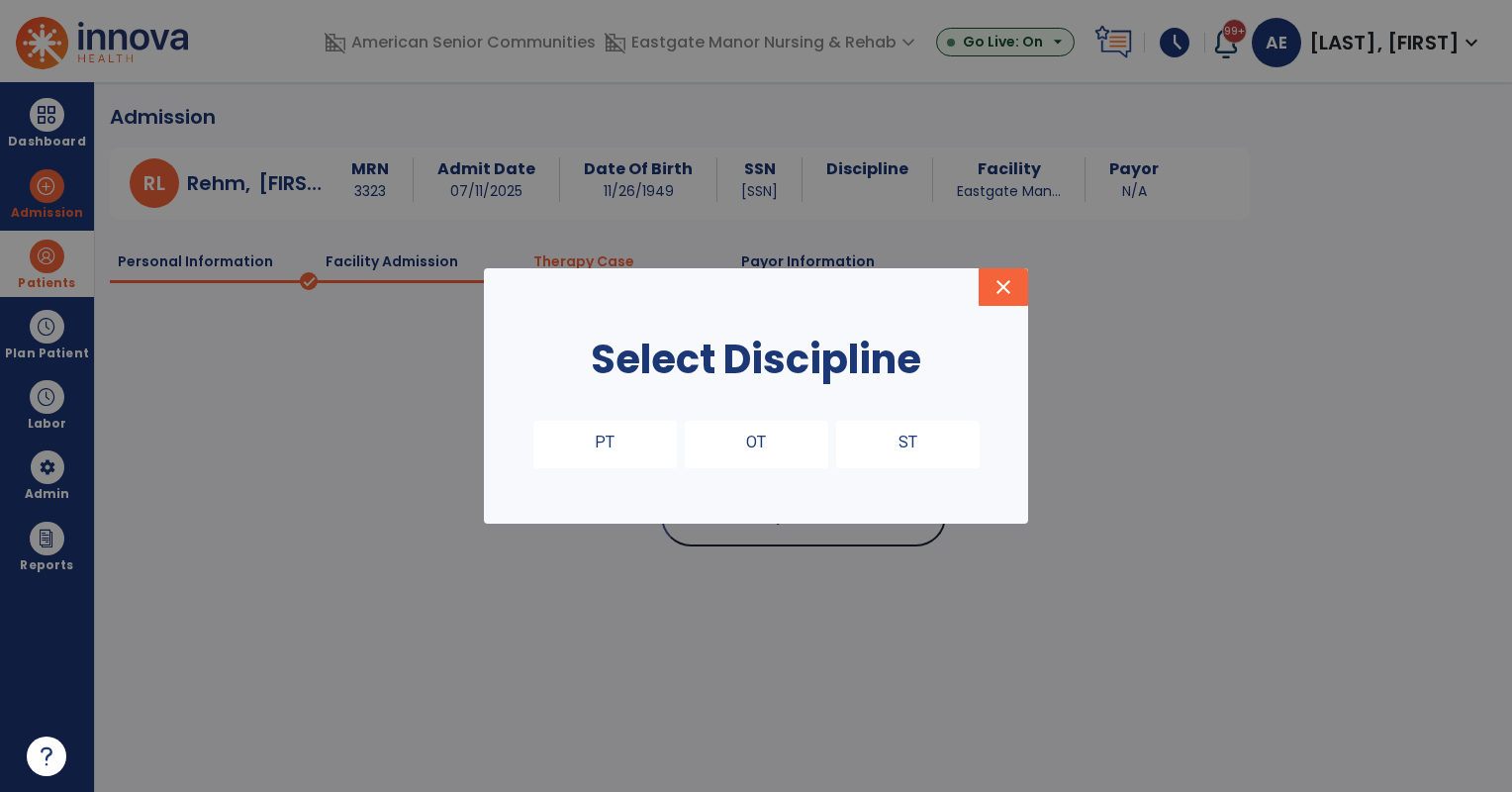 click on "PT" at bounding box center [605, 445] 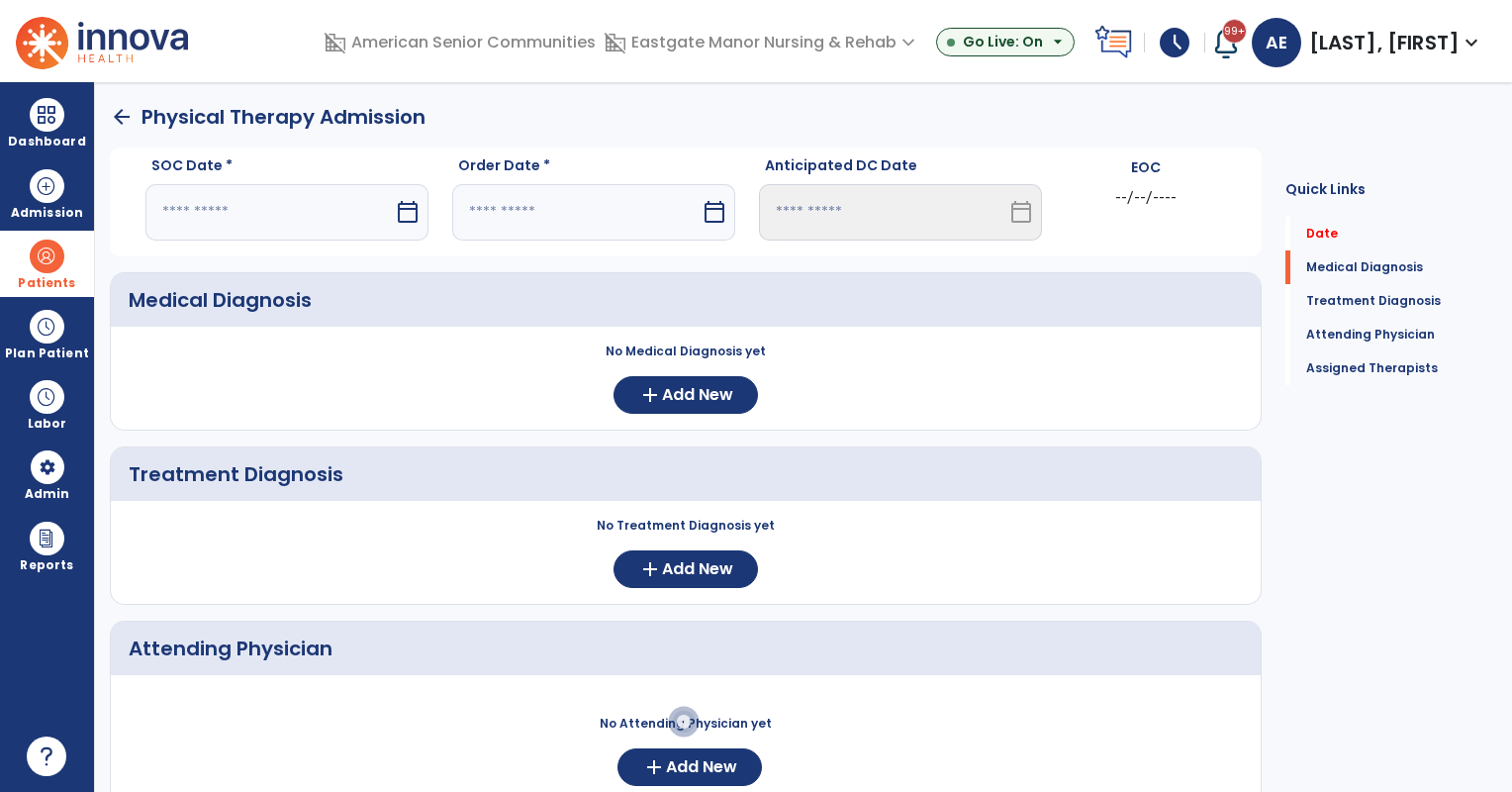 click on "calendar_today" at bounding box center [410, 212] 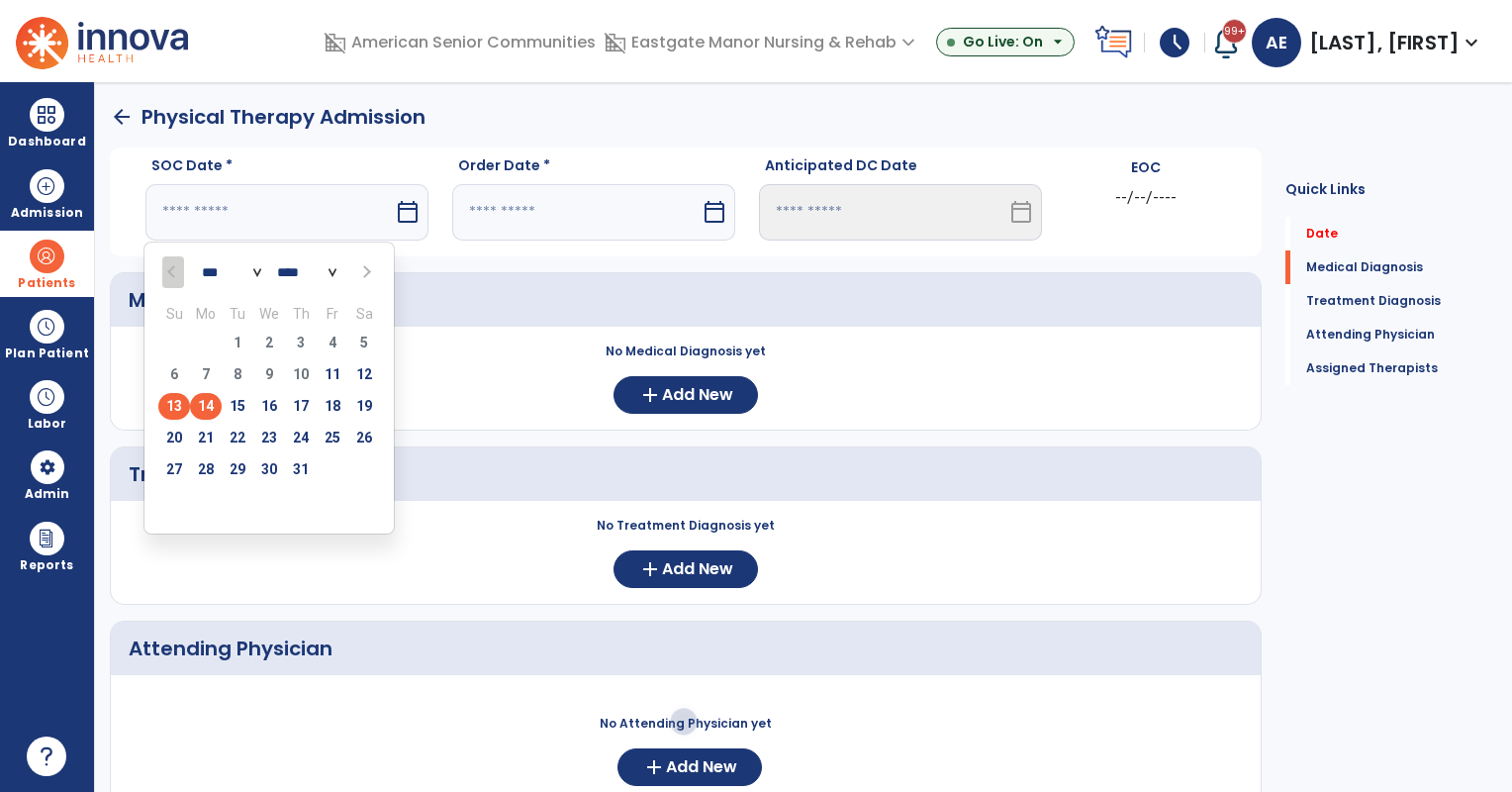 click on "14" at bounding box center (206, 406) 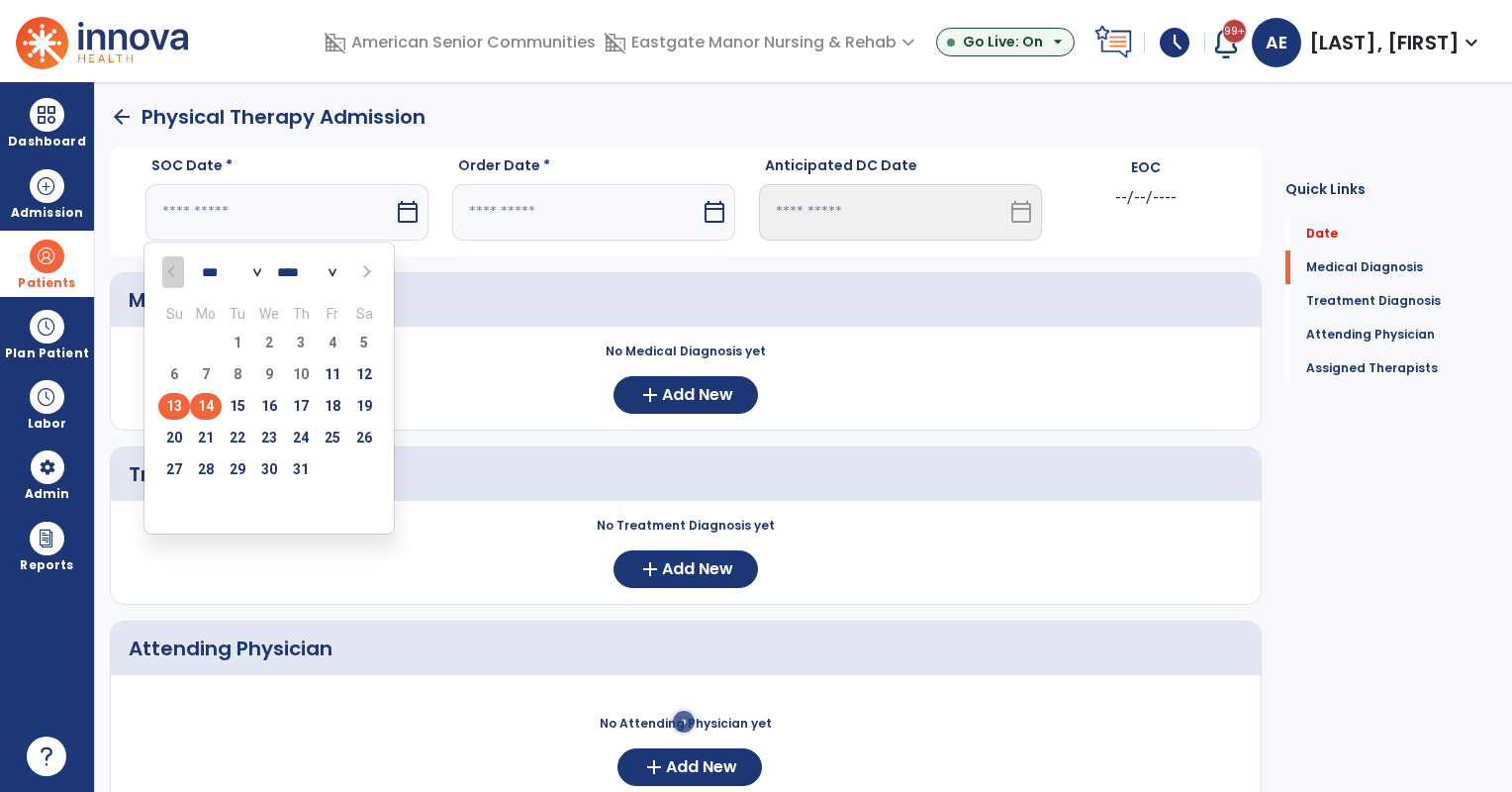type on "*********" 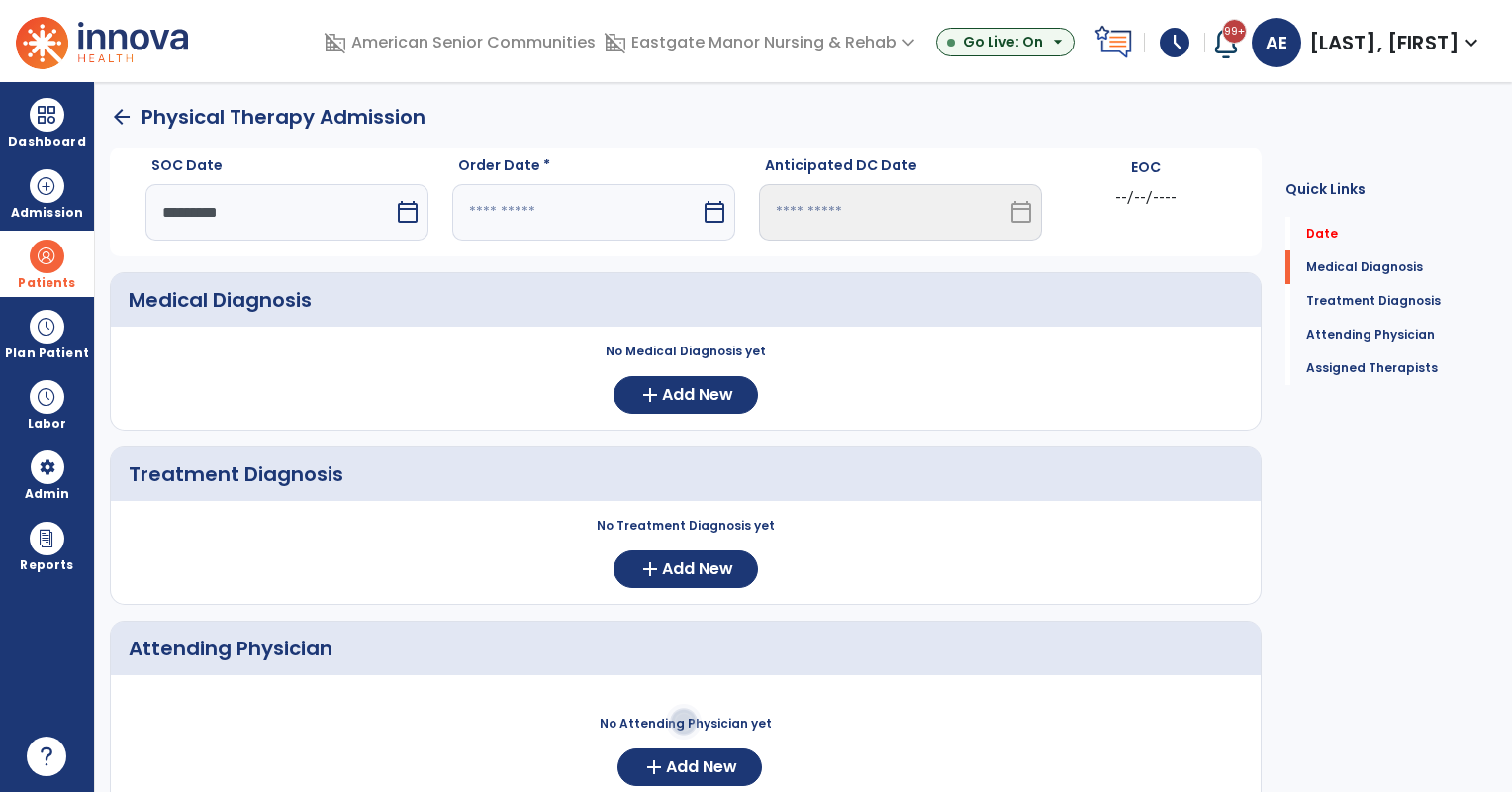 click on "calendar_today" at bounding box center [714, 212] 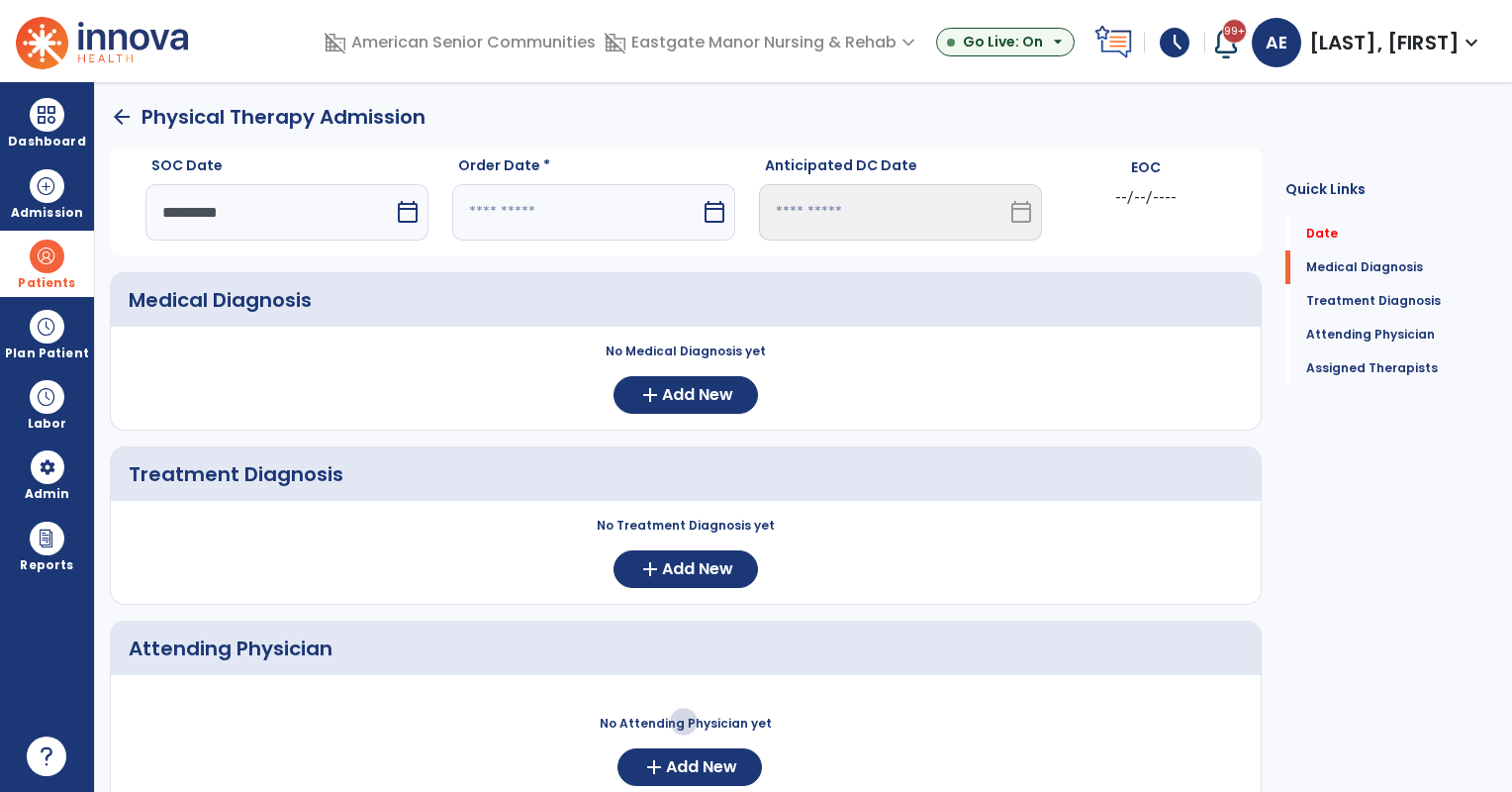 select on "*" 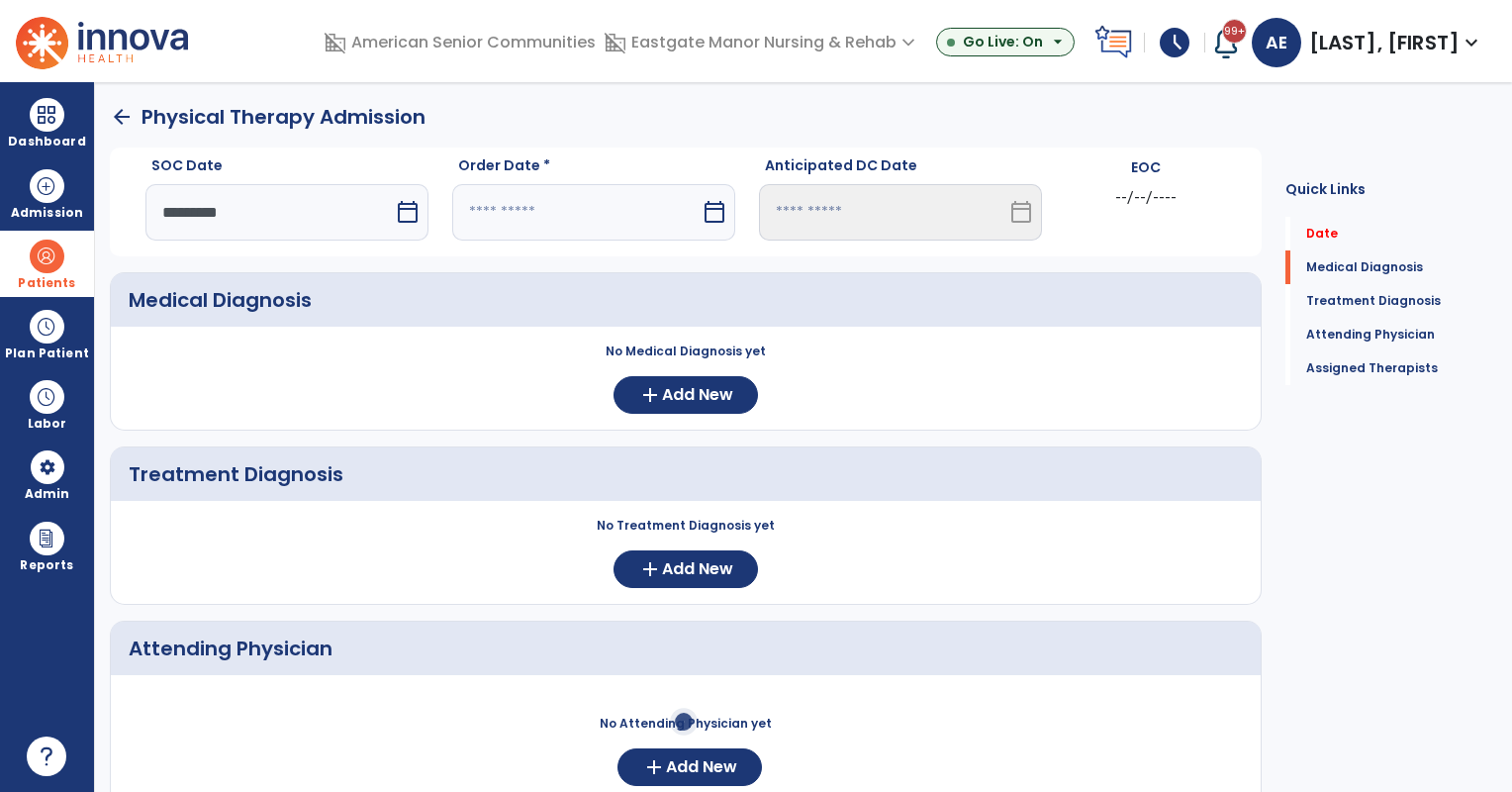 select on "****" 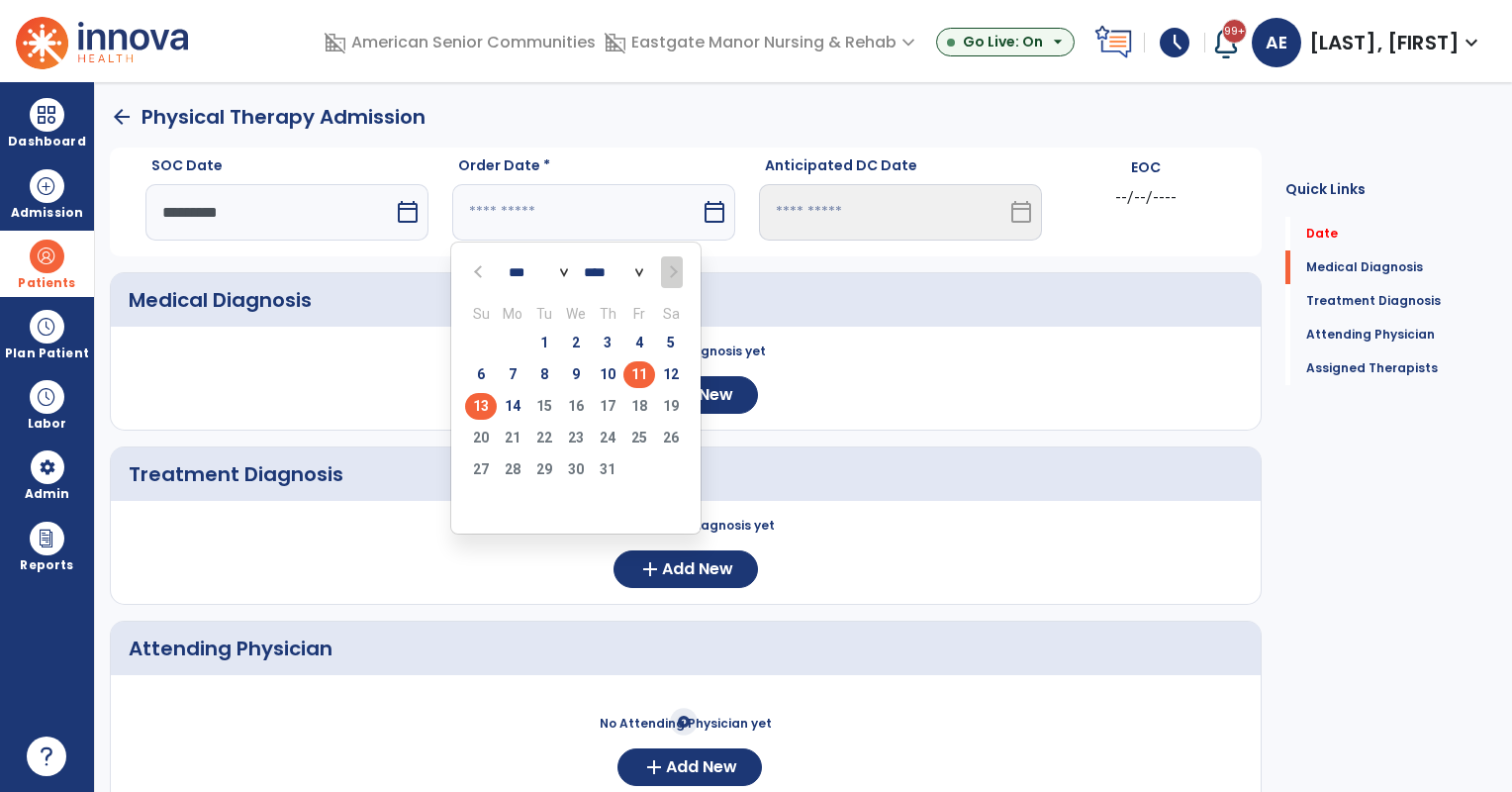 click on "11" at bounding box center [639, 374] 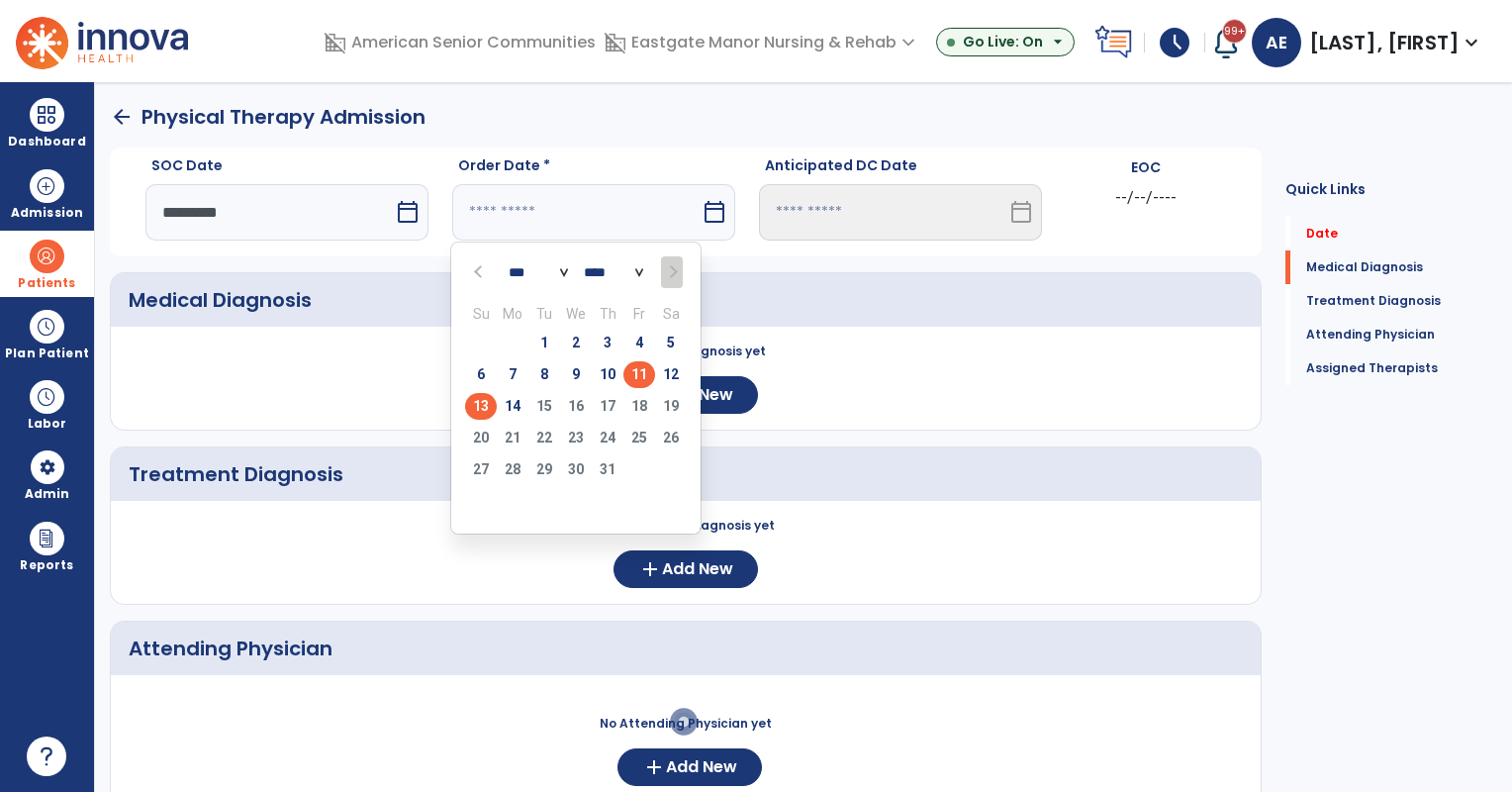 type on "*********" 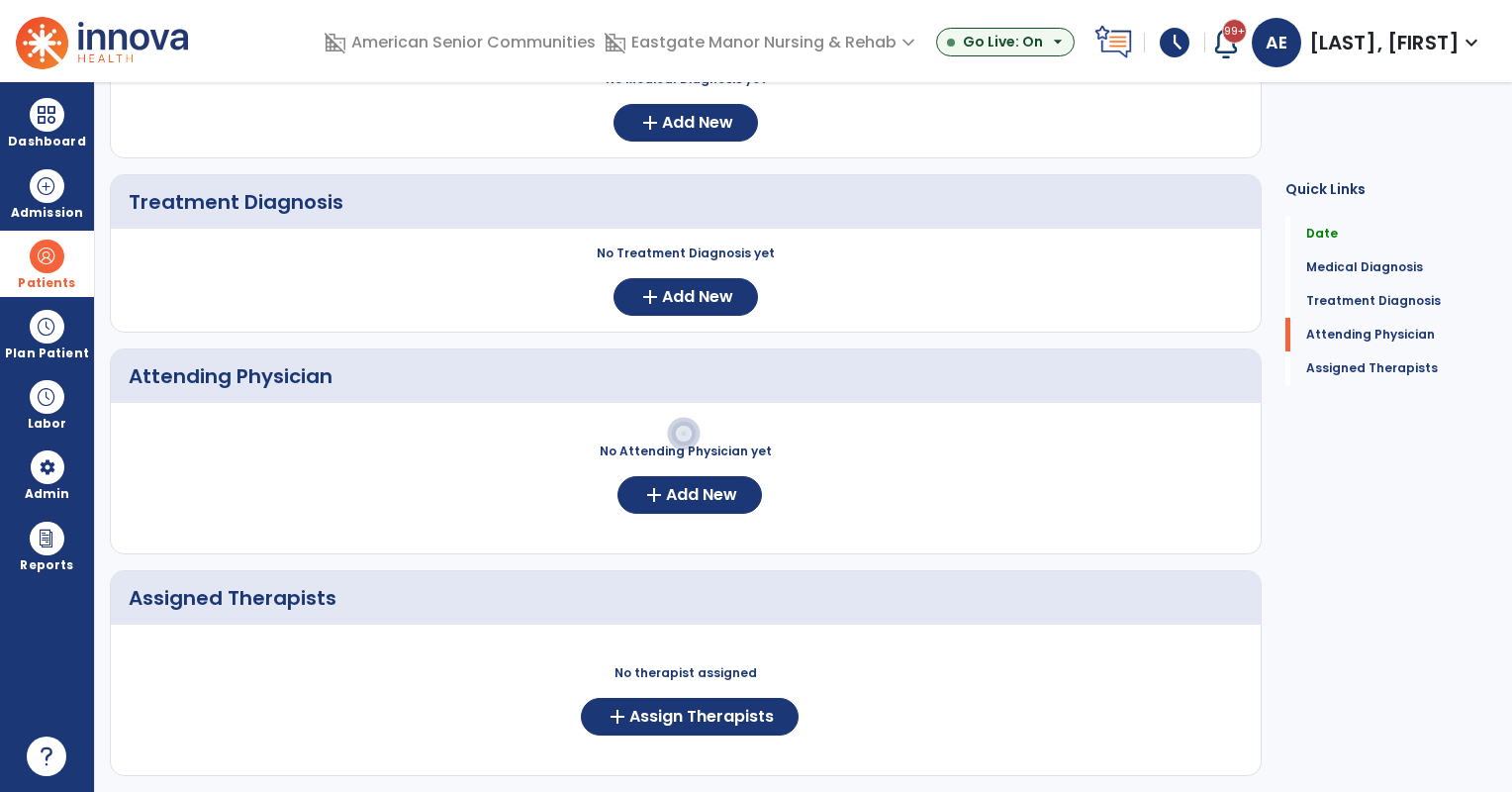 scroll, scrollTop: 297, scrollLeft: 0, axis: vertical 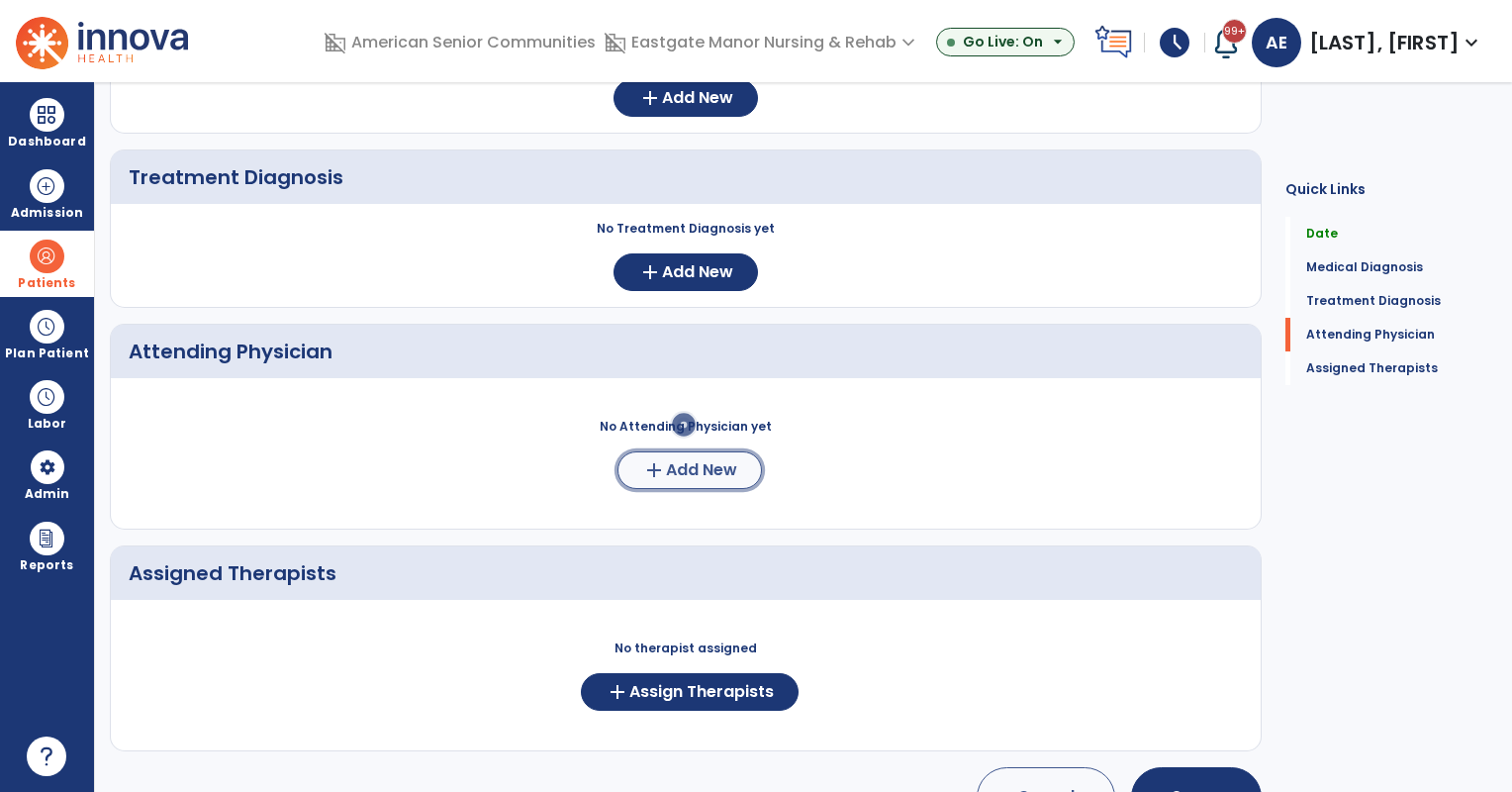 click on "Add New" 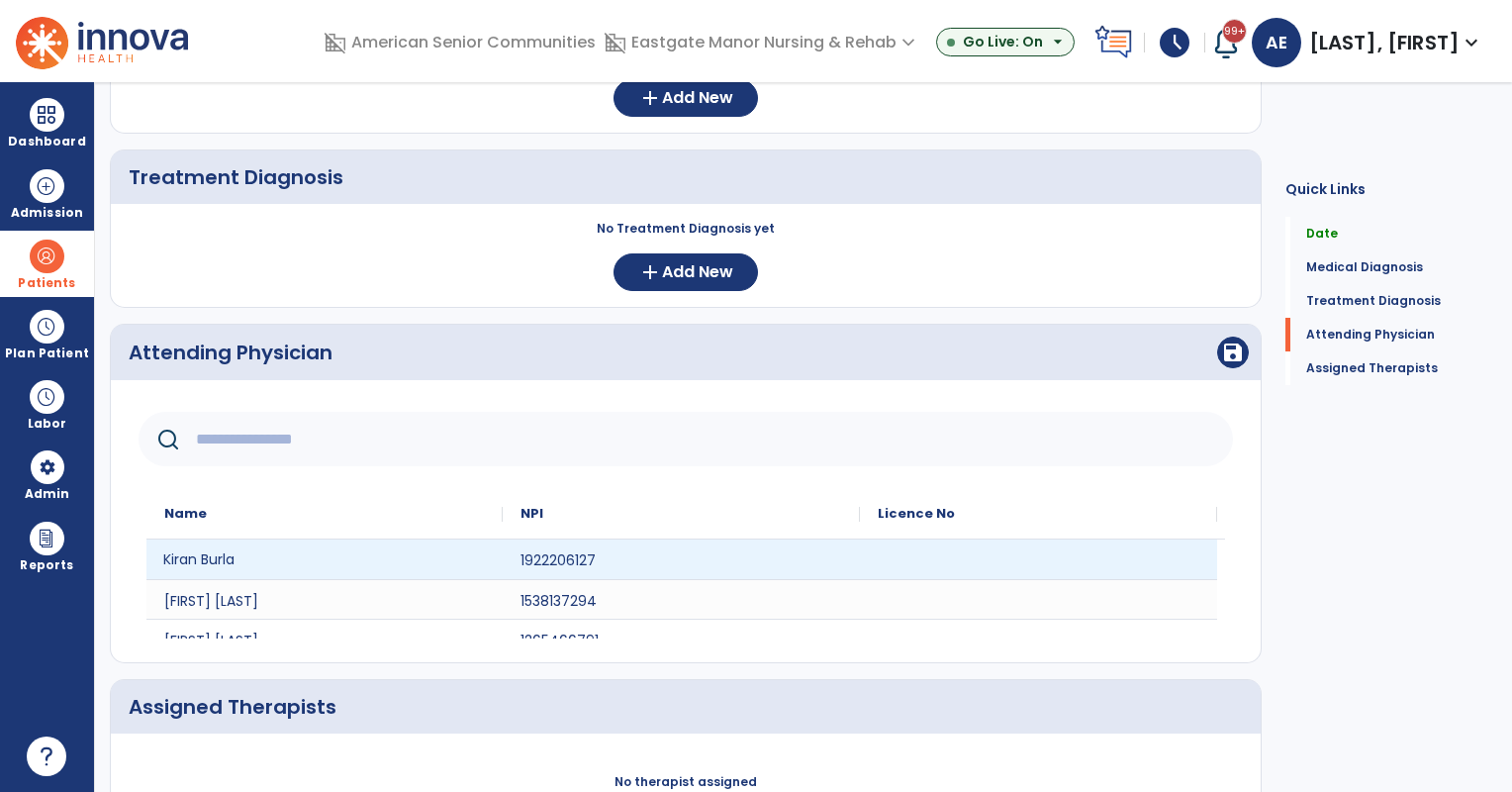 click on "Kiran Burla" 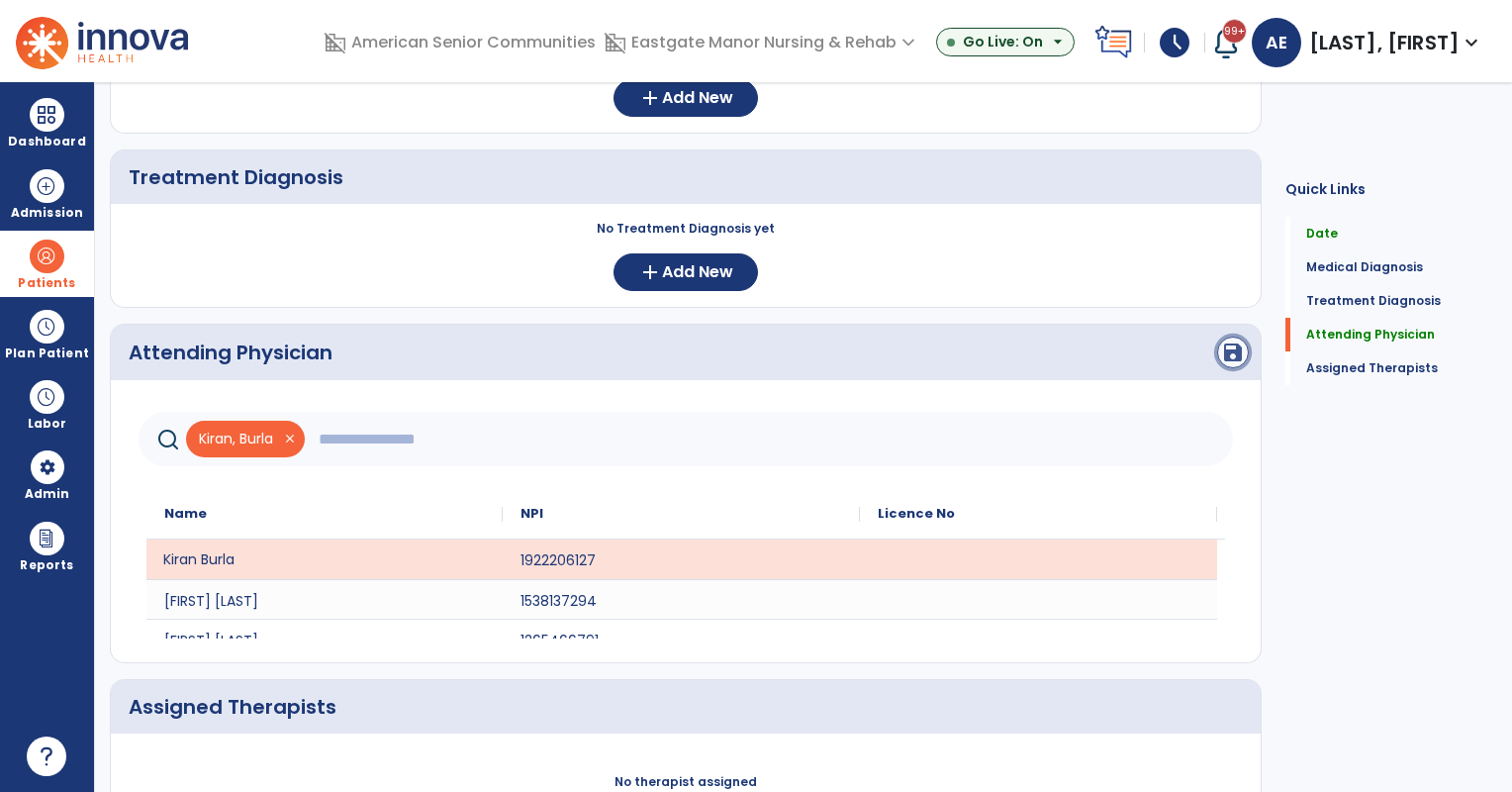 click on "save" 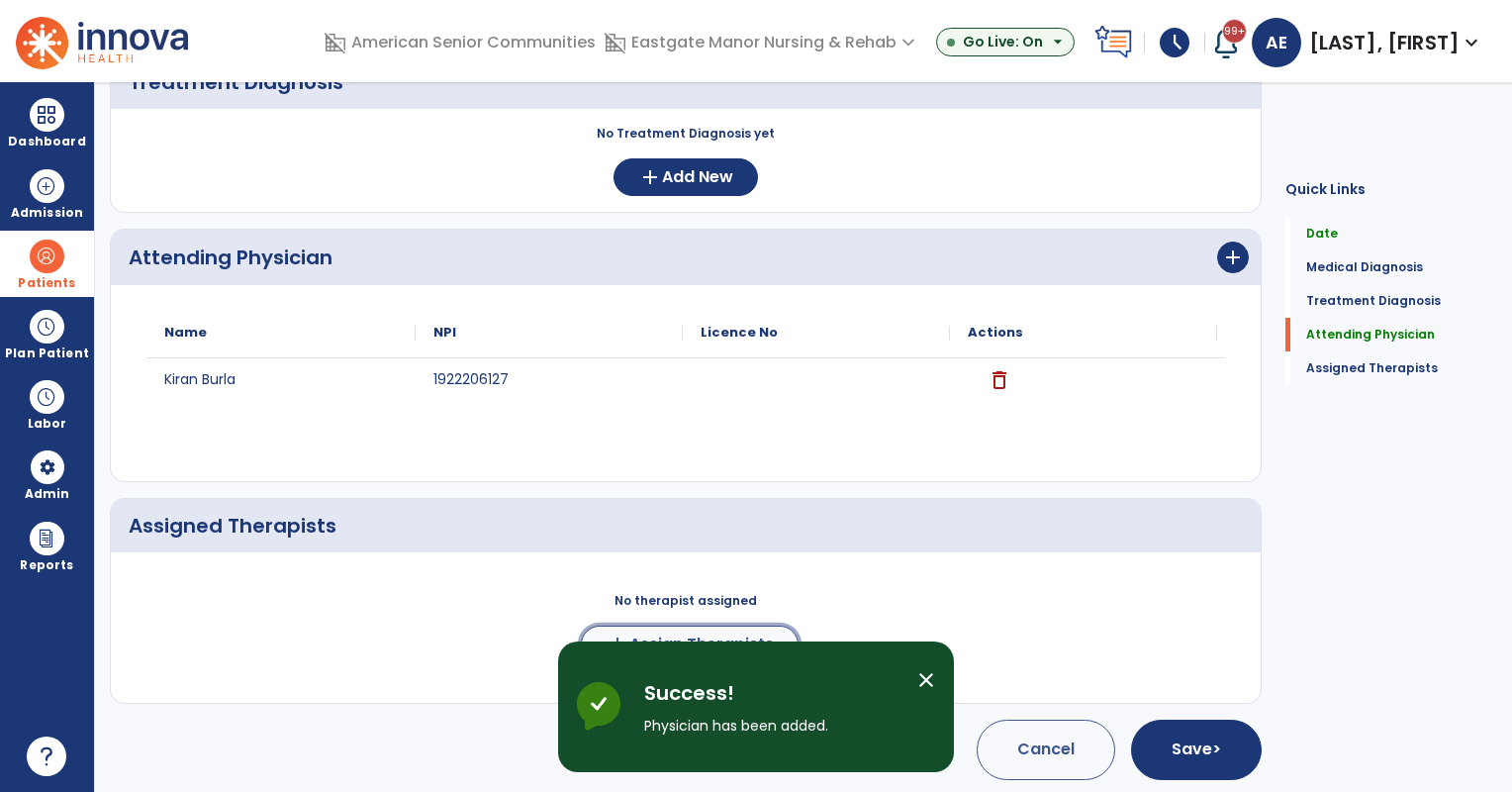 click on "Assign Therapists" 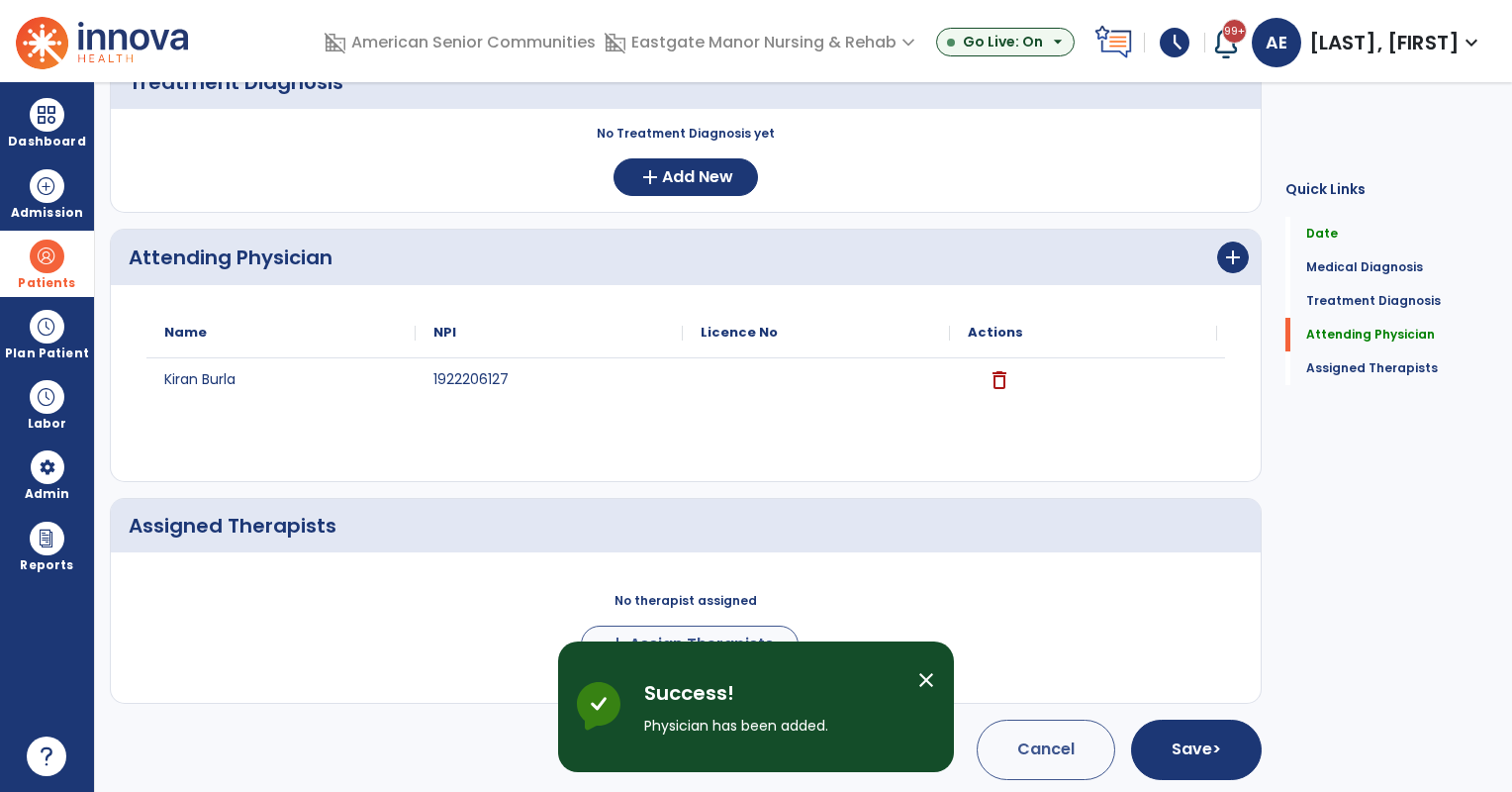 scroll, scrollTop: 388, scrollLeft: 0, axis: vertical 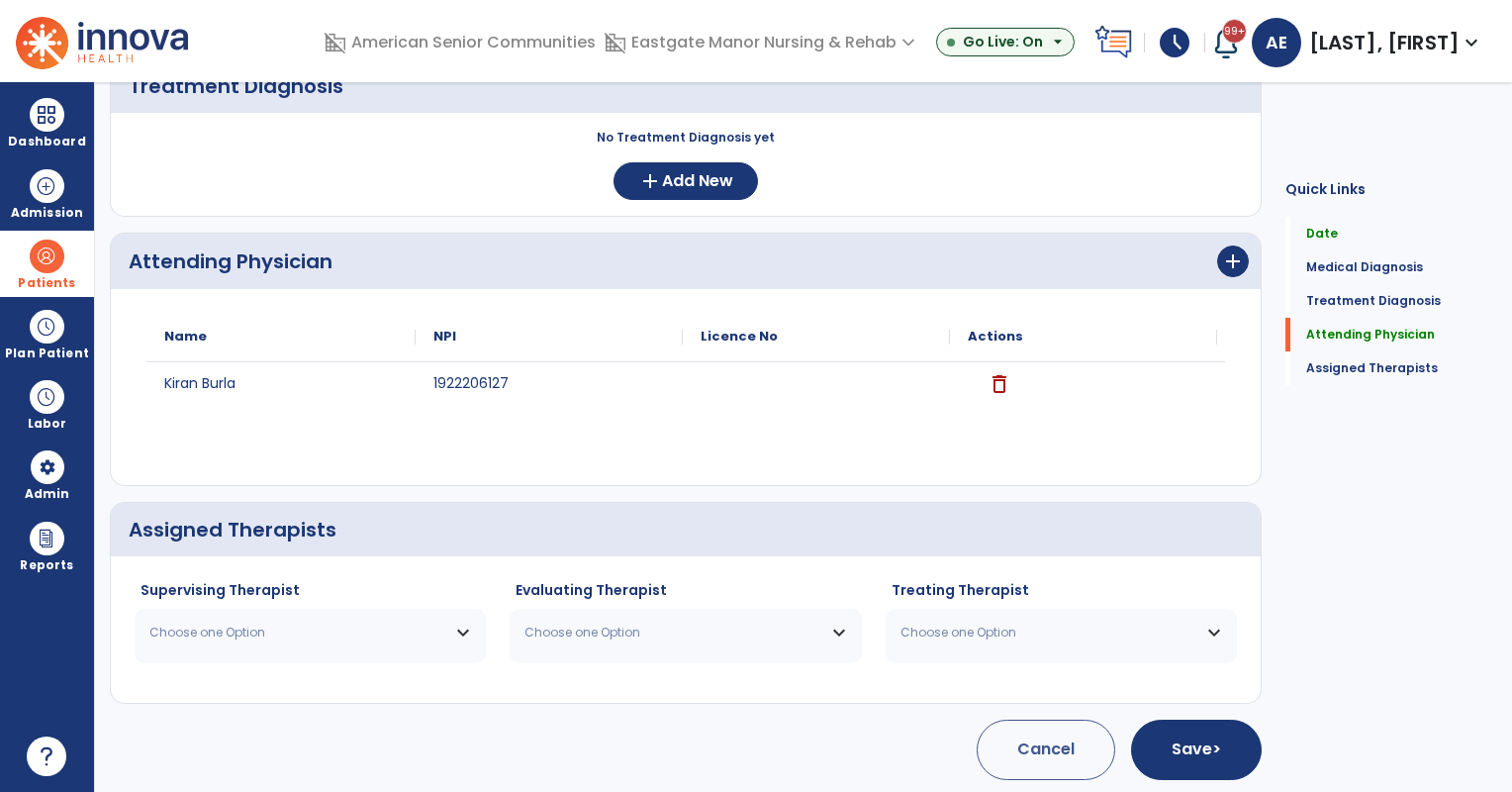 click on "Choose one Option" at bounding box center (310, 633) 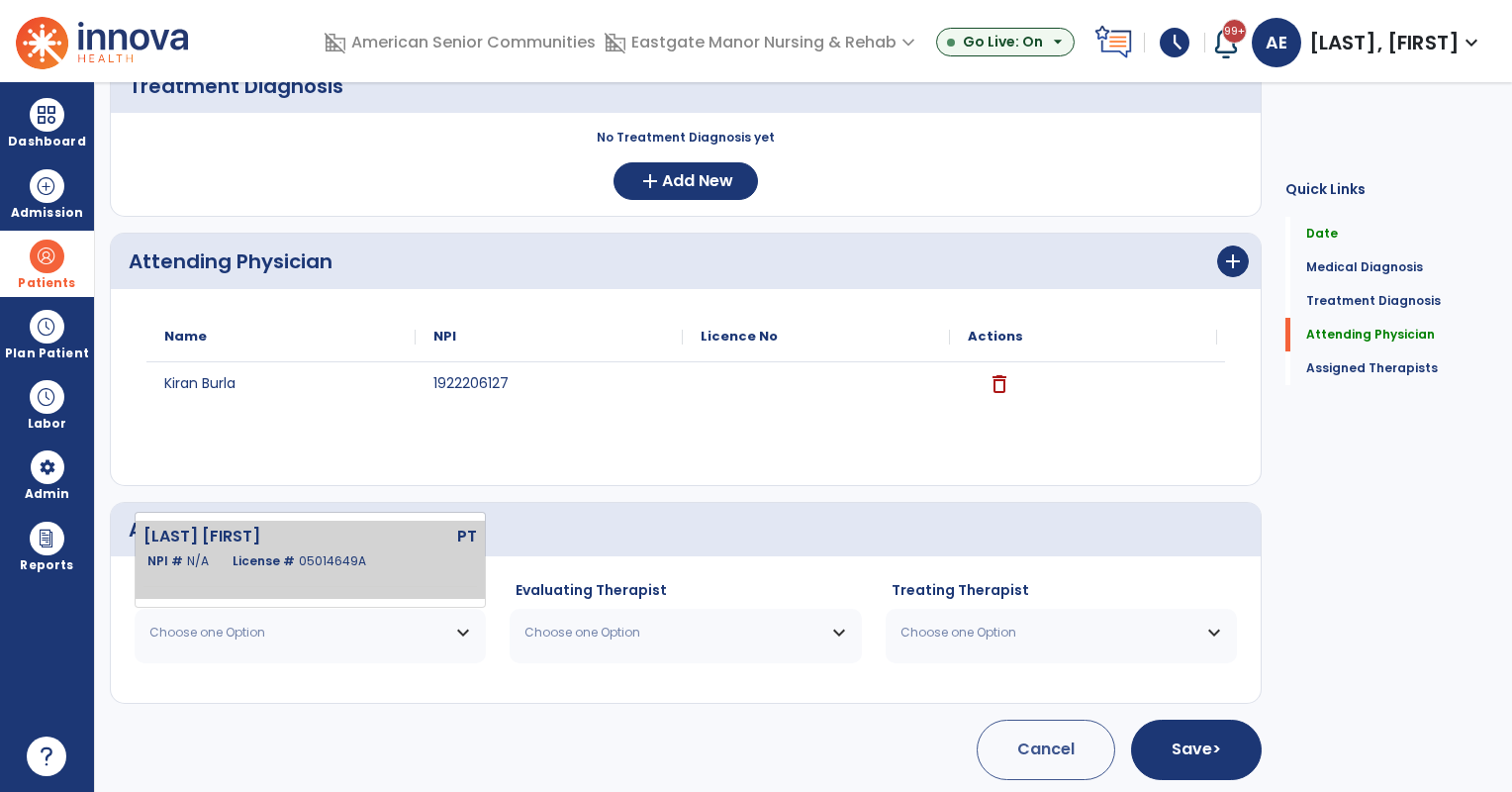 click on "05014649A" 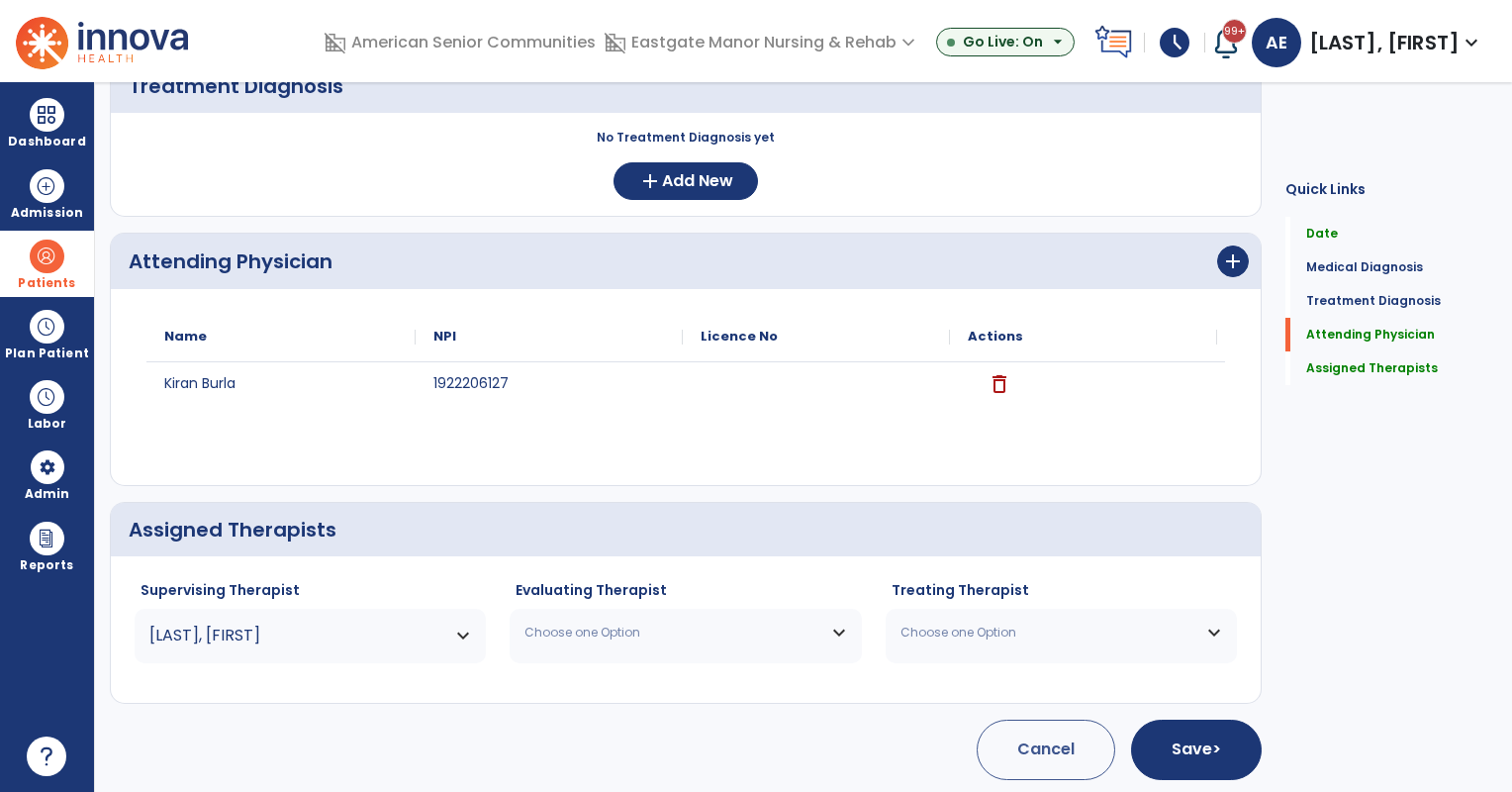click on "Choose one Option" at bounding box center (685, 633) 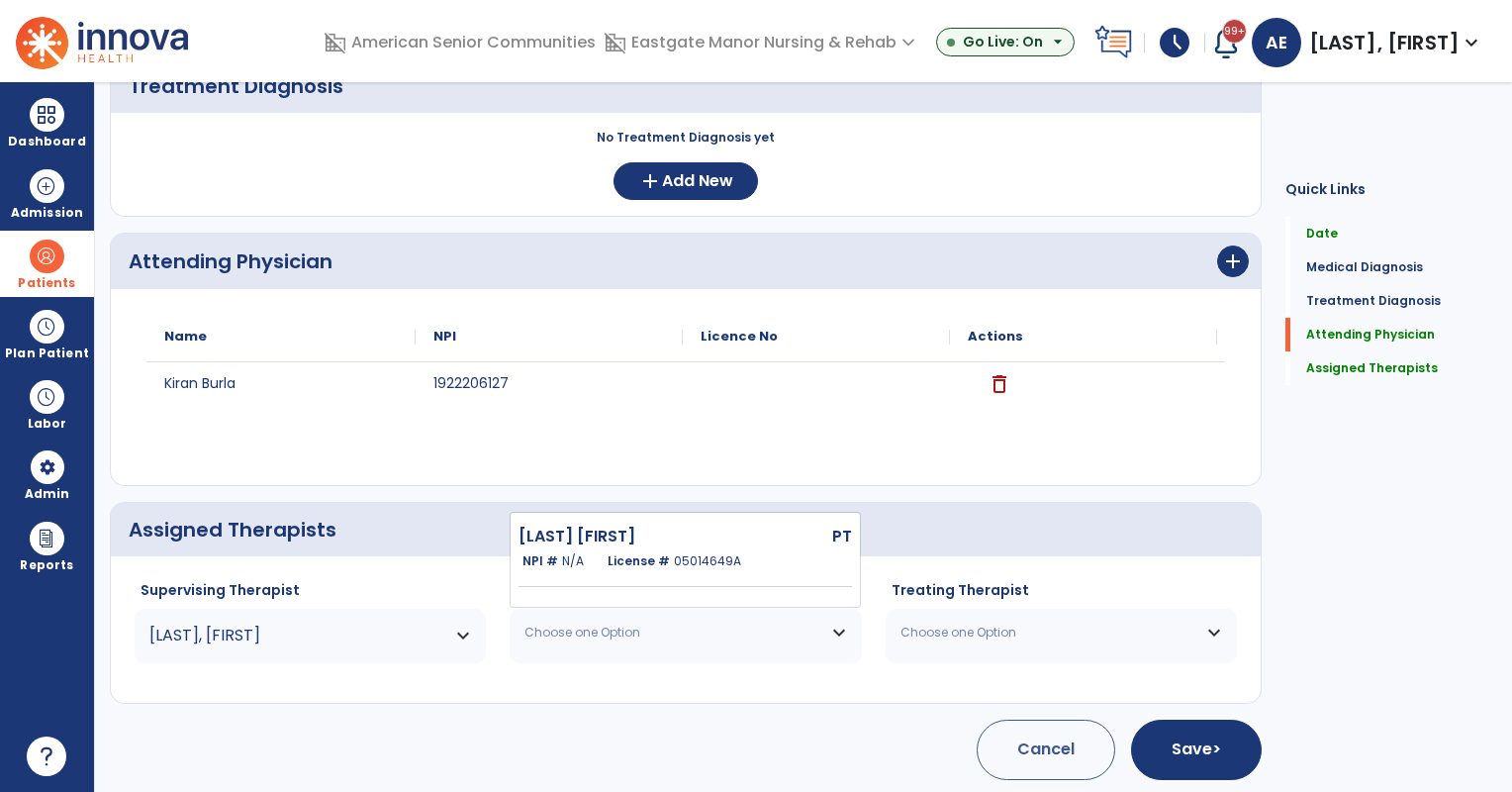 drag, startPoint x: 575, startPoint y: 568, endPoint x: 680, endPoint y: 570, distance: 105.01905 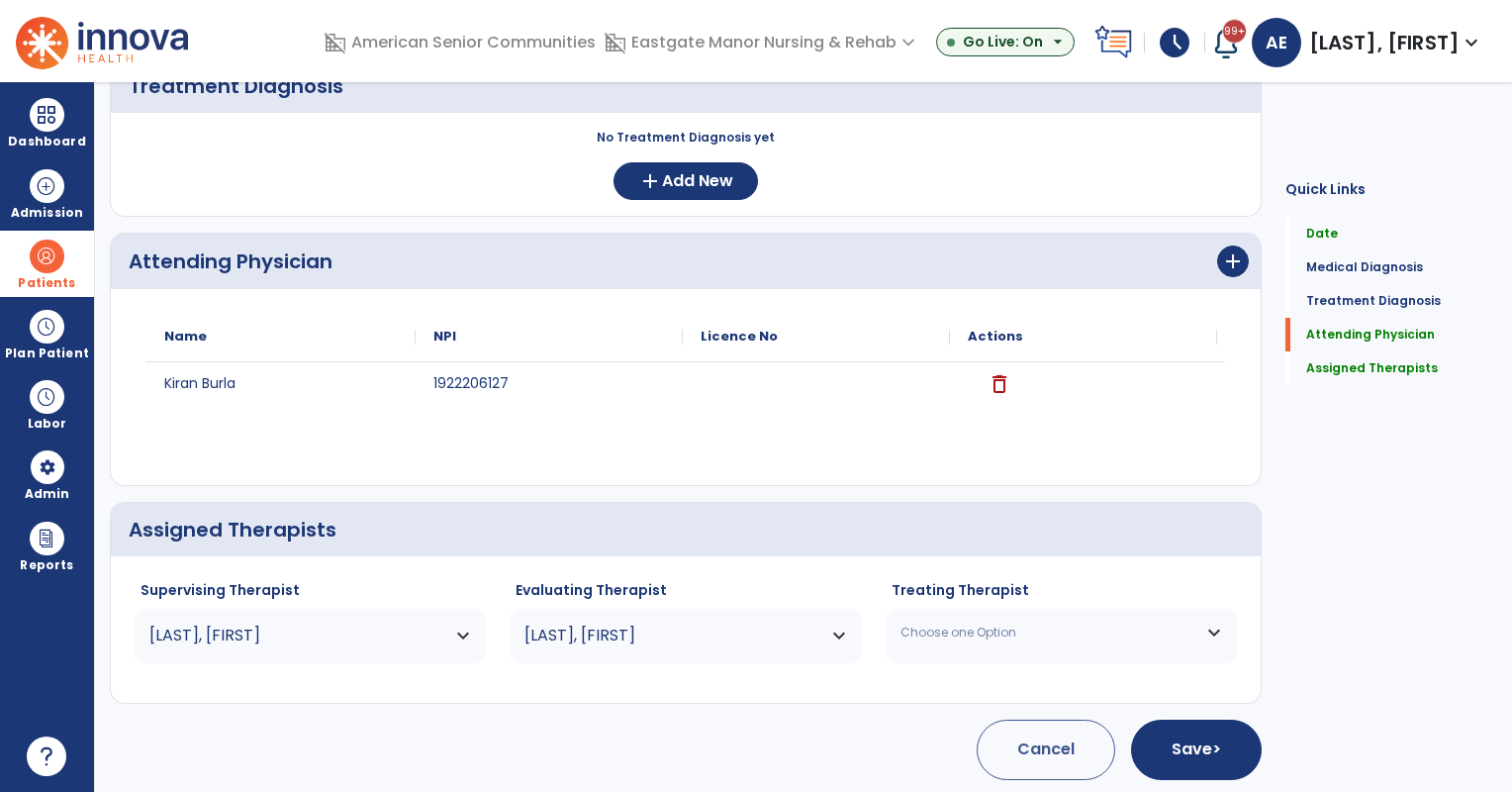 click on "Choose one Option" at bounding box center (1061, 633) 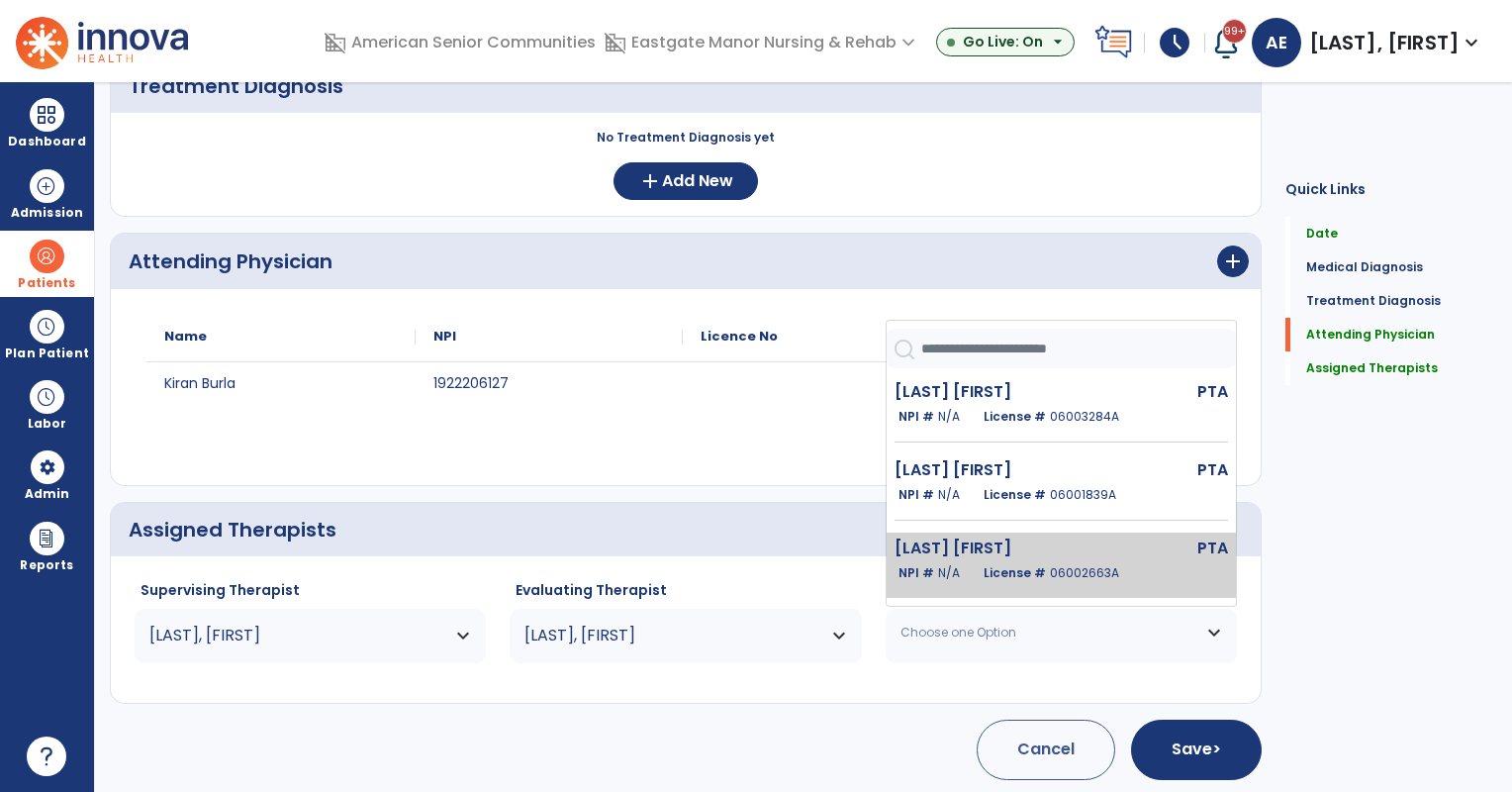 click on "Miller Theresa  PTA   NPI #  N/A   License #  06002663A" 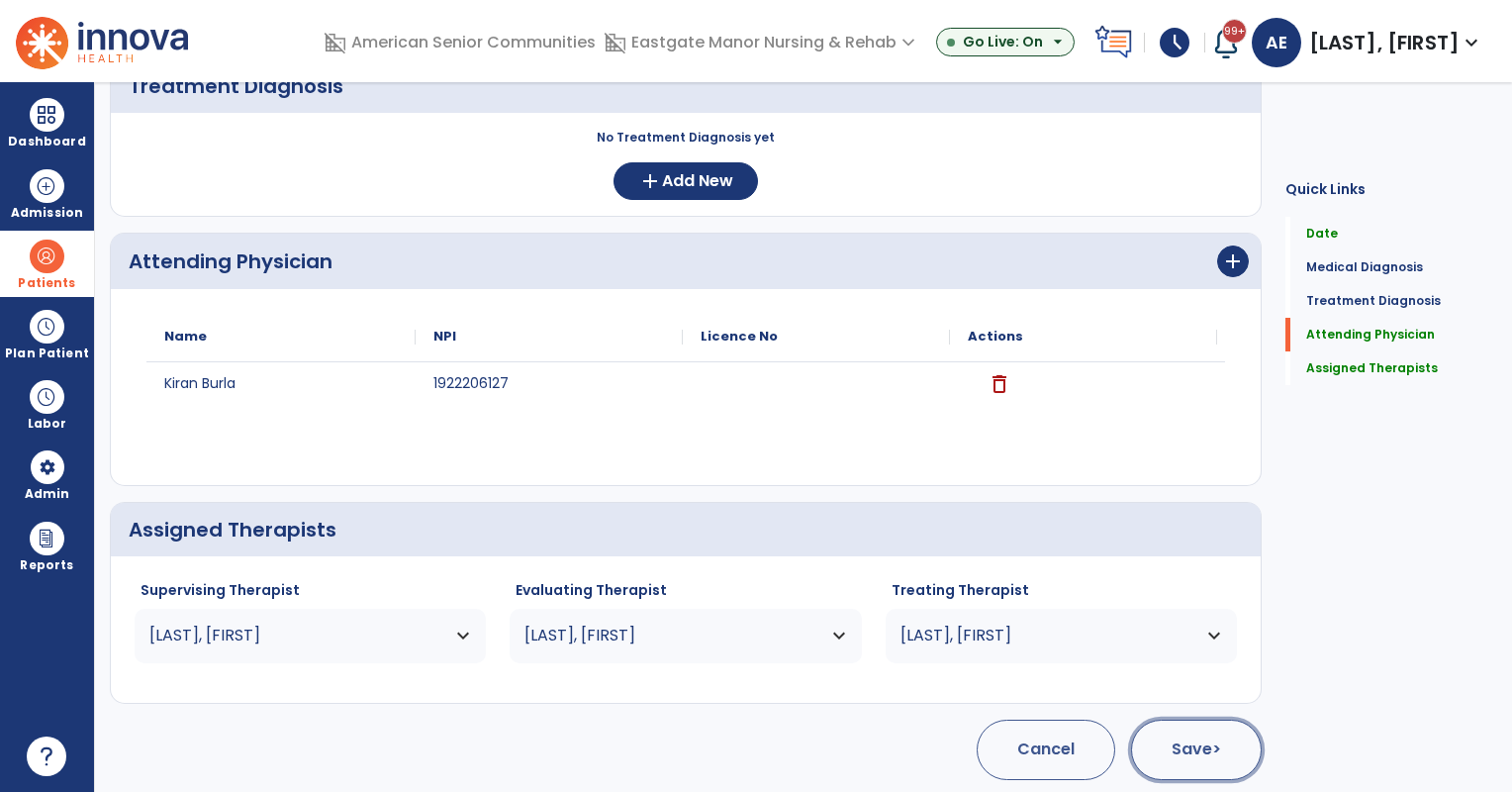 click on "Save  >" 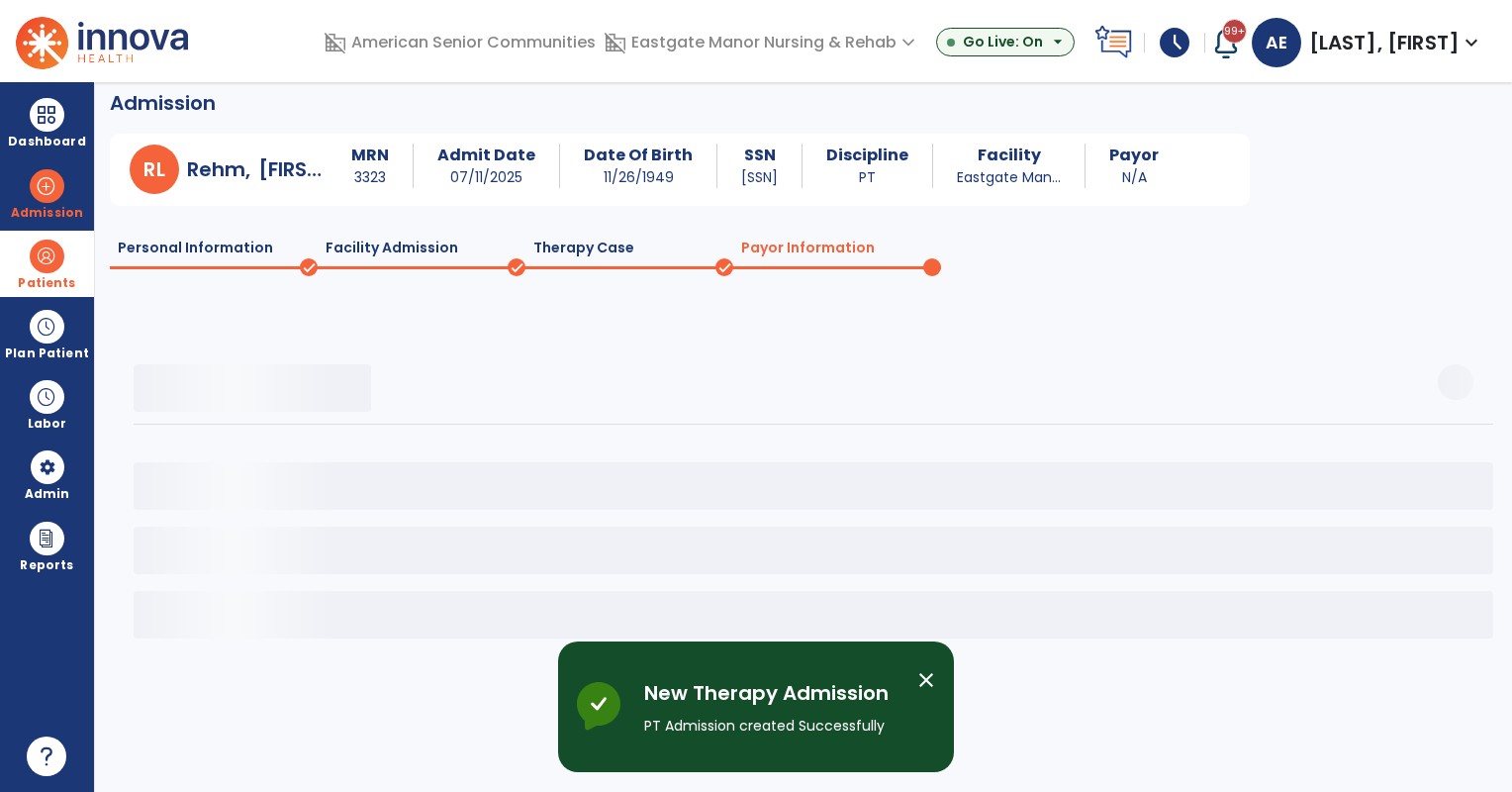 scroll, scrollTop: 13, scrollLeft: 0, axis: vertical 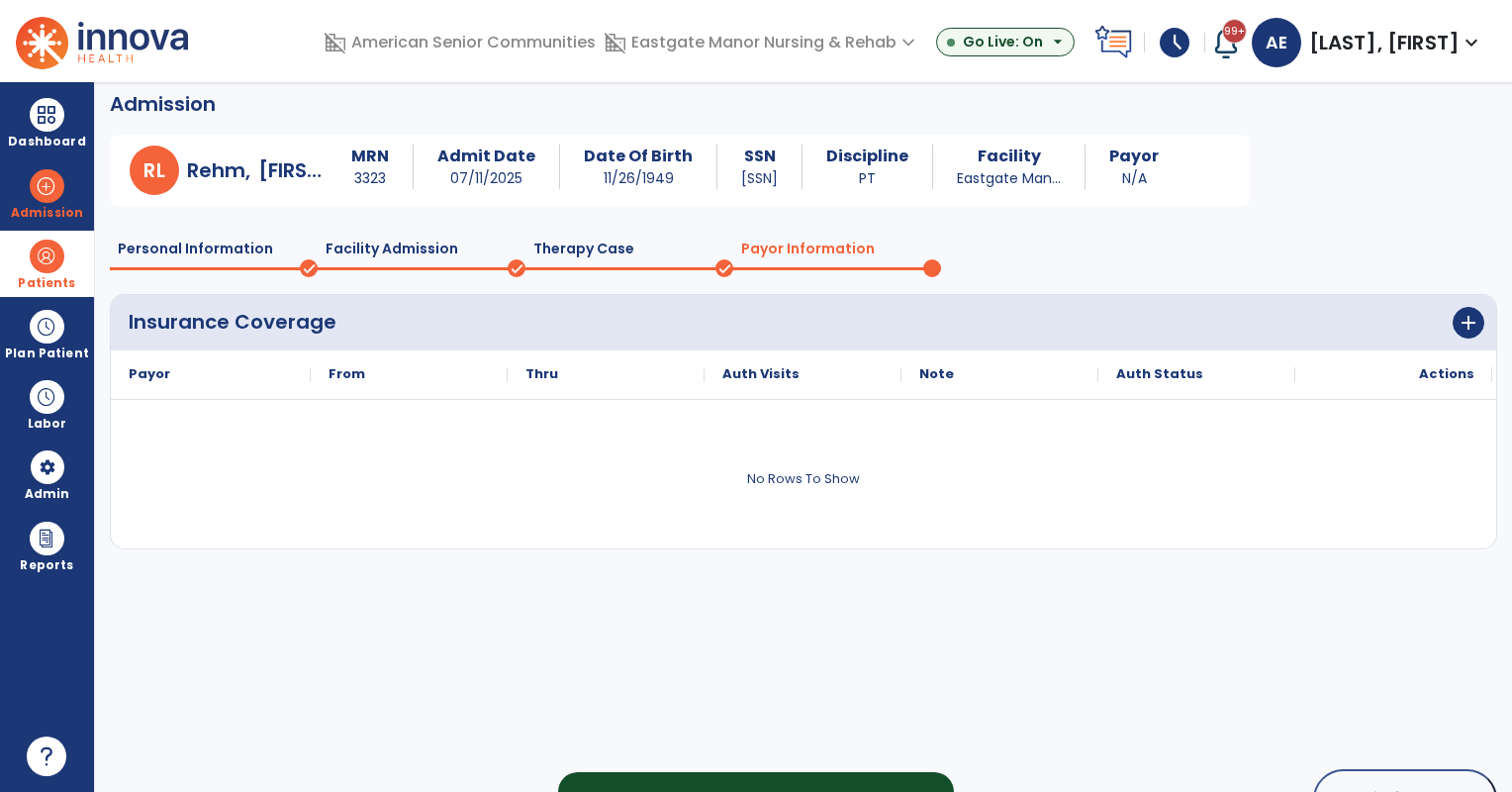click on "Therapy Case" 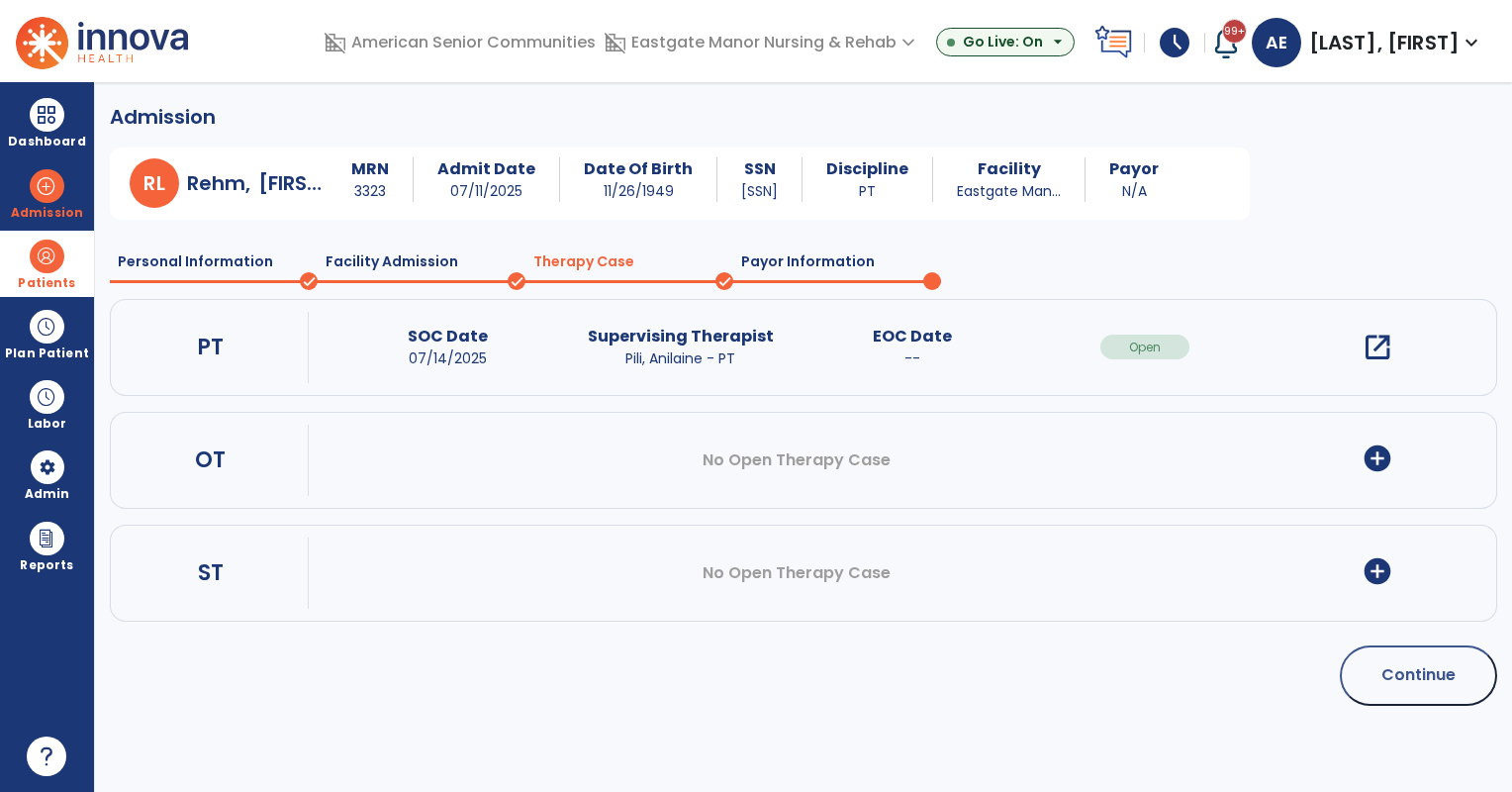scroll, scrollTop: 0, scrollLeft: 0, axis: both 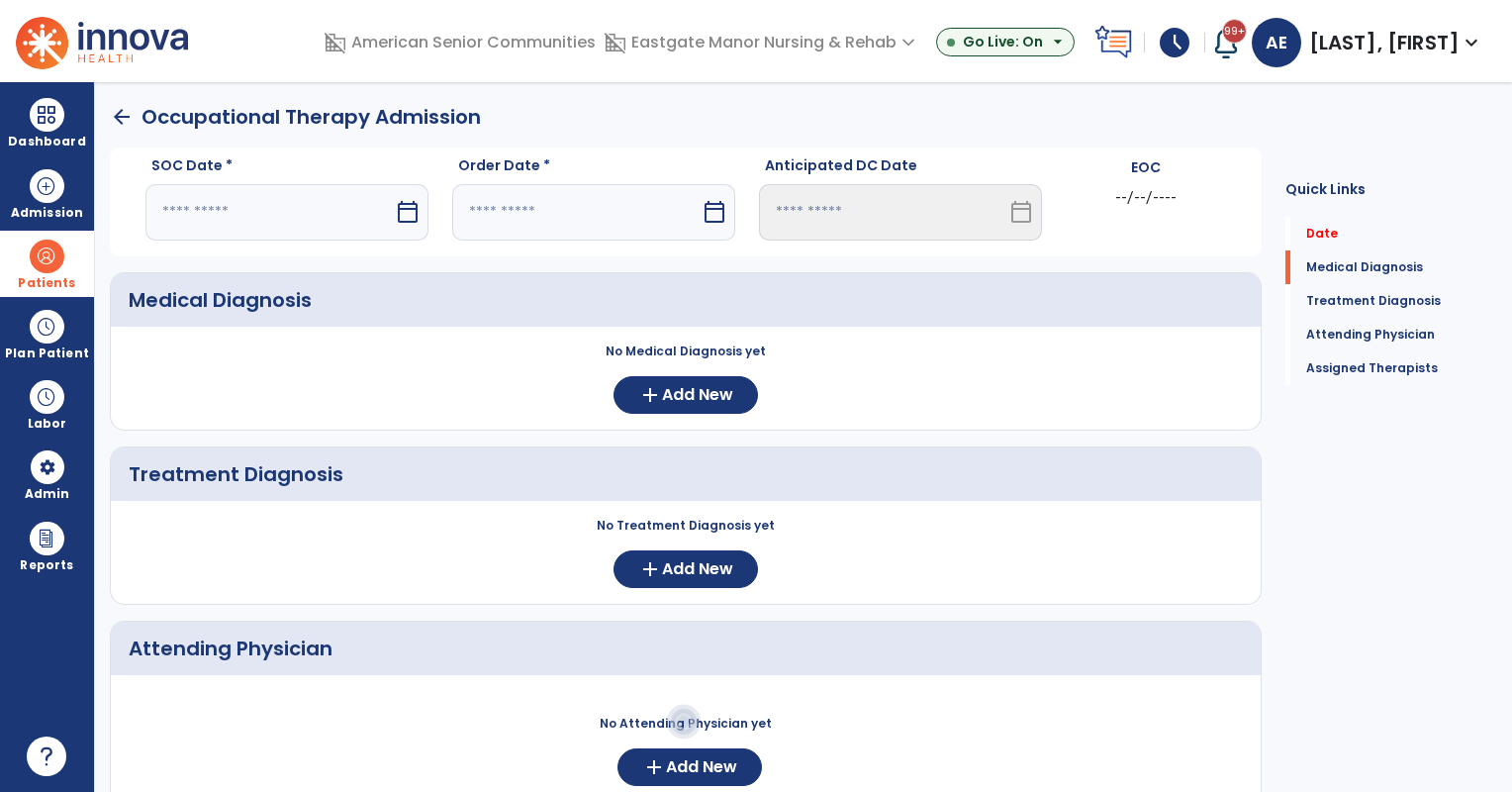 click at bounding box center [269, 212] 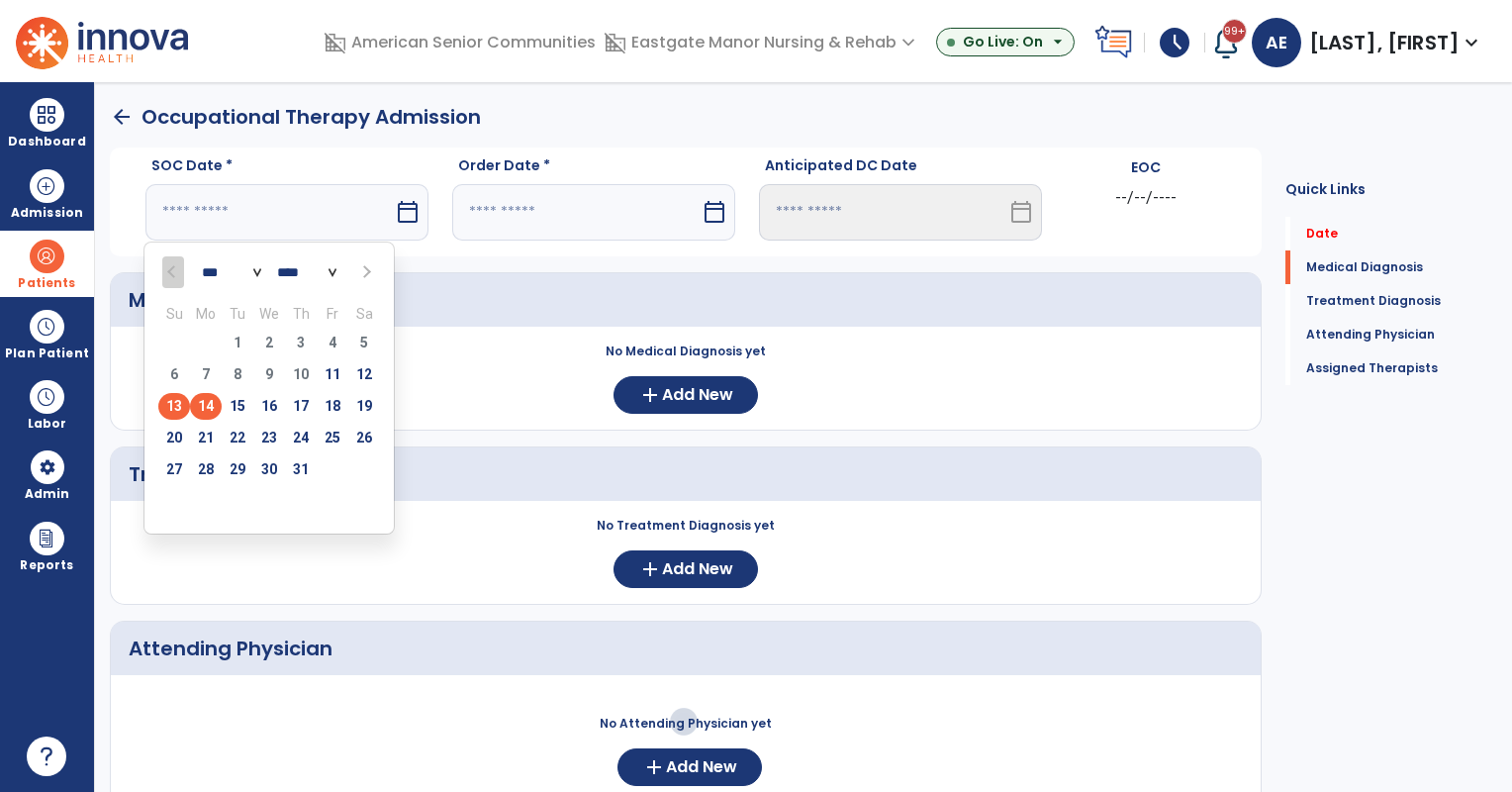 click on "14" at bounding box center (206, 406) 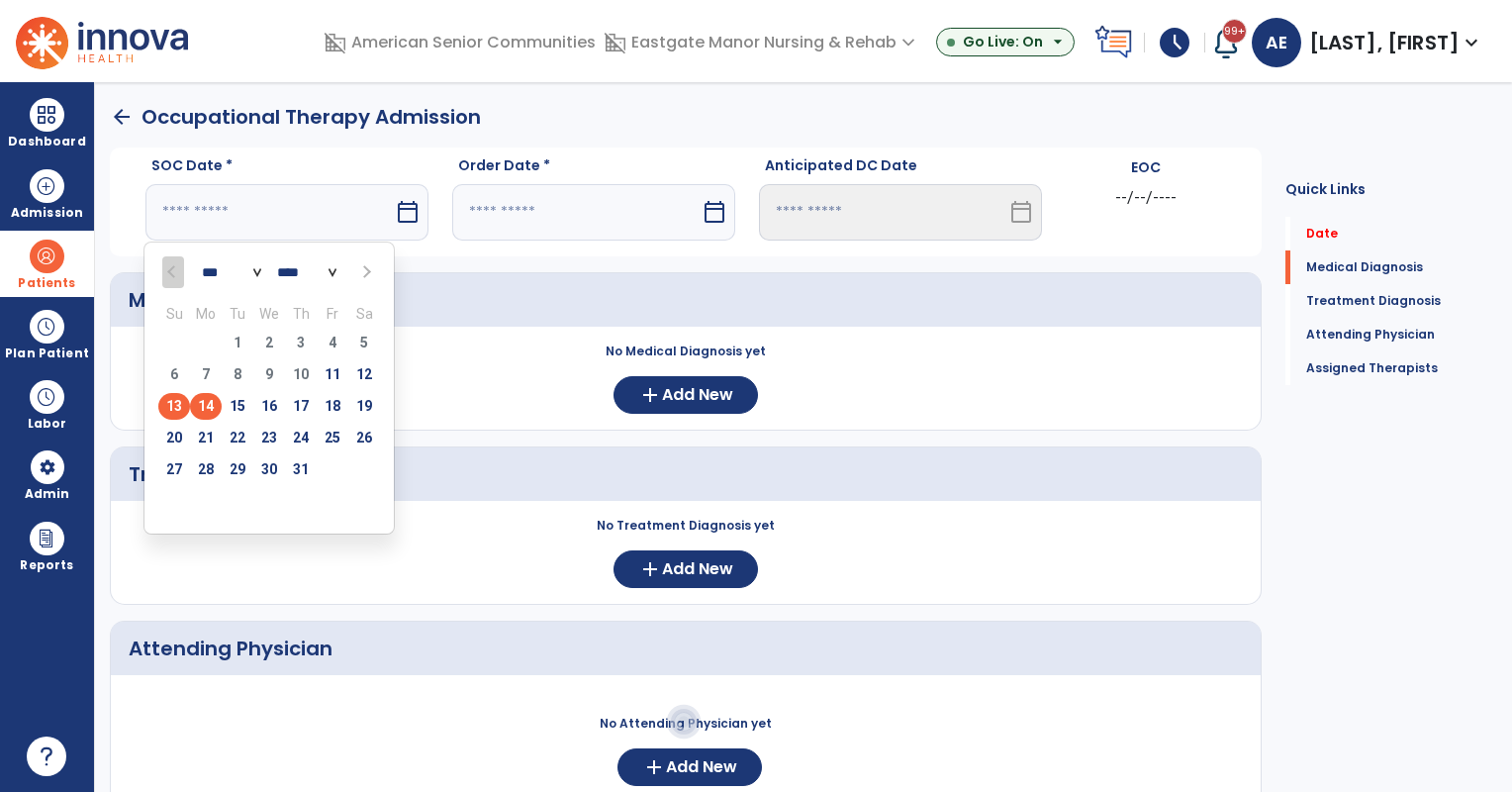 type on "*********" 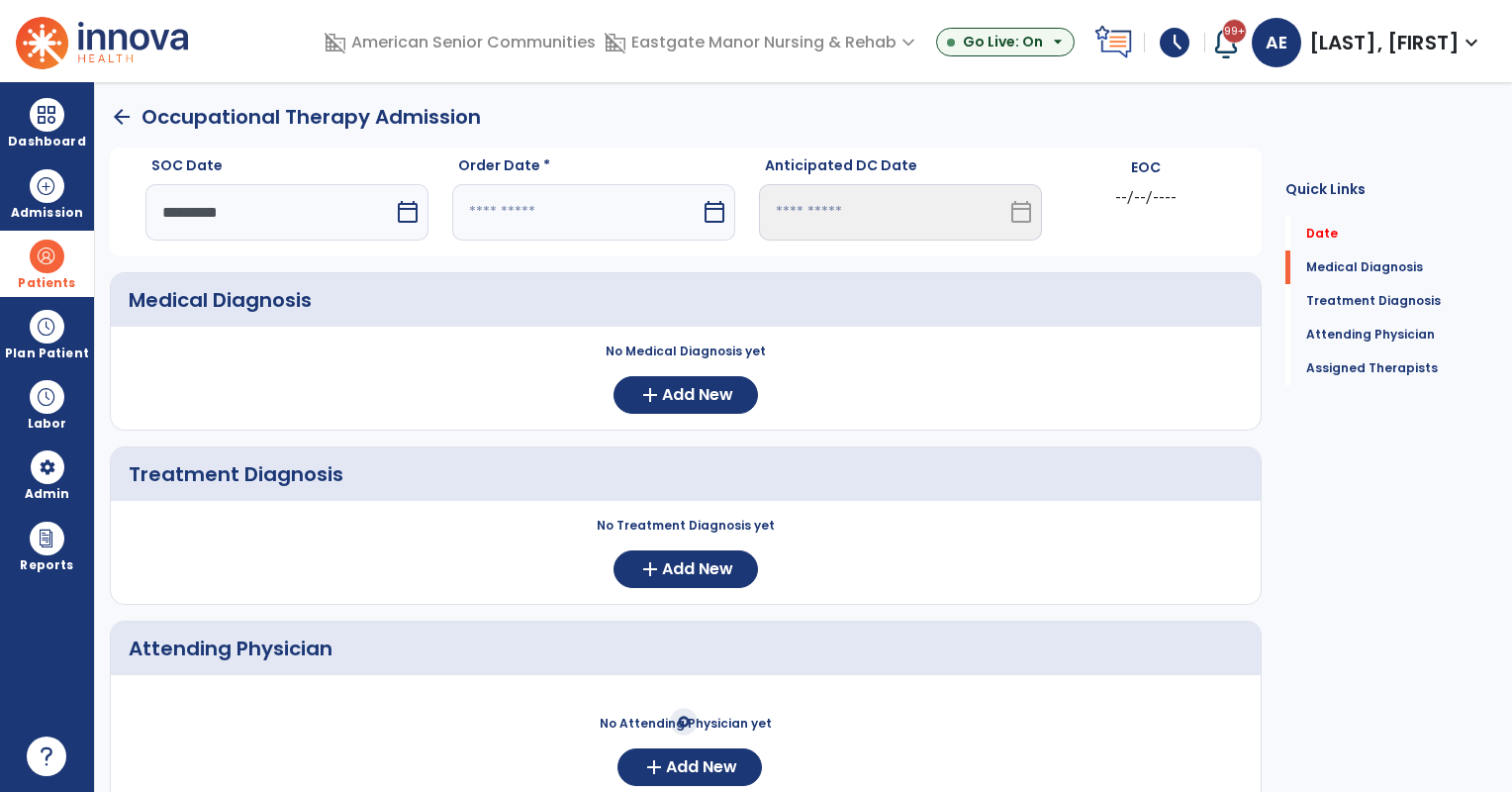 click at bounding box center [576, 212] 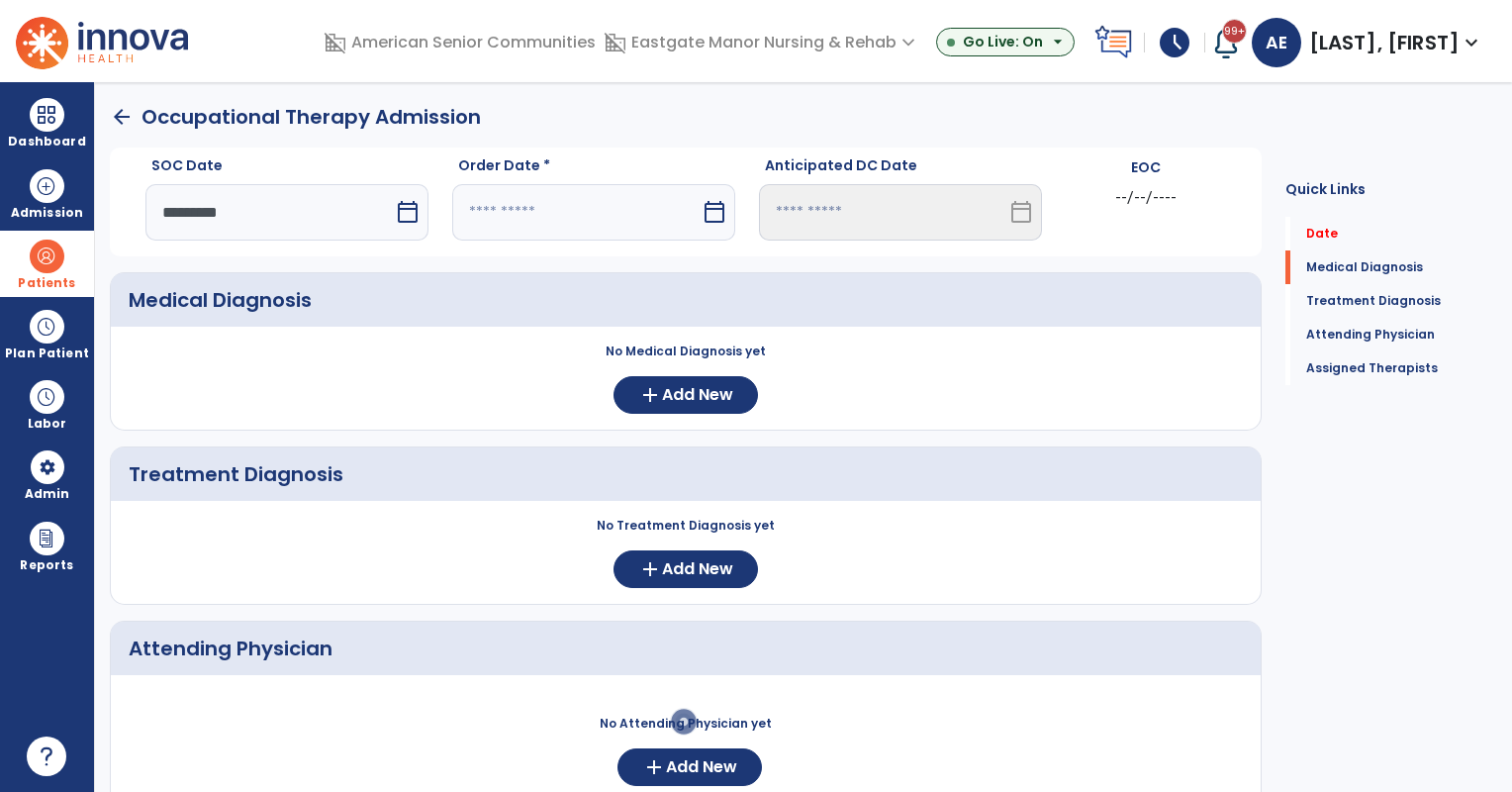 select on "*" 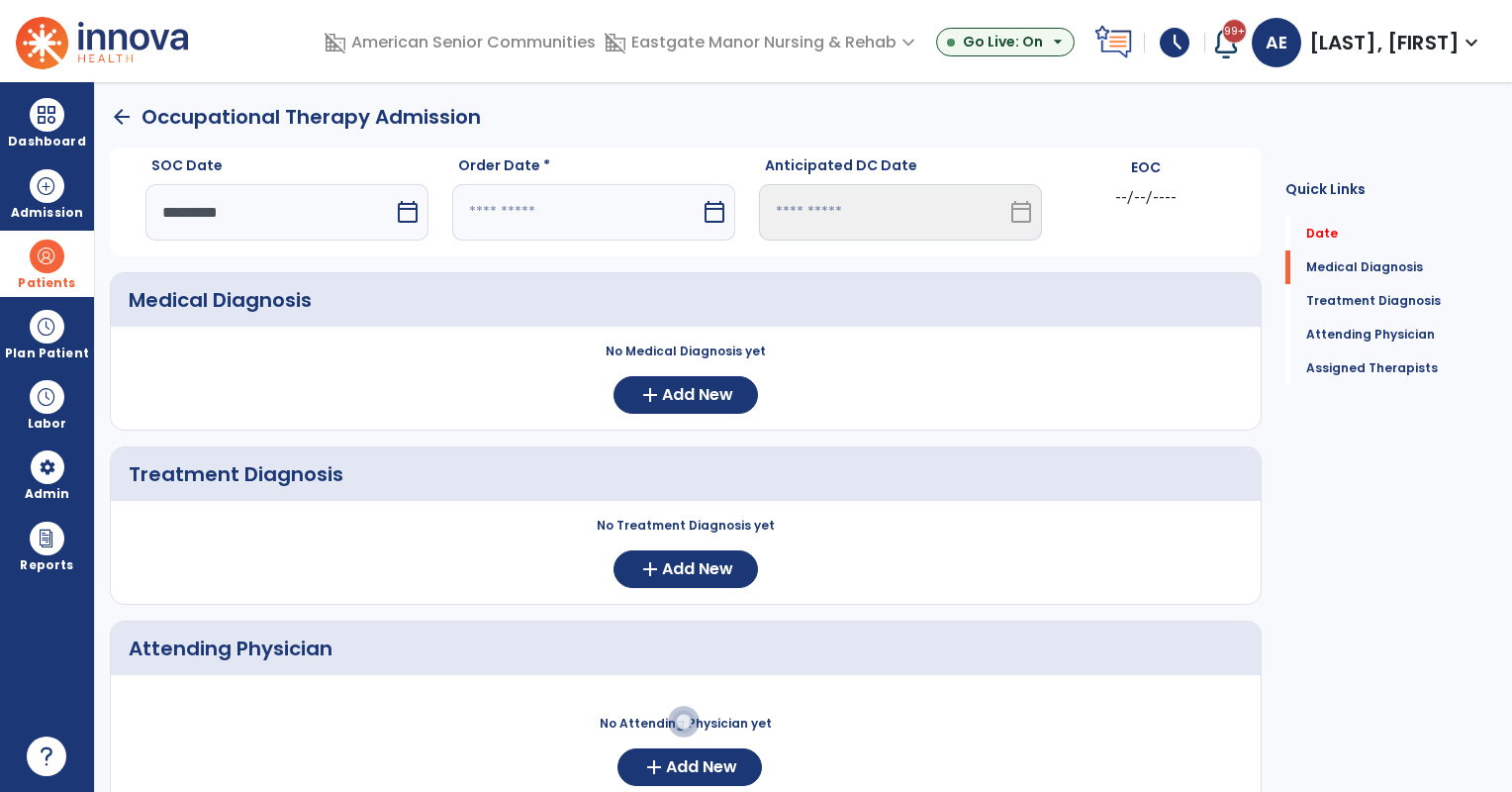 select on "****" 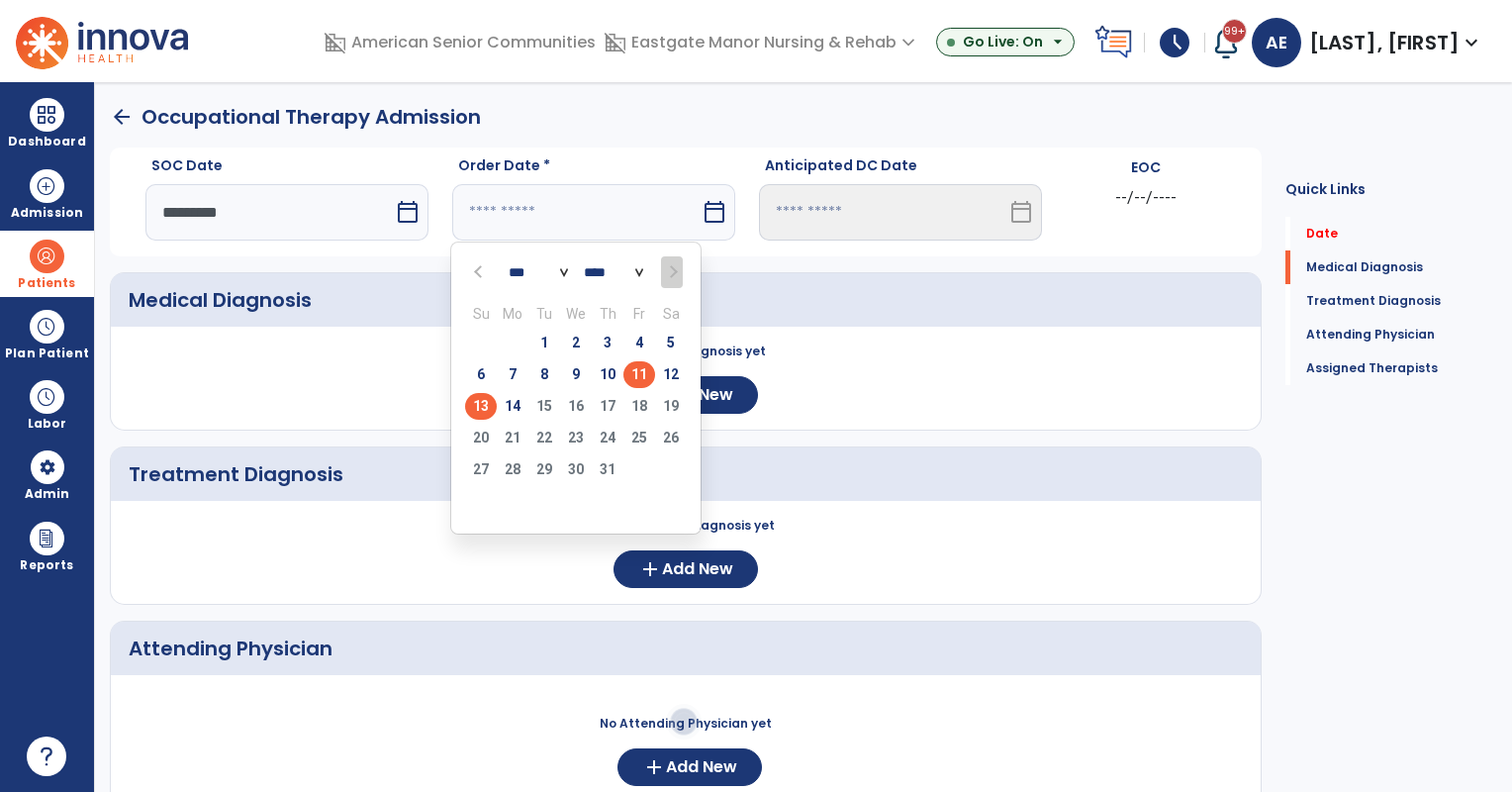 click on "11" at bounding box center [639, 374] 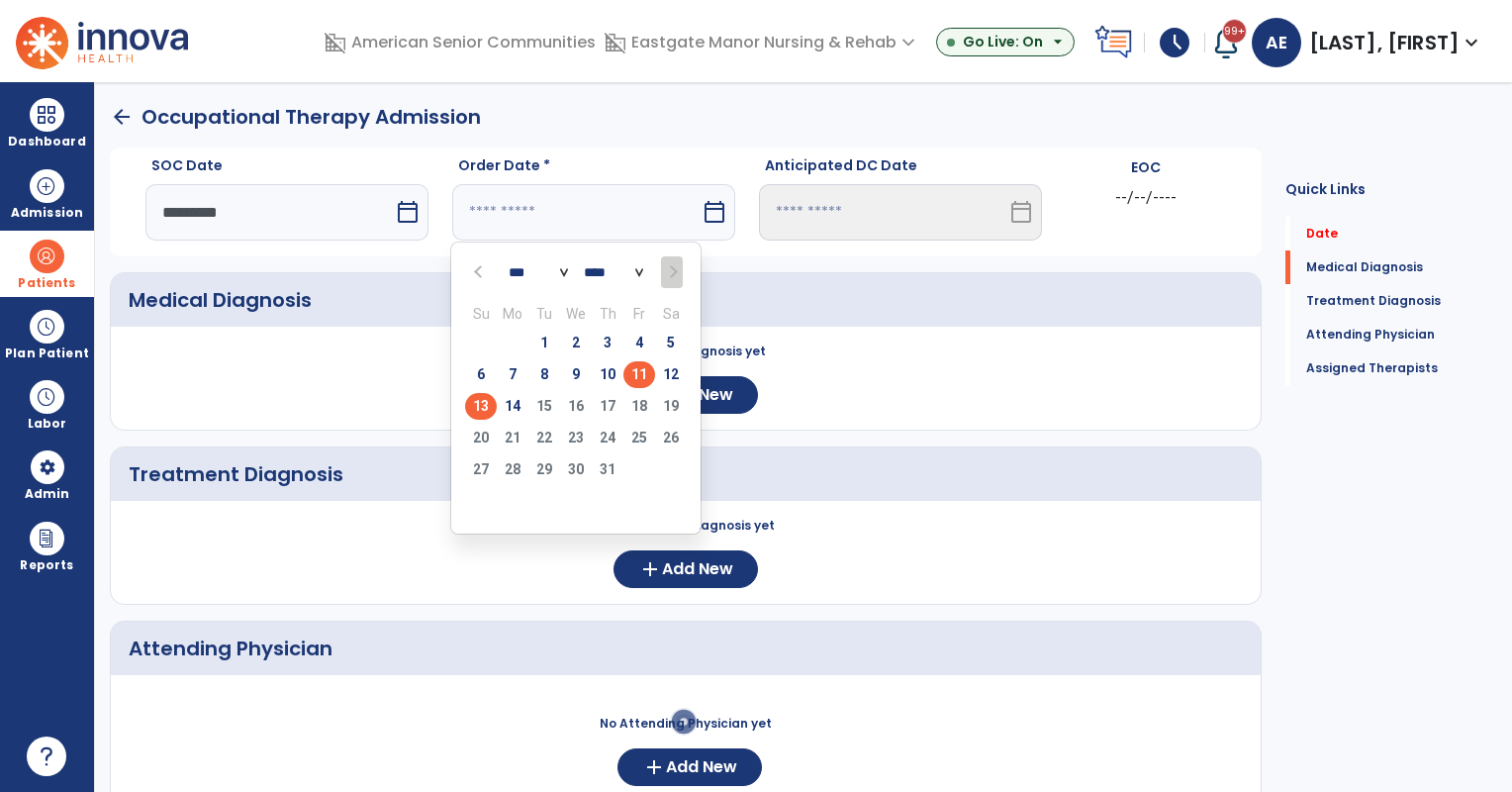 type on "*********" 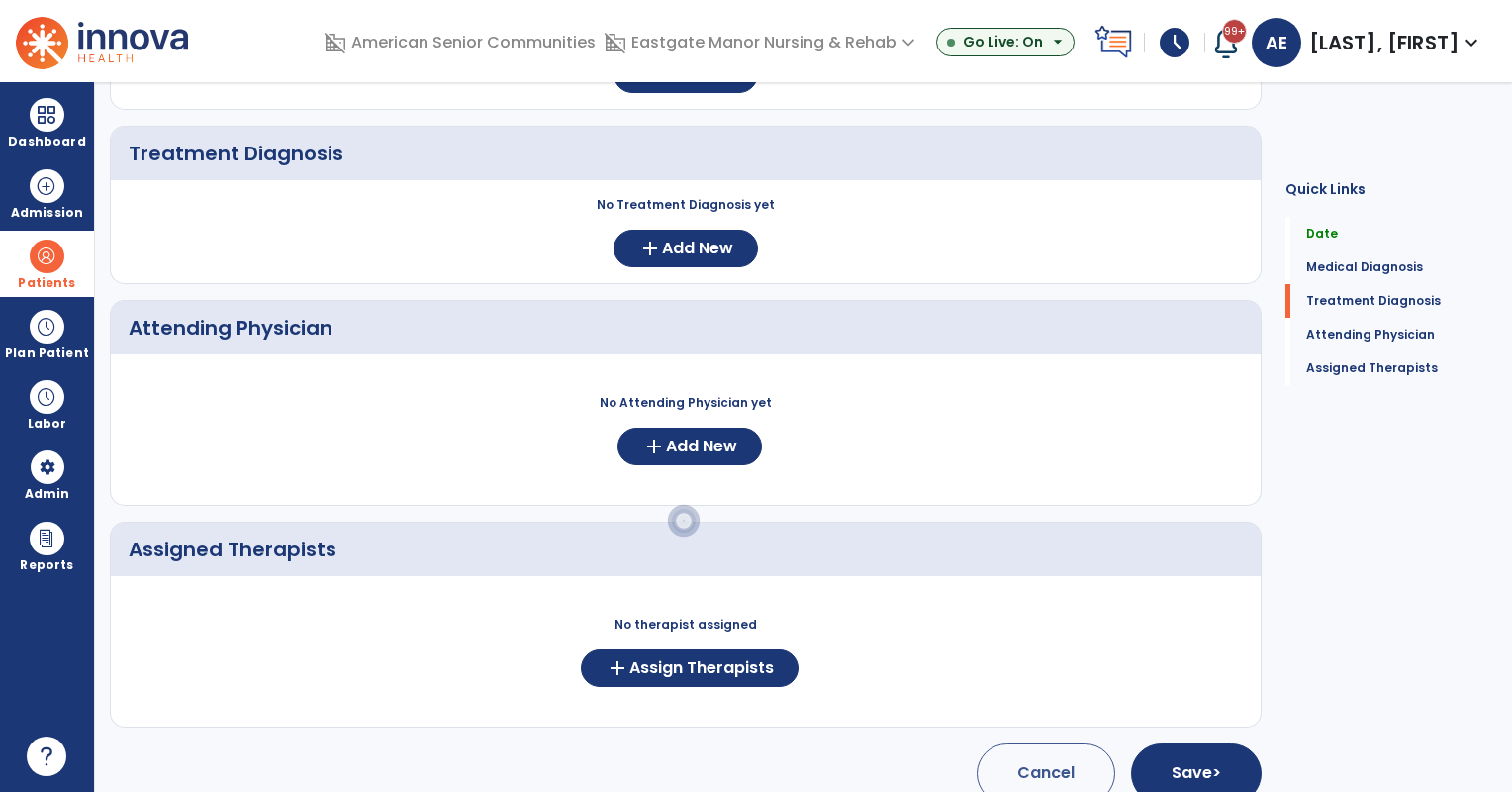 scroll, scrollTop: 345, scrollLeft: 0, axis: vertical 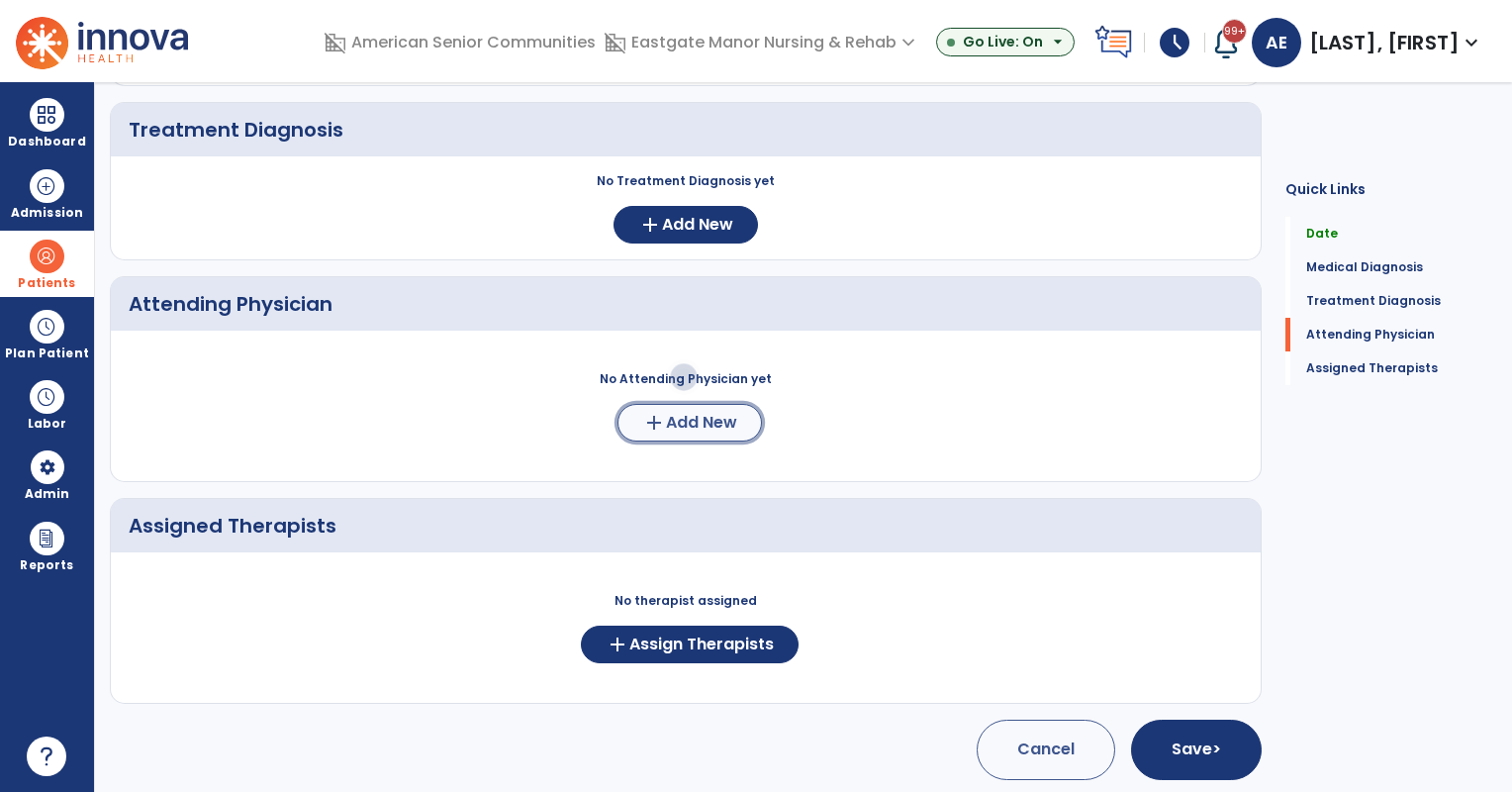 click on "Add New" 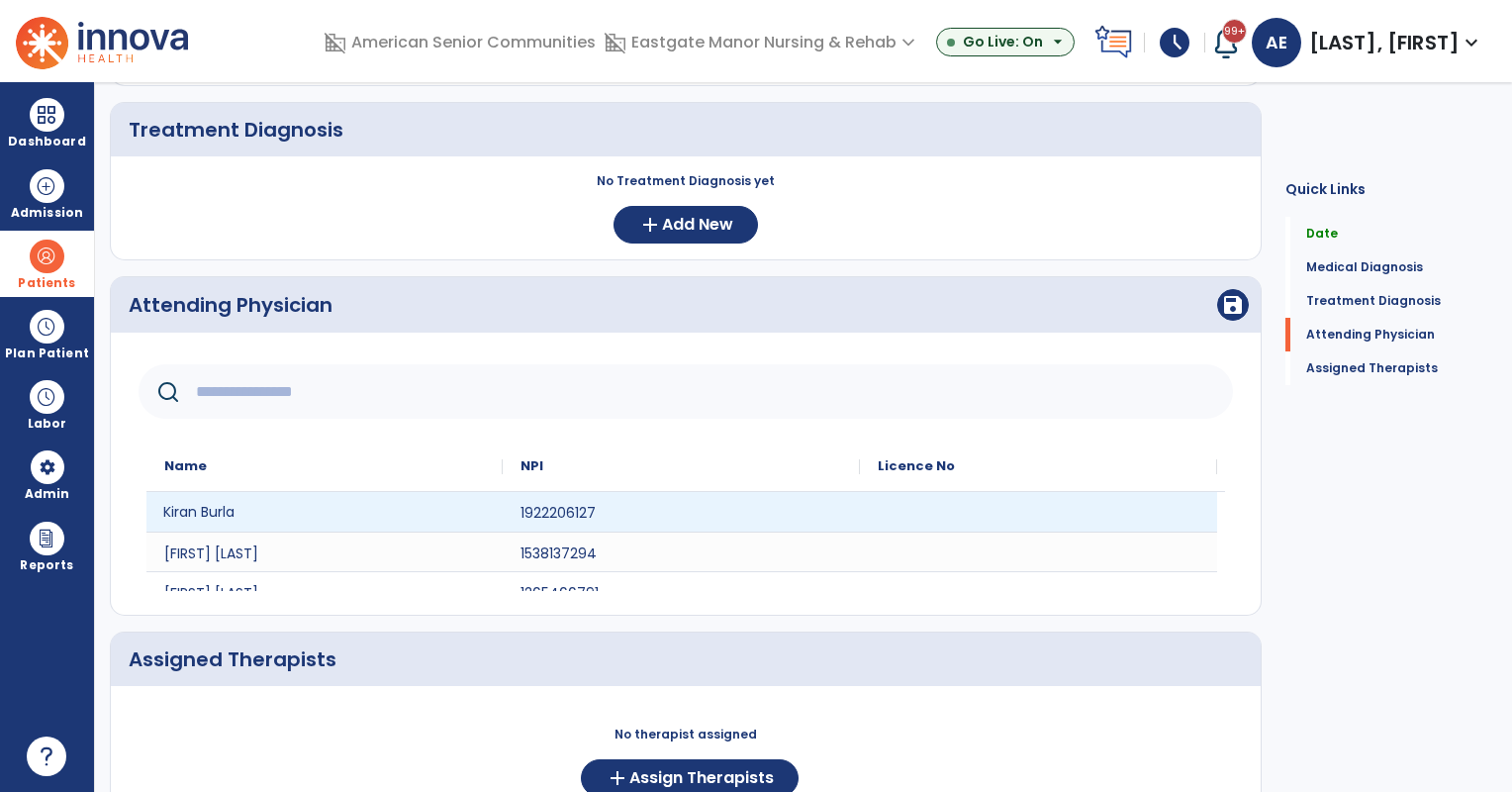 click on "Kiran Burla" 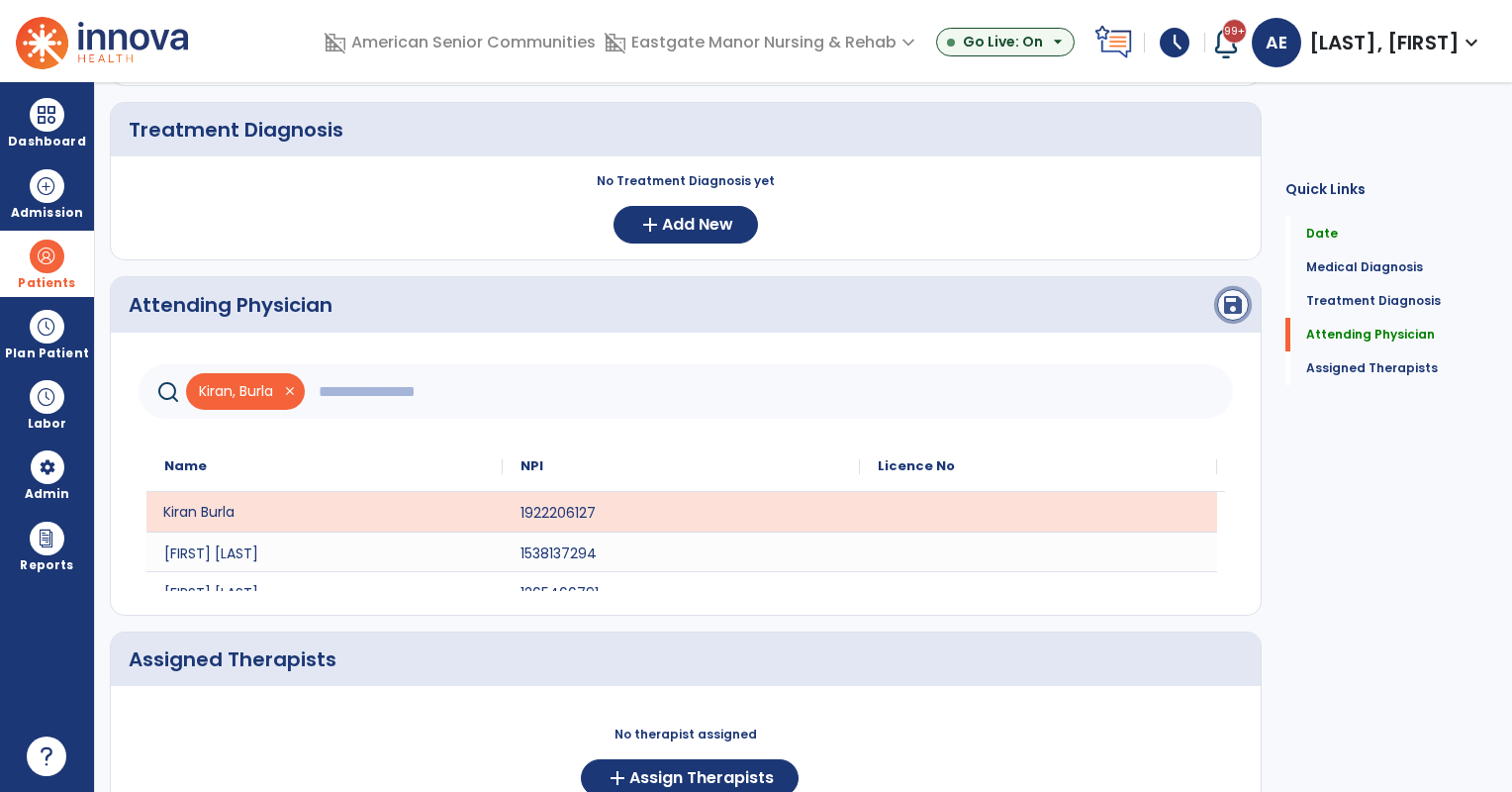 click on "save" 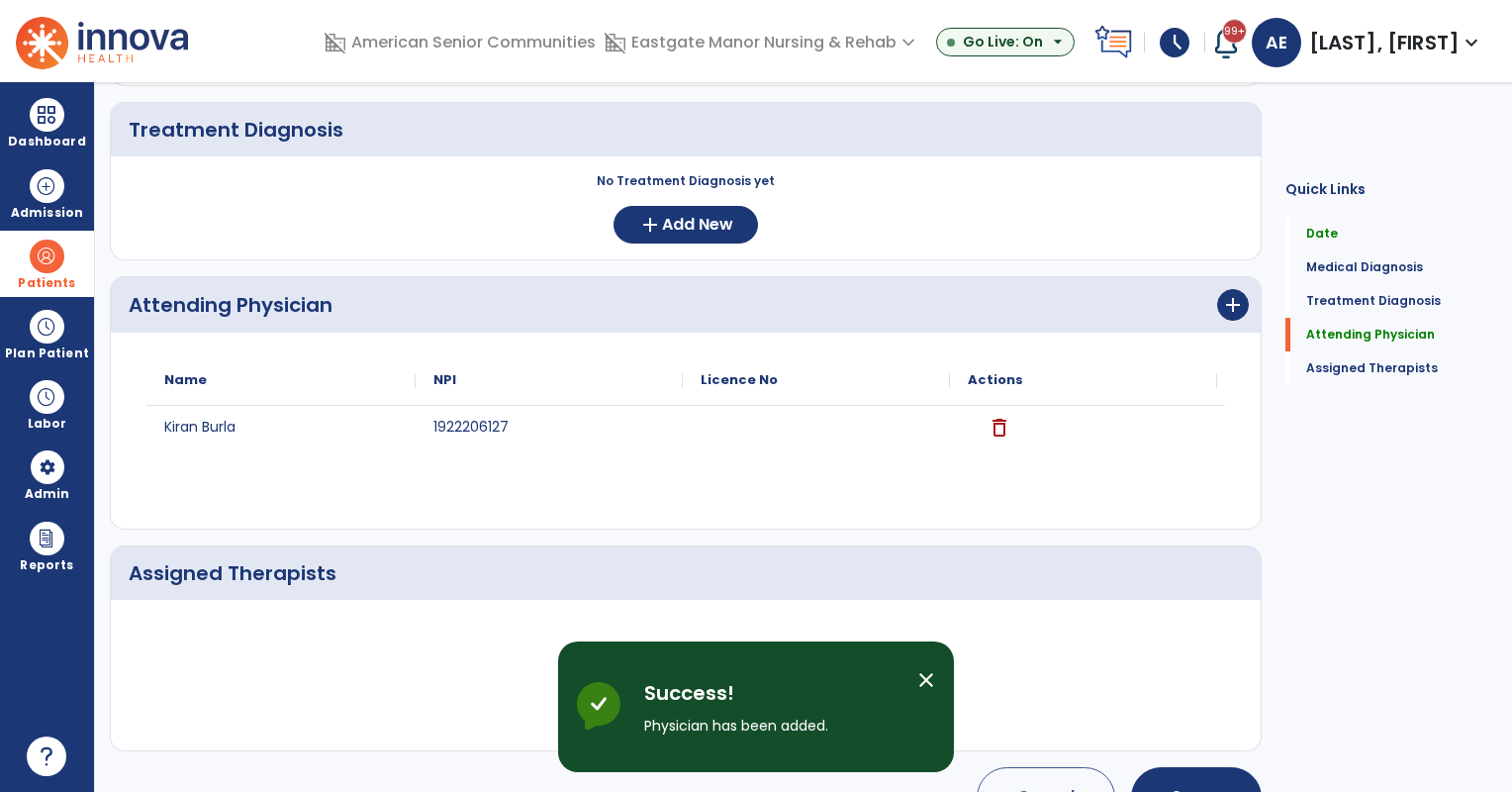 drag, startPoint x: 915, startPoint y: 668, endPoint x: 906, endPoint y: 677, distance: 12.727922 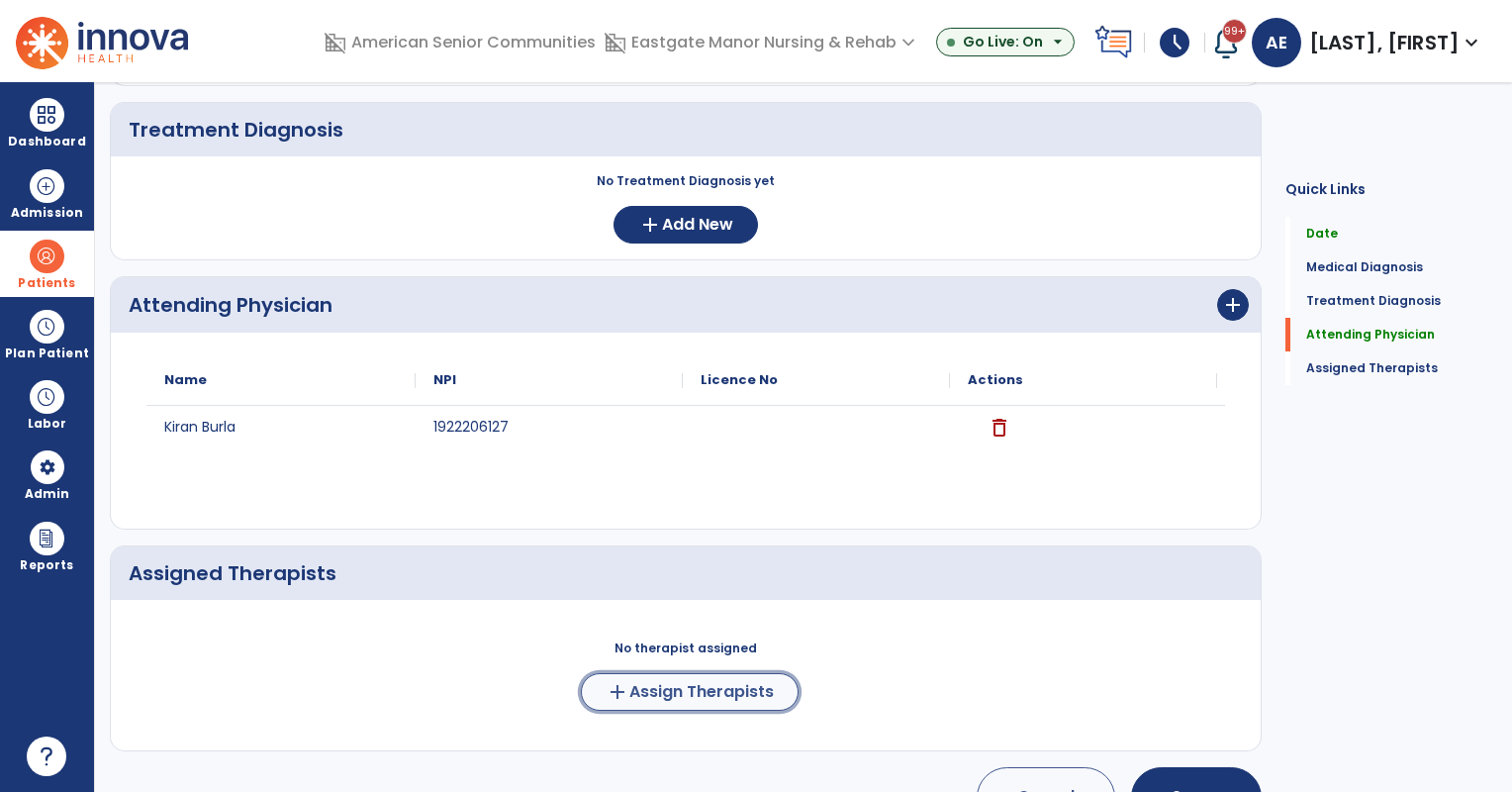 click on "Assign Therapists" 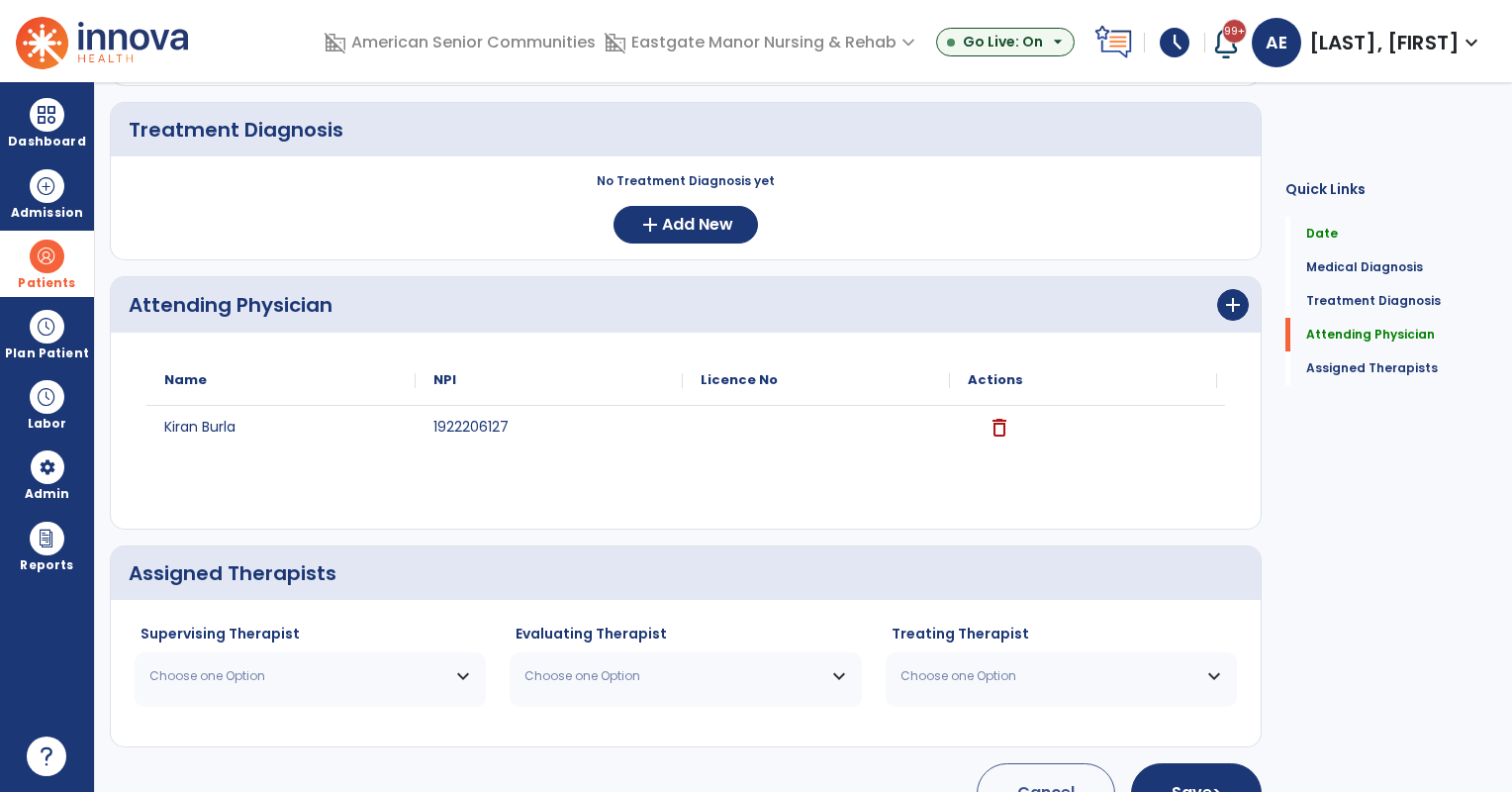 click on "Supervising Therapist Choose one Option Copeland Gabrielle  OT   NPI #  N/A   License #  31007129A Culi Varlan  OT   NPI #  N/A   License #  31003954A Quinett Cara  OT   NPI #  N/A   License #  31002980A" 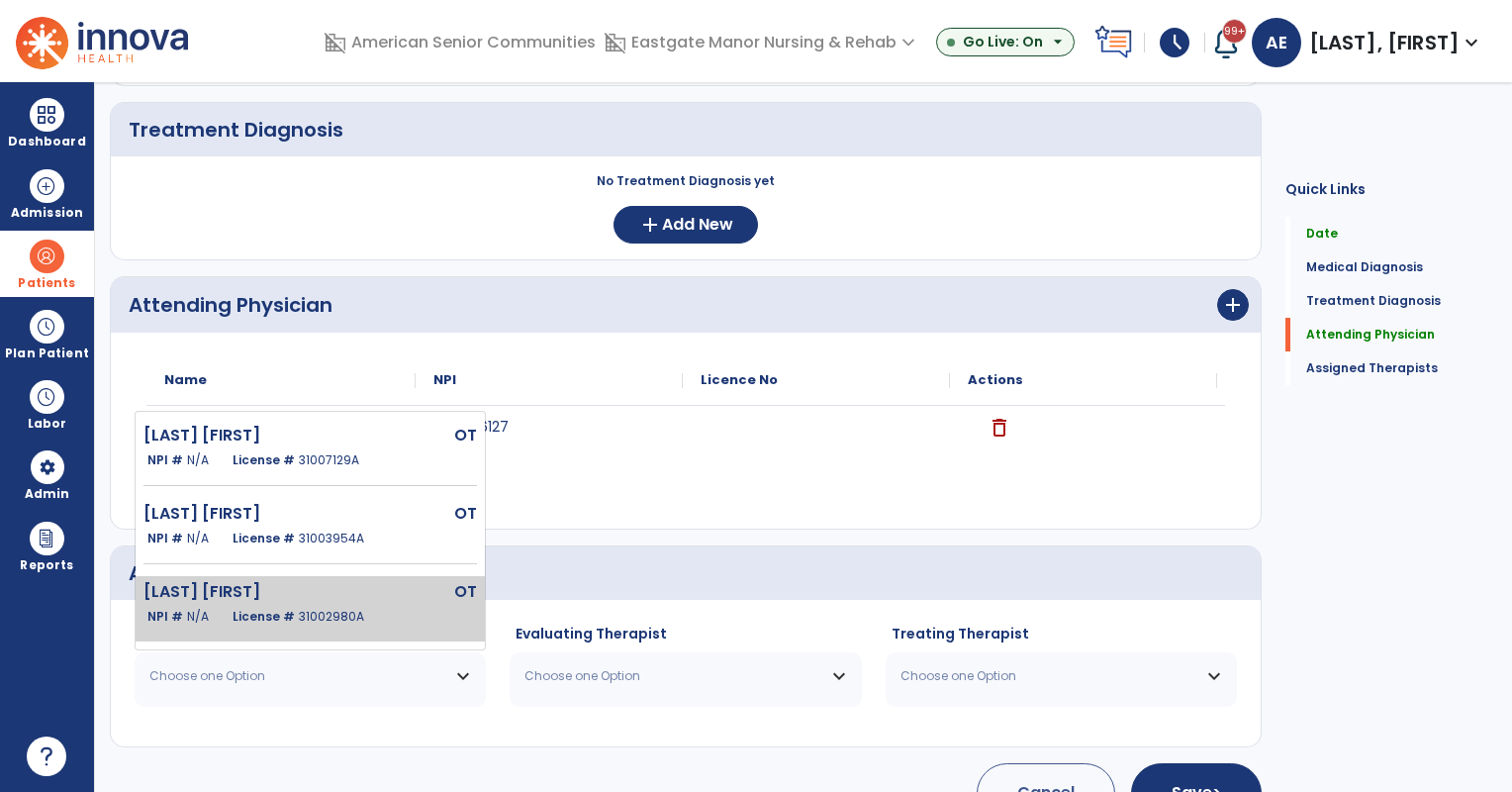 click on "License #  31002980A" 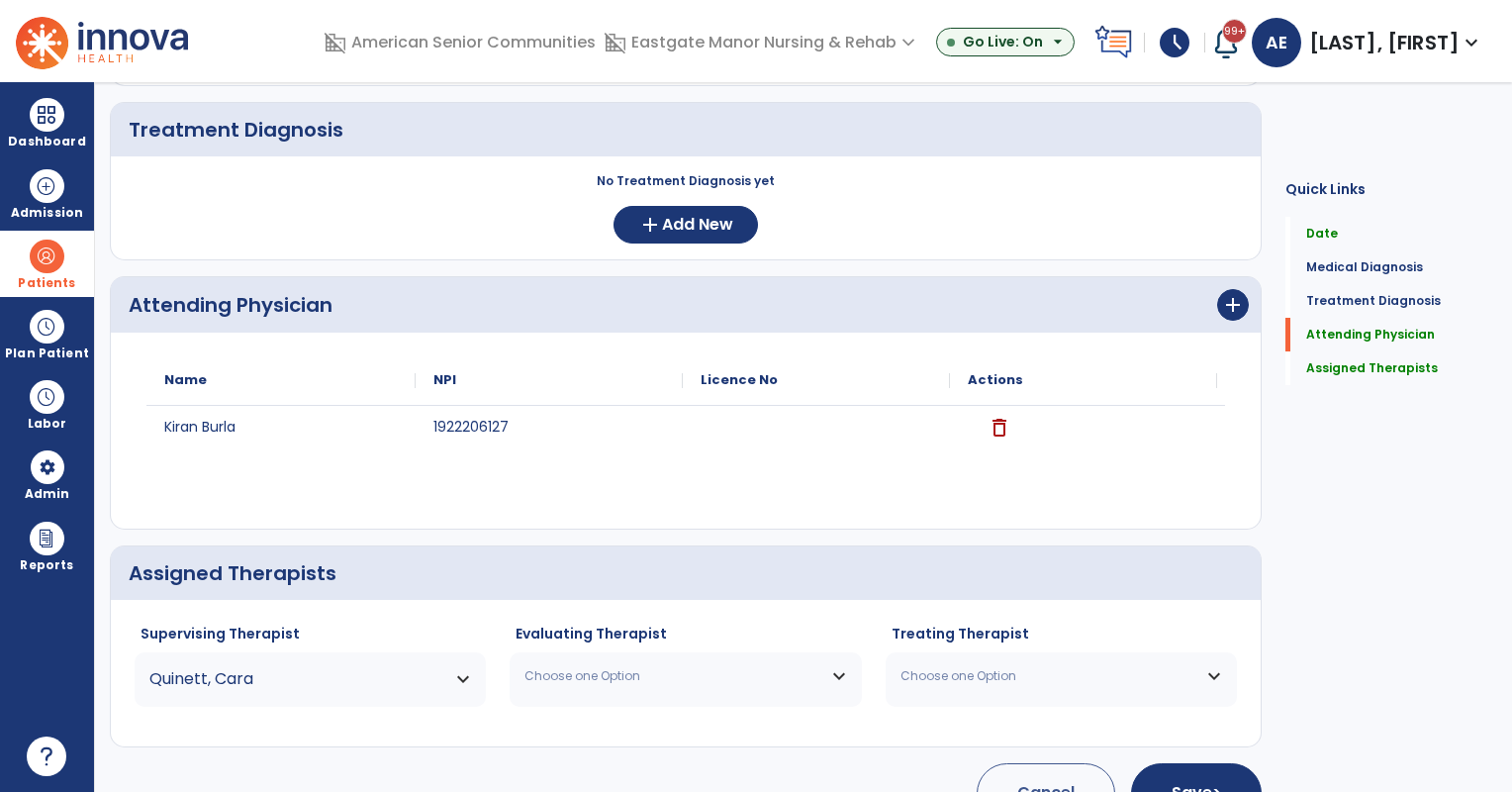 click on "Choose one Option" at bounding box center (673, 676) 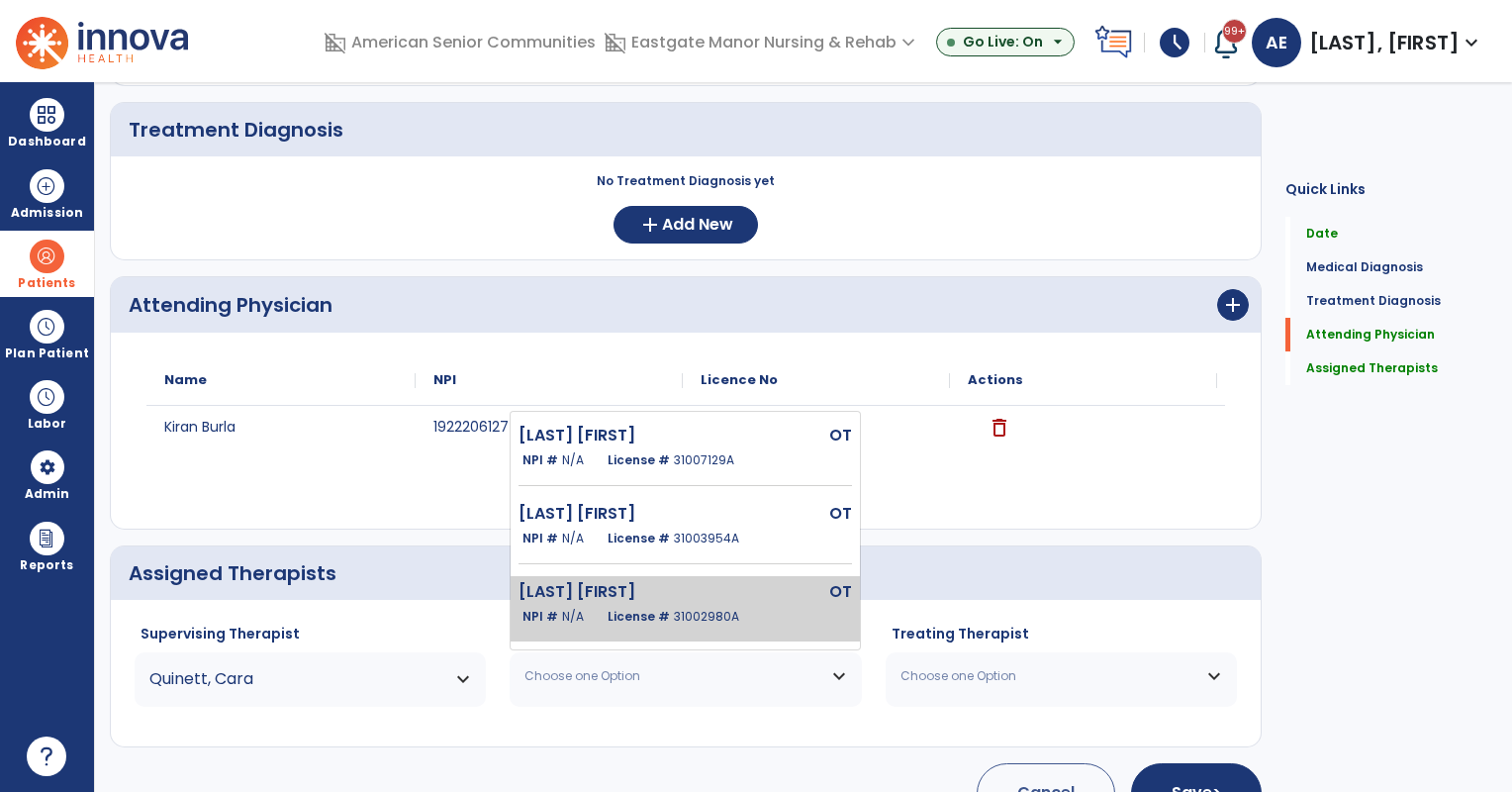 click on "Quinett Cara  OT   NPI #  N/A   License #  31002980A" 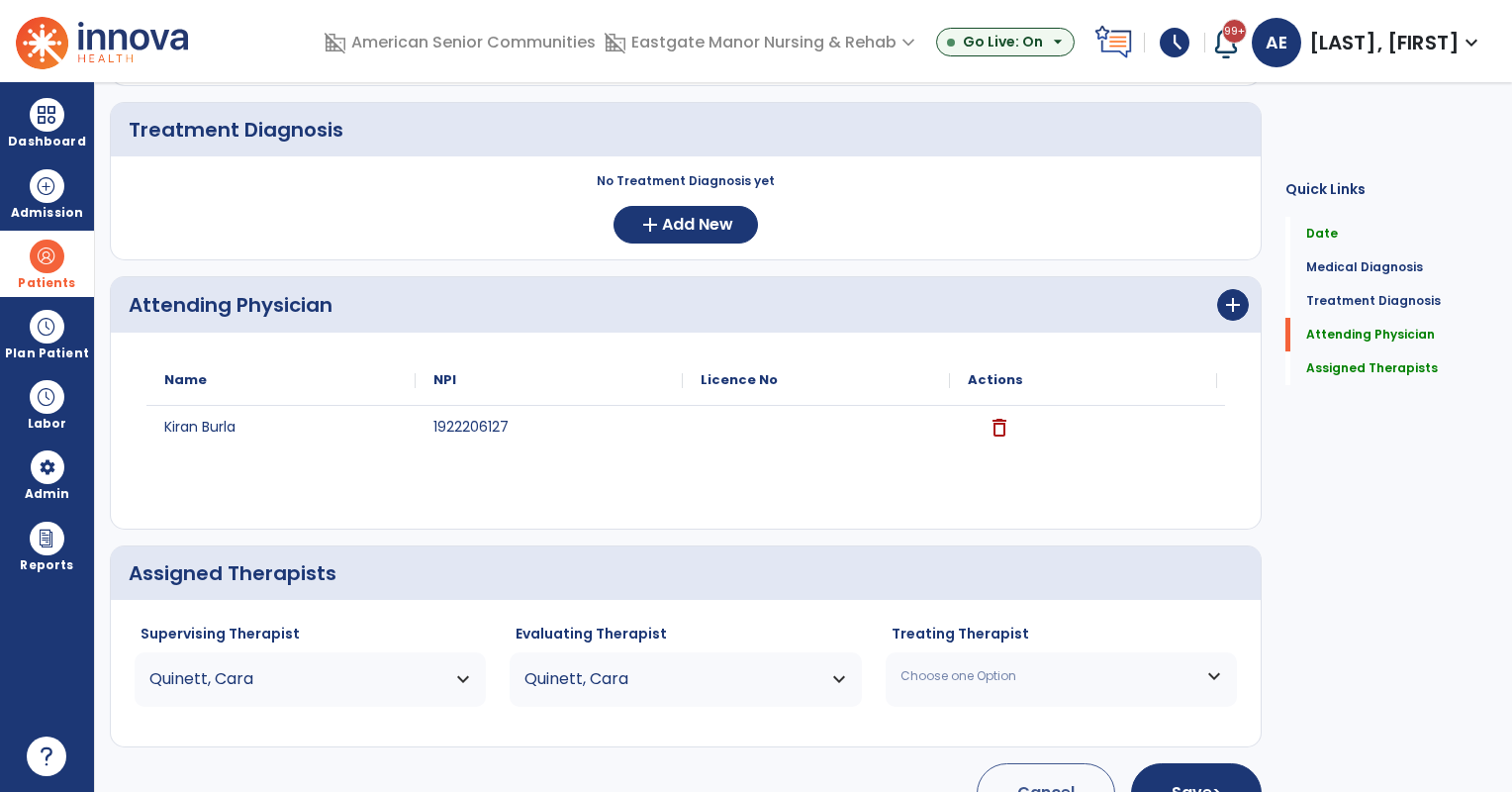 click on "Choose one Option" at bounding box center [1049, 676] 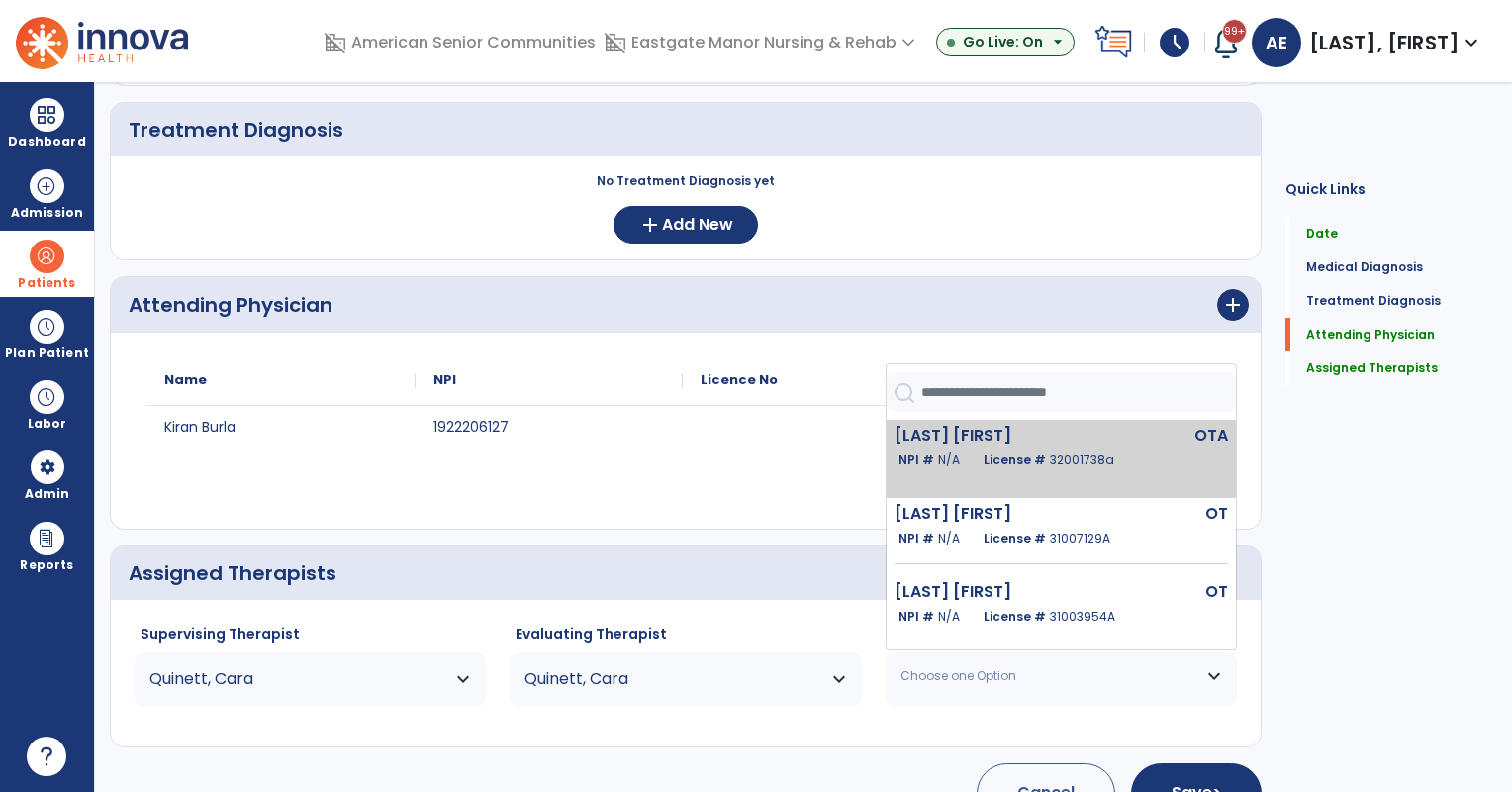 click on "Bowman Traci  OTA   NPI #  N/A   License #  32001738a" 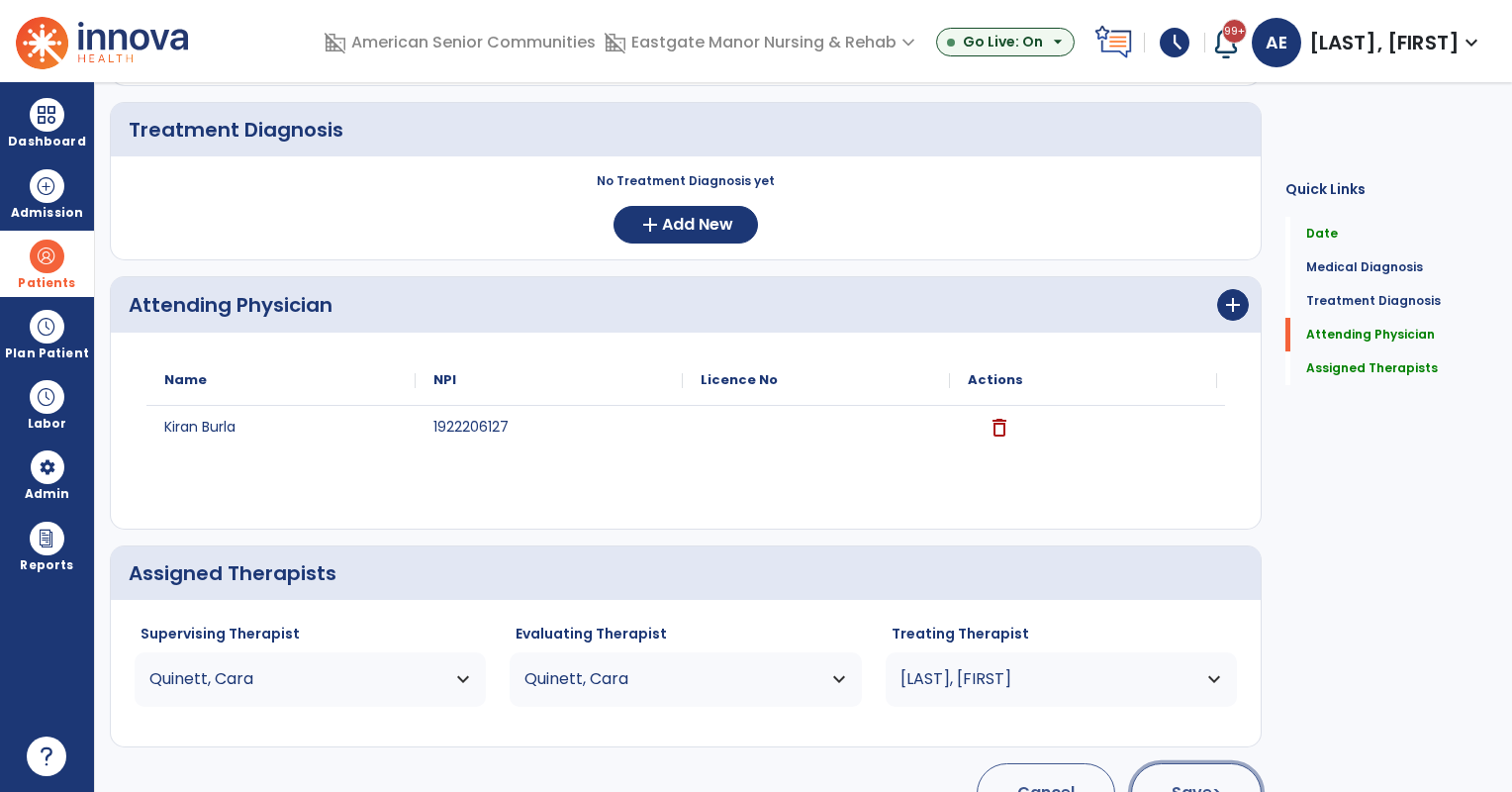 click on "Save  >" 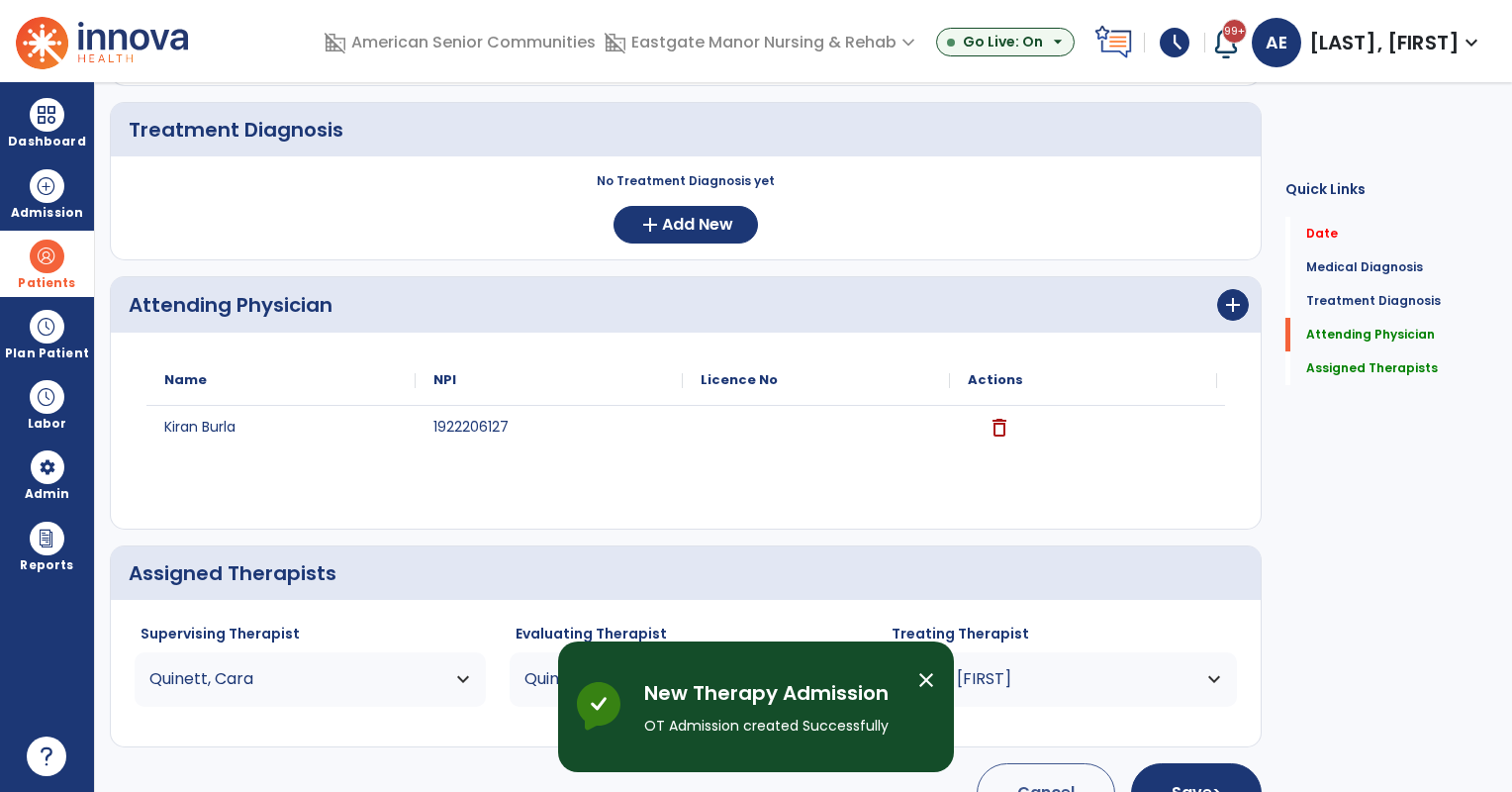 scroll, scrollTop: 13, scrollLeft: 0, axis: vertical 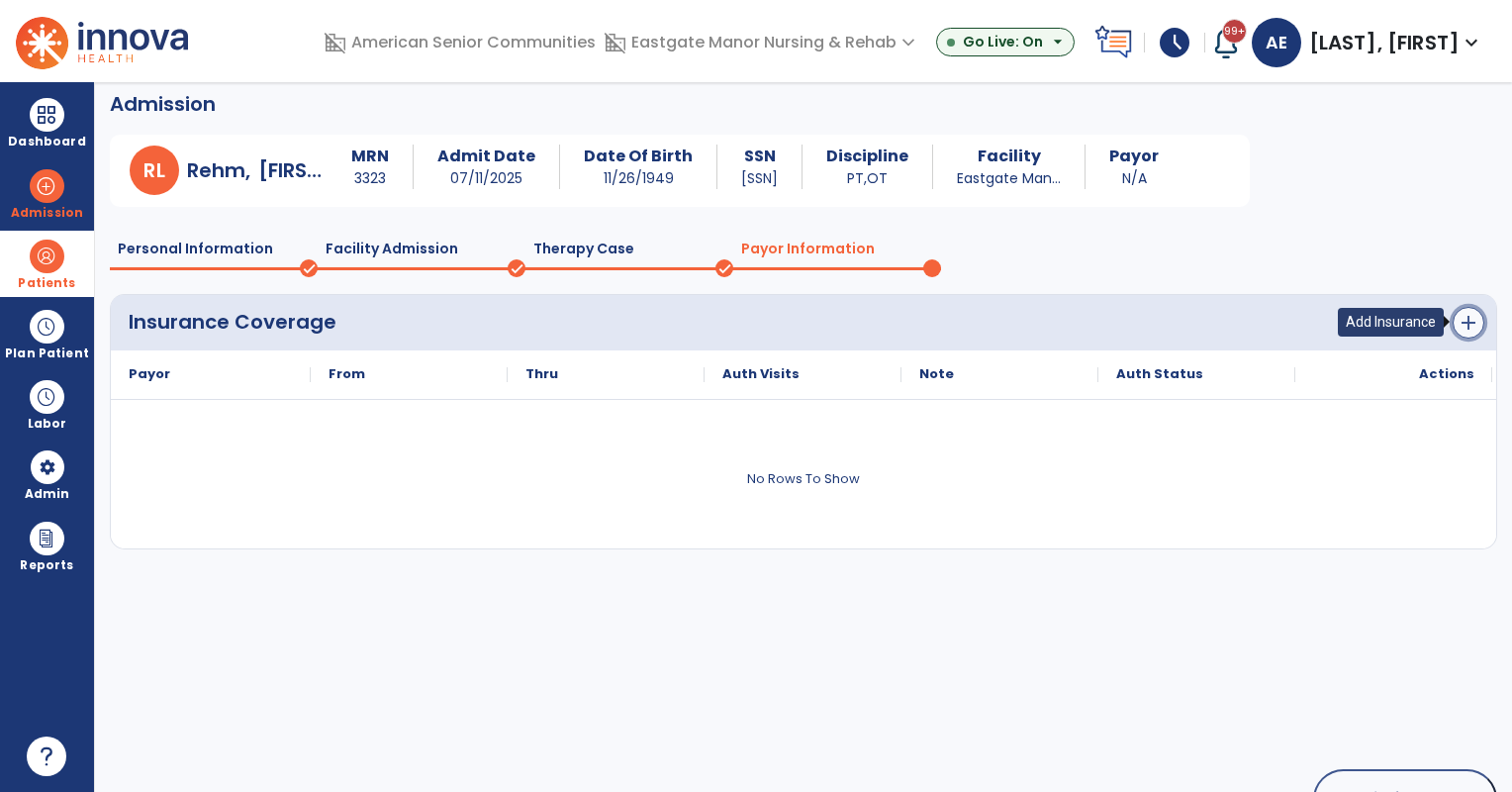 click on "add" 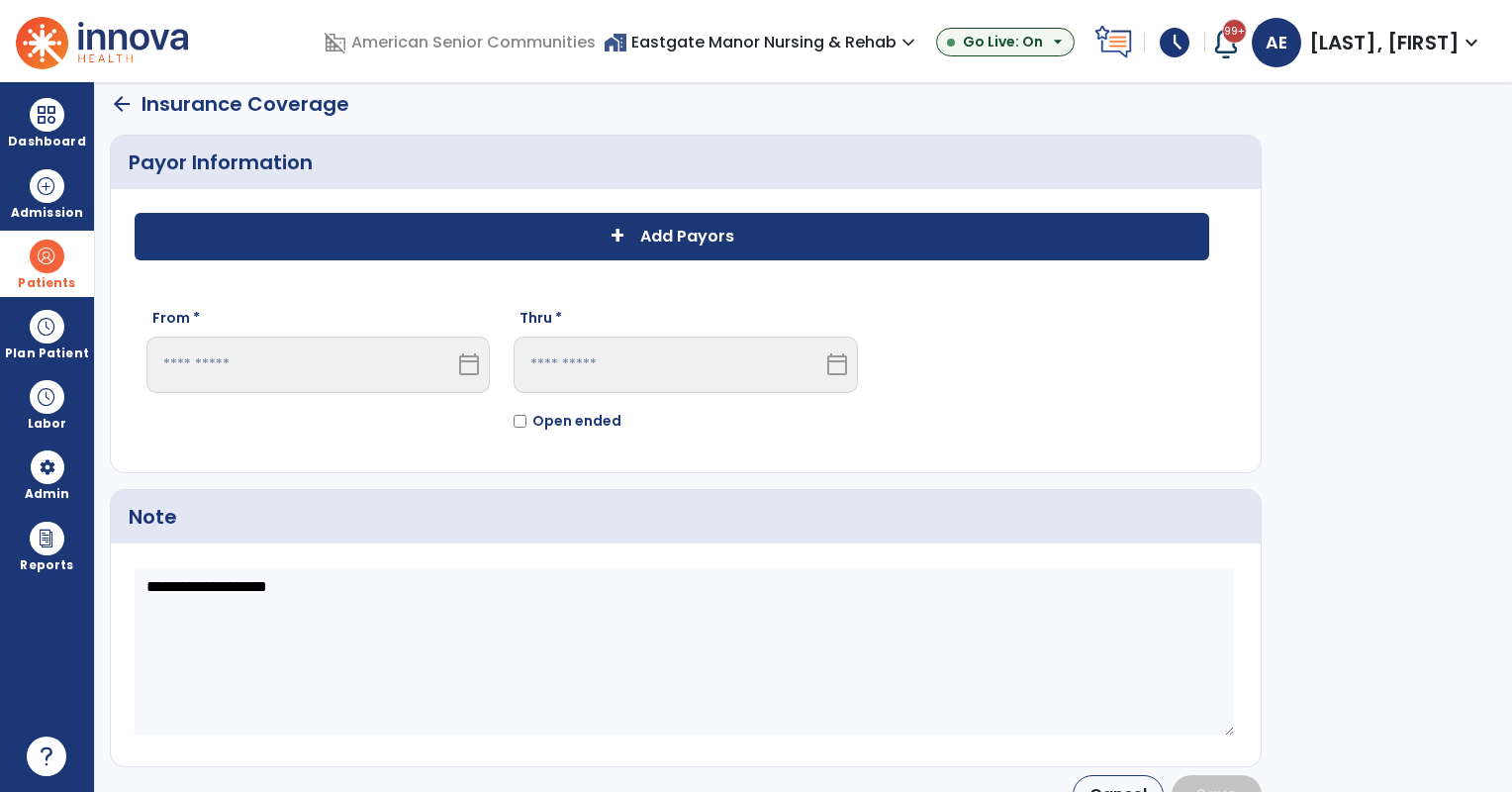 click on "+" 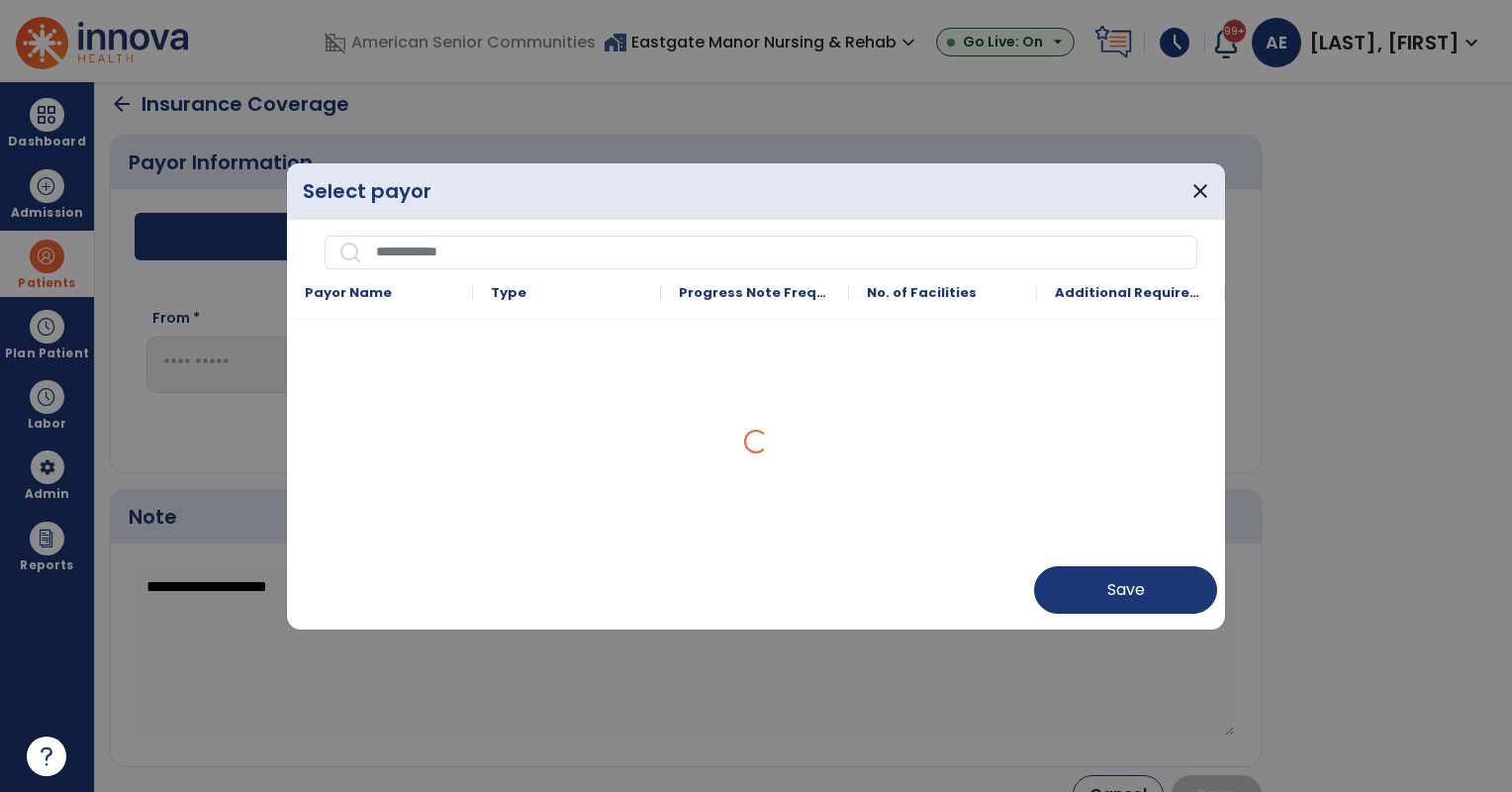 click at bounding box center (780, 252) 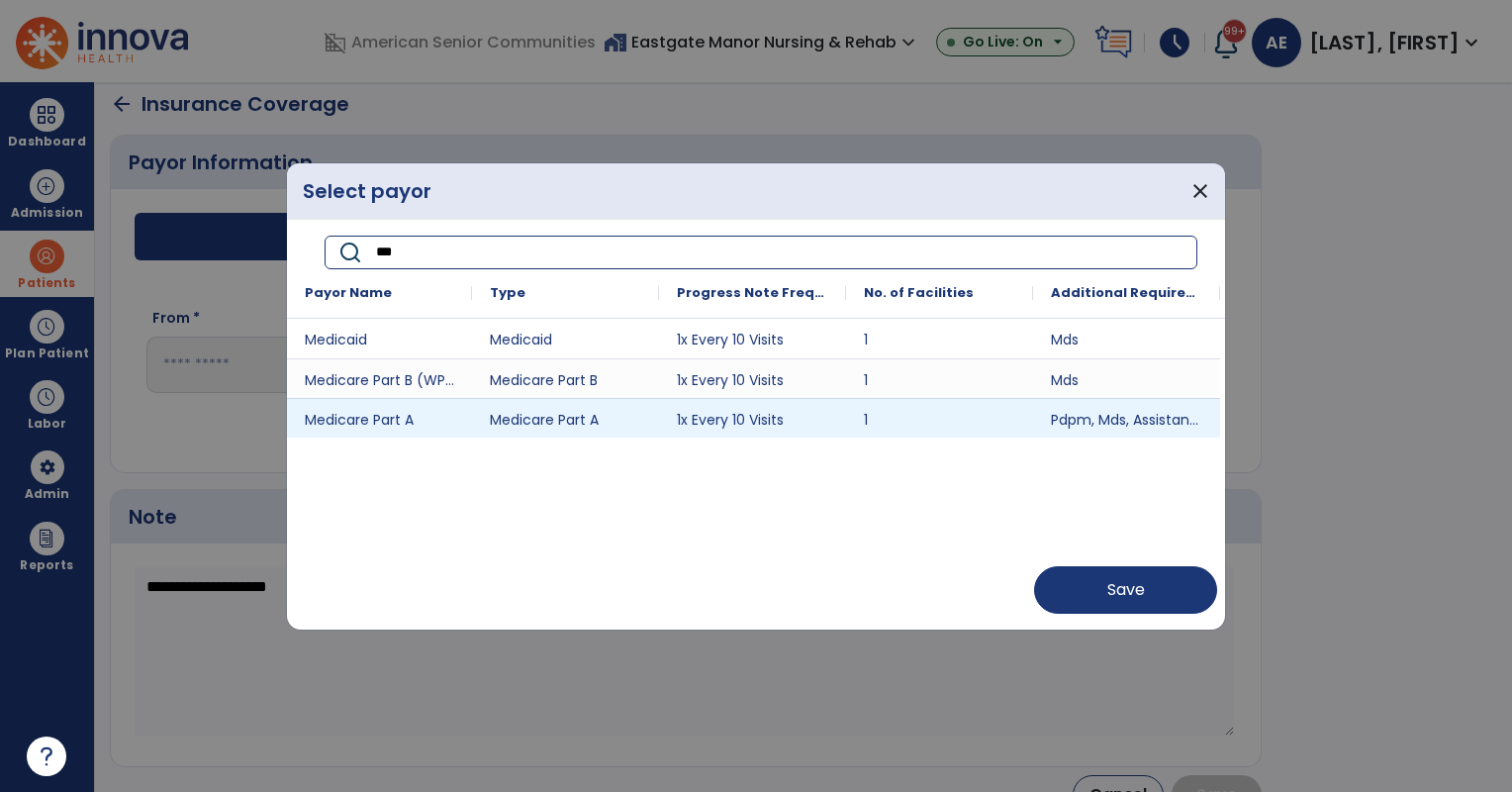 type on "***" 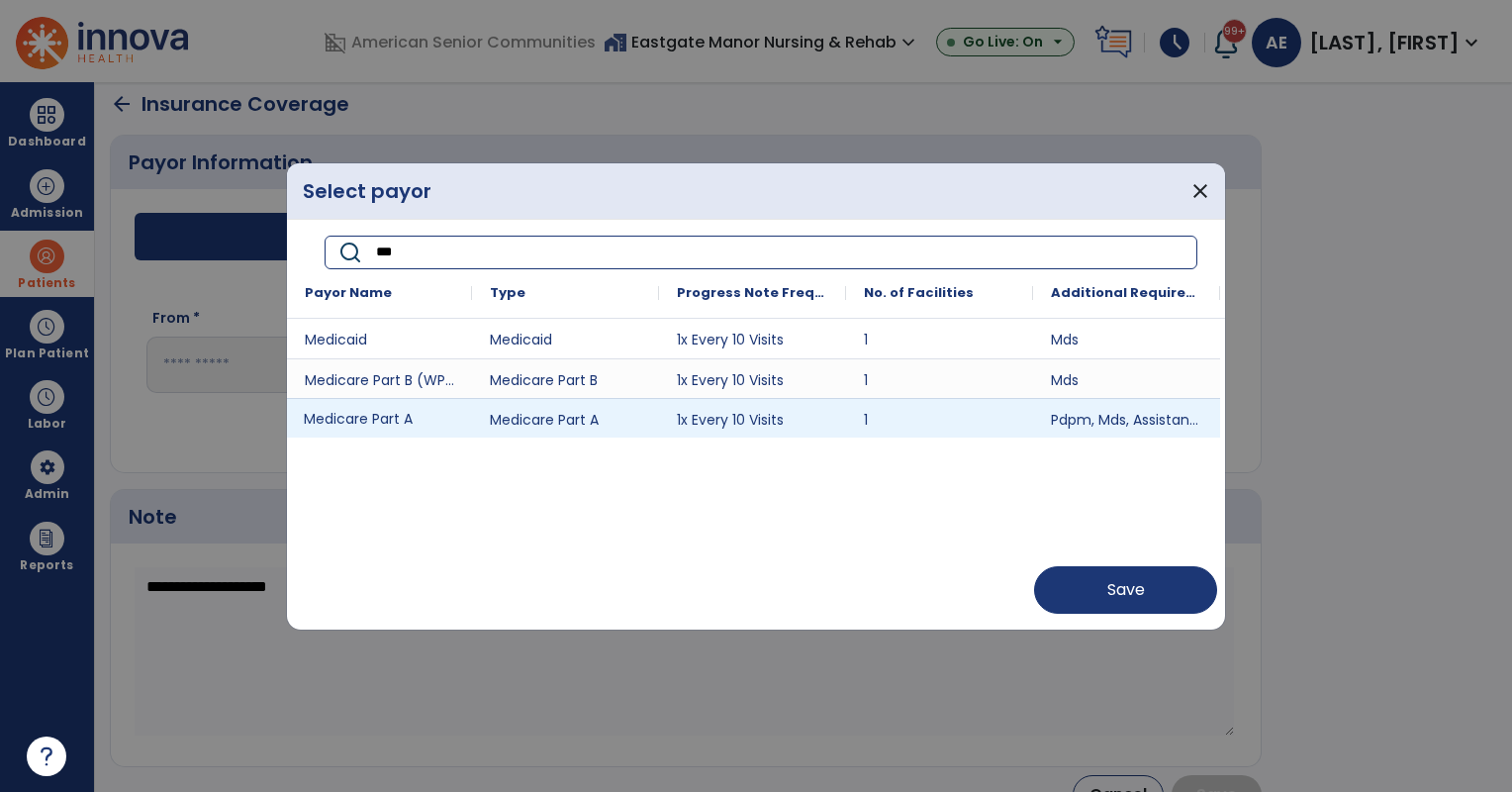 click on "Medicare Part A" at bounding box center [379, 418] 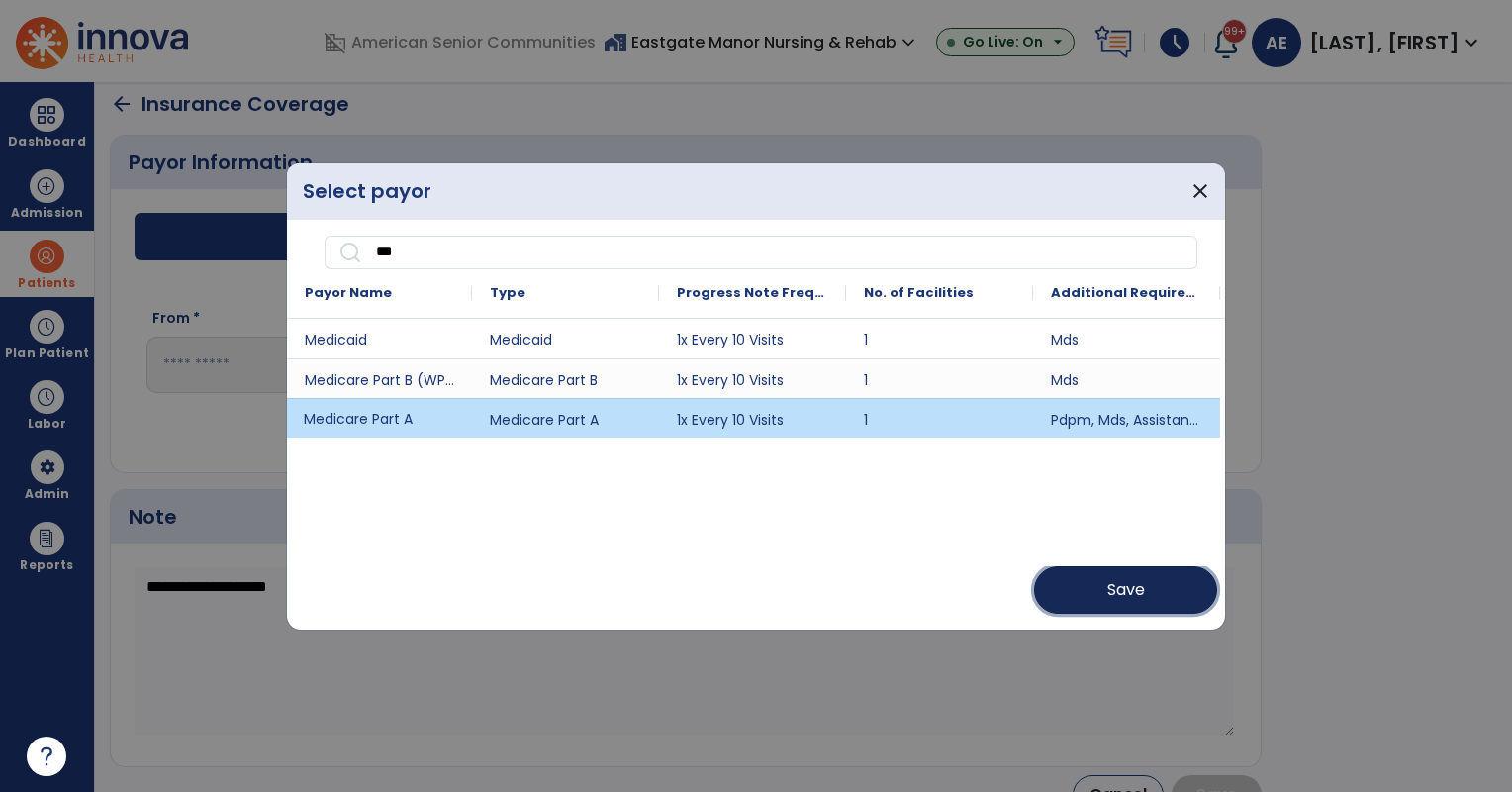 click on "Save" at bounding box center (1125, 590) 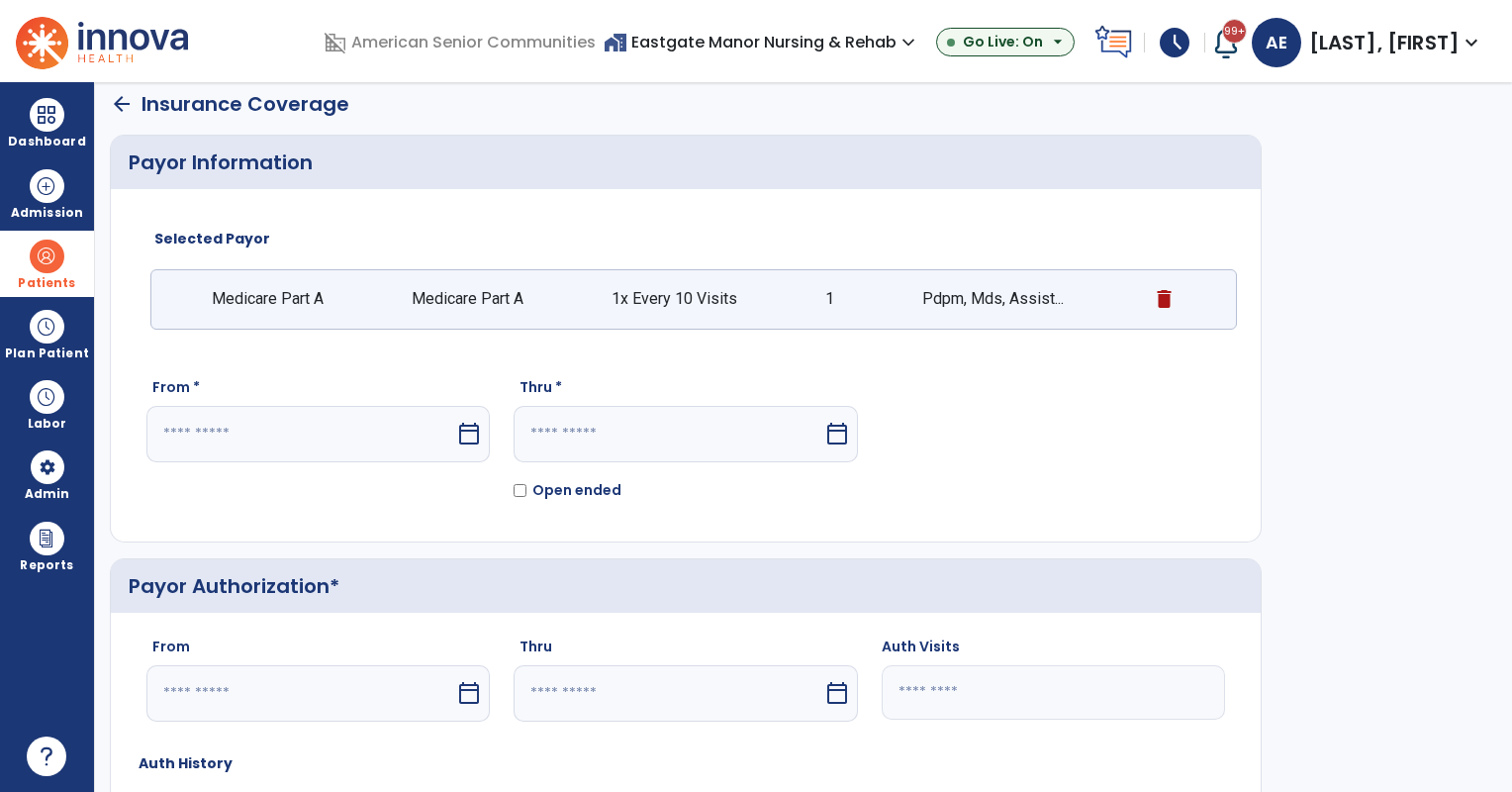 click at bounding box center (301, 434) 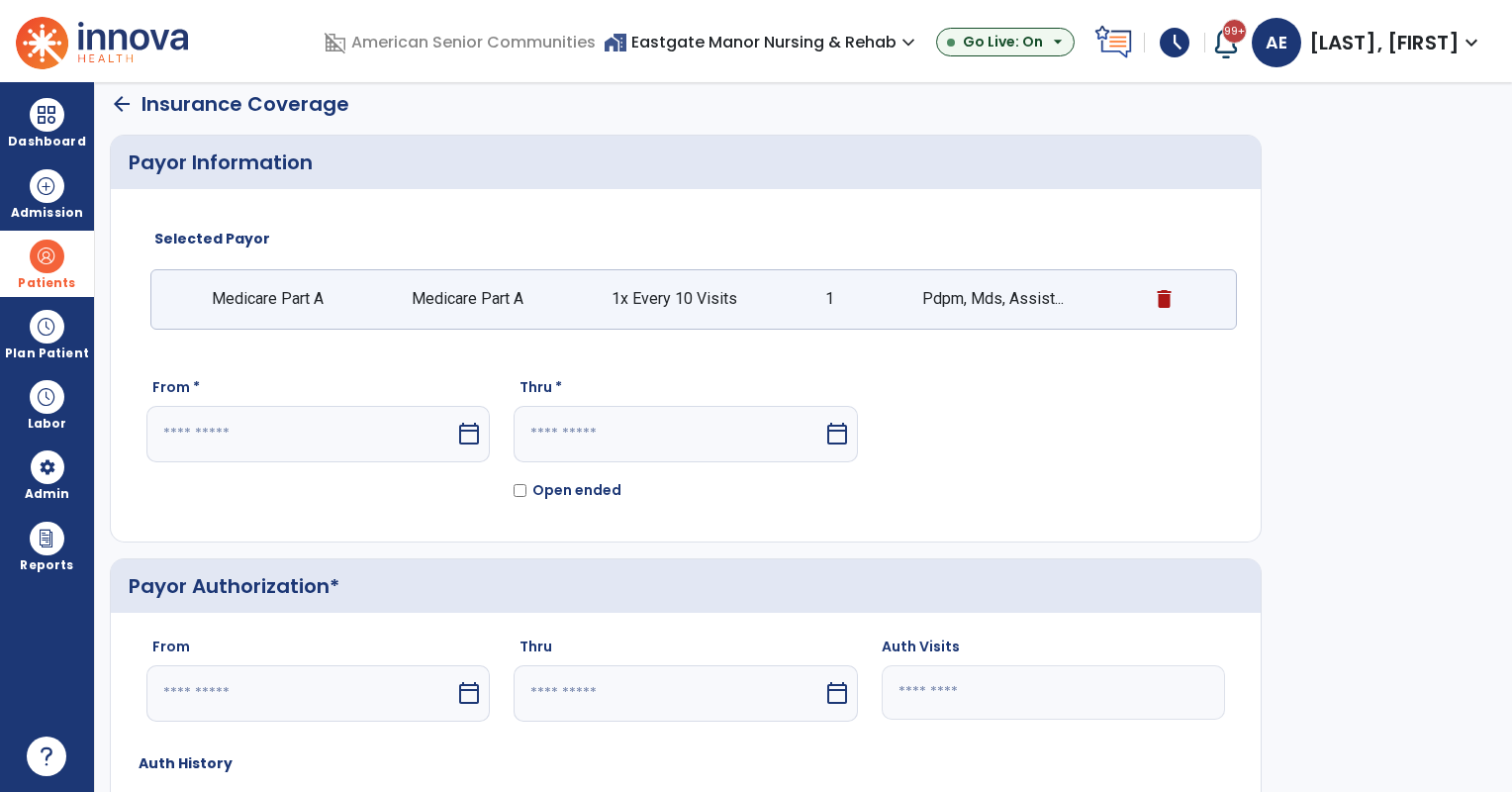 select on "*" 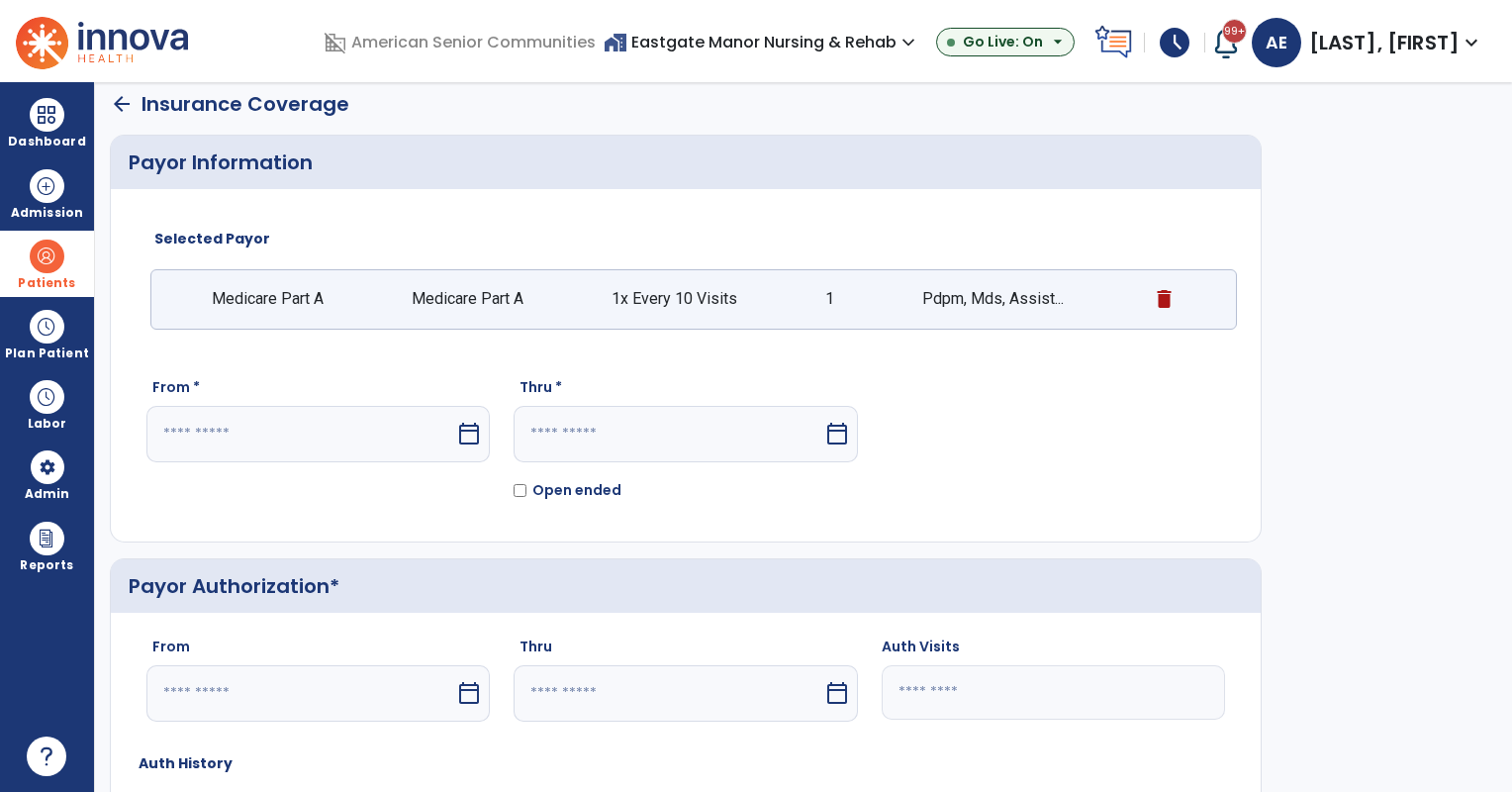 select on "****" 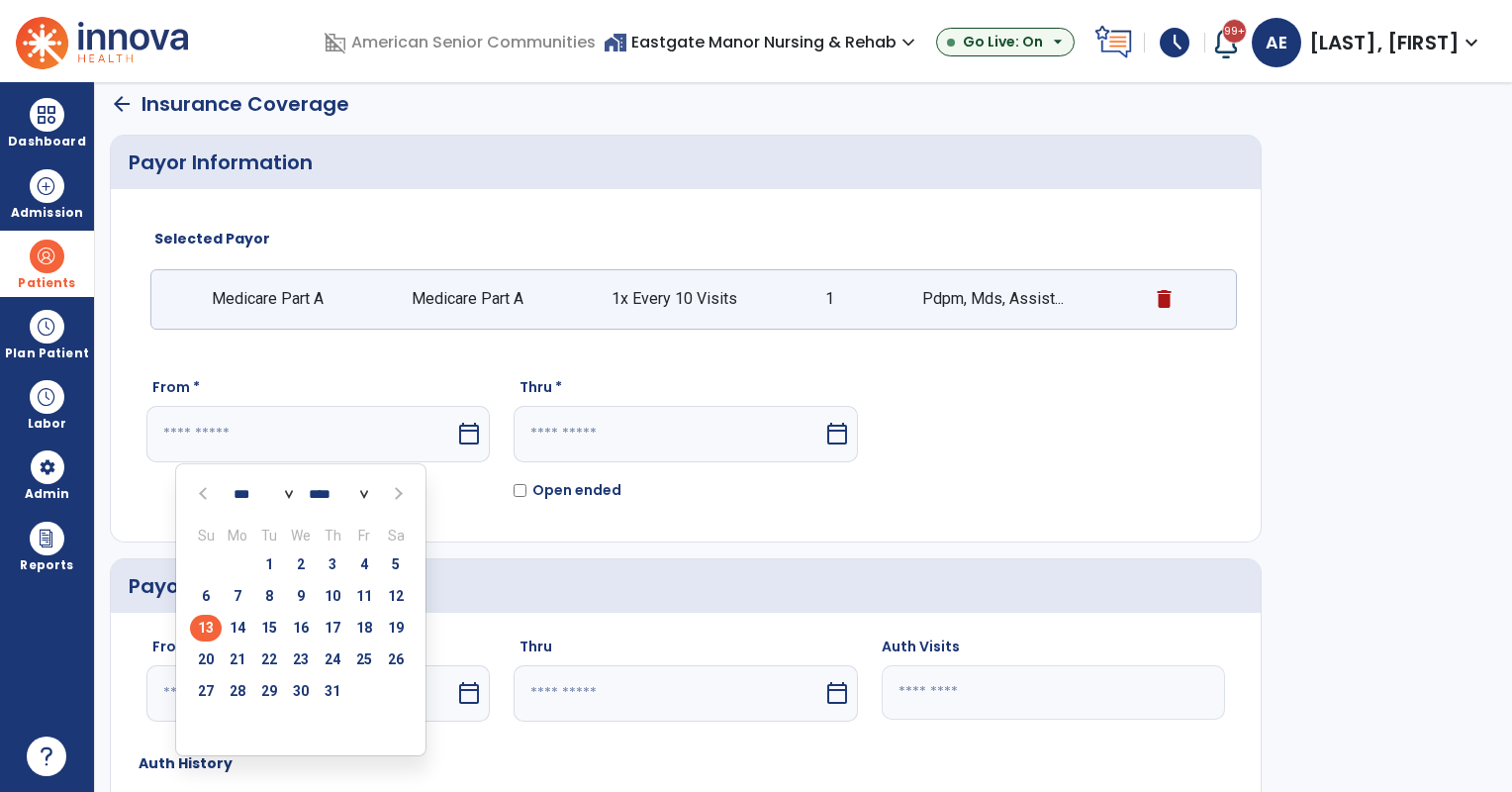 drag, startPoint x: 363, startPoint y: 591, endPoint x: 431, endPoint y: 530, distance: 91.35097 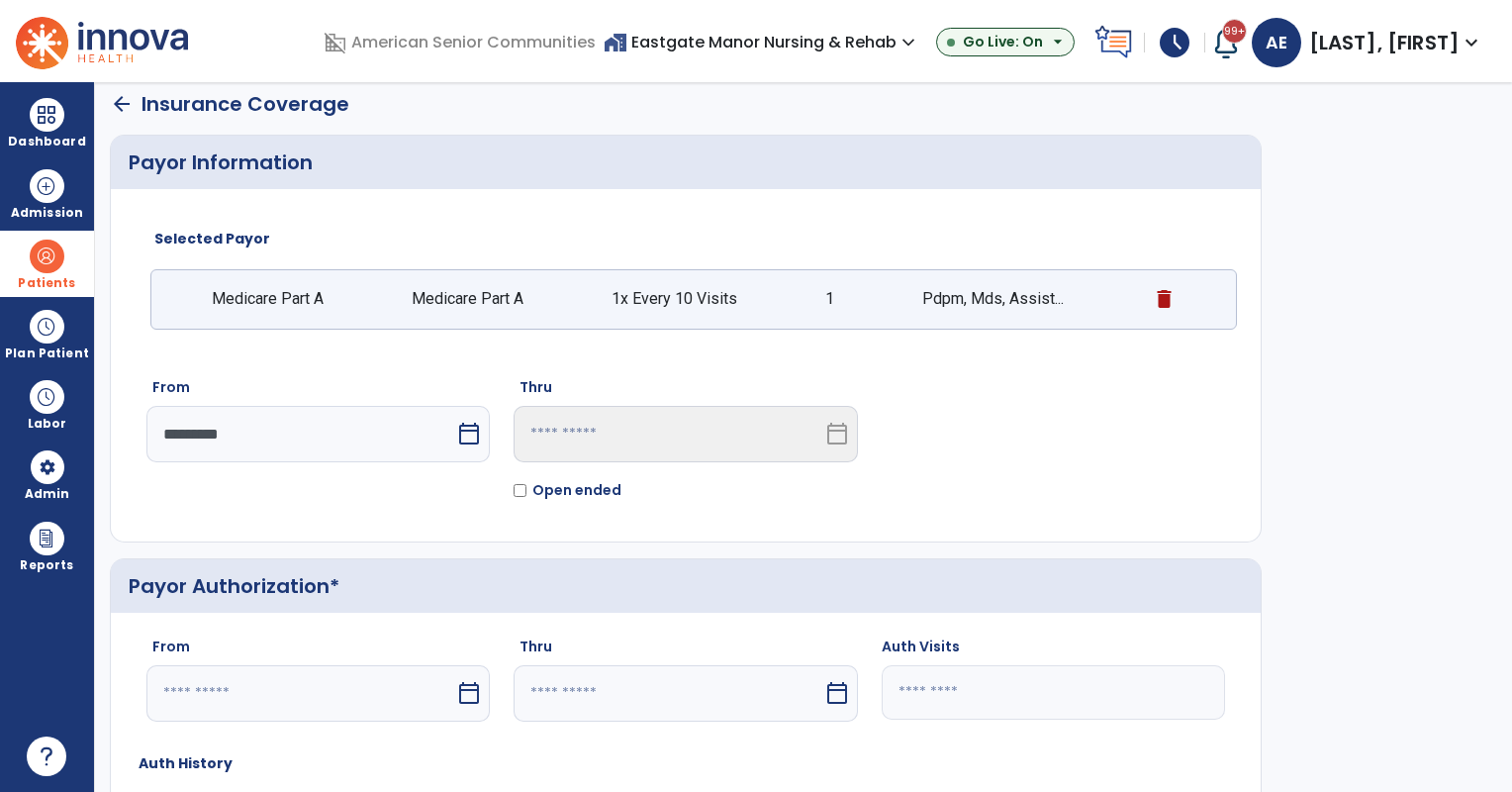scroll, scrollTop: 682, scrollLeft: 0, axis: vertical 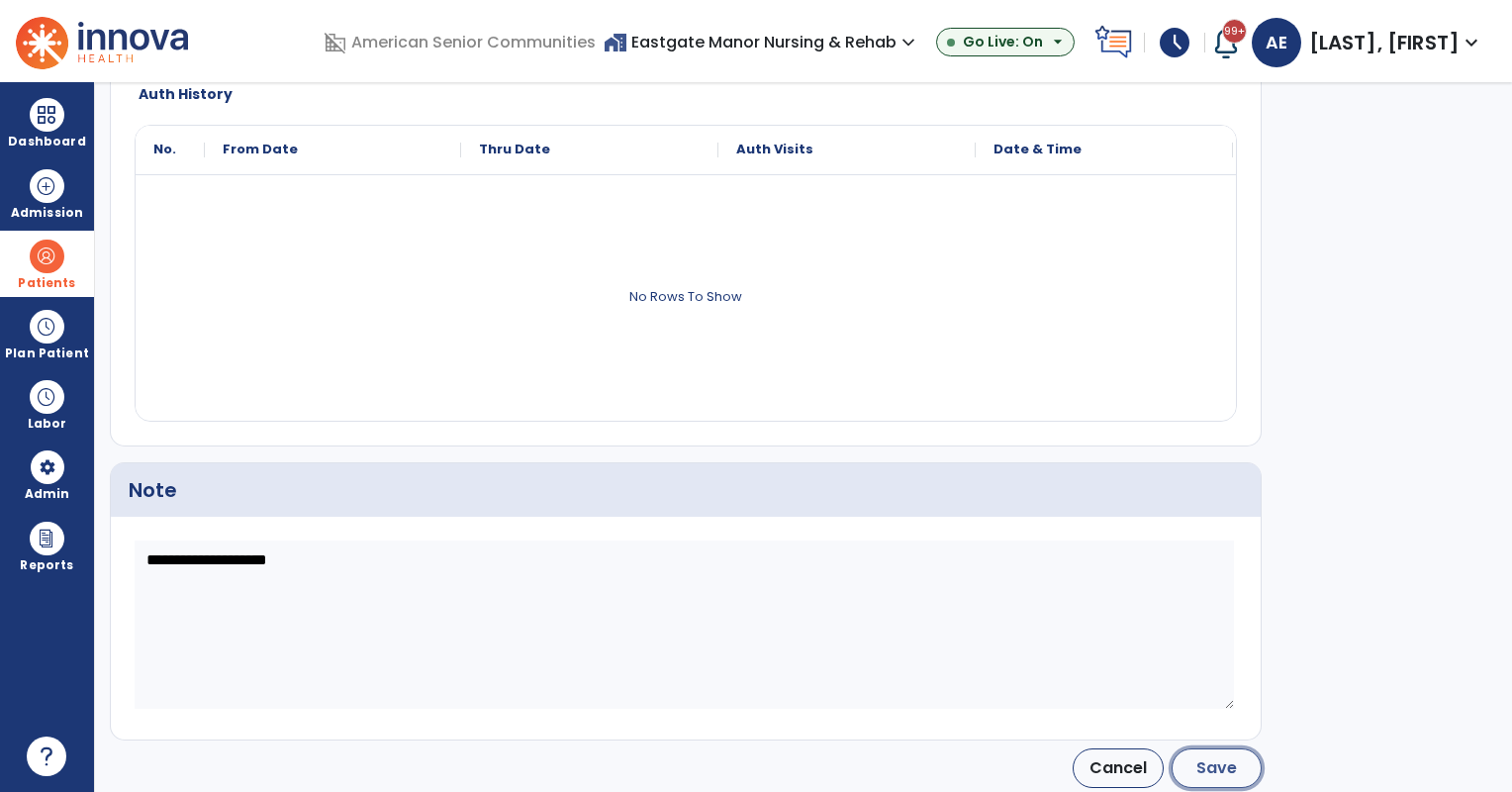 click on "Save" 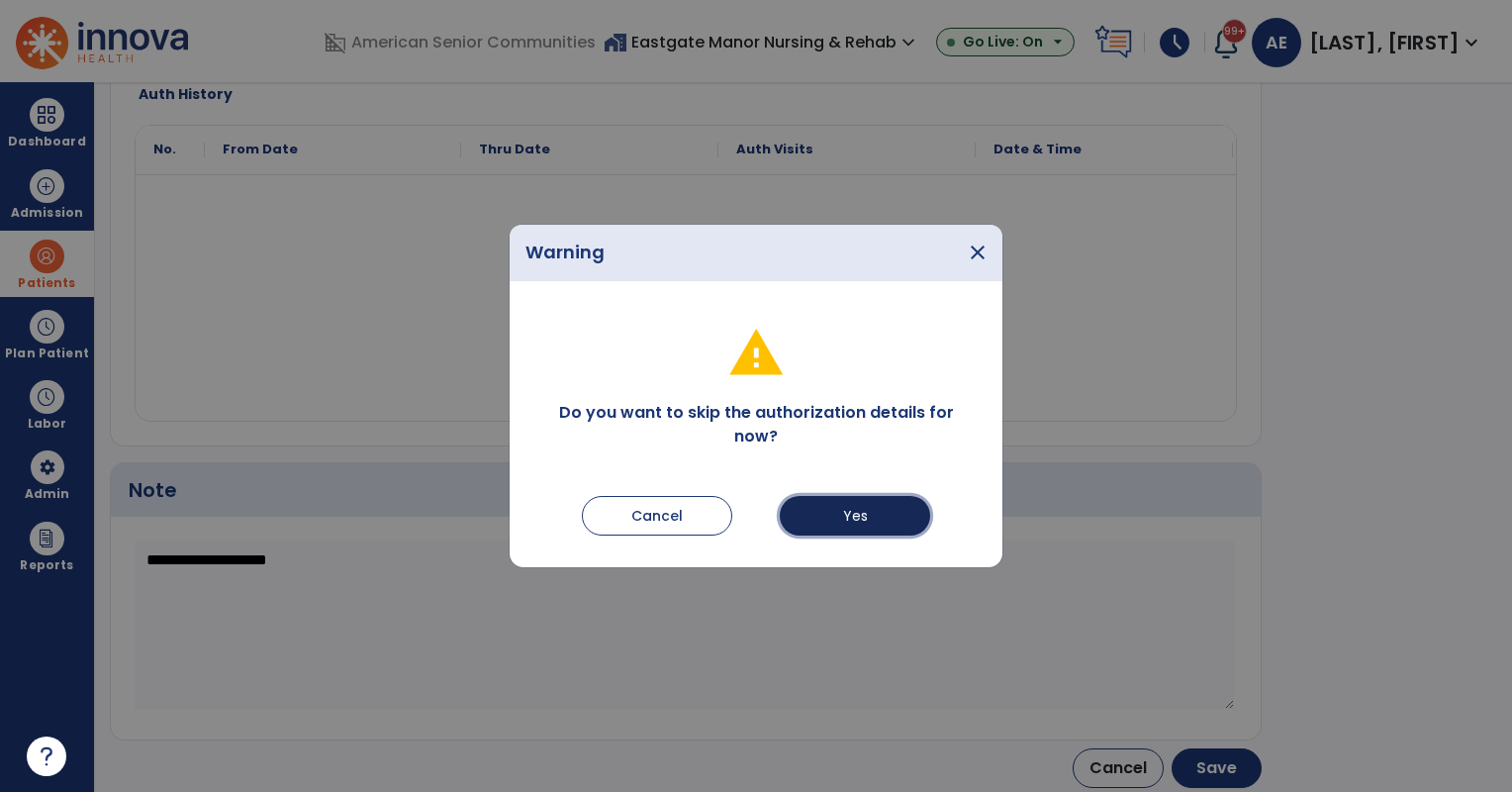 click on "Yes" at bounding box center [855, 516] 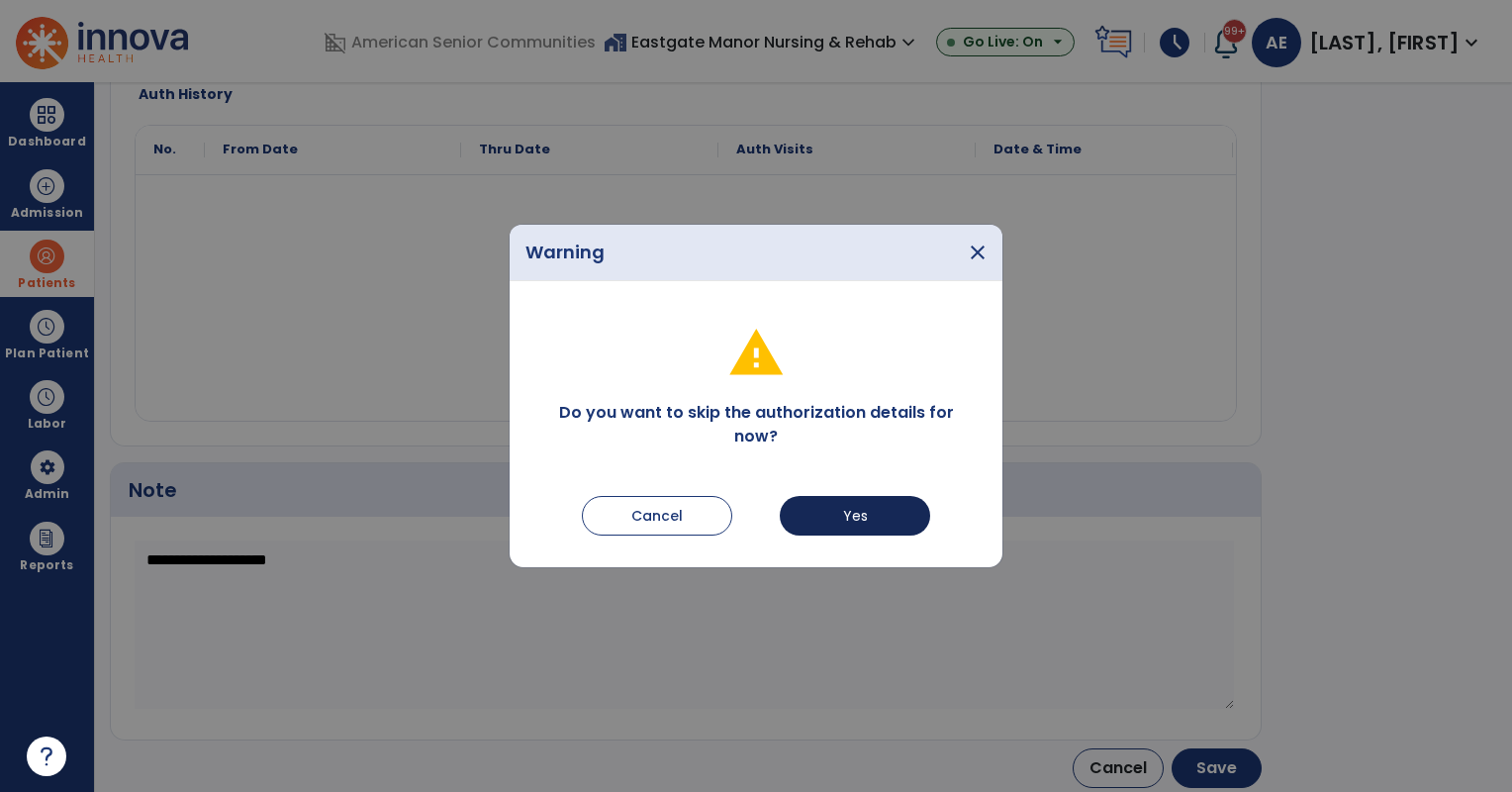 type on "*********" 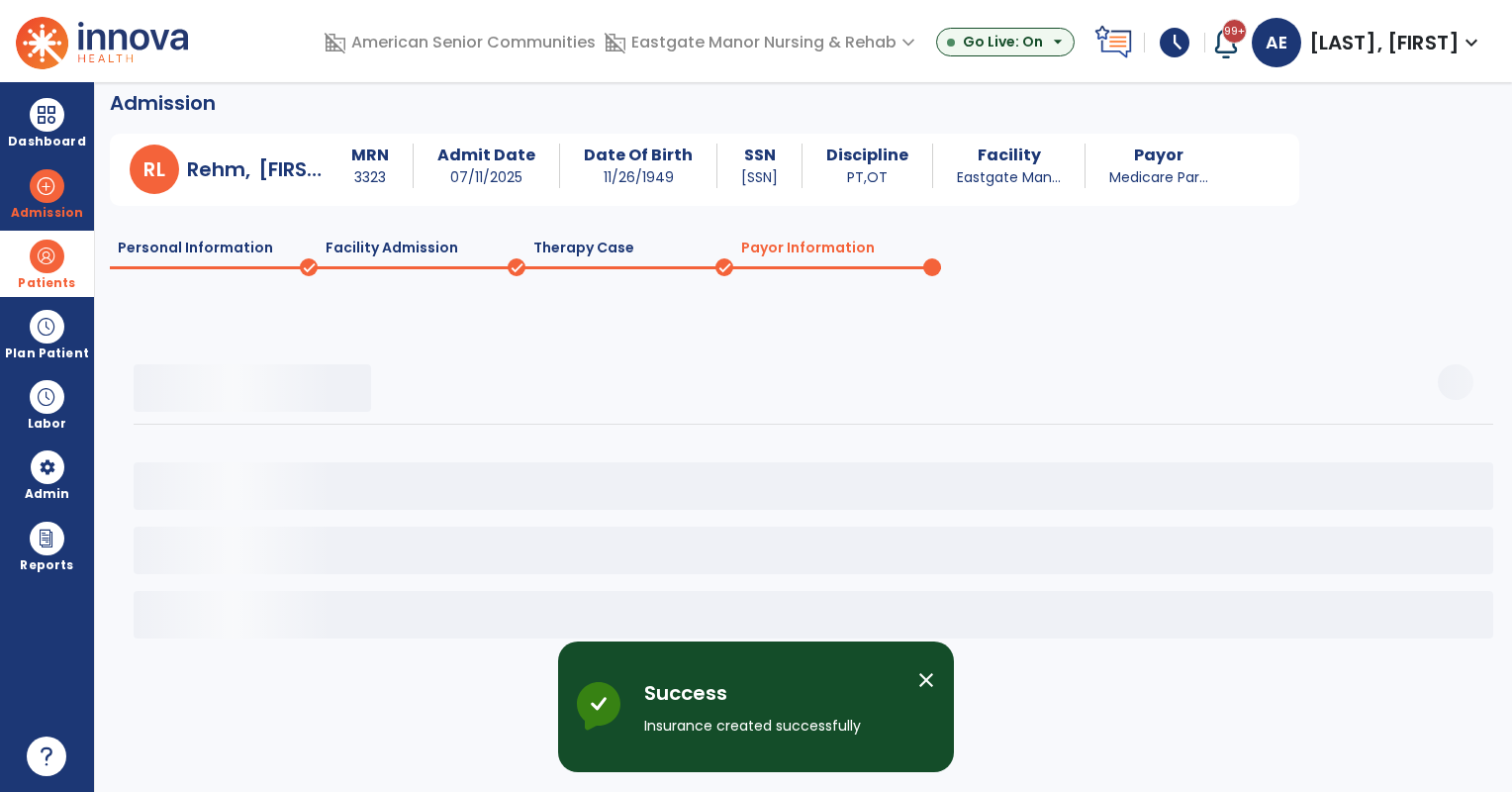 scroll, scrollTop: 13, scrollLeft: 0, axis: vertical 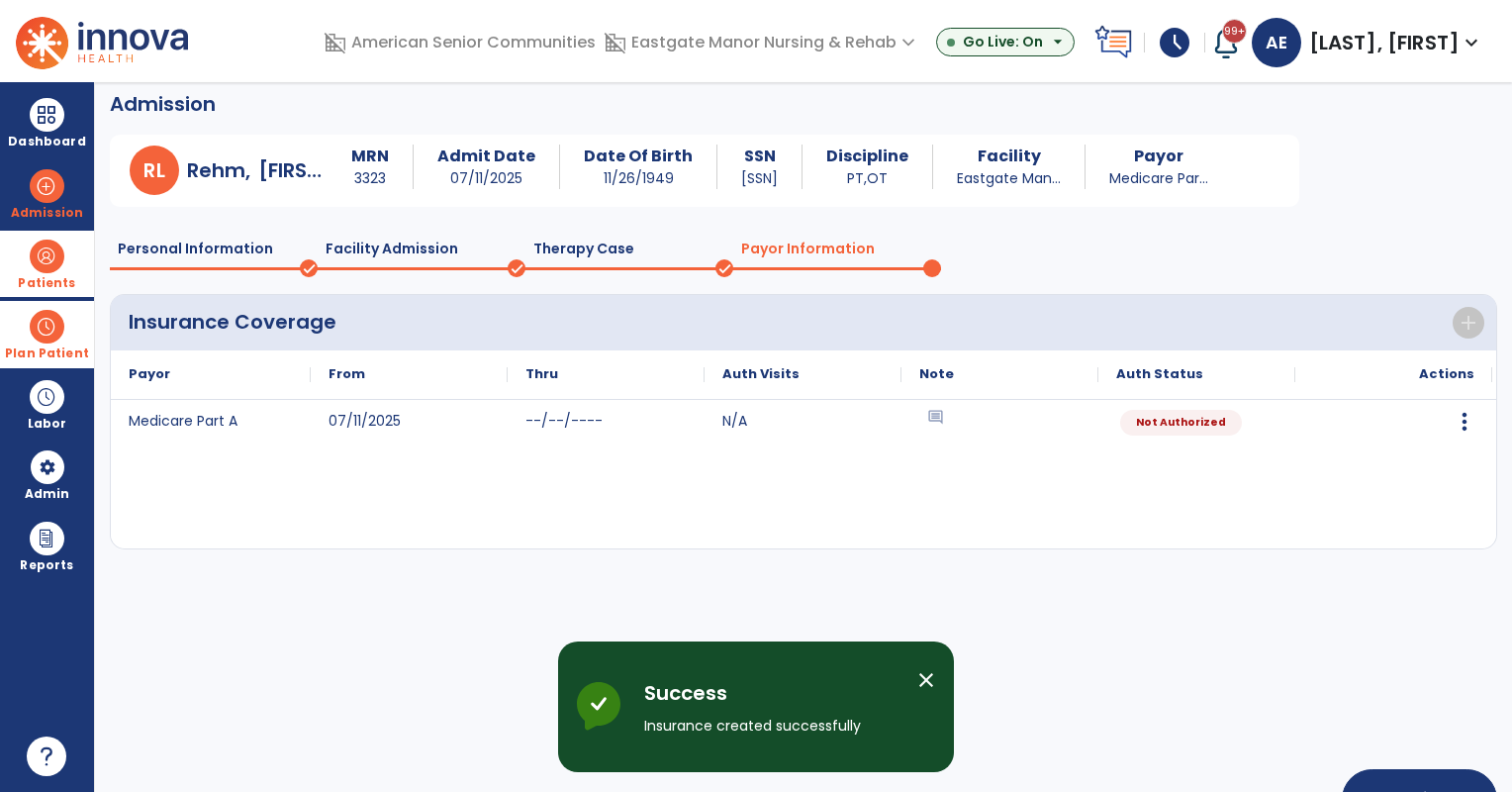 click at bounding box center (47, 327) 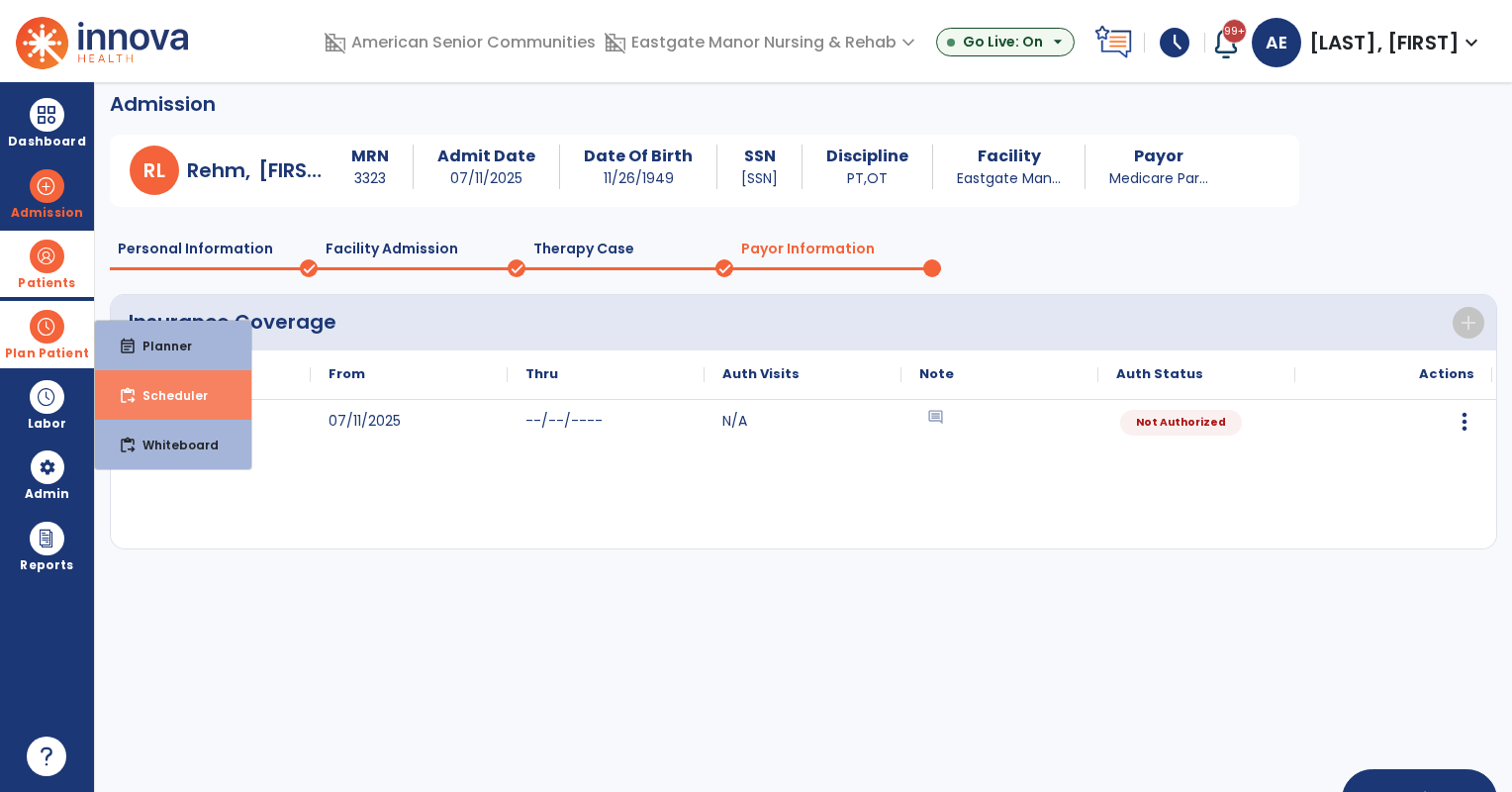 drag, startPoint x: 179, startPoint y: 396, endPoint x: 205, endPoint y: 378, distance: 31.622777 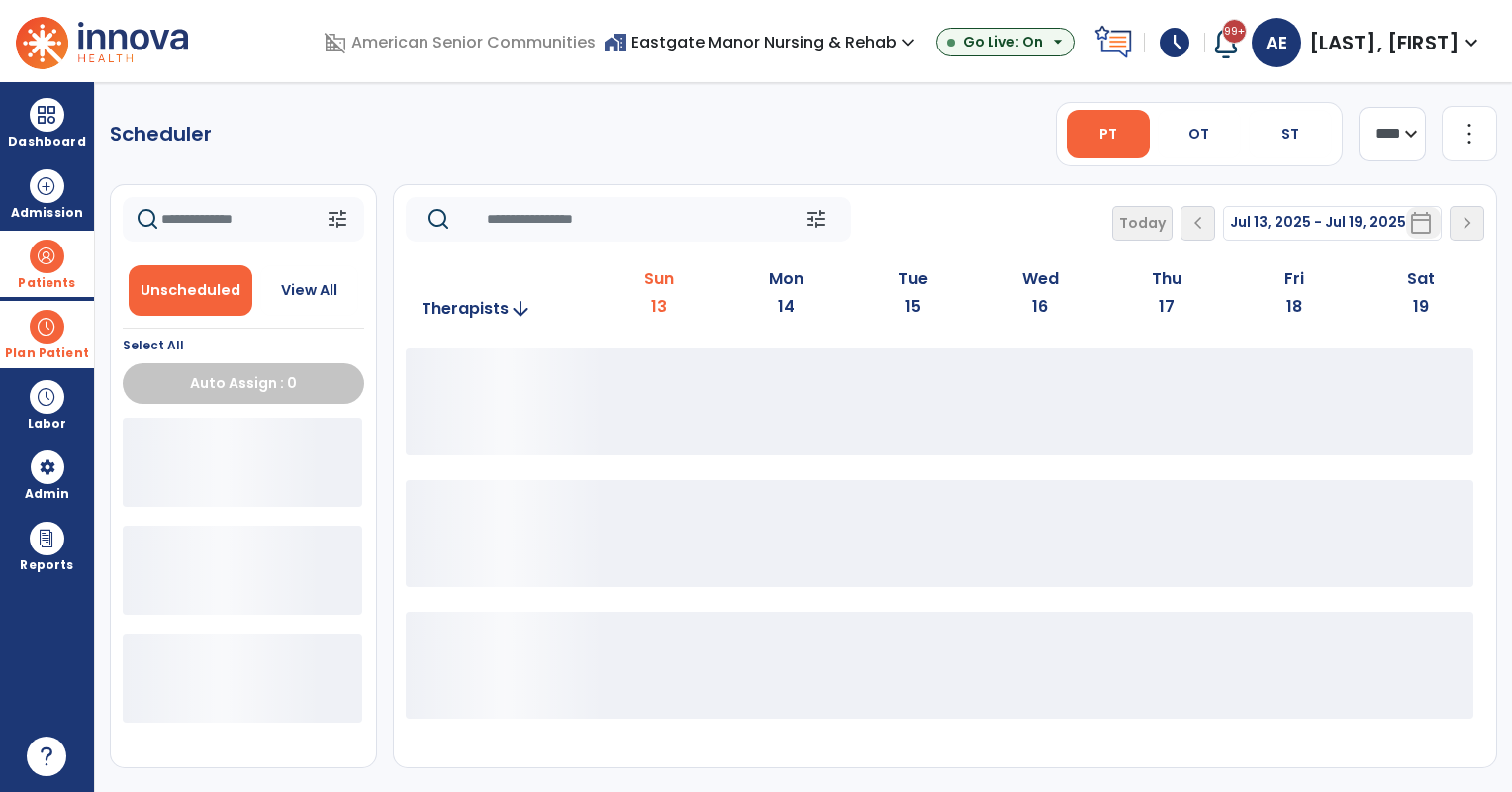 scroll, scrollTop: 0, scrollLeft: 0, axis: both 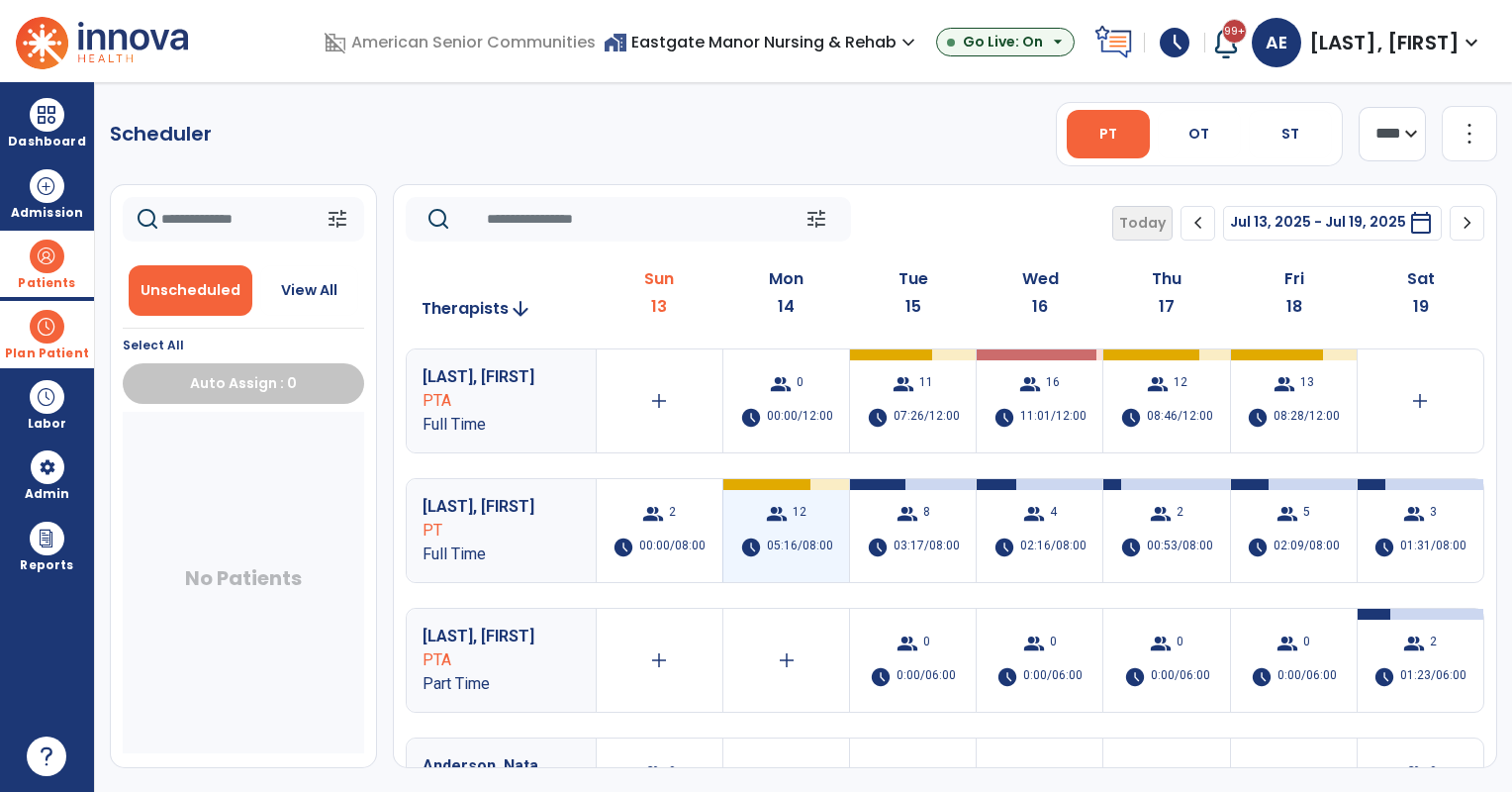 click on "group  12  schedule  05:16/08:00" at bounding box center (786, 531) 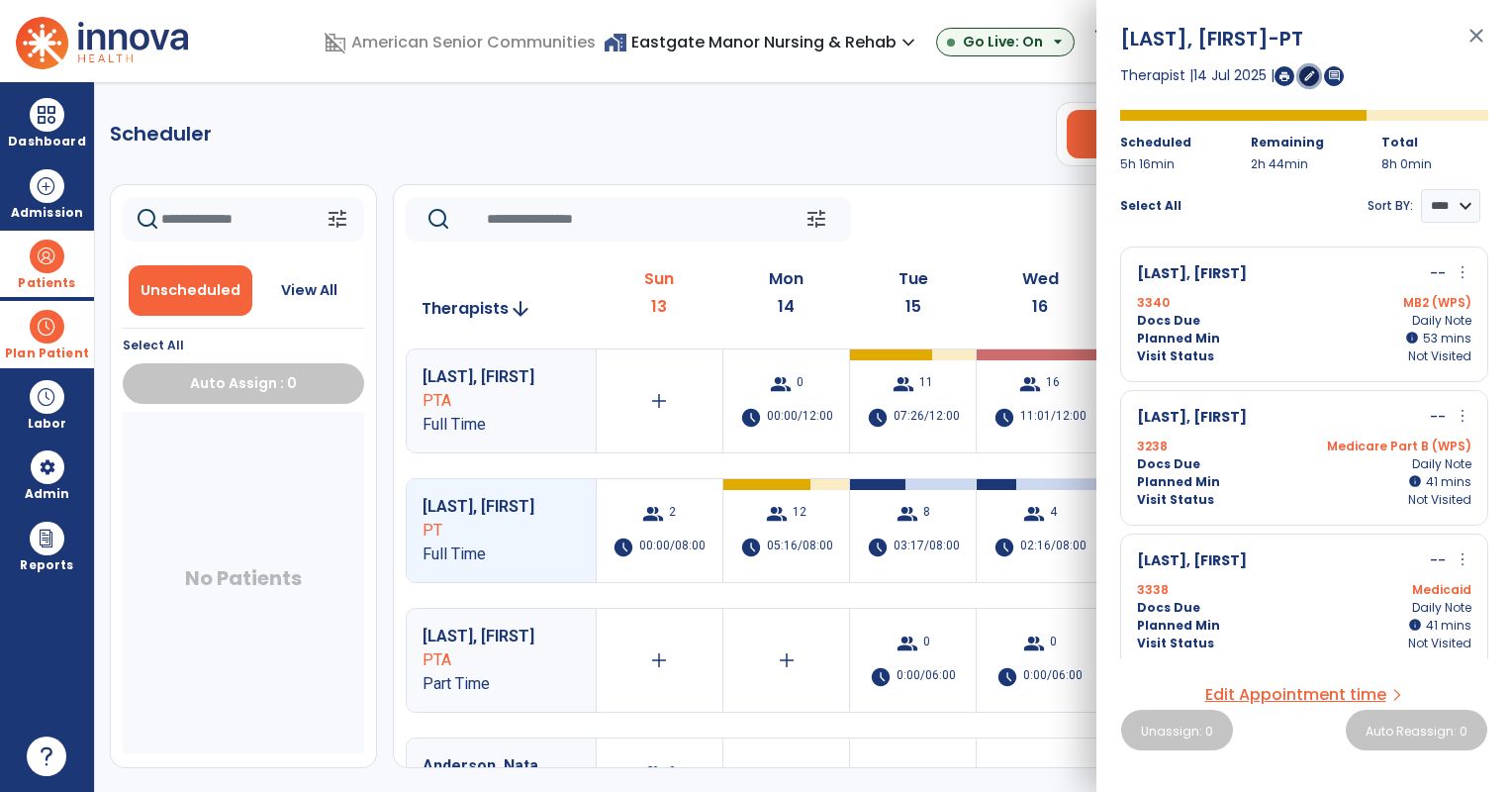 click on "edit" at bounding box center (1309, 75) 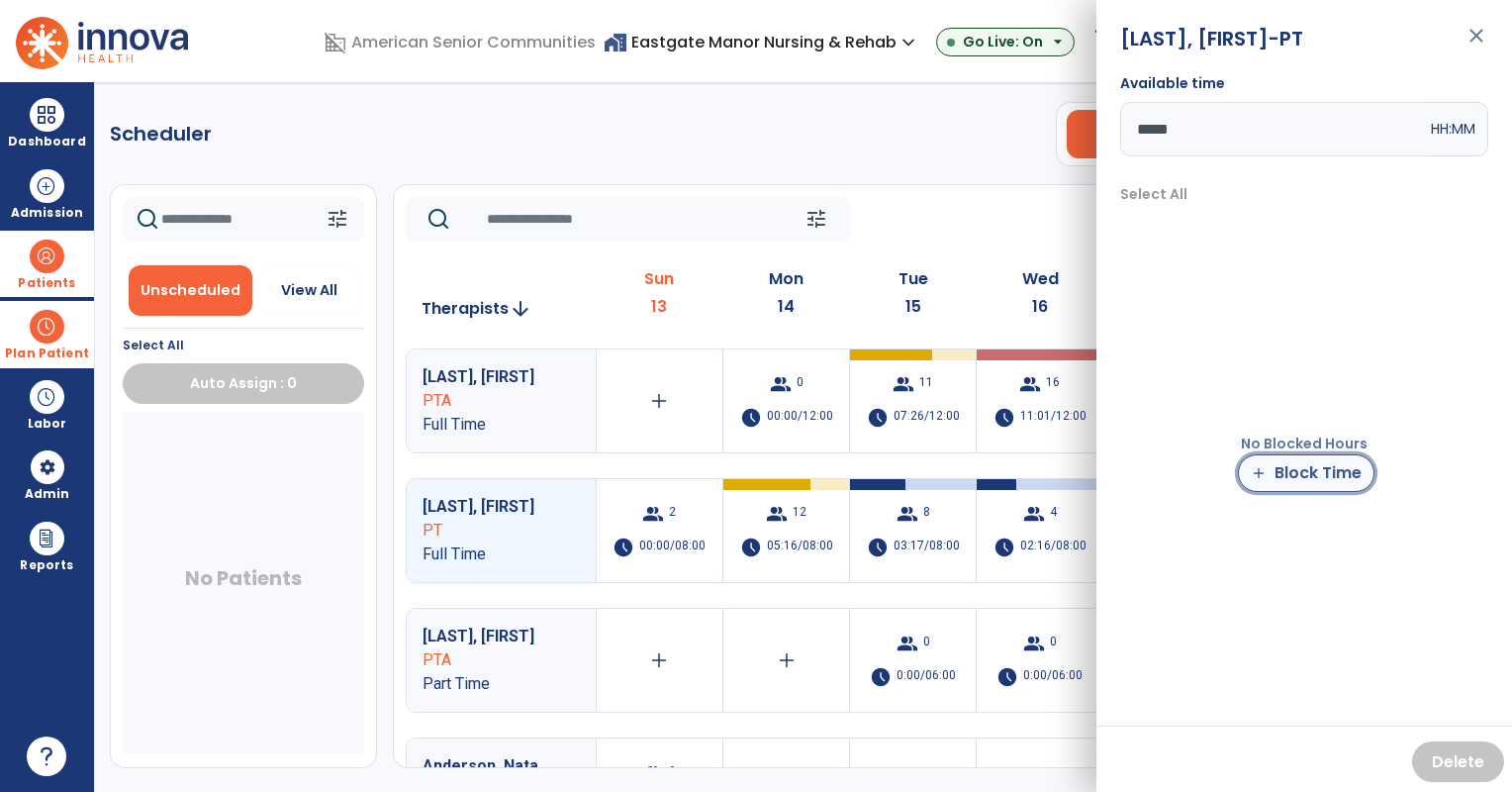 click on "add   Block Time" at bounding box center (1306, 473) 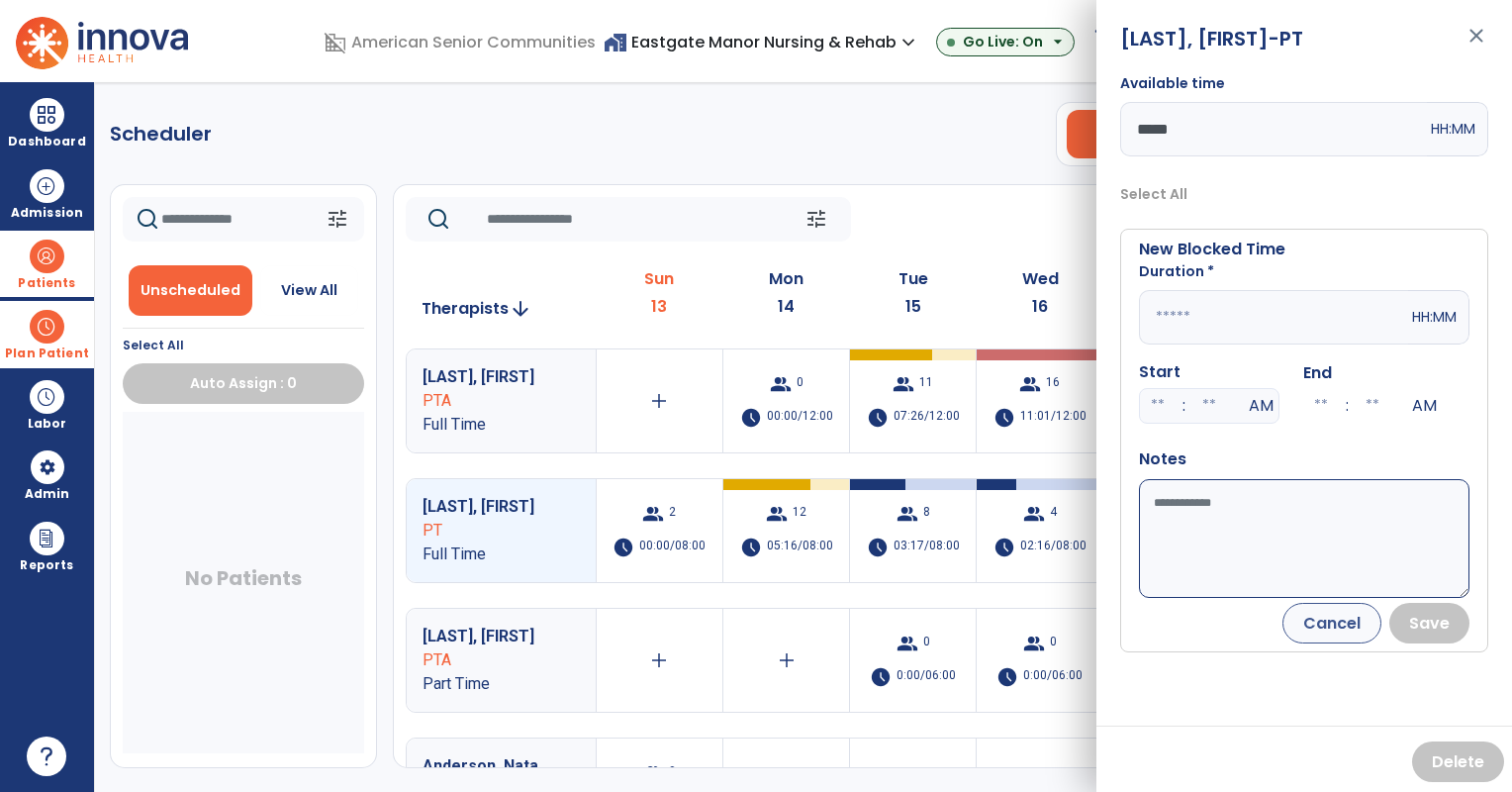 click at bounding box center [1274, 317] 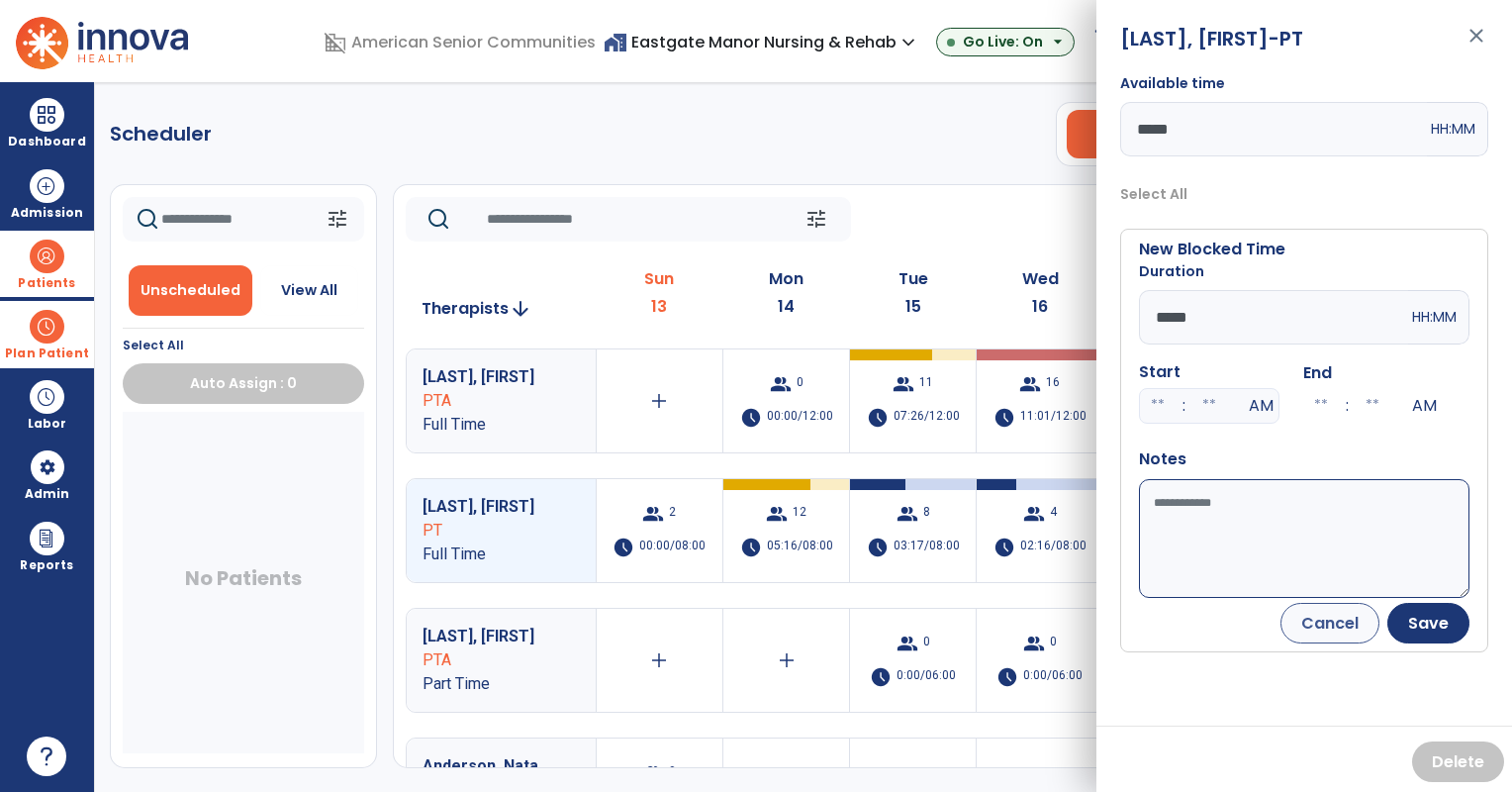 type on "*****" 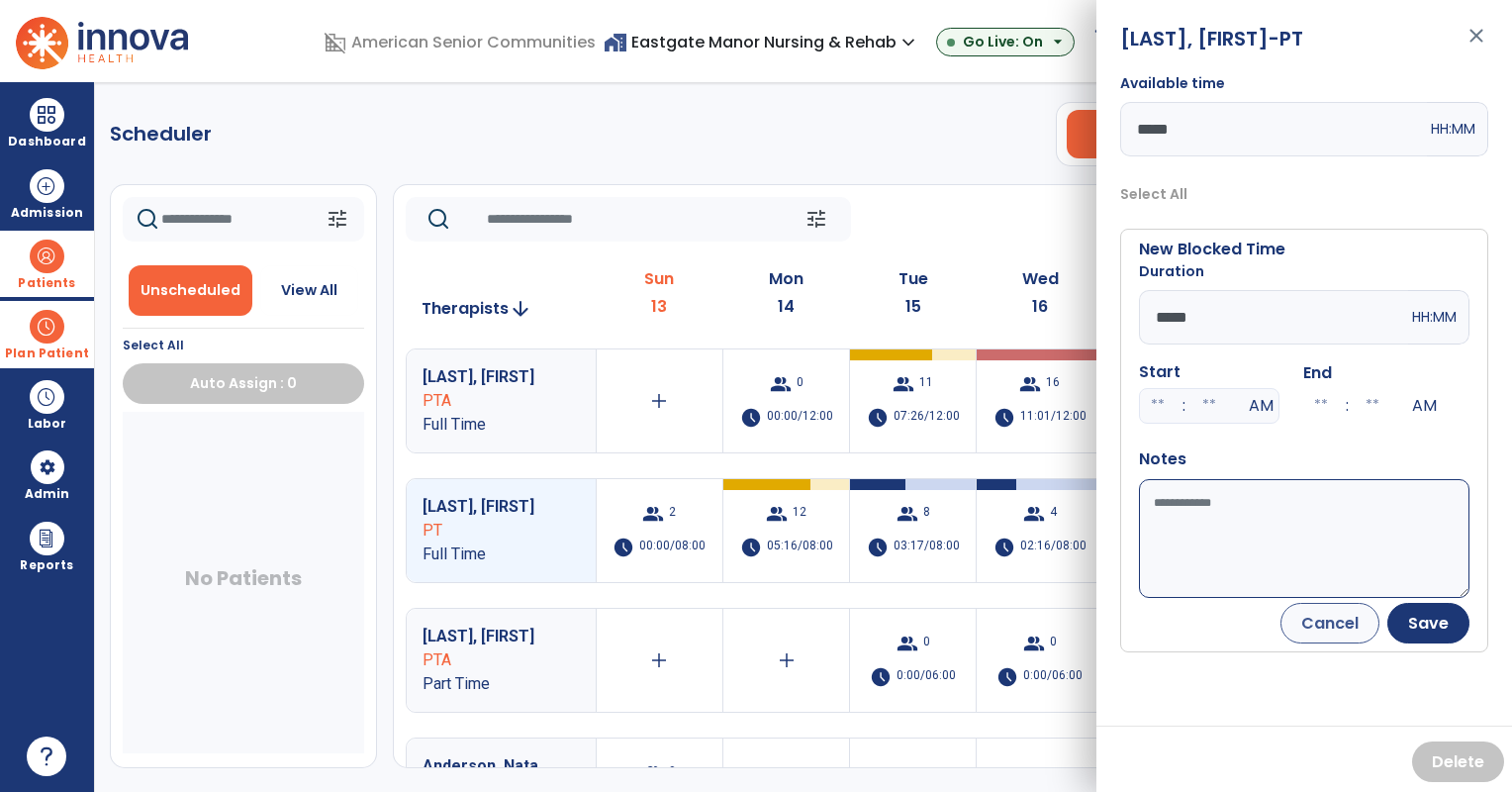 click on "Available time" at bounding box center (1304, 539) 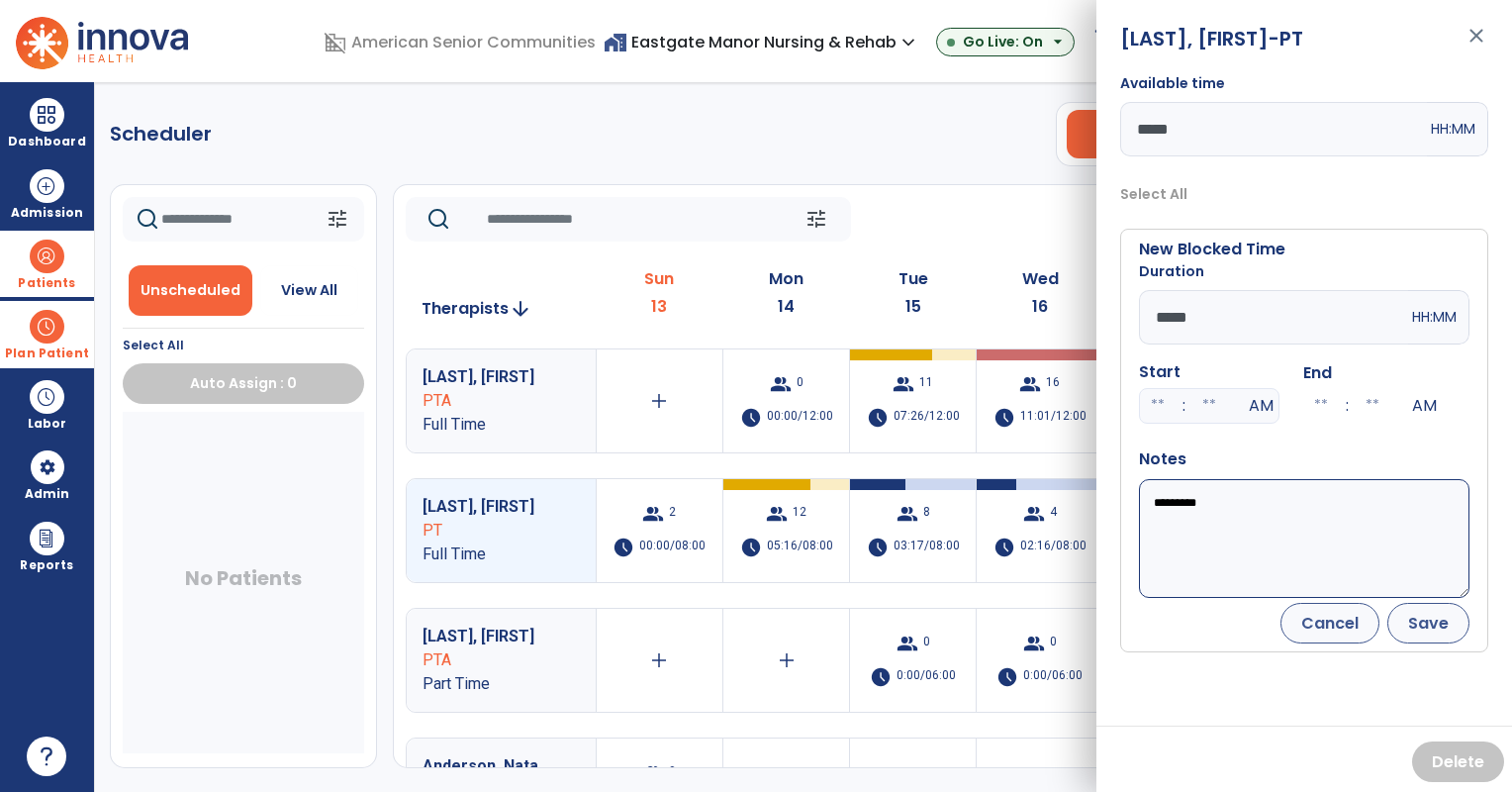 type on "*********" 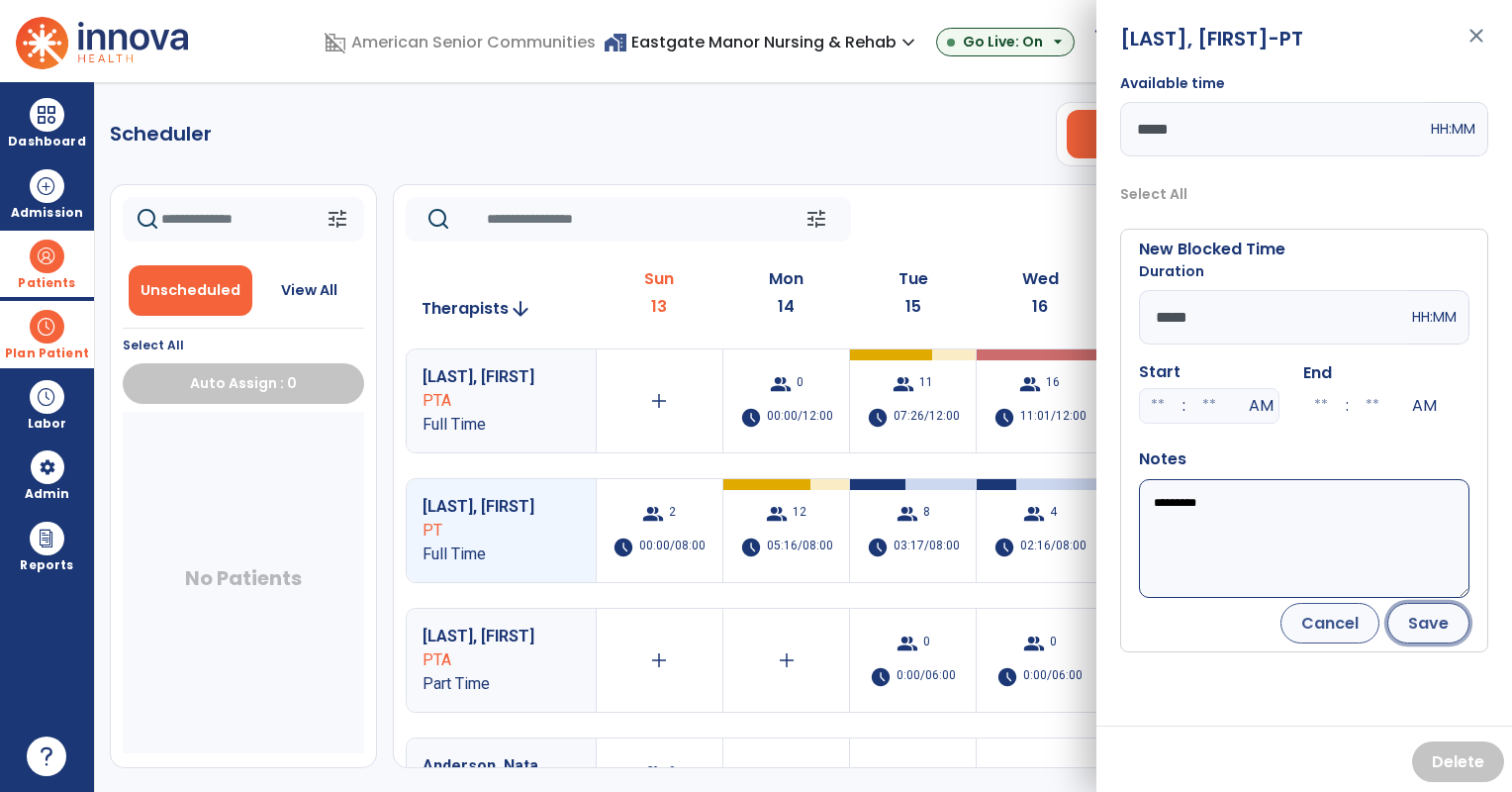 click on "Save" at bounding box center (1428, 623) 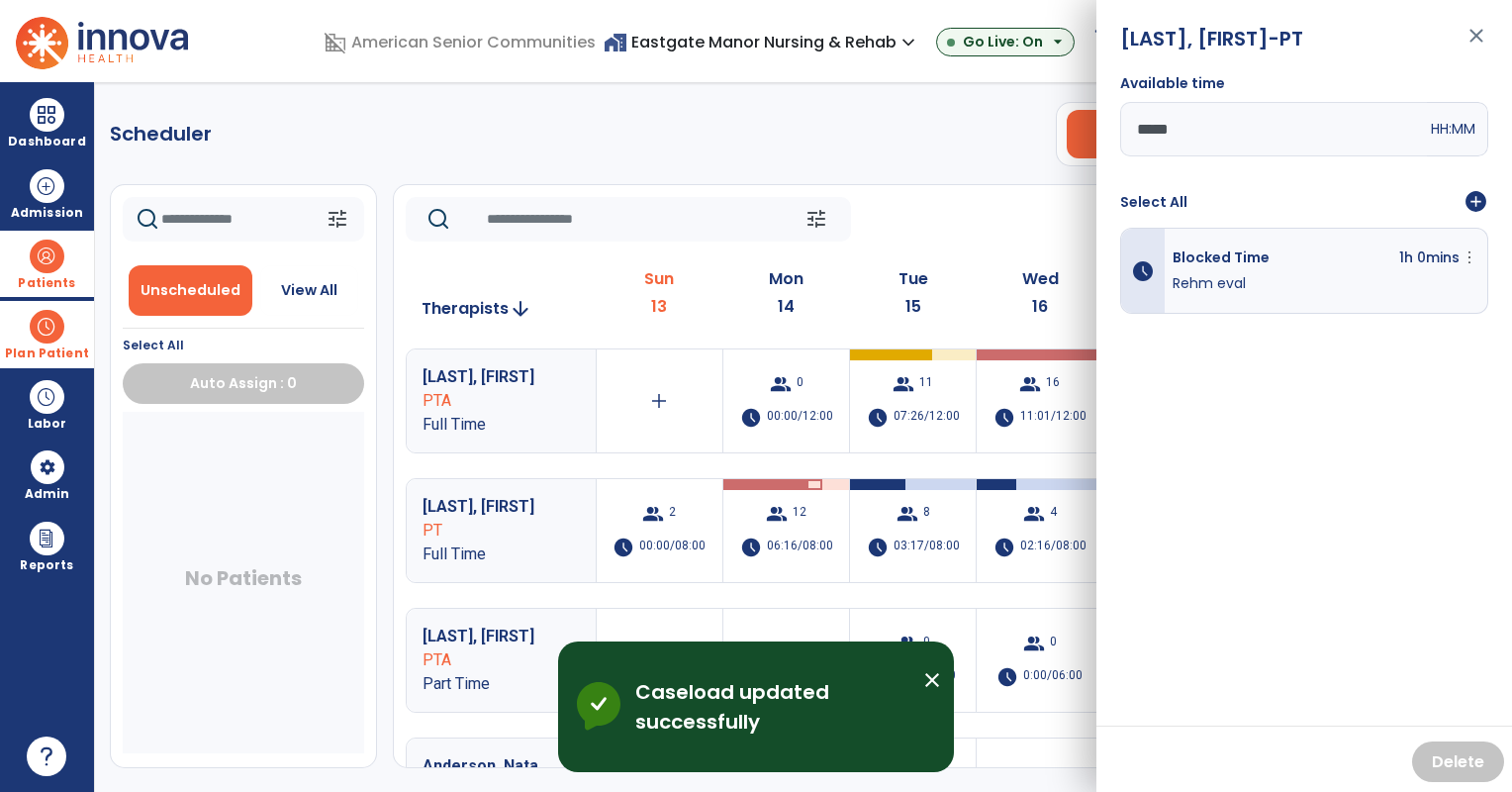click on "tune   Today  chevron_left Jul 13, 2025 - Jul 19, 2025  *********  calendar_today  chevron_right" 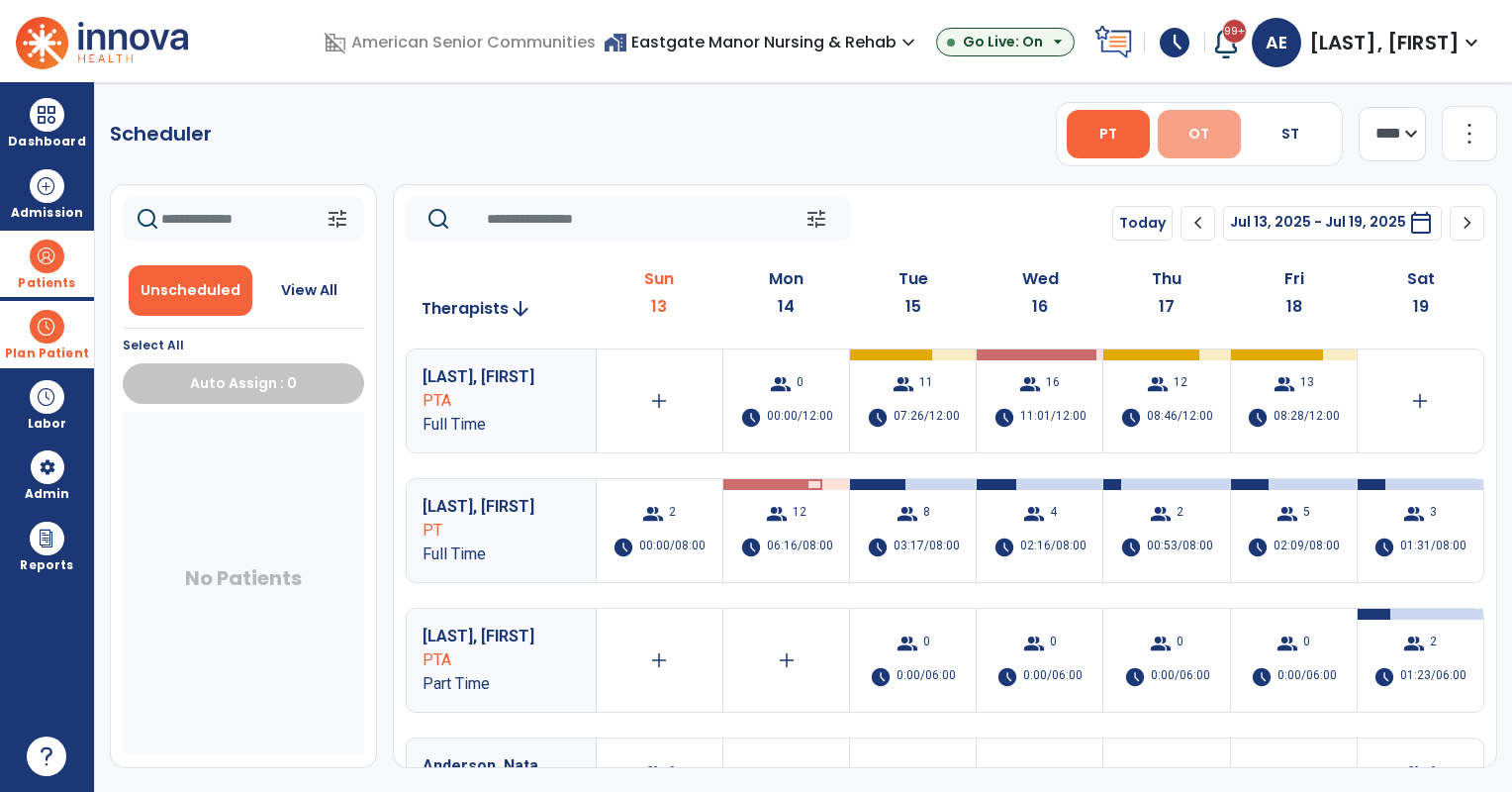click on "OT" at bounding box center (1199, 134) 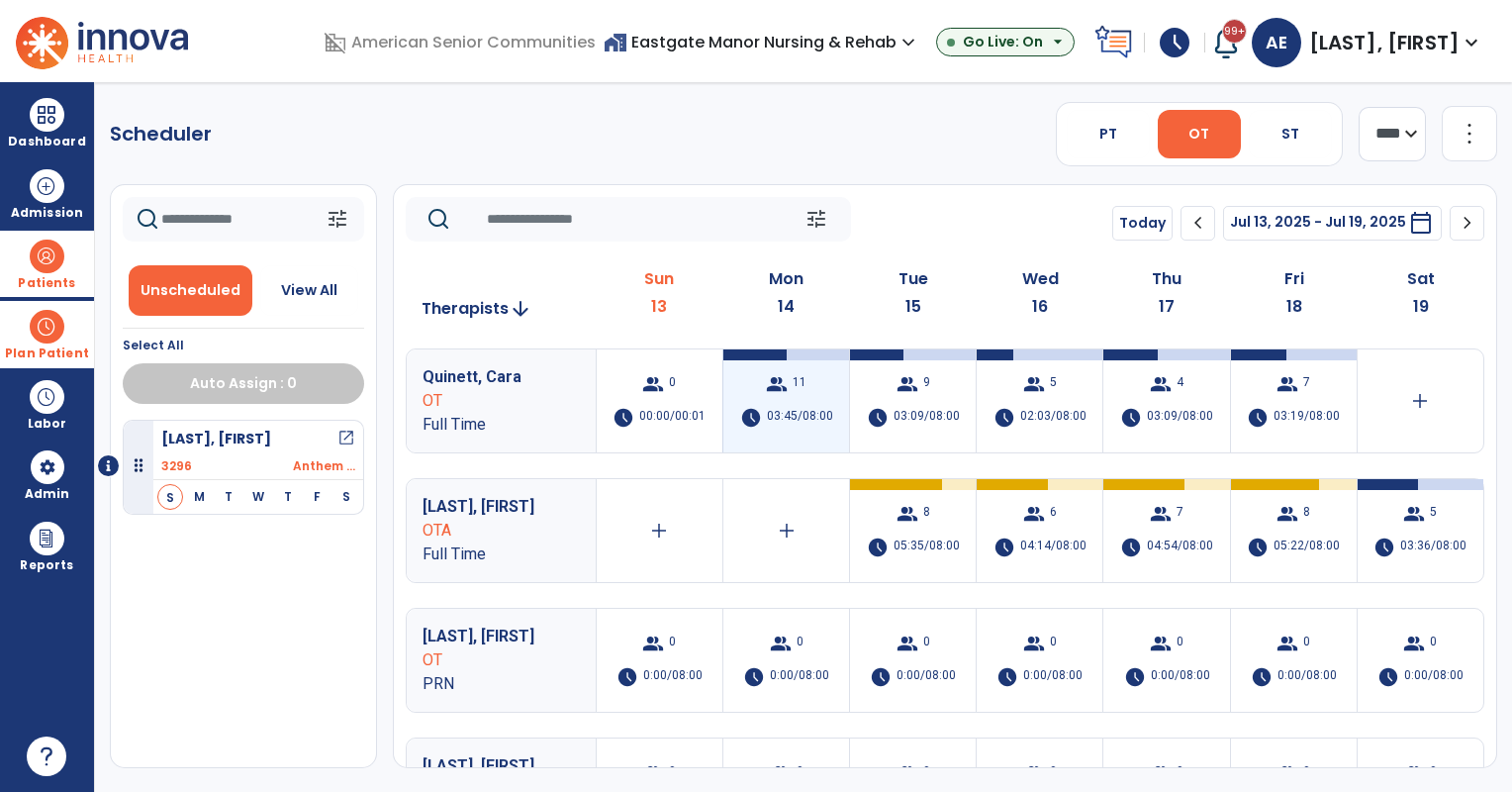 click on "group  11  schedule  03:45/08:00" at bounding box center (786, 401) 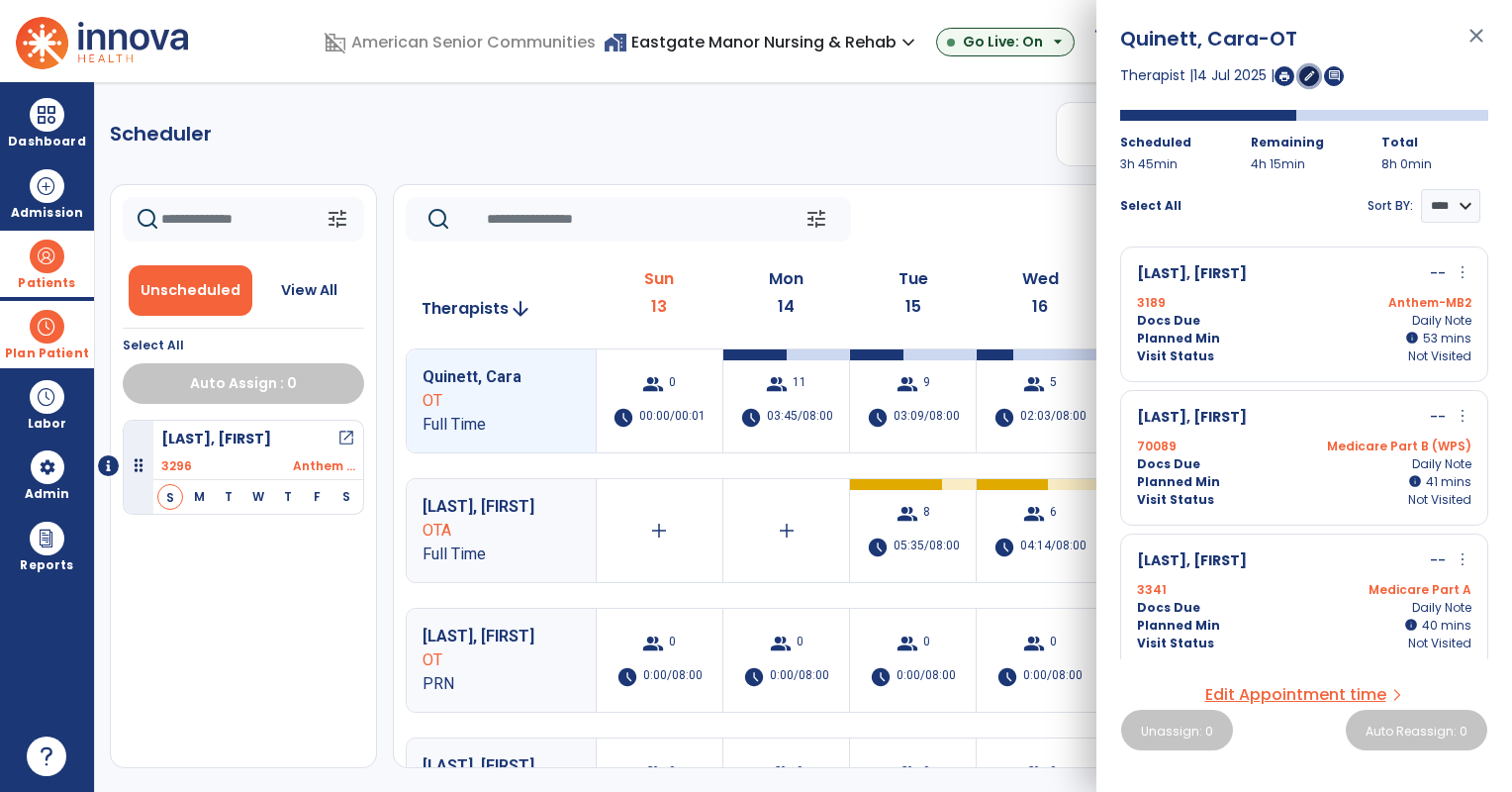 click on "edit" at bounding box center [1309, 75] 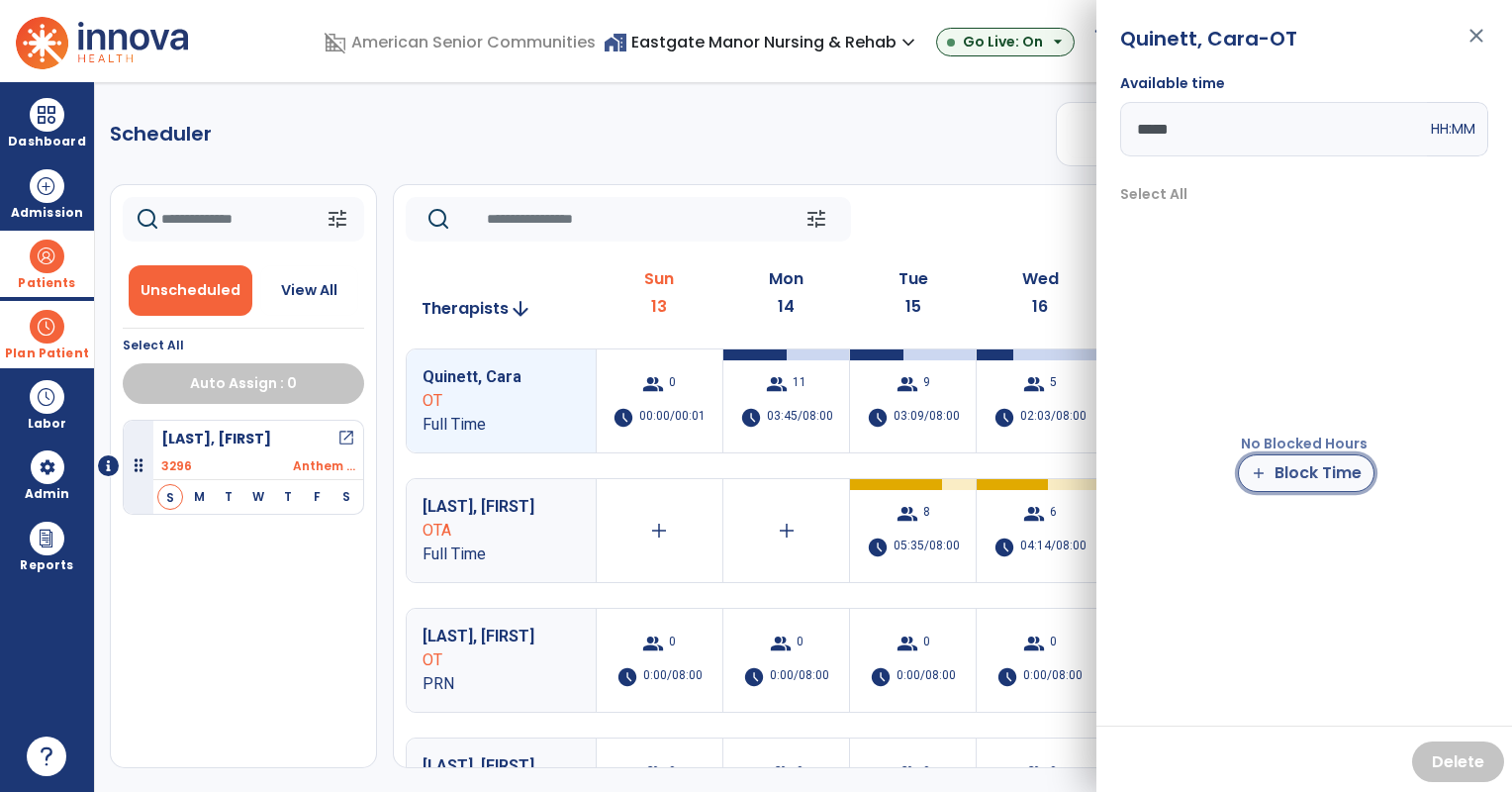 click on "add   Block Time" at bounding box center [1306, 473] 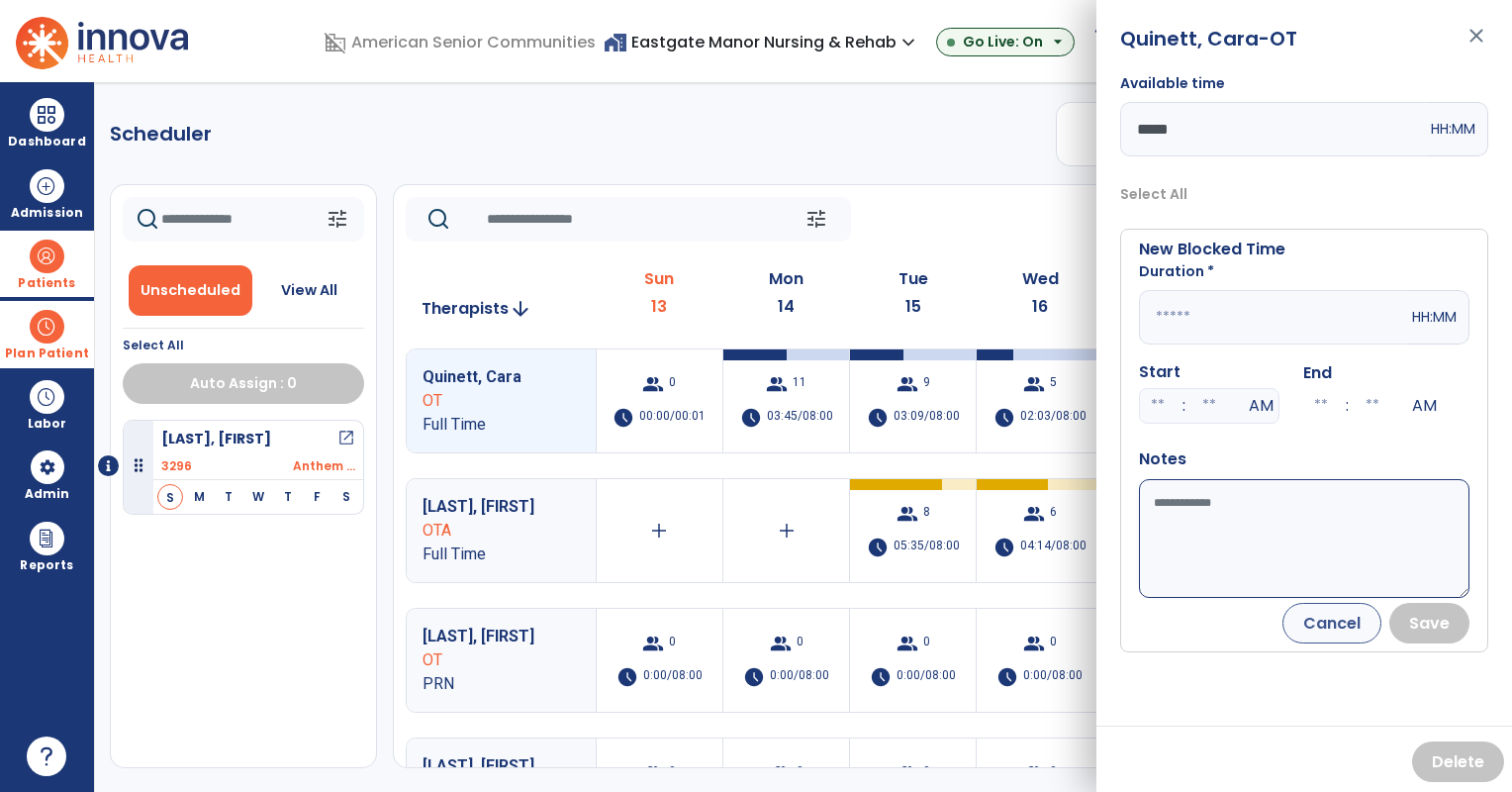 click at bounding box center [1274, 317] 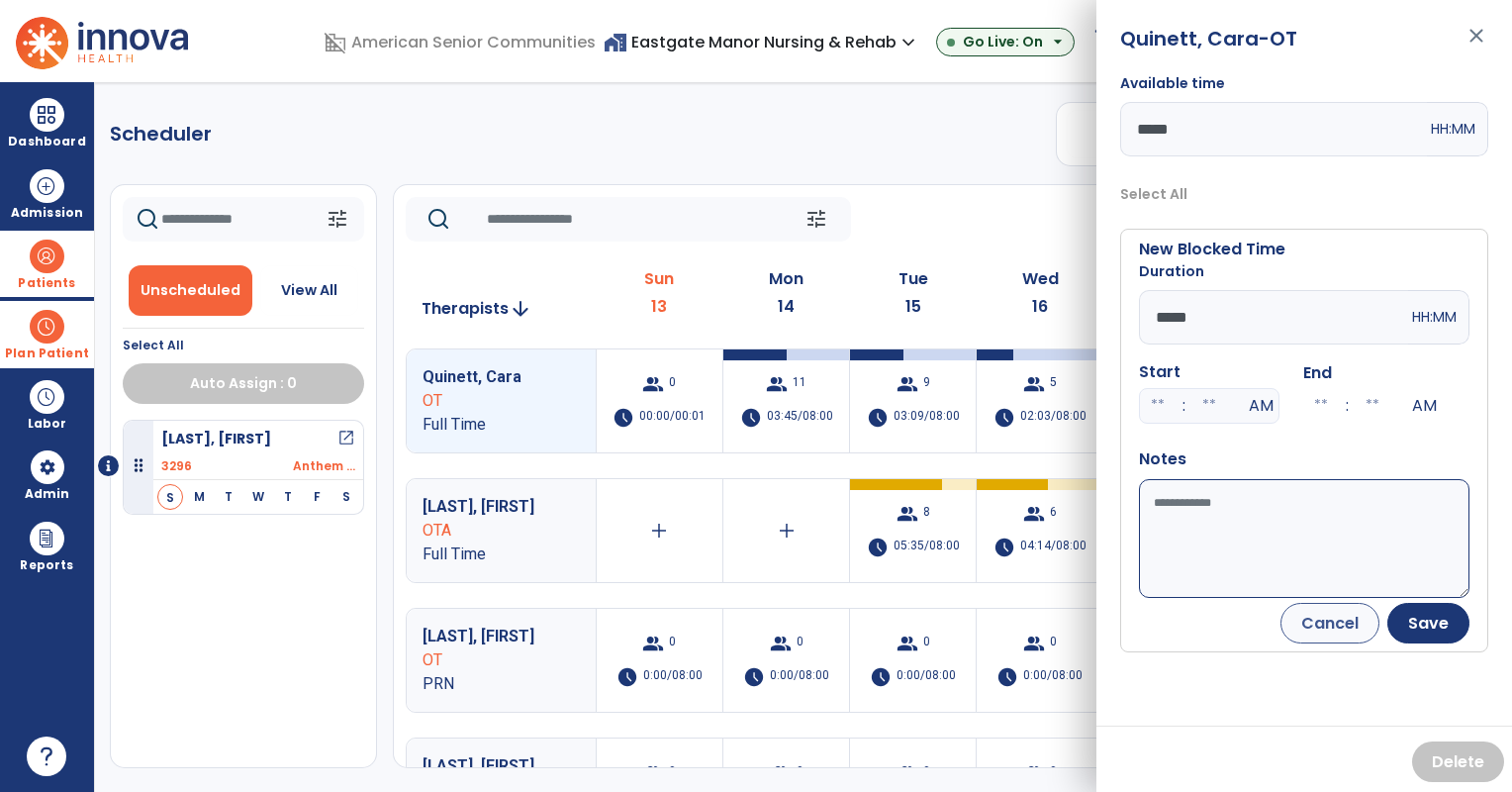 type on "*****" 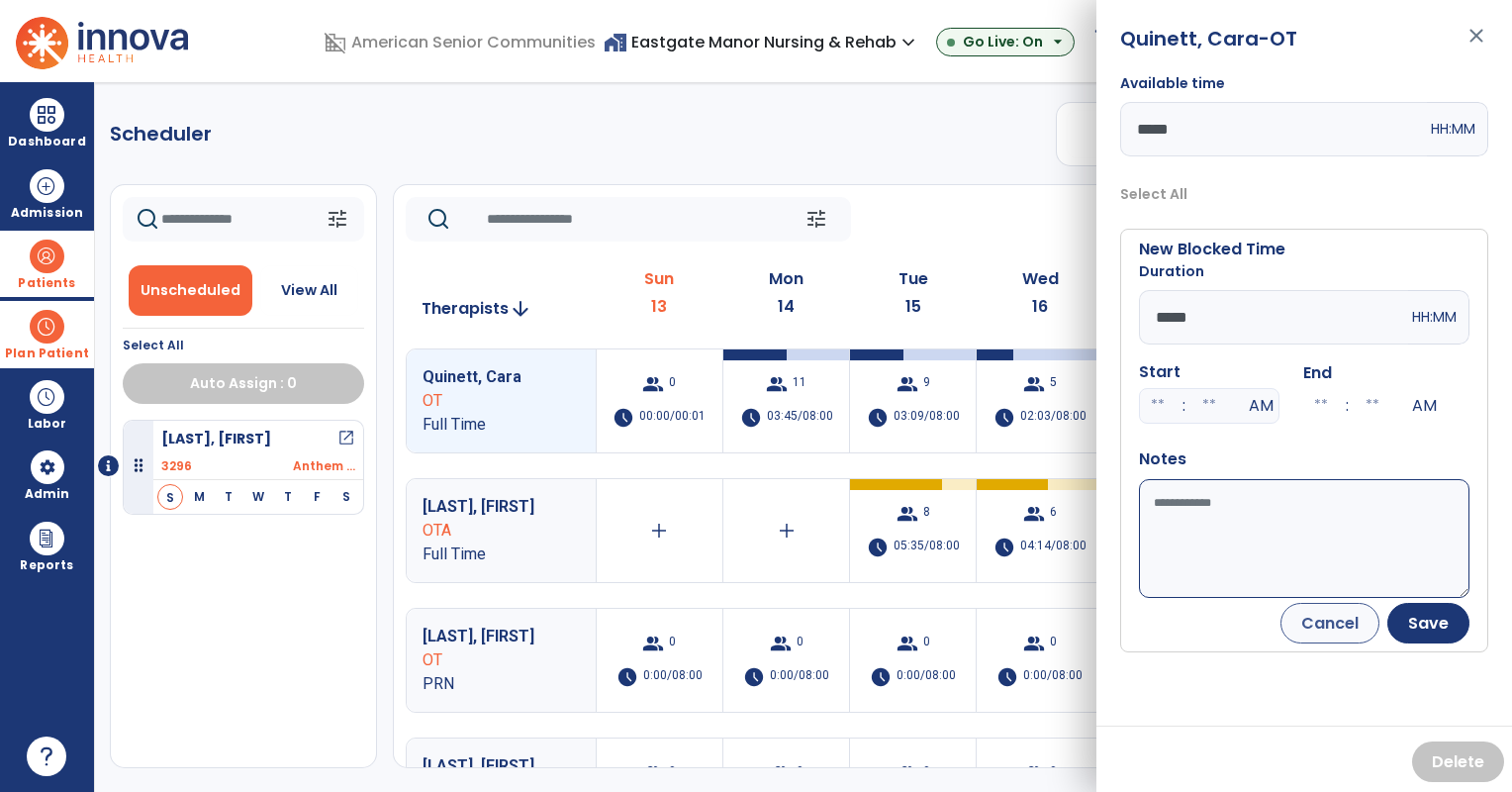 click on "Available time" at bounding box center (1304, 539) 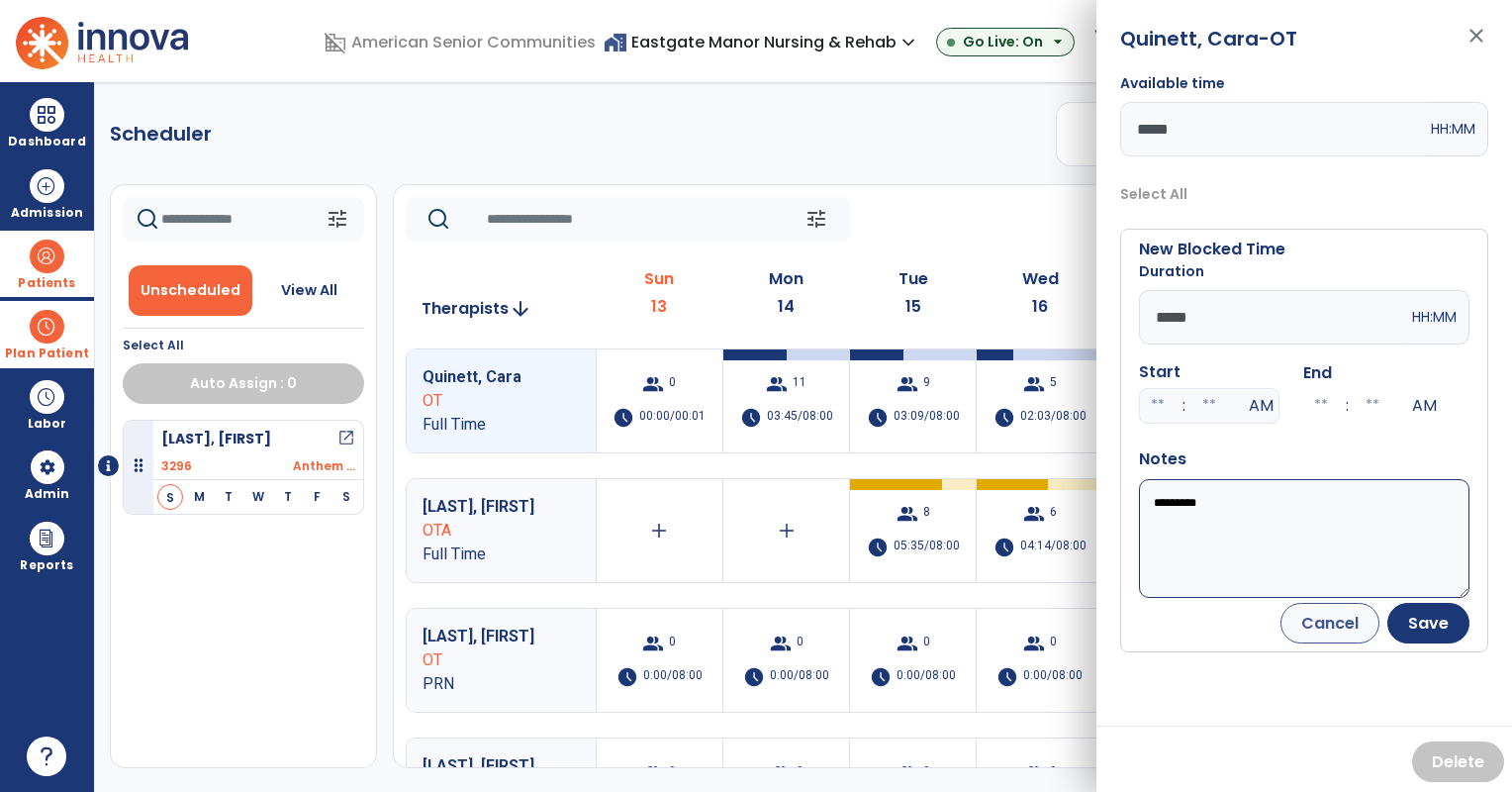type on "*********" 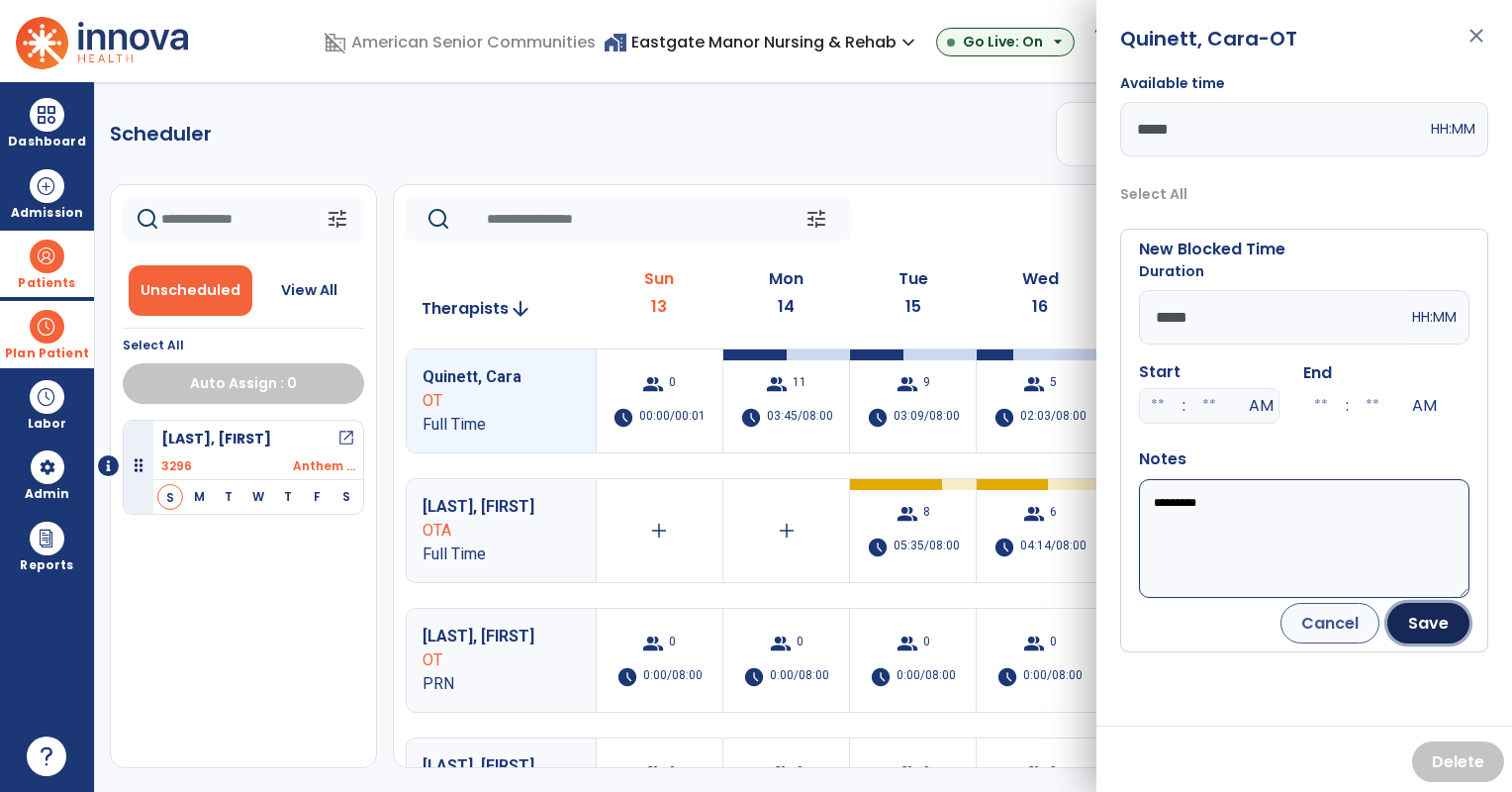 click on "Save" at bounding box center (1428, 623) 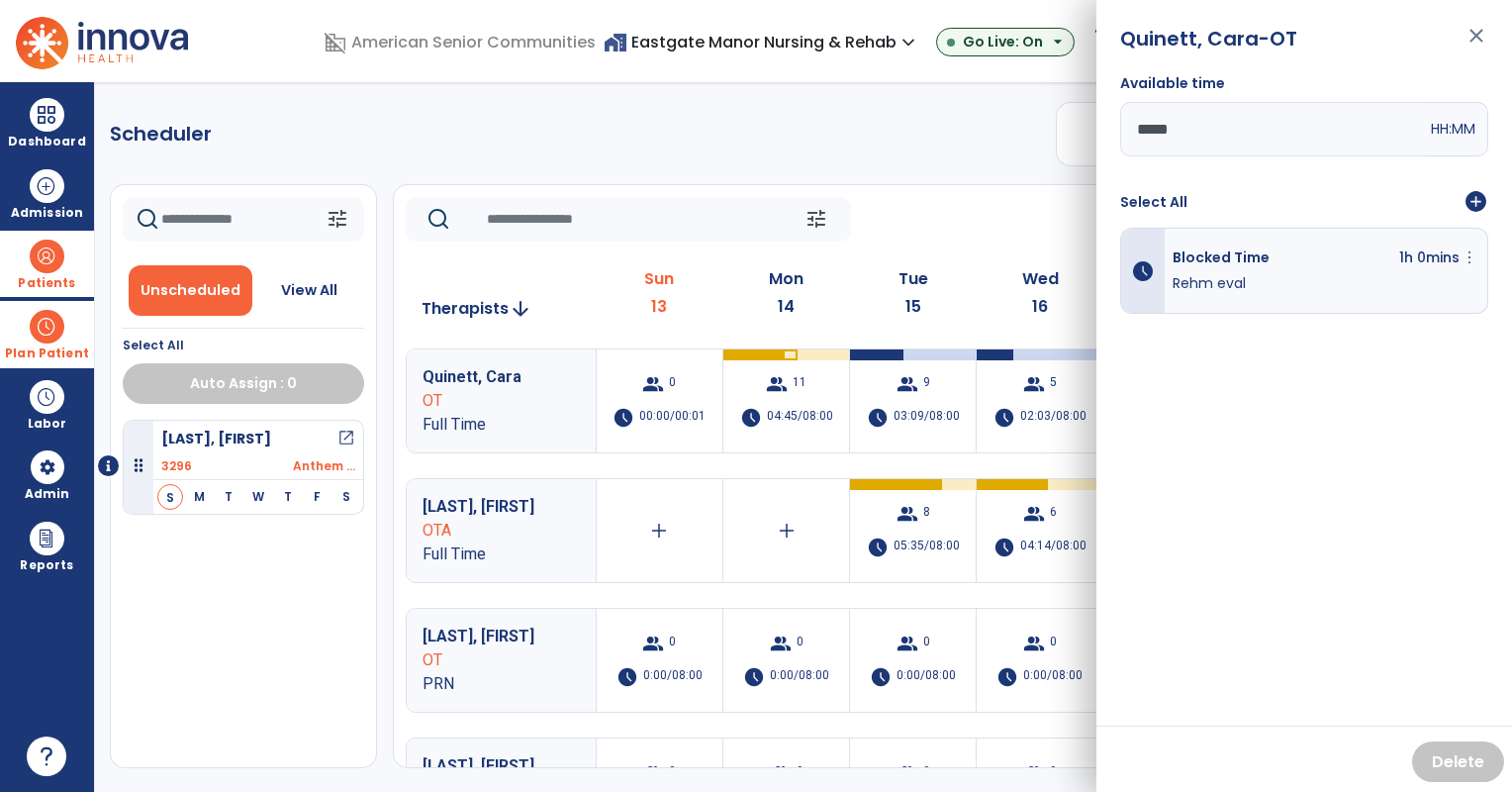 click on "Scheduler   PT   OT   ST  **** *** more_vert  Manage Labor   View All Therapists   Print" 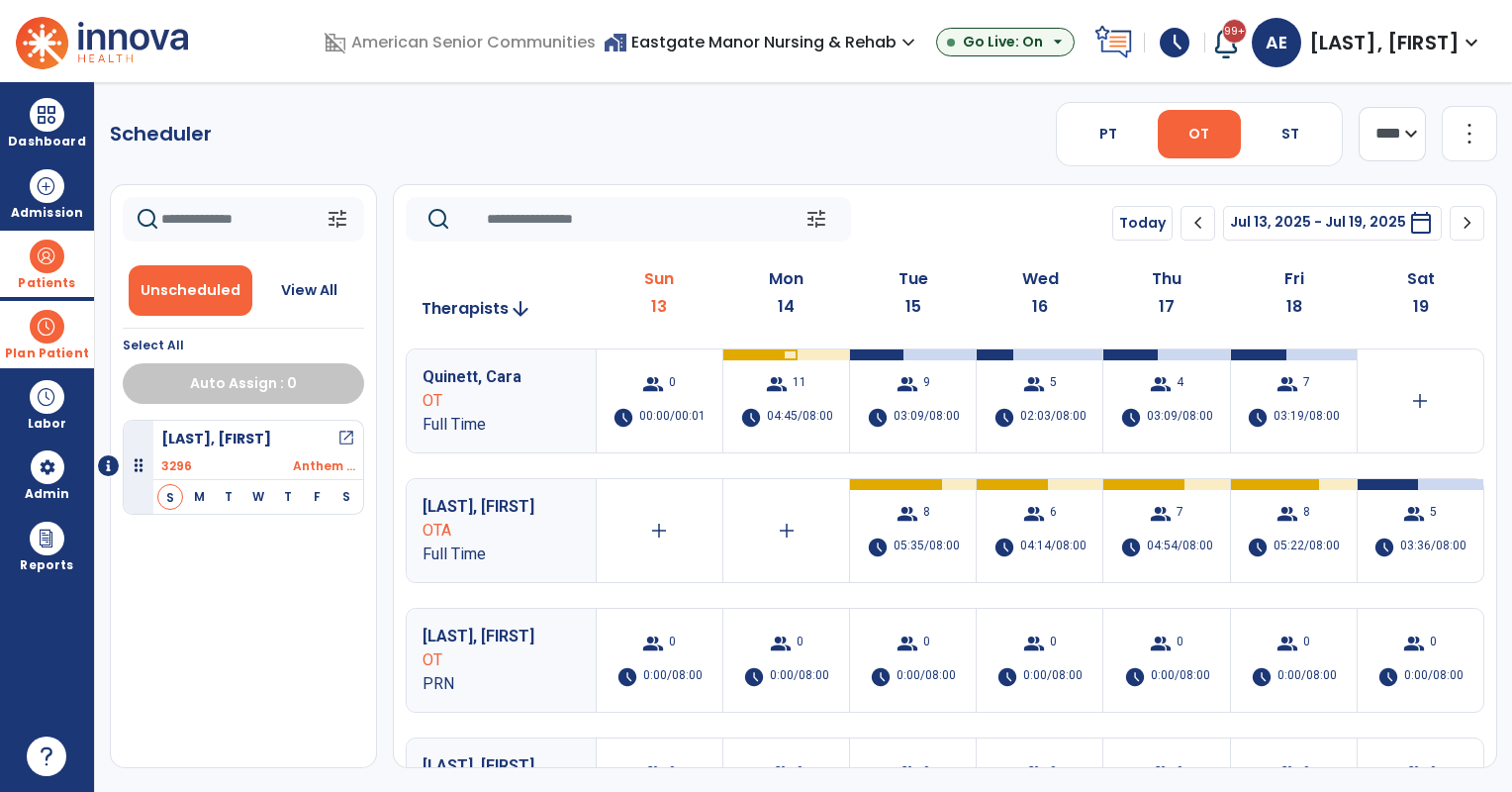 click on "home_work   Eastgate Manor Nursing & Rehab   expand_more" at bounding box center [762, 42] 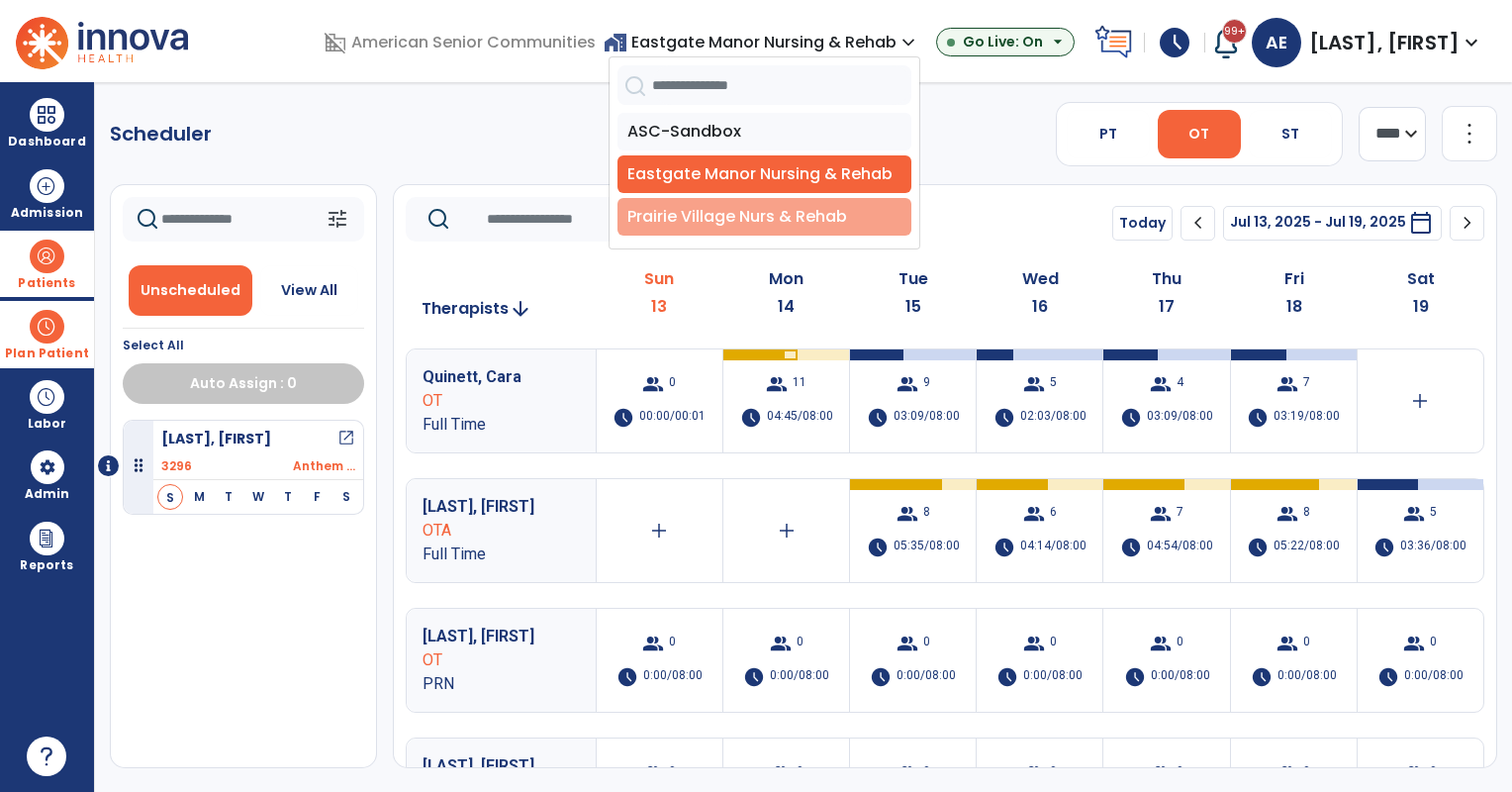 click on "Prairie Village Nurs & Rehab" at bounding box center (764, 217) 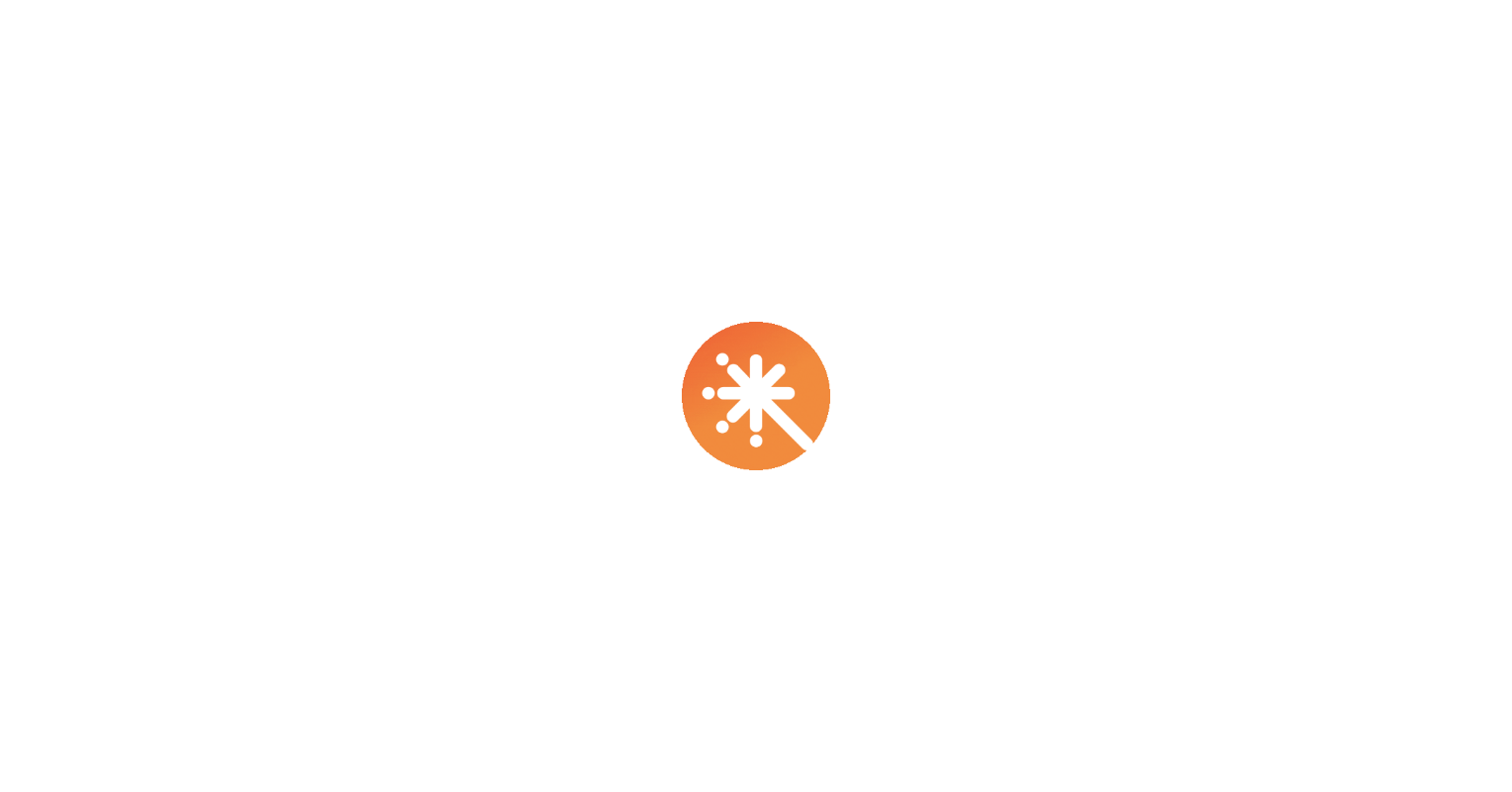 scroll, scrollTop: 0, scrollLeft: 0, axis: both 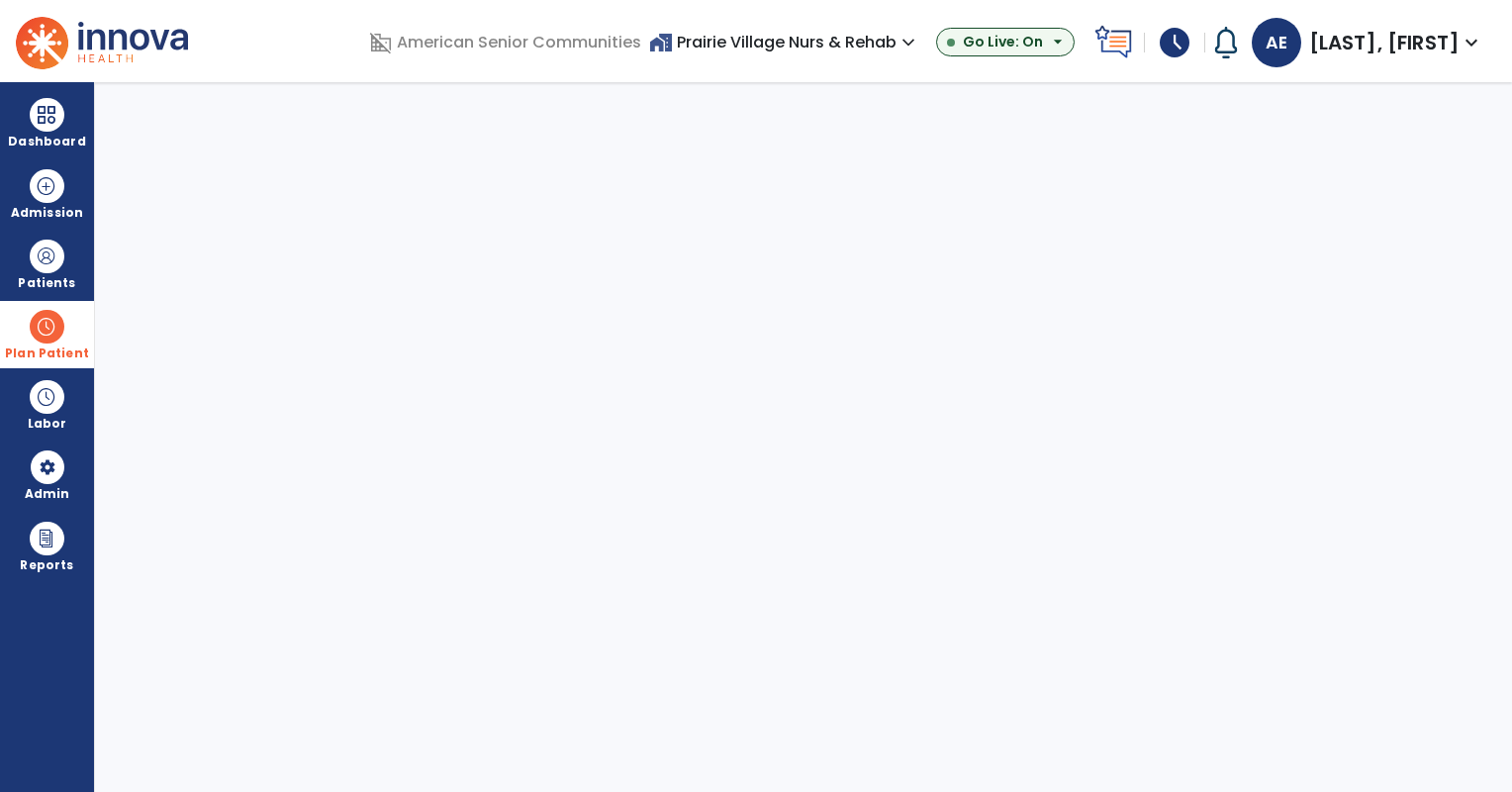select on "***" 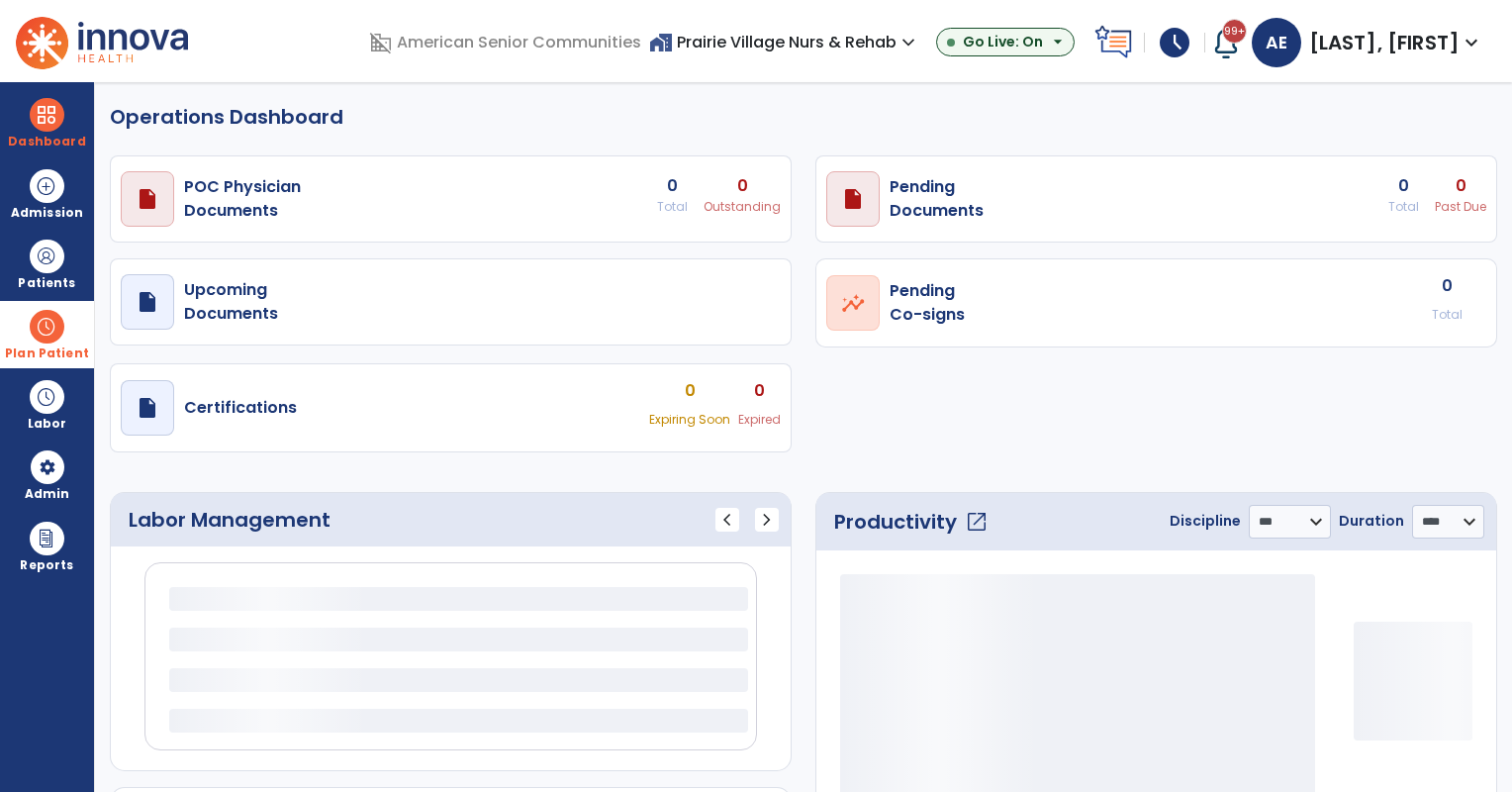 click at bounding box center (47, 327) 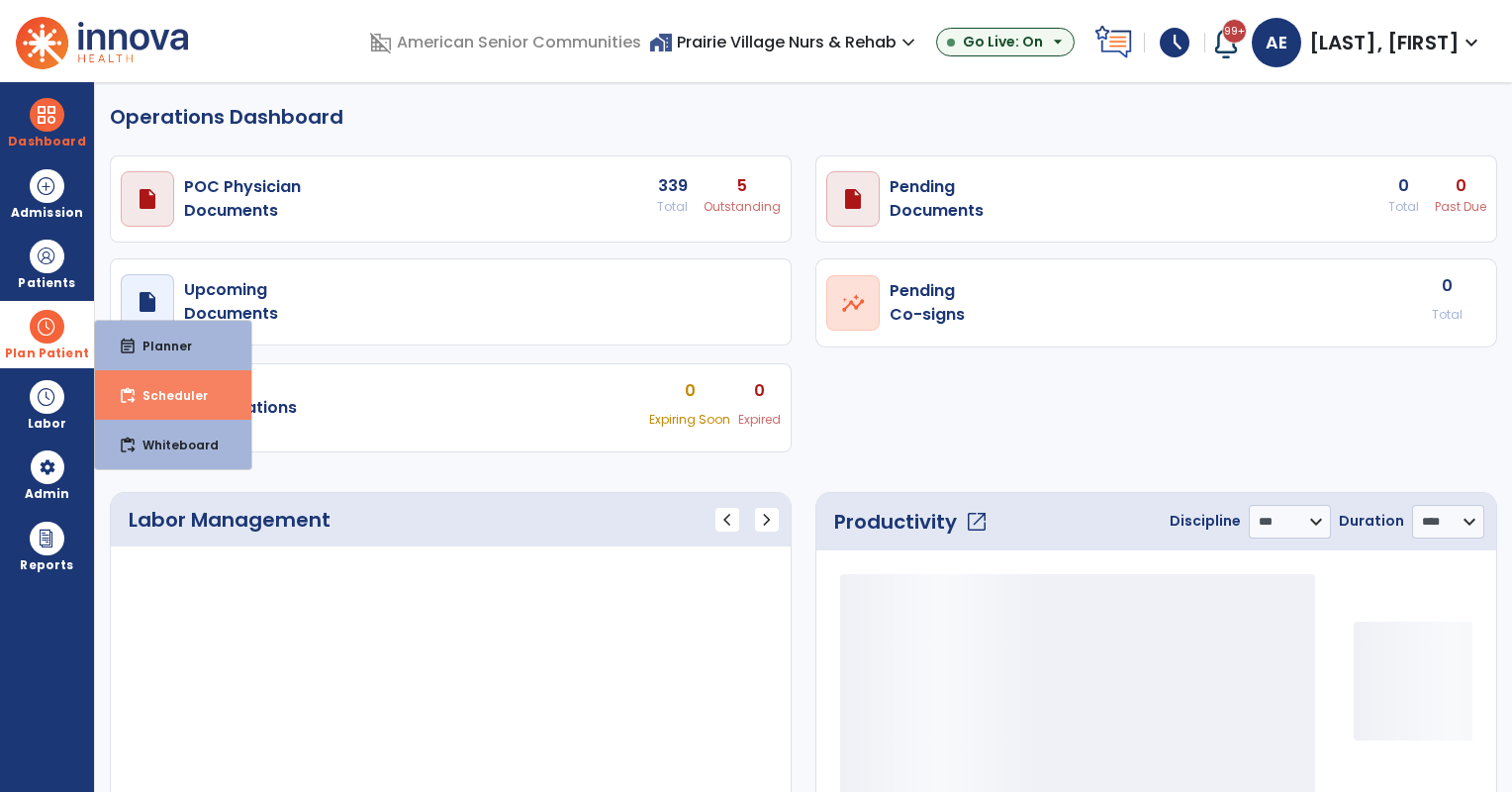 click on "content_paste_go  Scheduler" at bounding box center (173, 395) 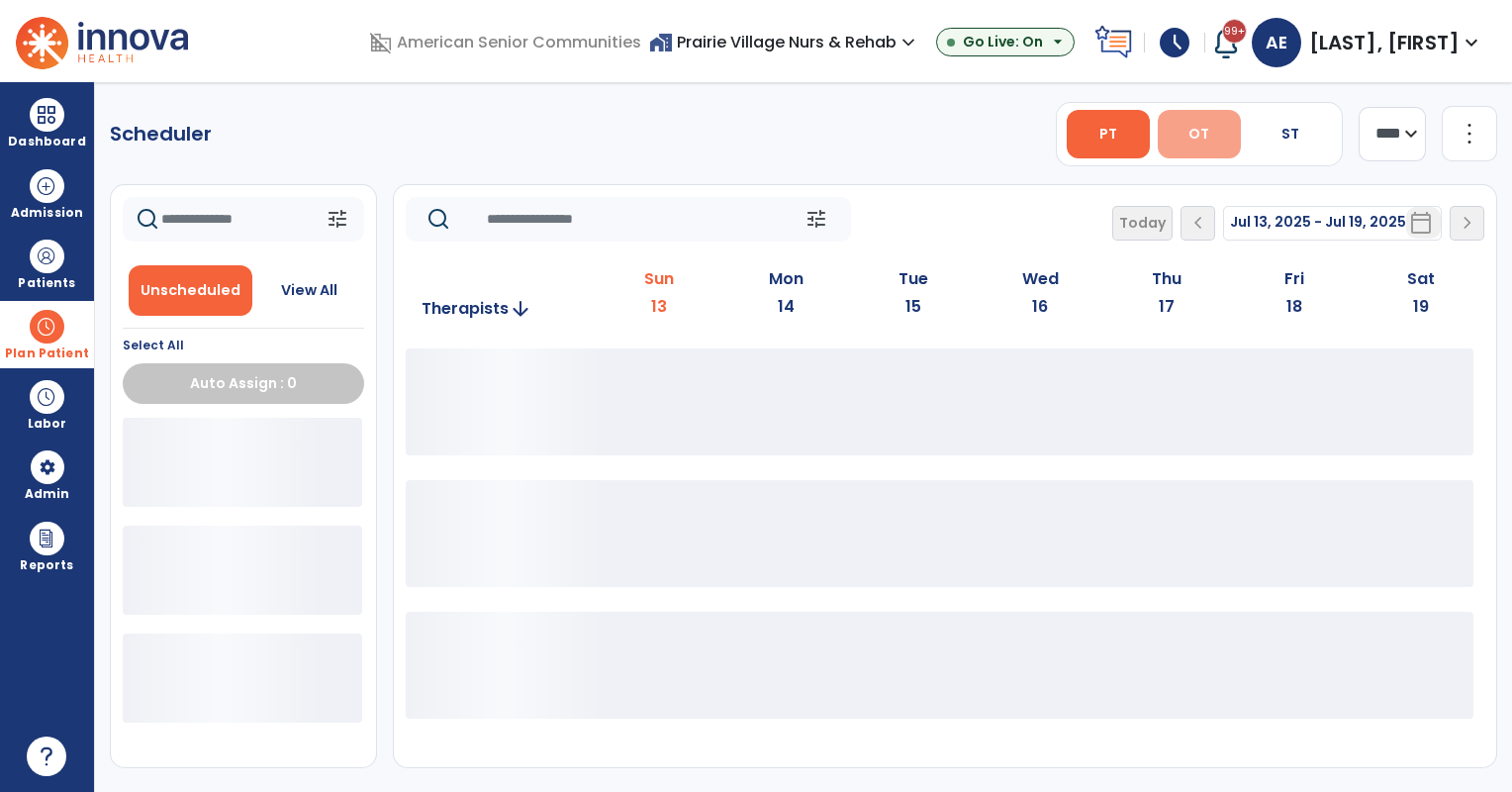click on "OT" at bounding box center (1199, 134) 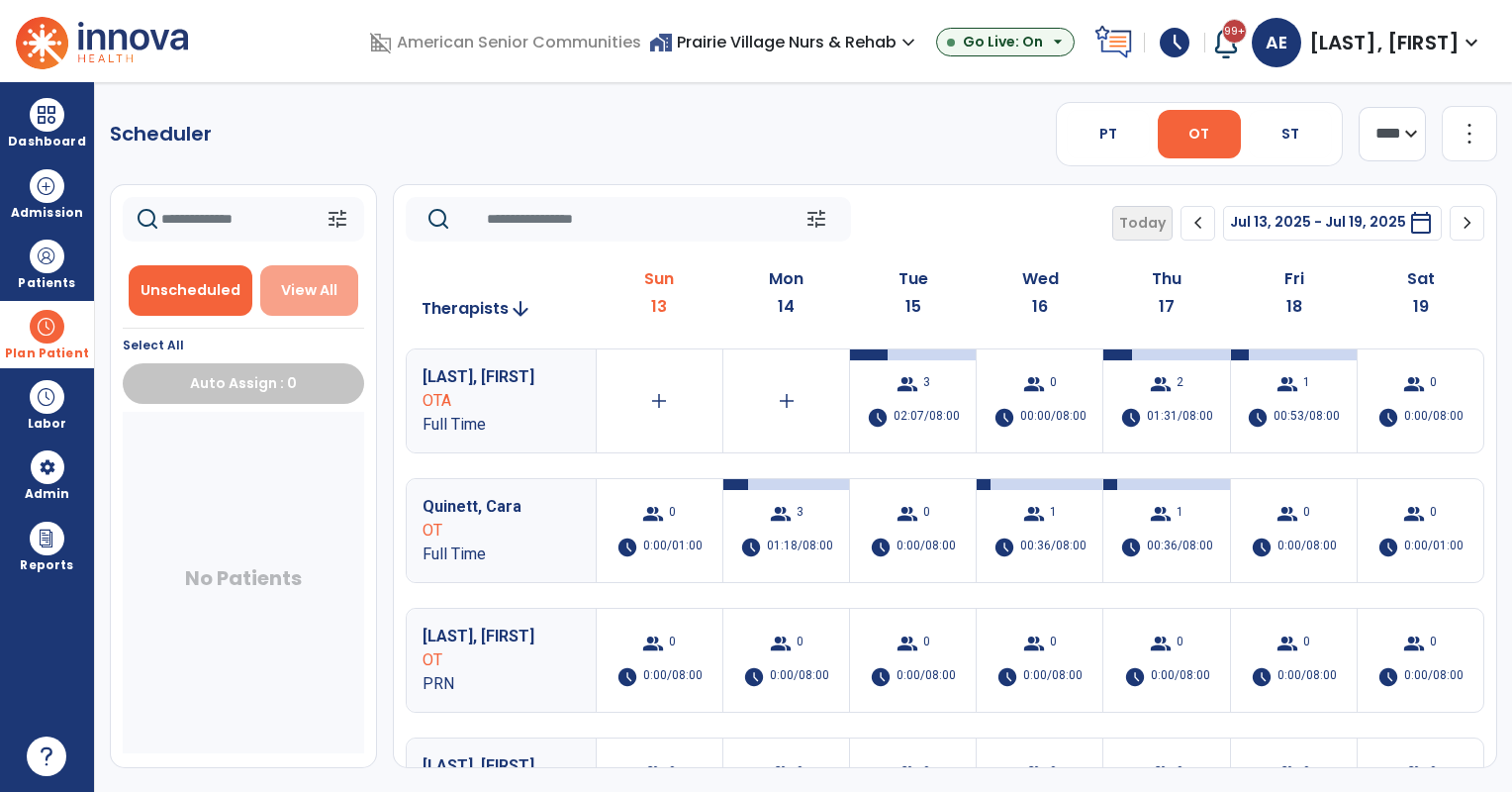 click on "View All" at bounding box center (310, 290) 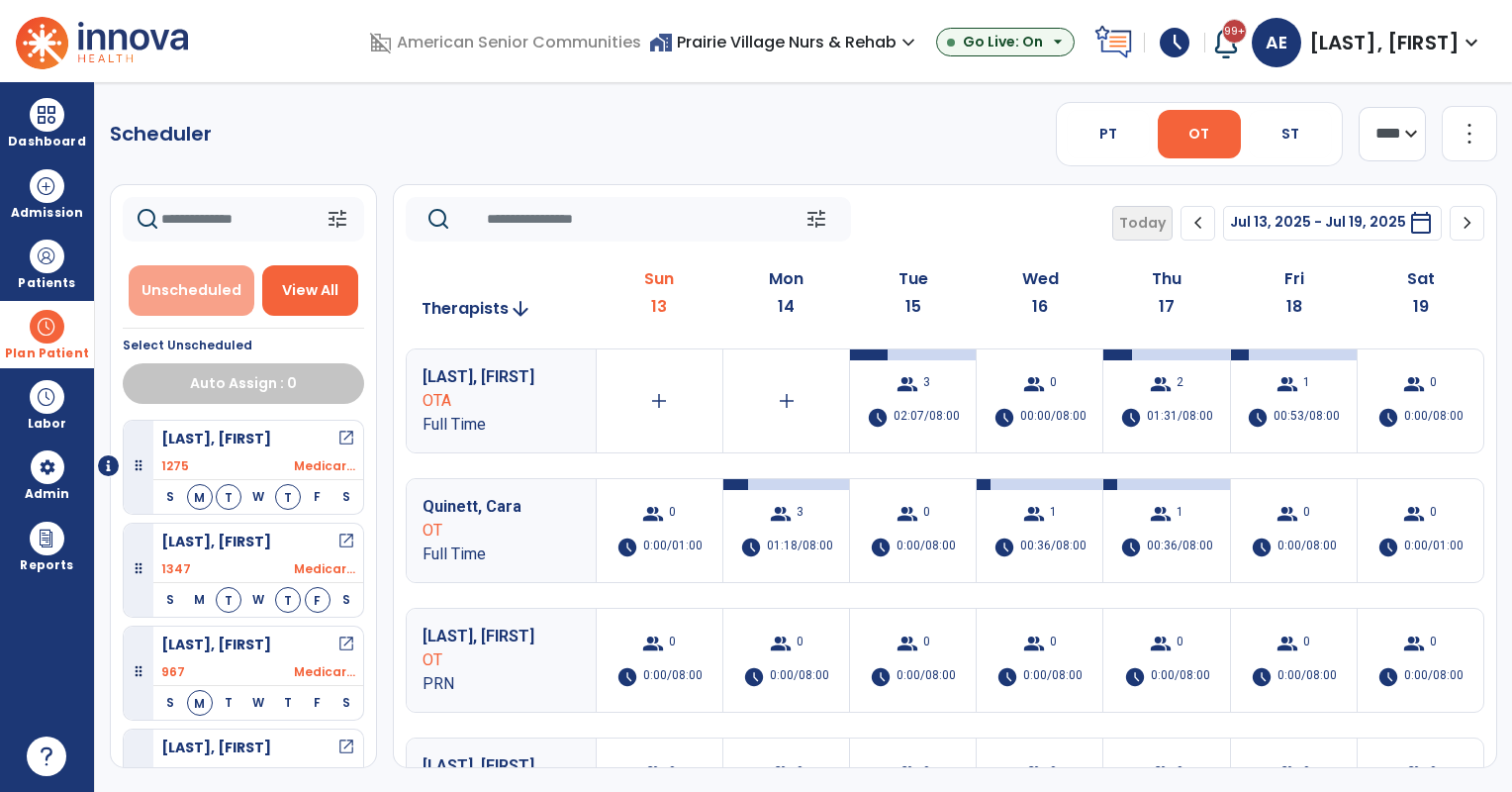 click on "Unscheduled" at bounding box center [191, 290] 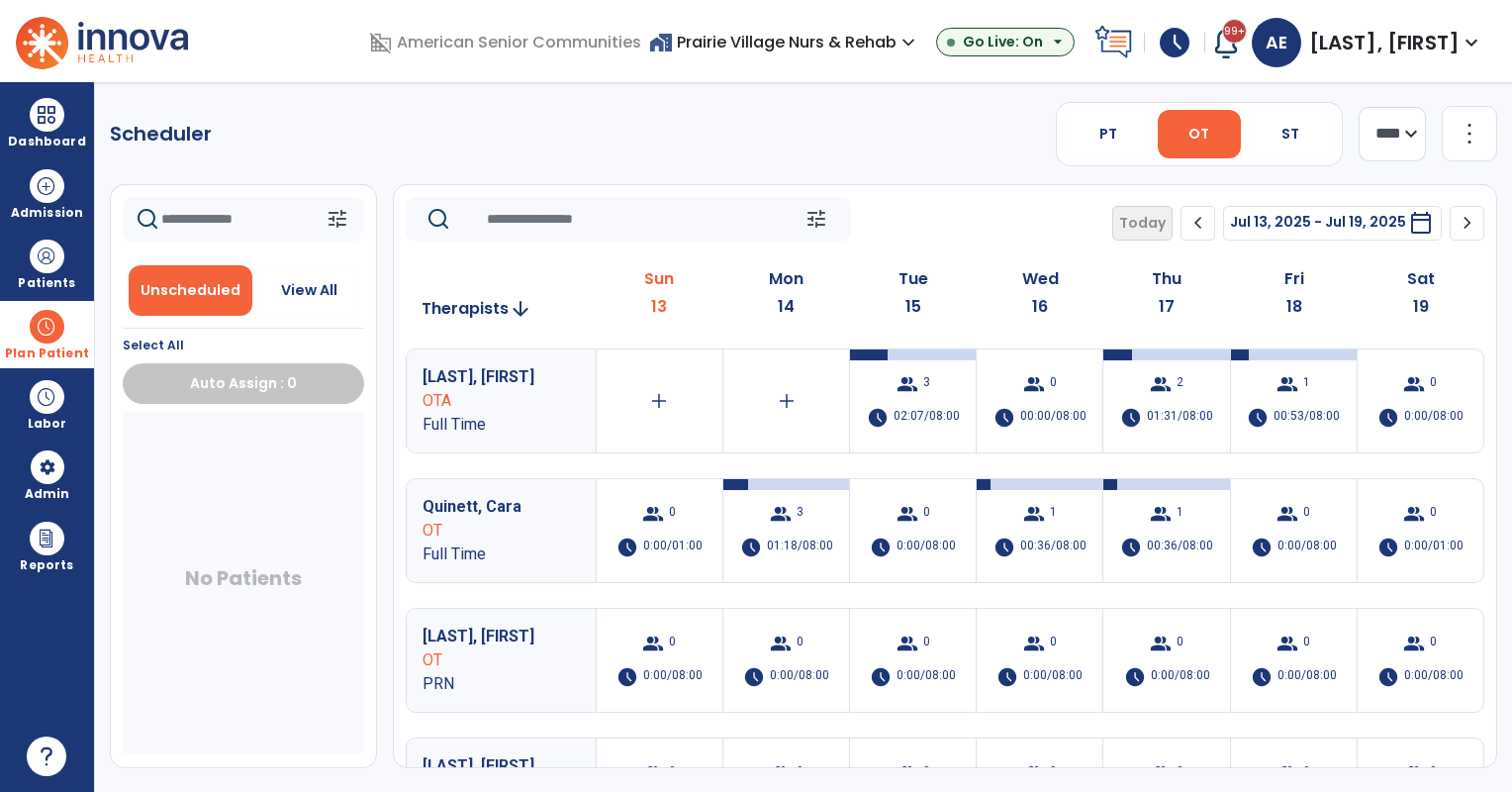 click on "Unscheduled" at bounding box center (190, 290) 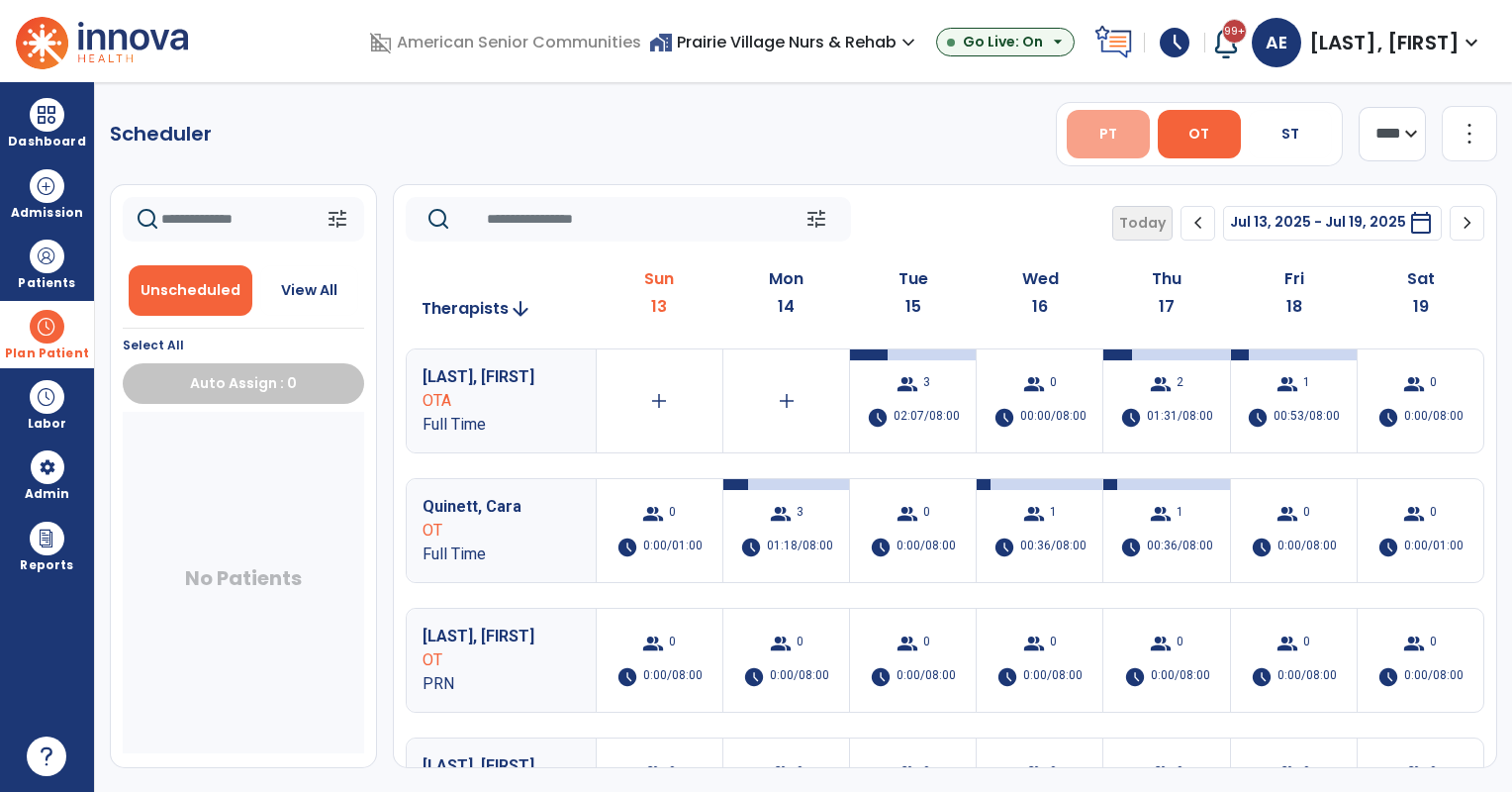 click on "PT" at bounding box center (1108, 134) 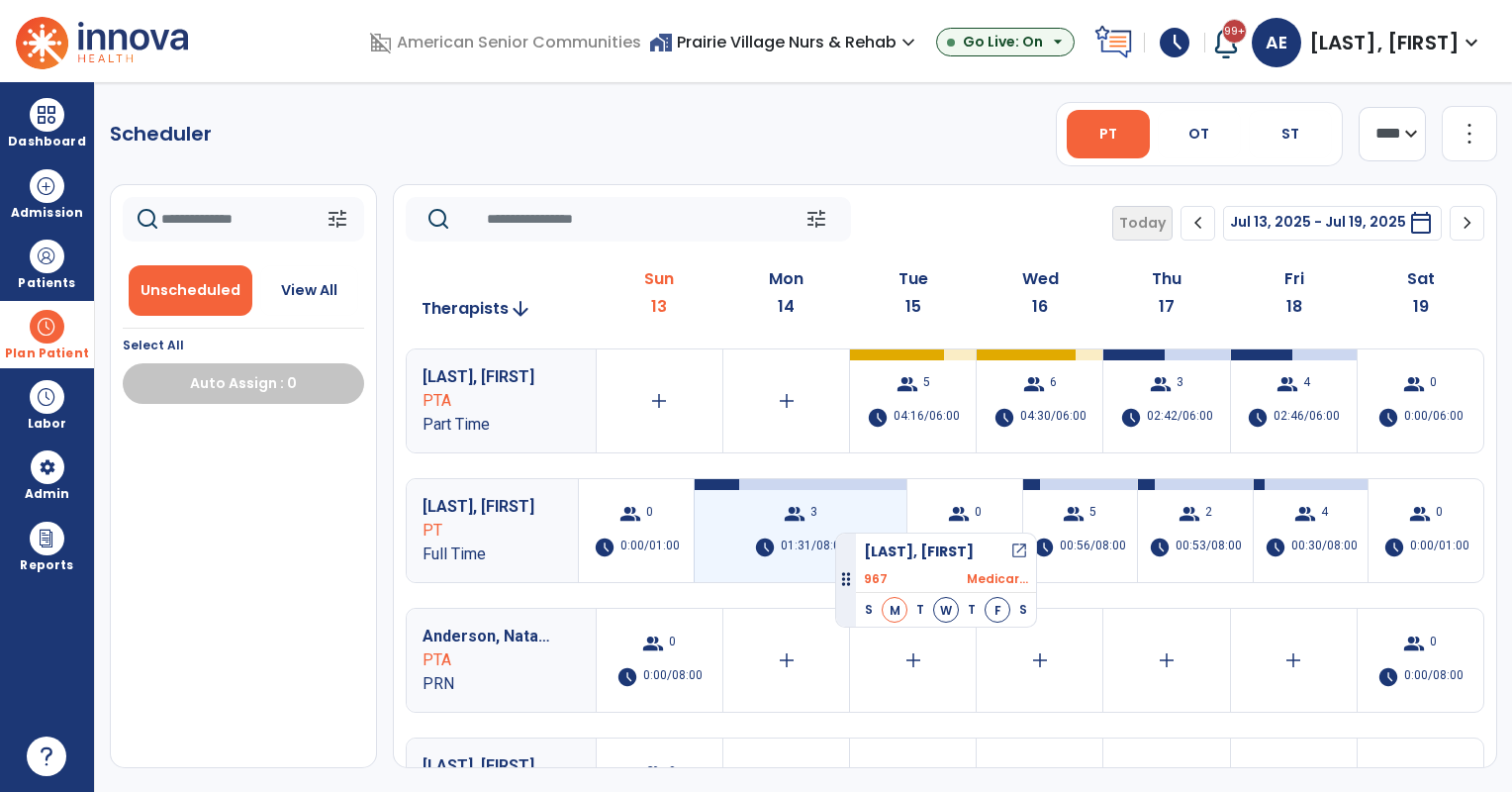 drag, startPoint x: 234, startPoint y: 443, endPoint x: 837, endPoint y: 519, distance: 607.77052 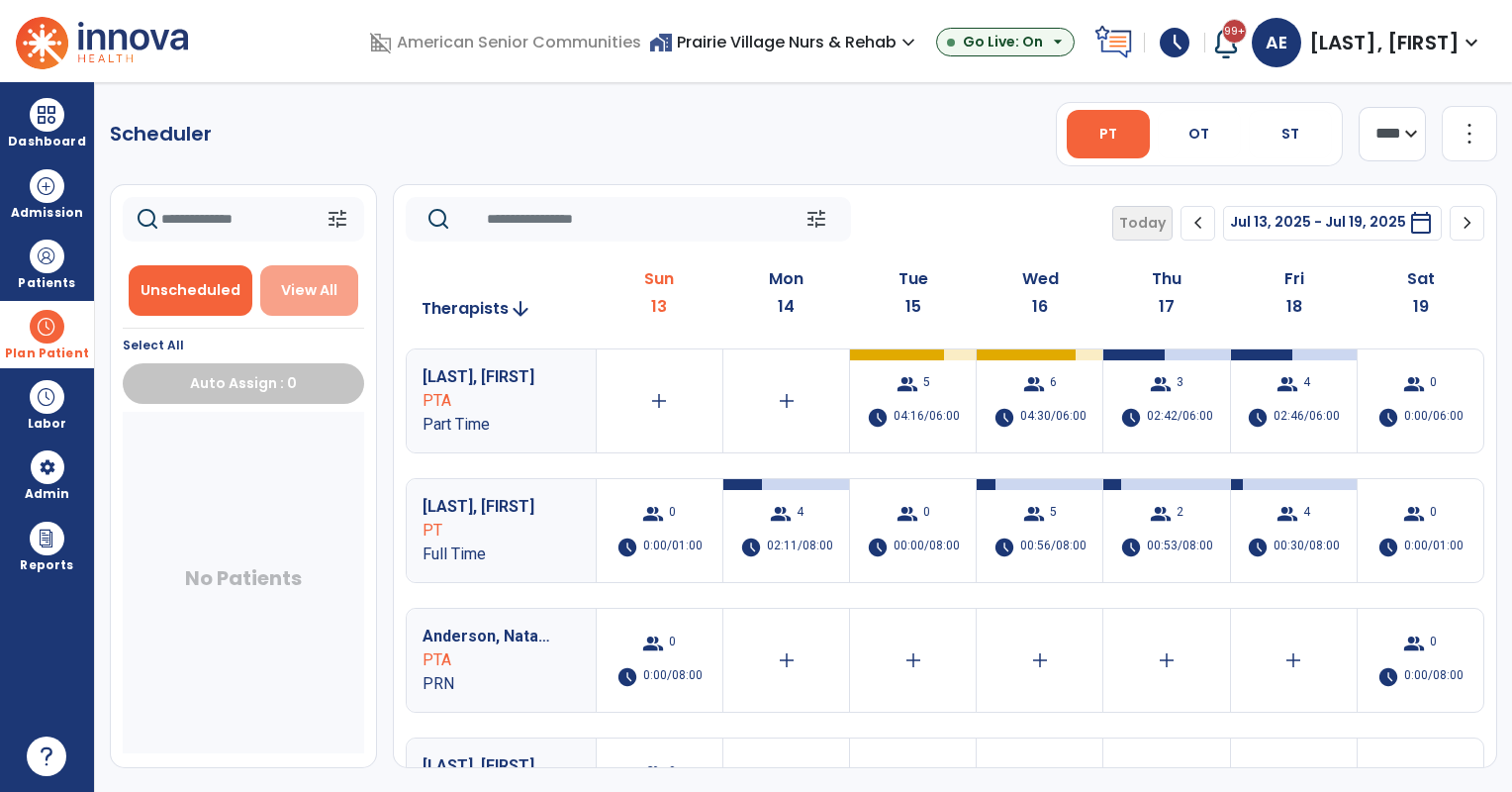 click on "View All" at bounding box center [309, 290] 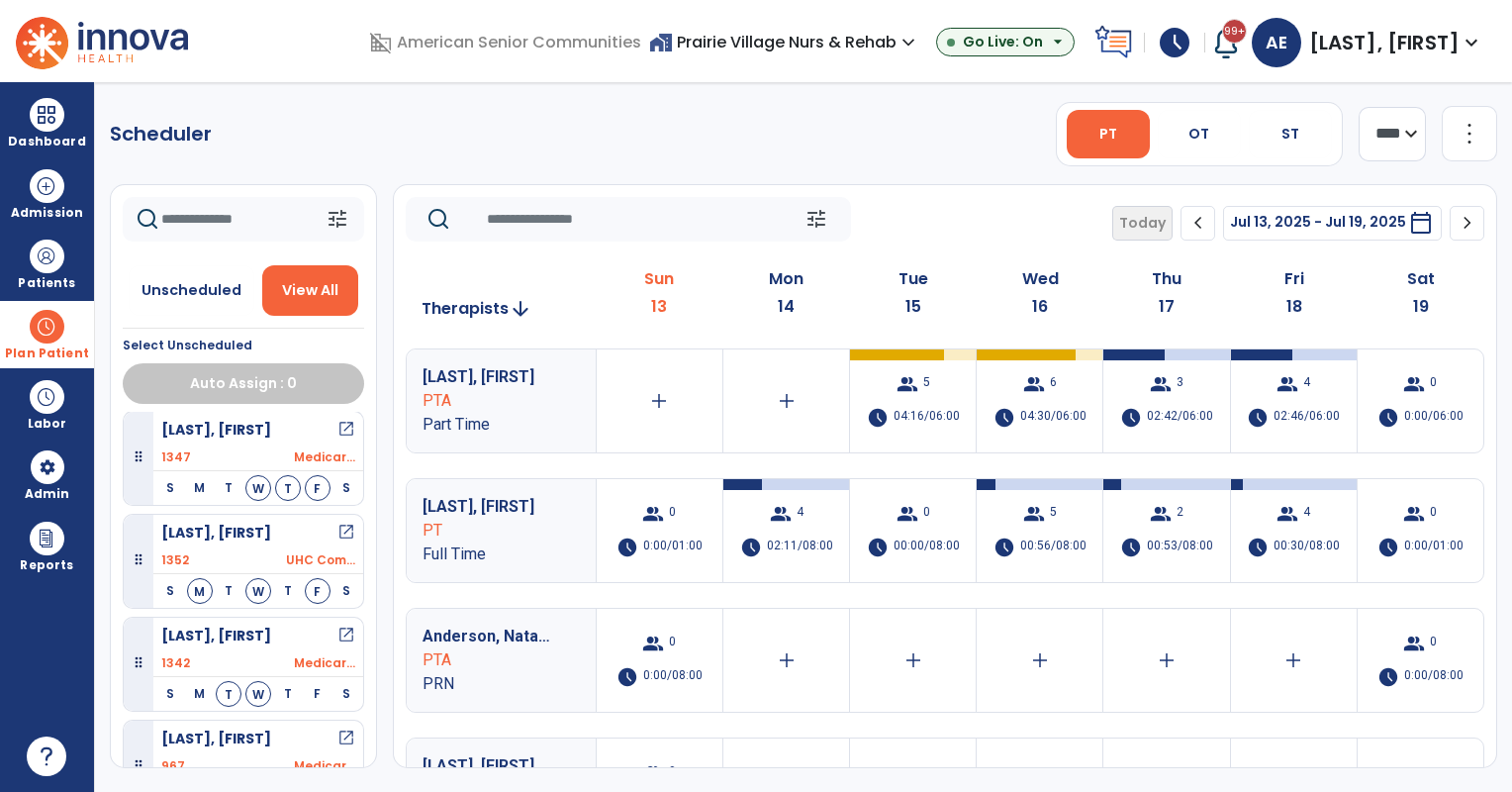 scroll, scrollTop: 555, scrollLeft: 0, axis: vertical 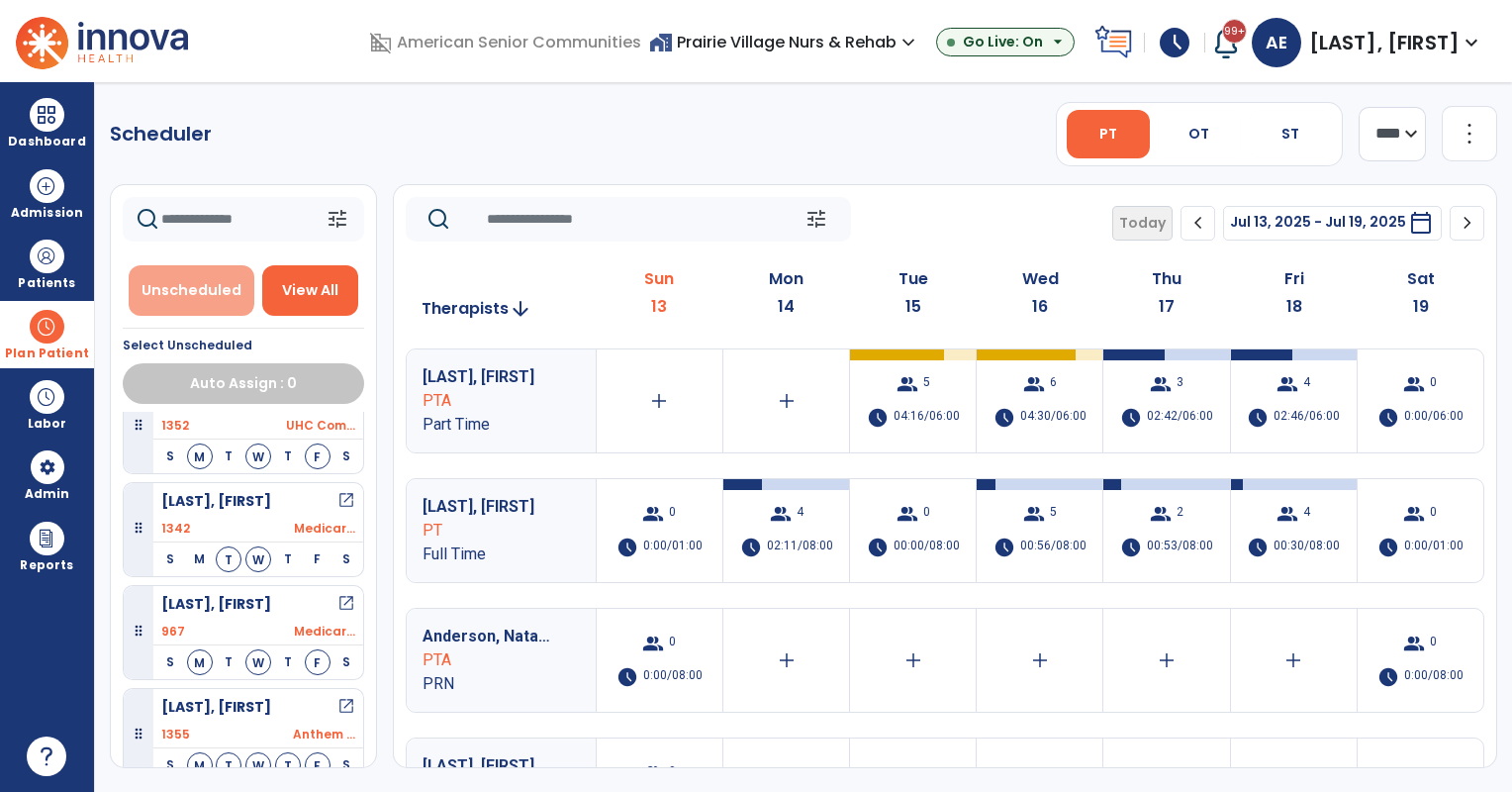 click on "Unscheduled" at bounding box center [191, 290] 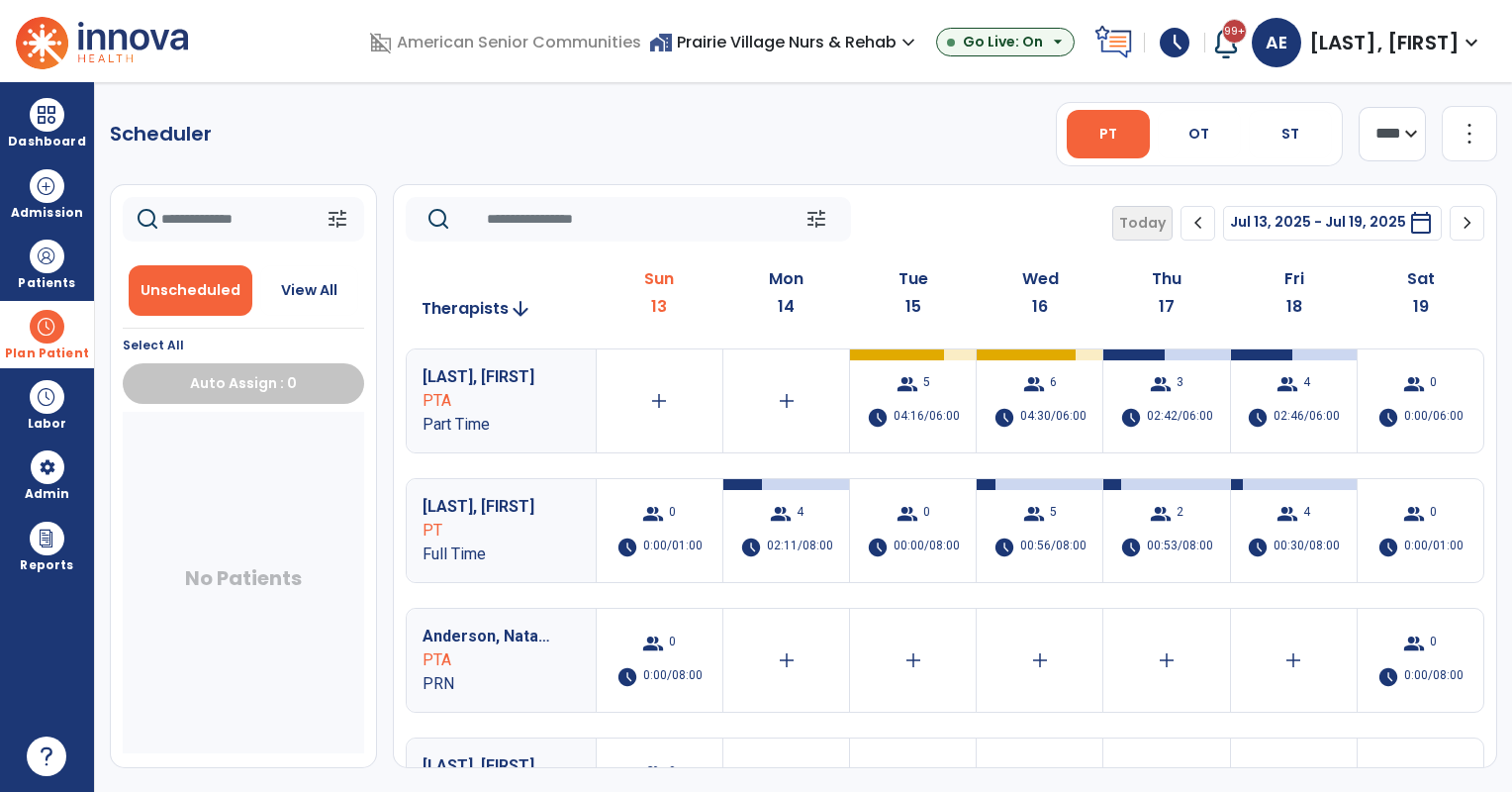 scroll, scrollTop: 0, scrollLeft: 0, axis: both 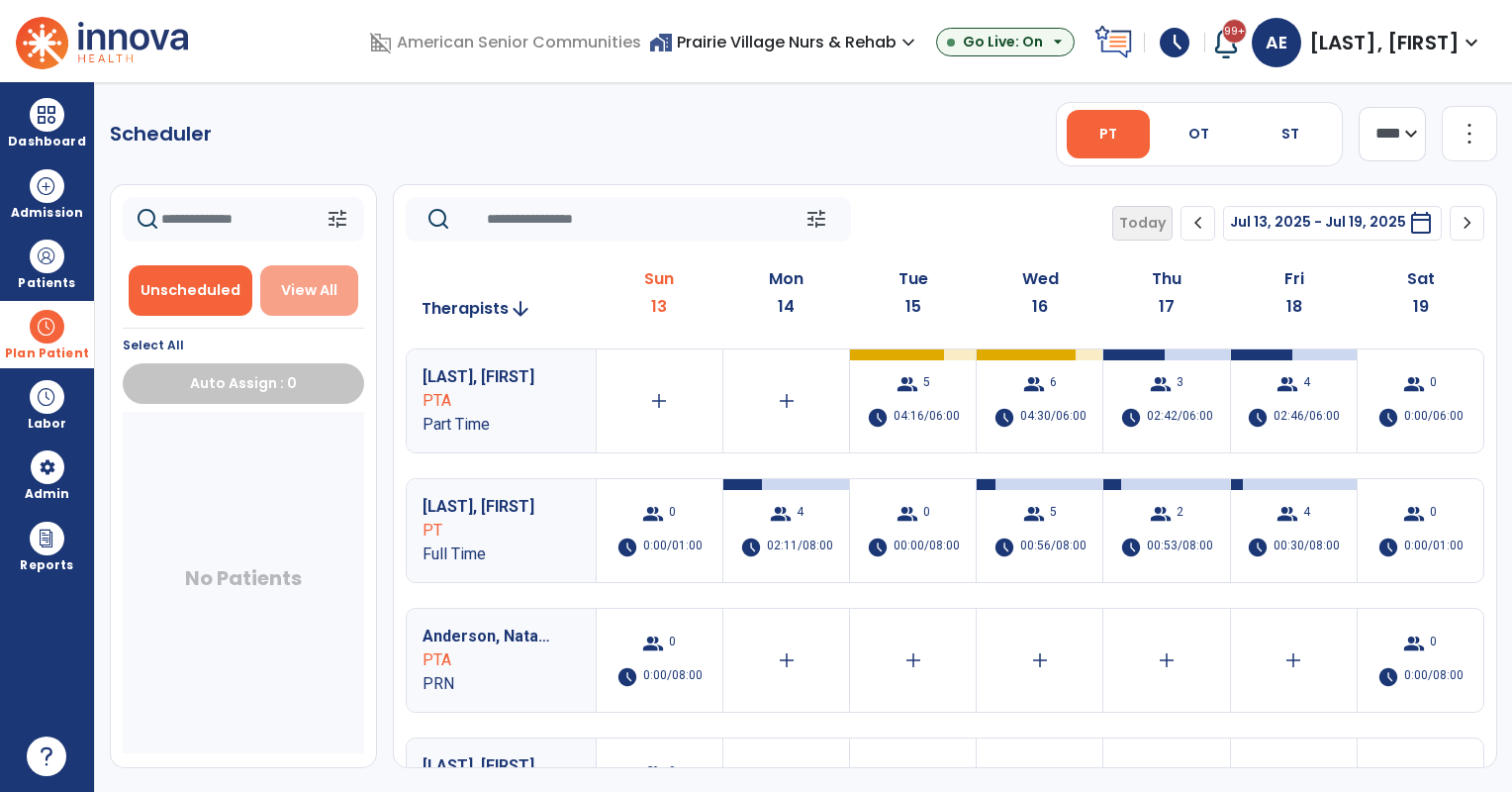 click on "View All" at bounding box center (309, 290) 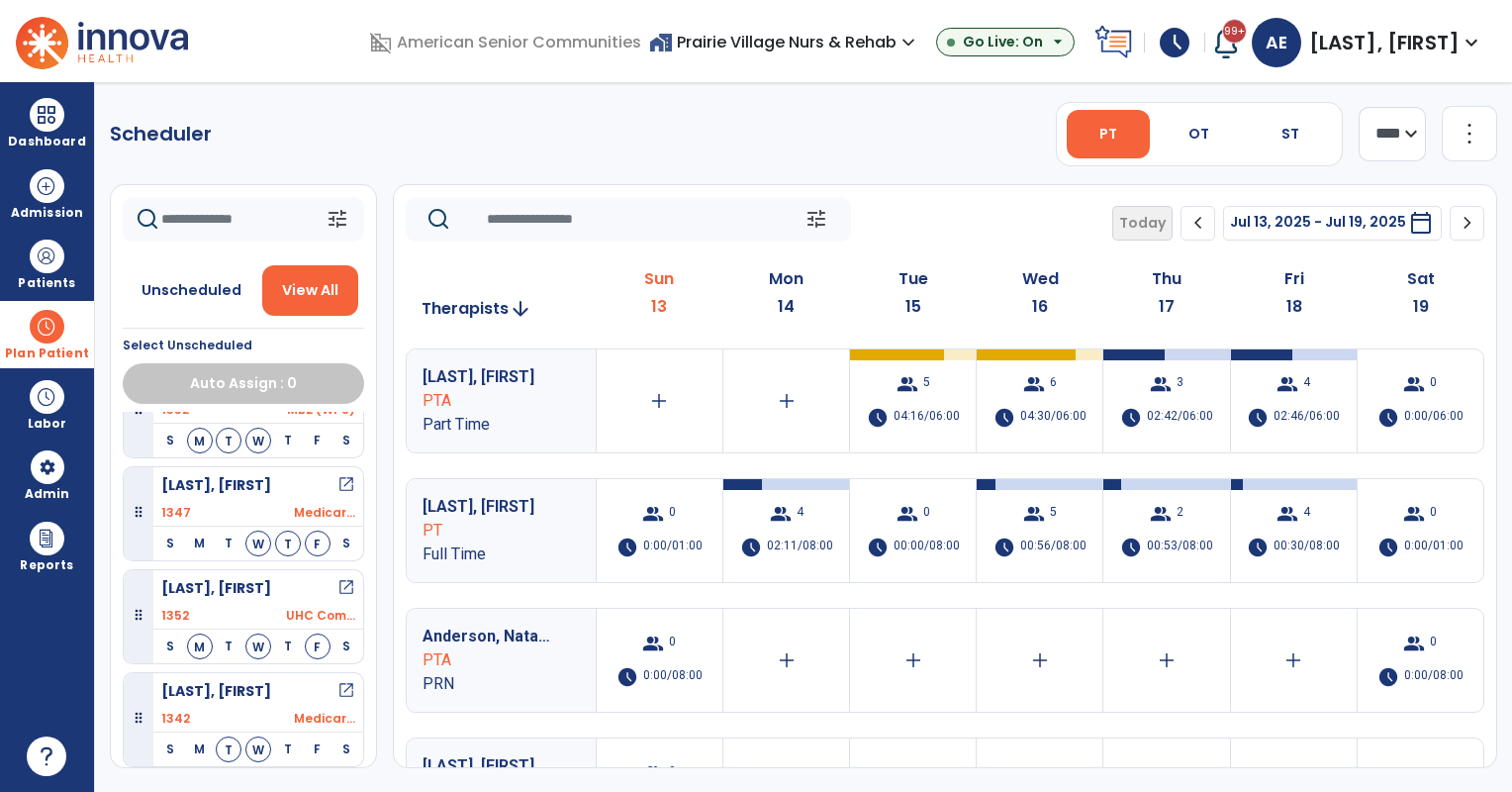 scroll, scrollTop: 555, scrollLeft: 0, axis: vertical 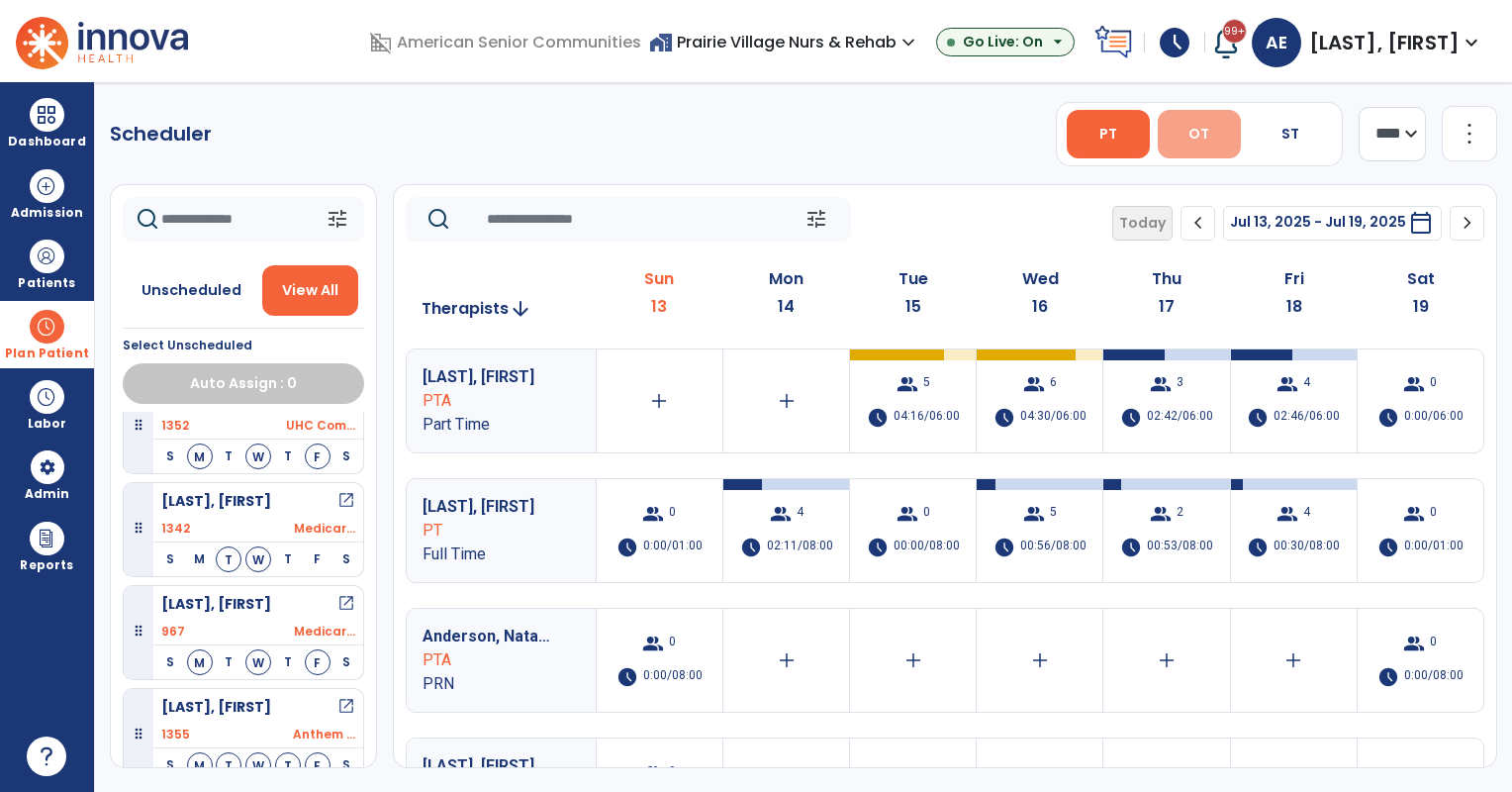 click on "OT" at bounding box center (1199, 134) 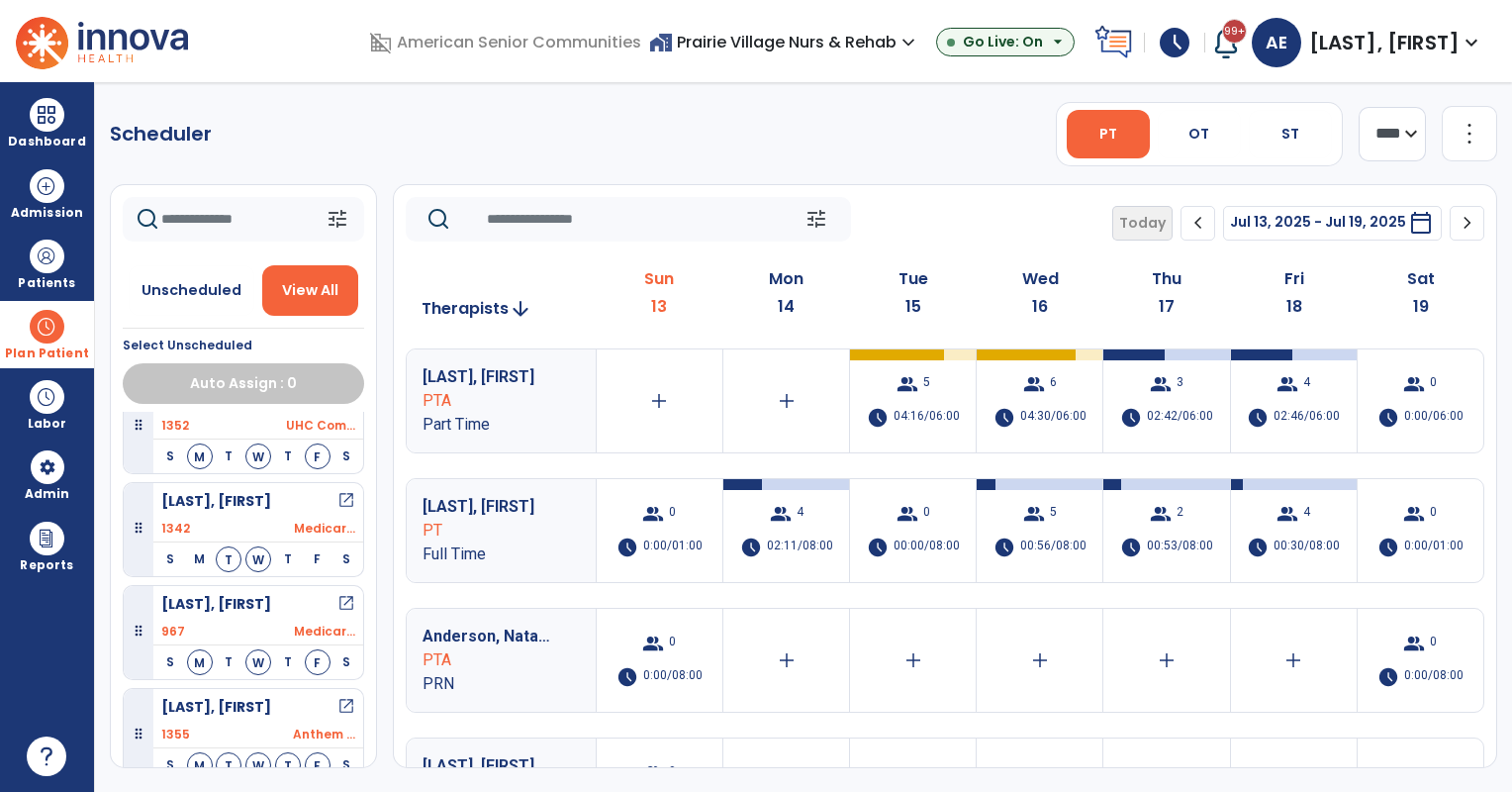 scroll, scrollTop: 44, scrollLeft: 0, axis: vertical 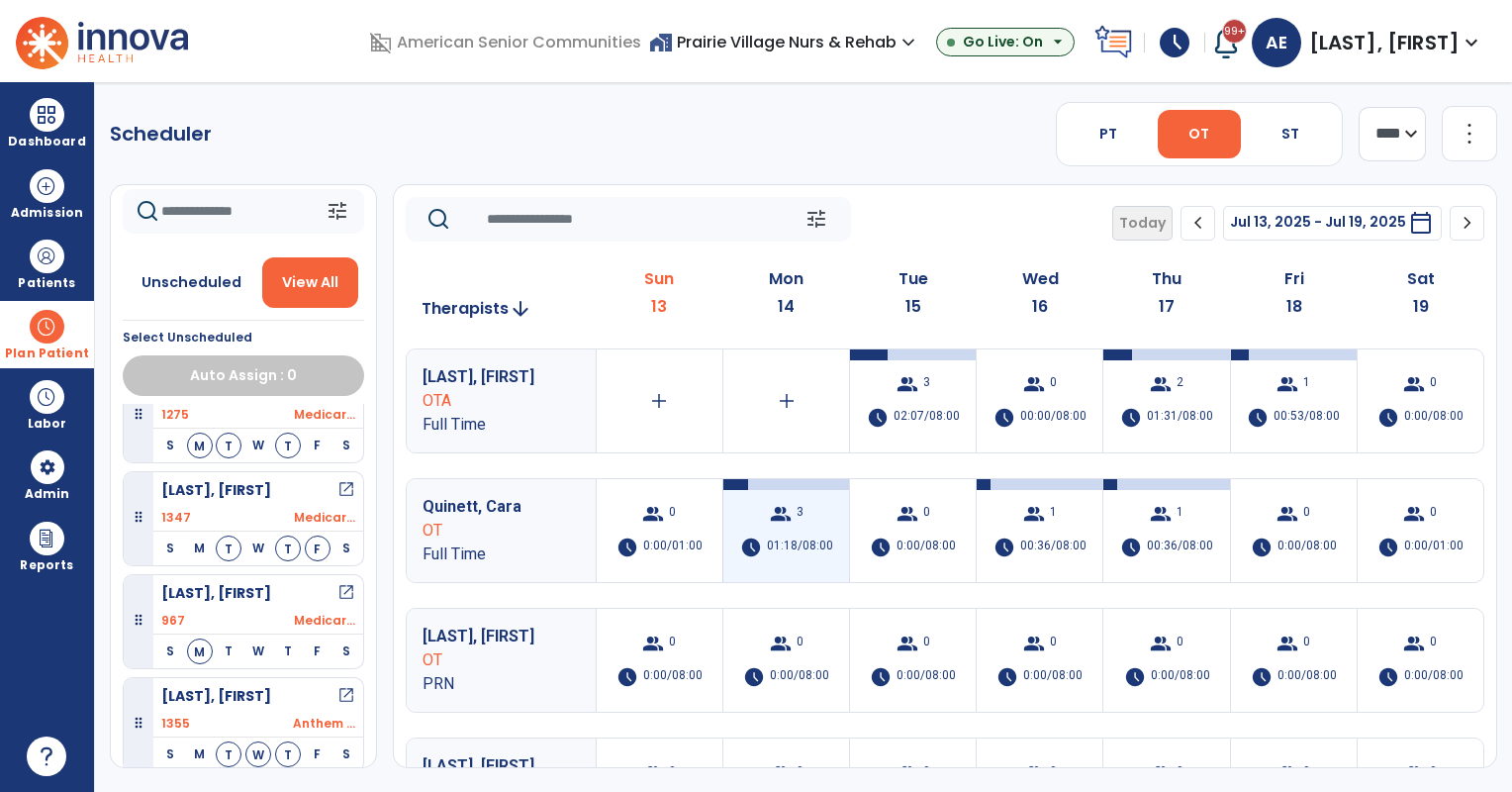 click on "group  3  schedule  01:18/08:00" at bounding box center [786, 531] 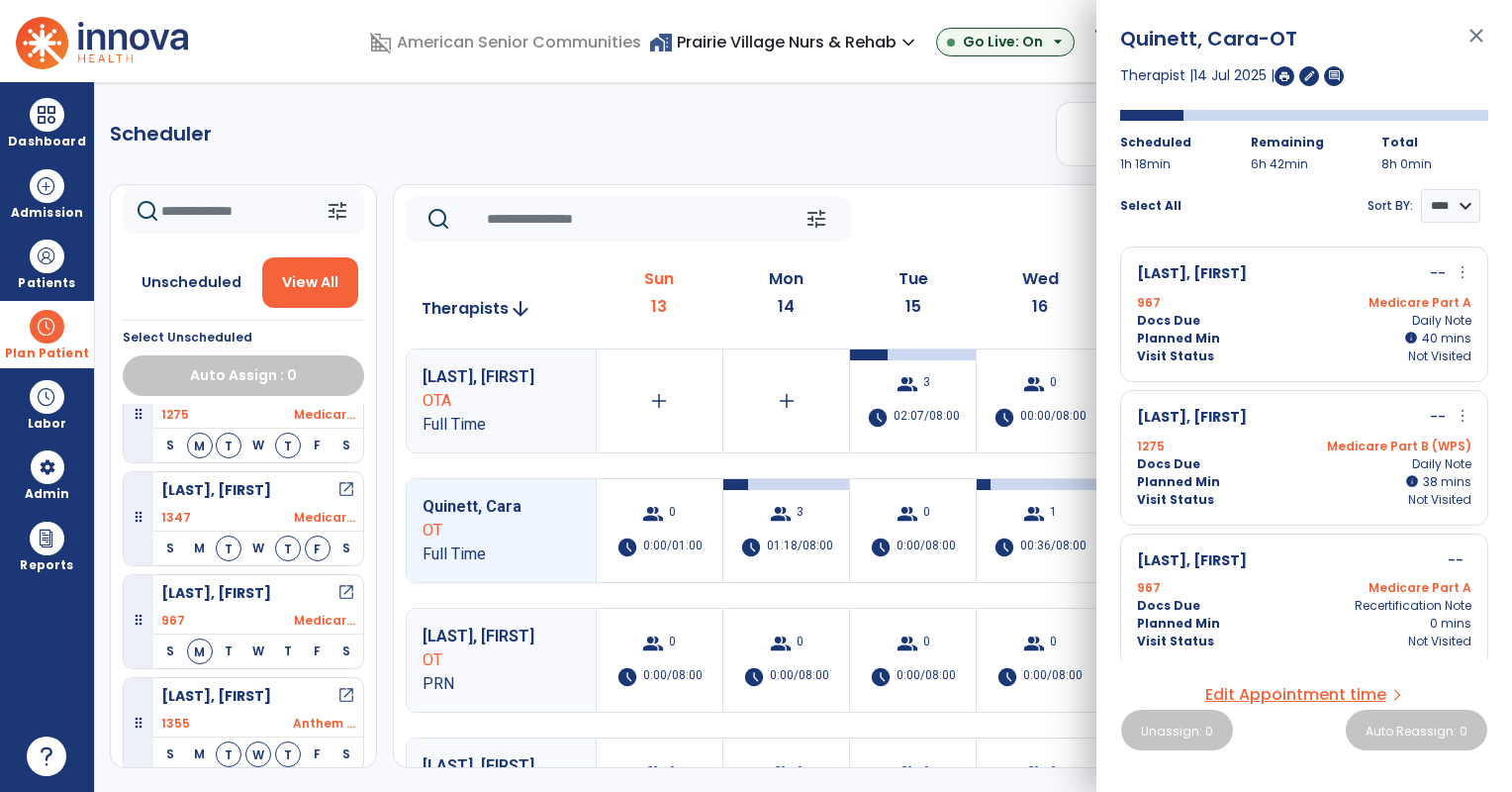 click on "Therapist |   14 Jul 2025 |   edit   comment" at bounding box center (1304, 75) 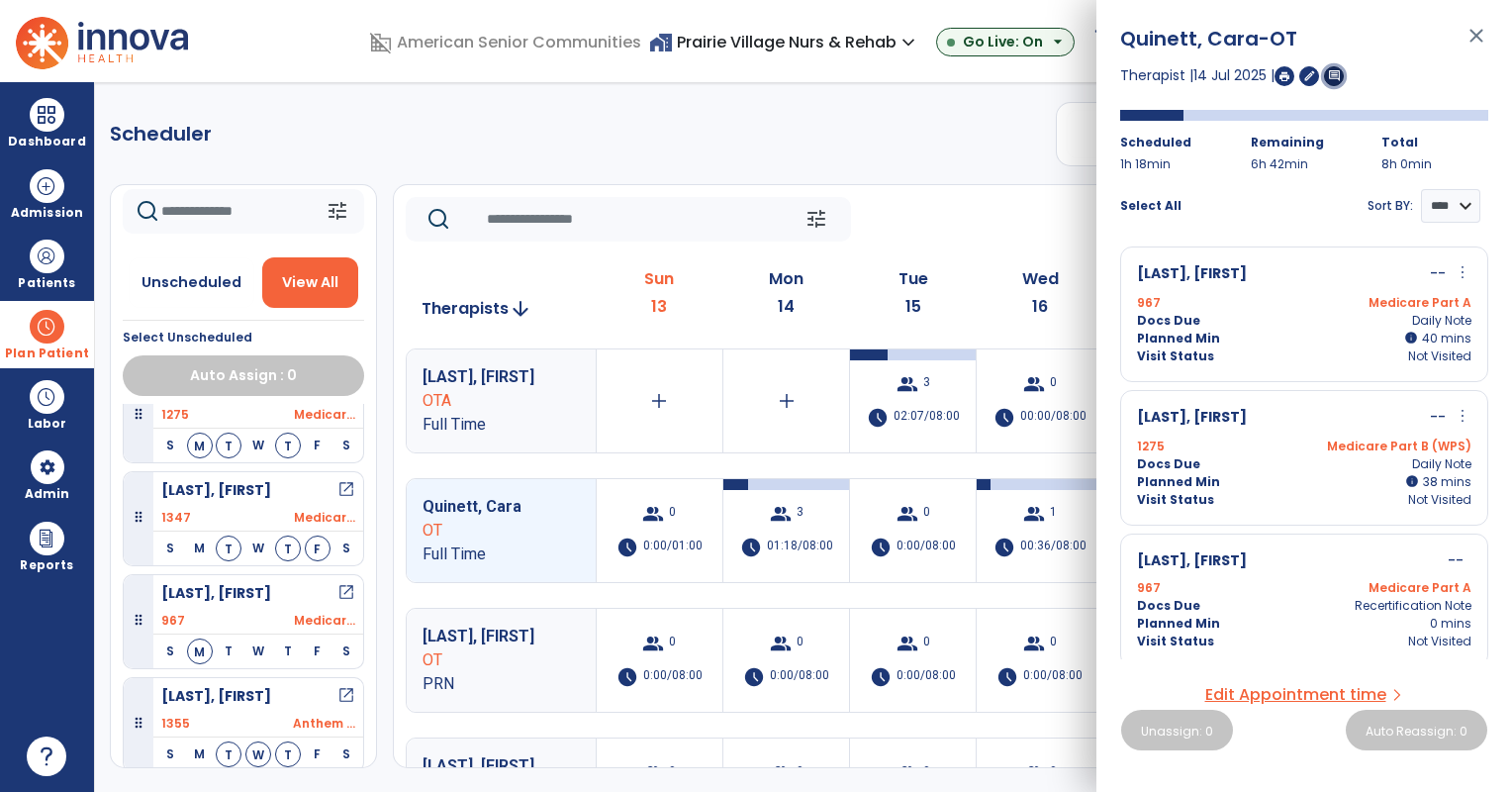 click on "comment" at bounding box center [1334, 75] 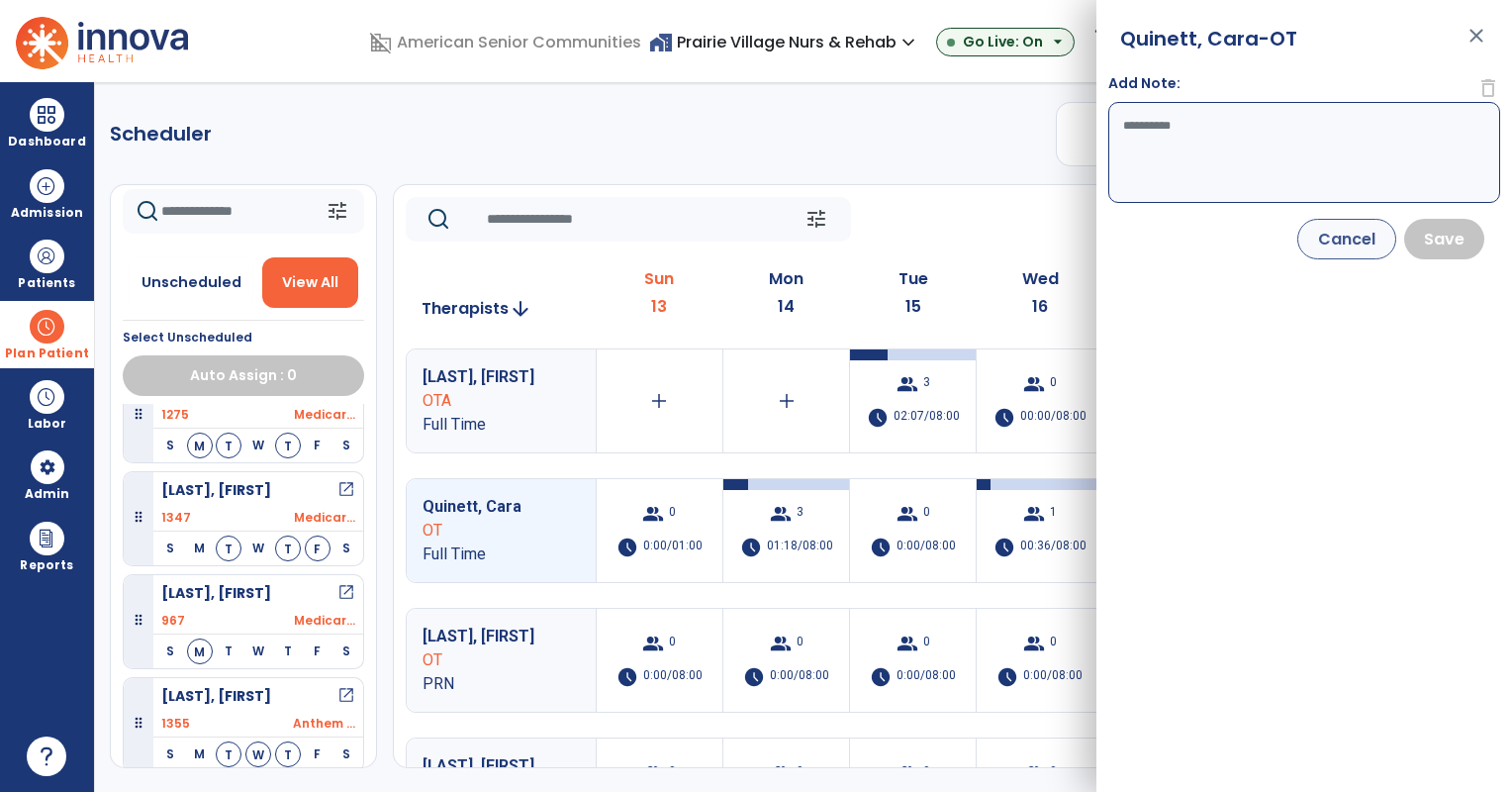 click on "Add Note:" at bounding box center [1304, 152] 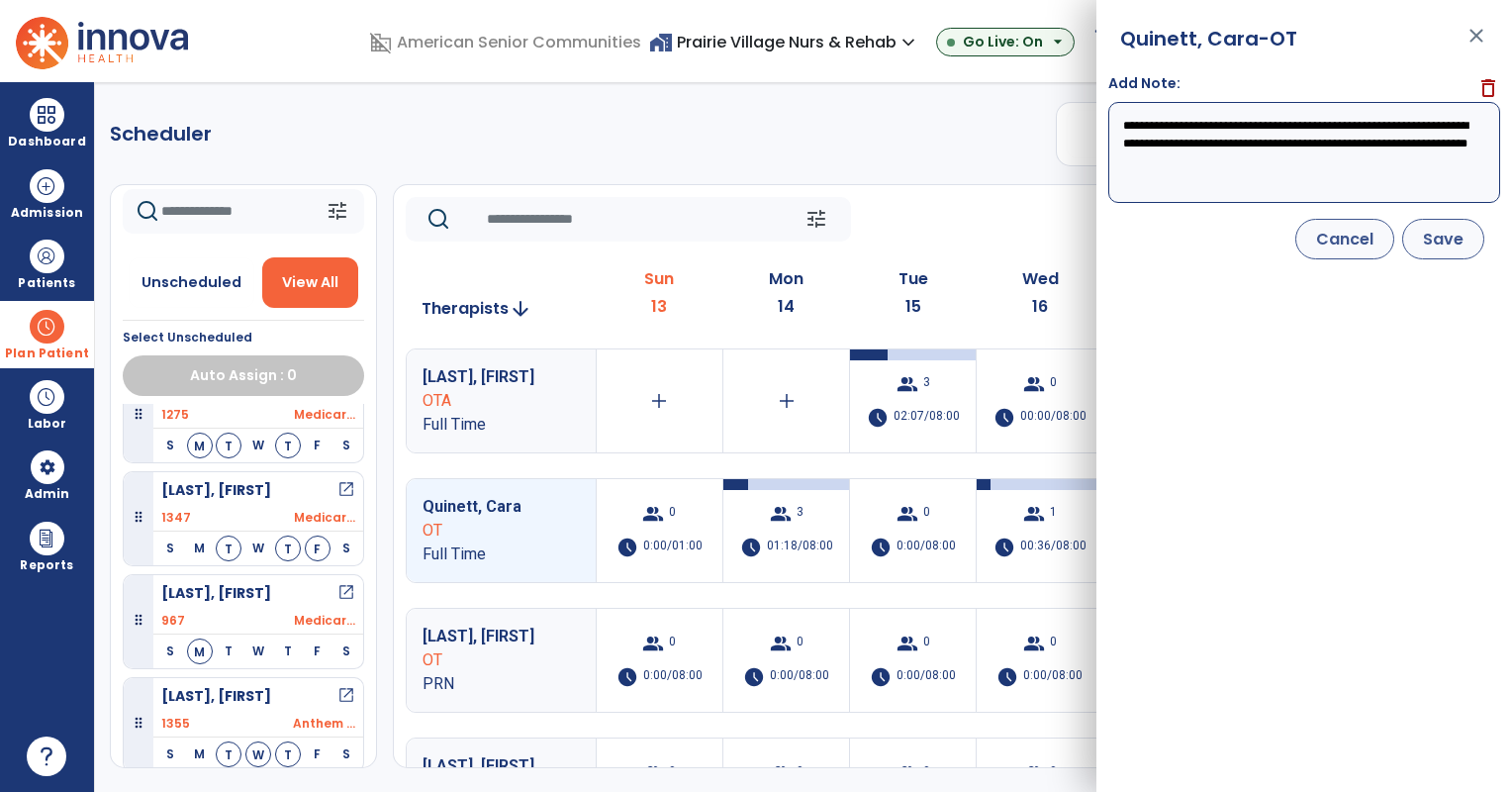 type on "**********" 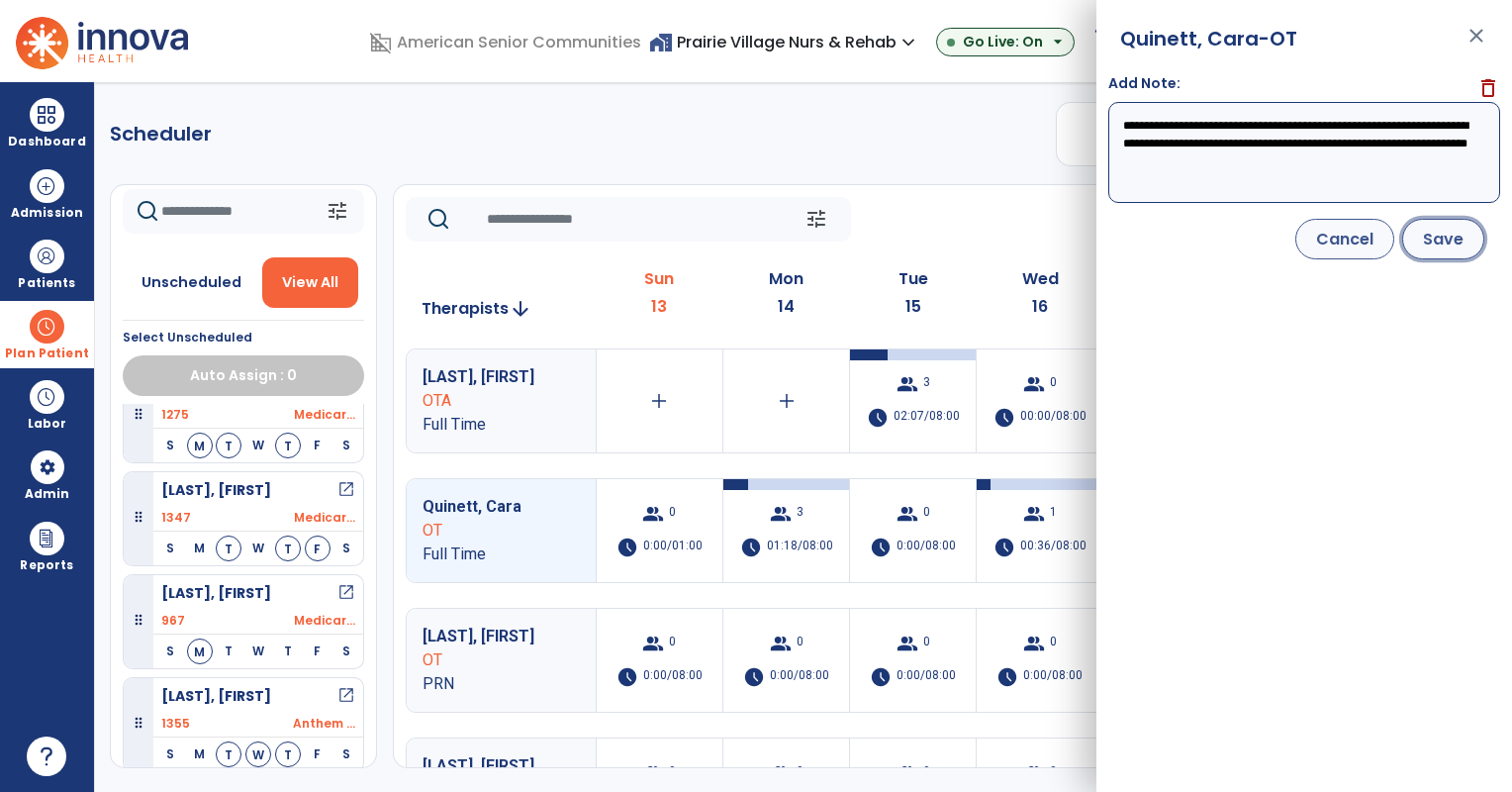 click on "Save" at bounding box center (1443, 239) 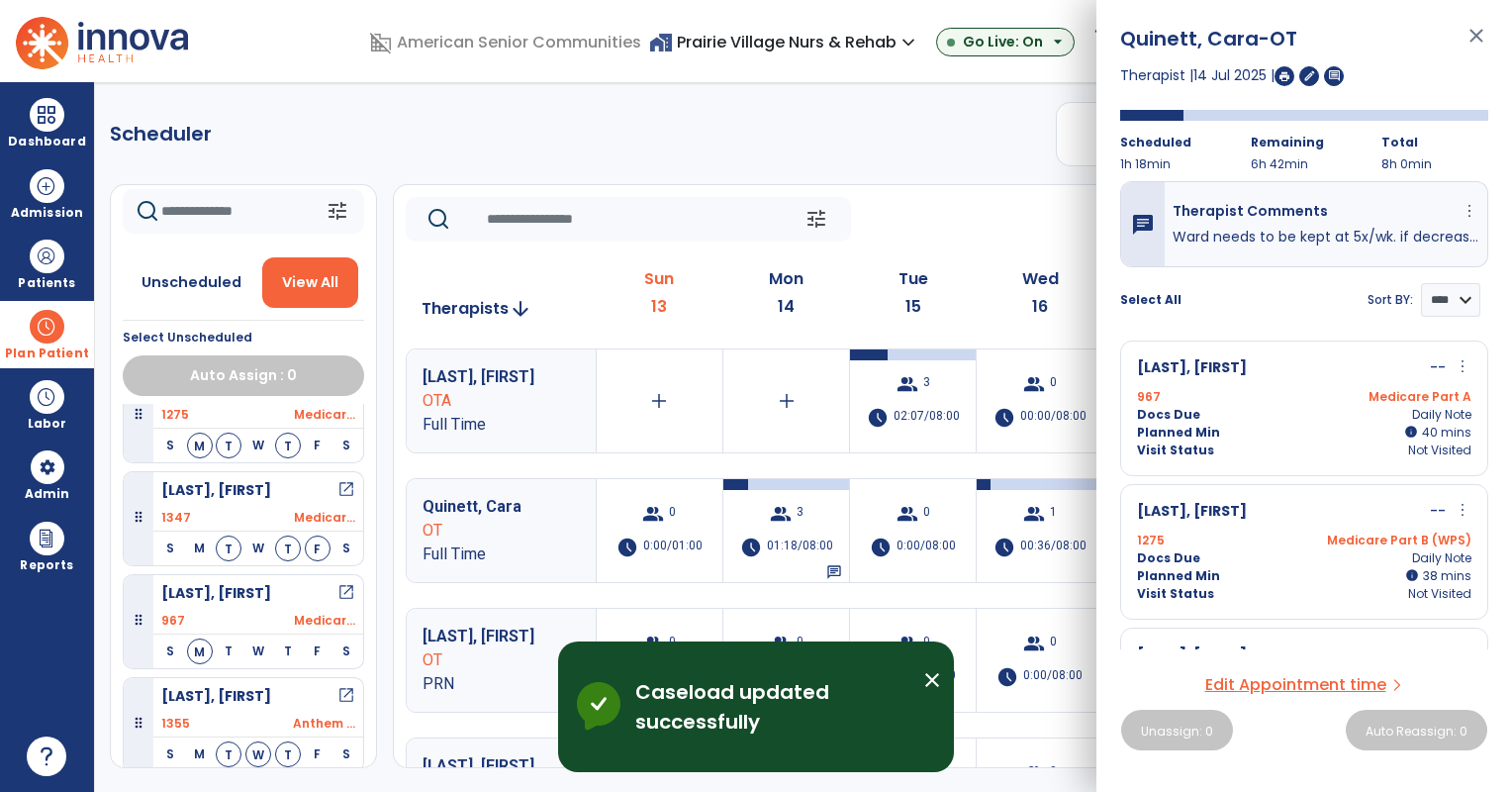 click on "tune   Today  chevron_left Jul 13, 2025 - Jul 19, 2025  *********  calendar_today  chevron_right" 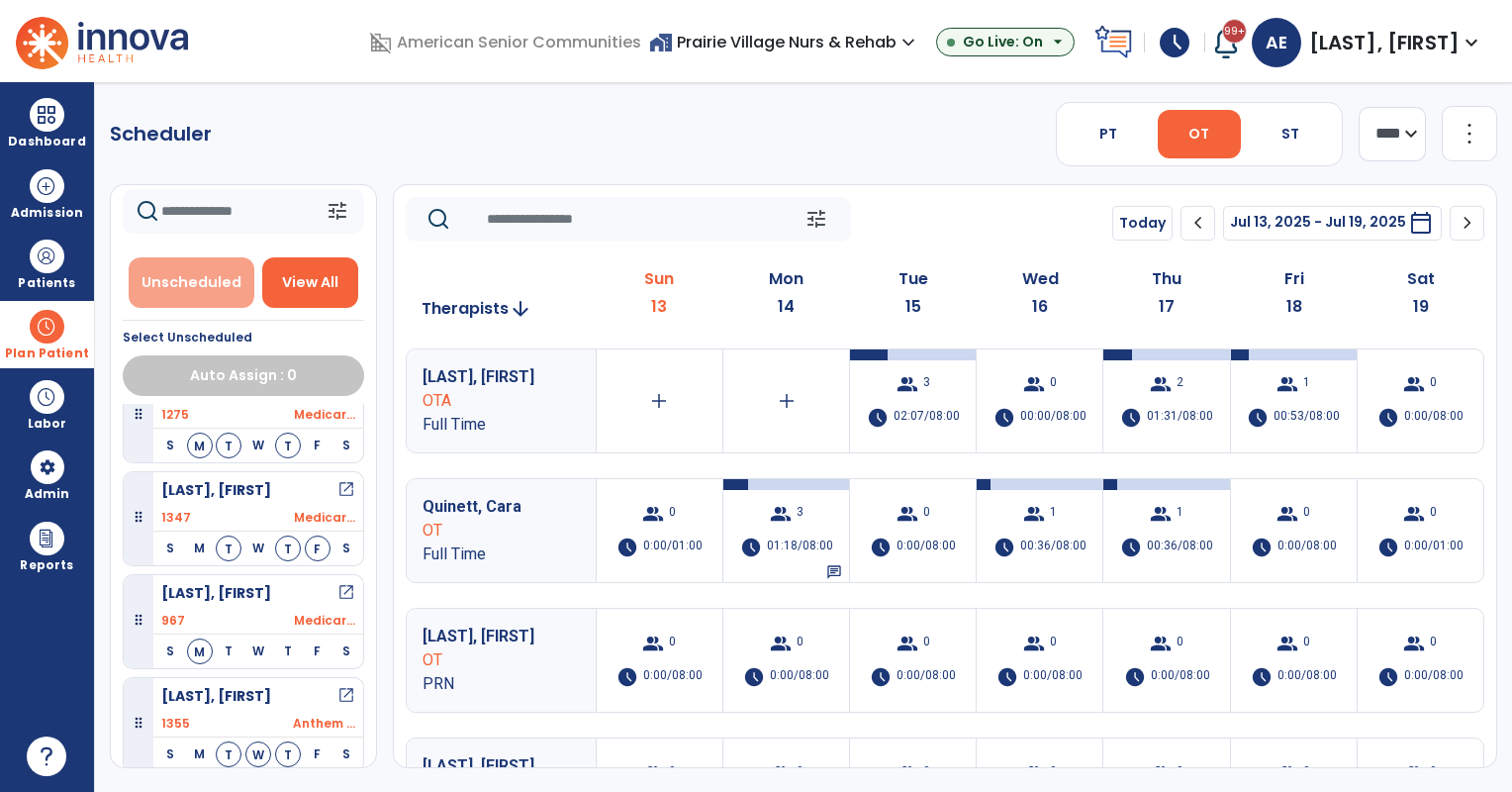 click on "Unscheduled" at bounding box center [191, 282] 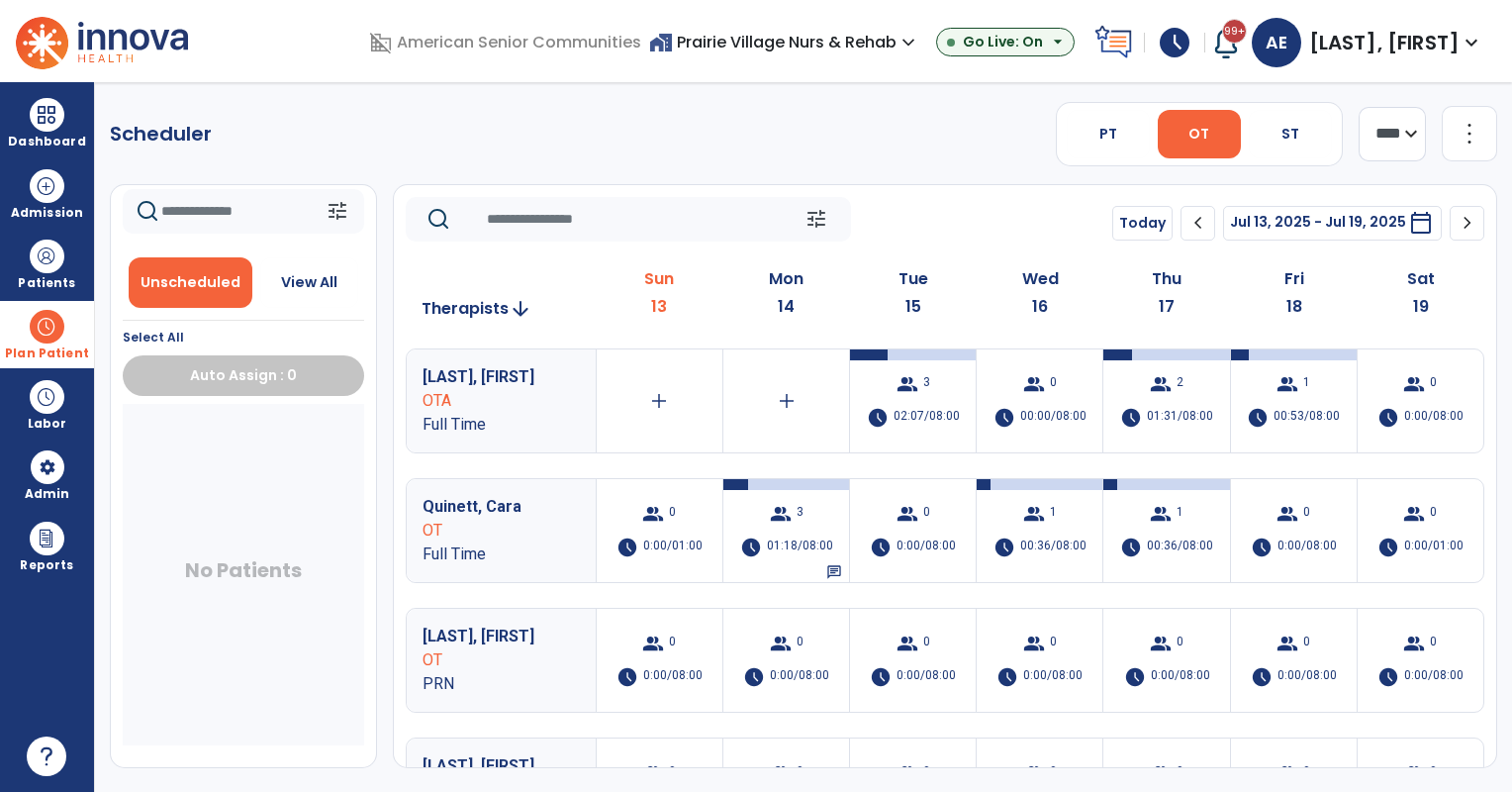 click on "Unscheduled" at bounding box center [190, 282] 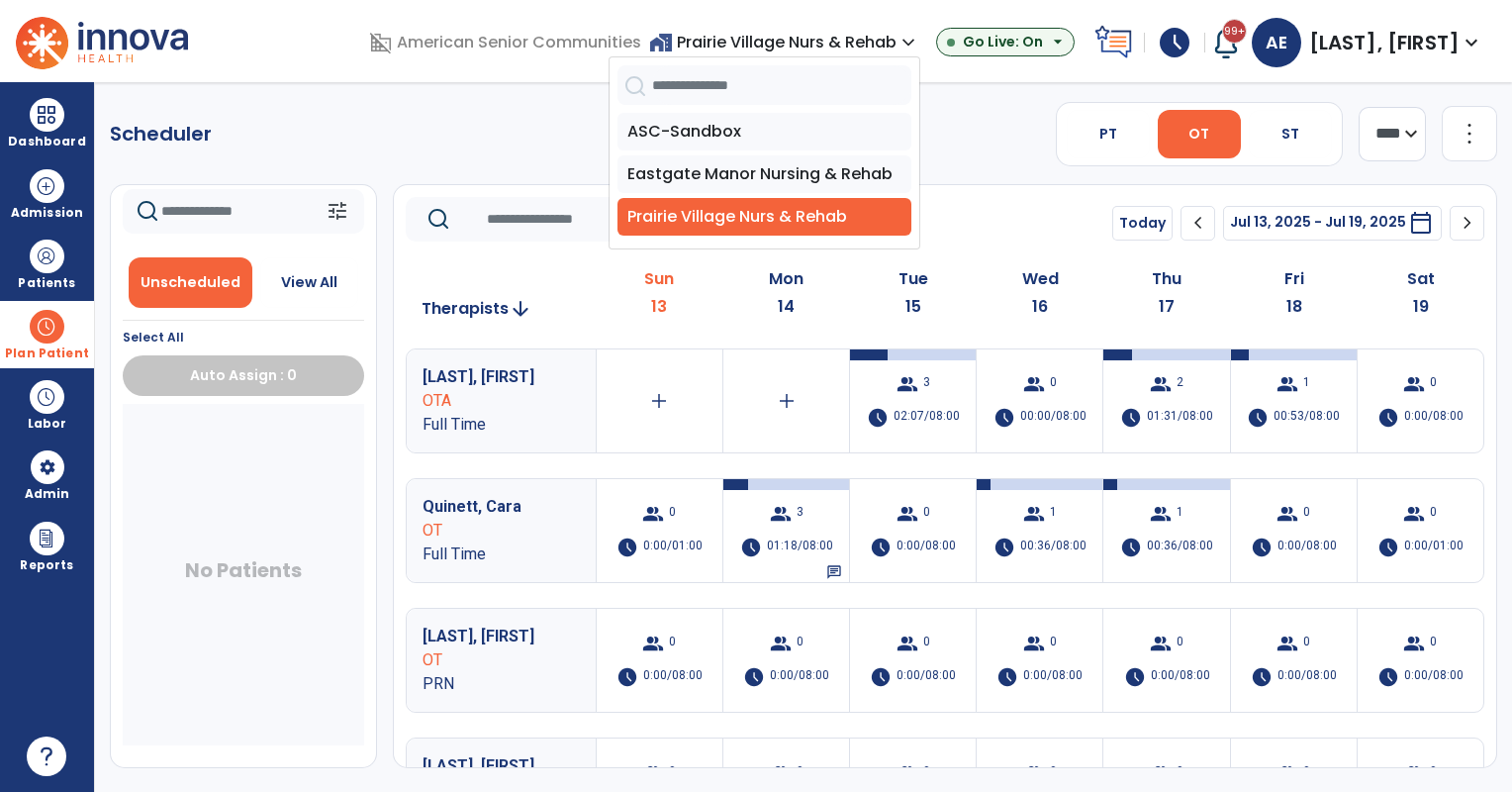 click on "Scheduler   PT   OT   ST  **** *** more_vert  Manage Labor   View All Therapists   Print" 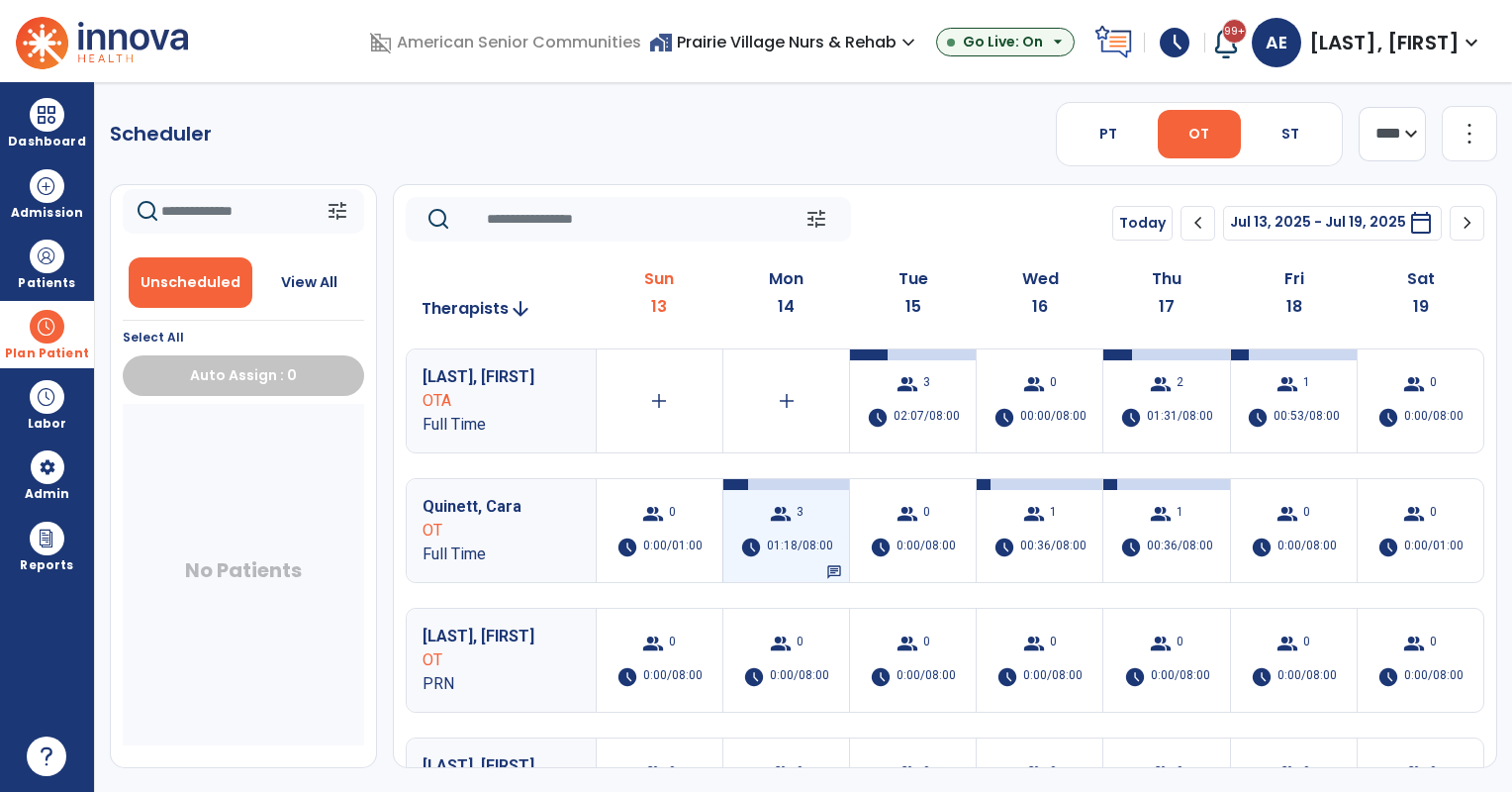 click on "group  3  schedule  01:18/08:00   chat" at bounding box center (786, 531) 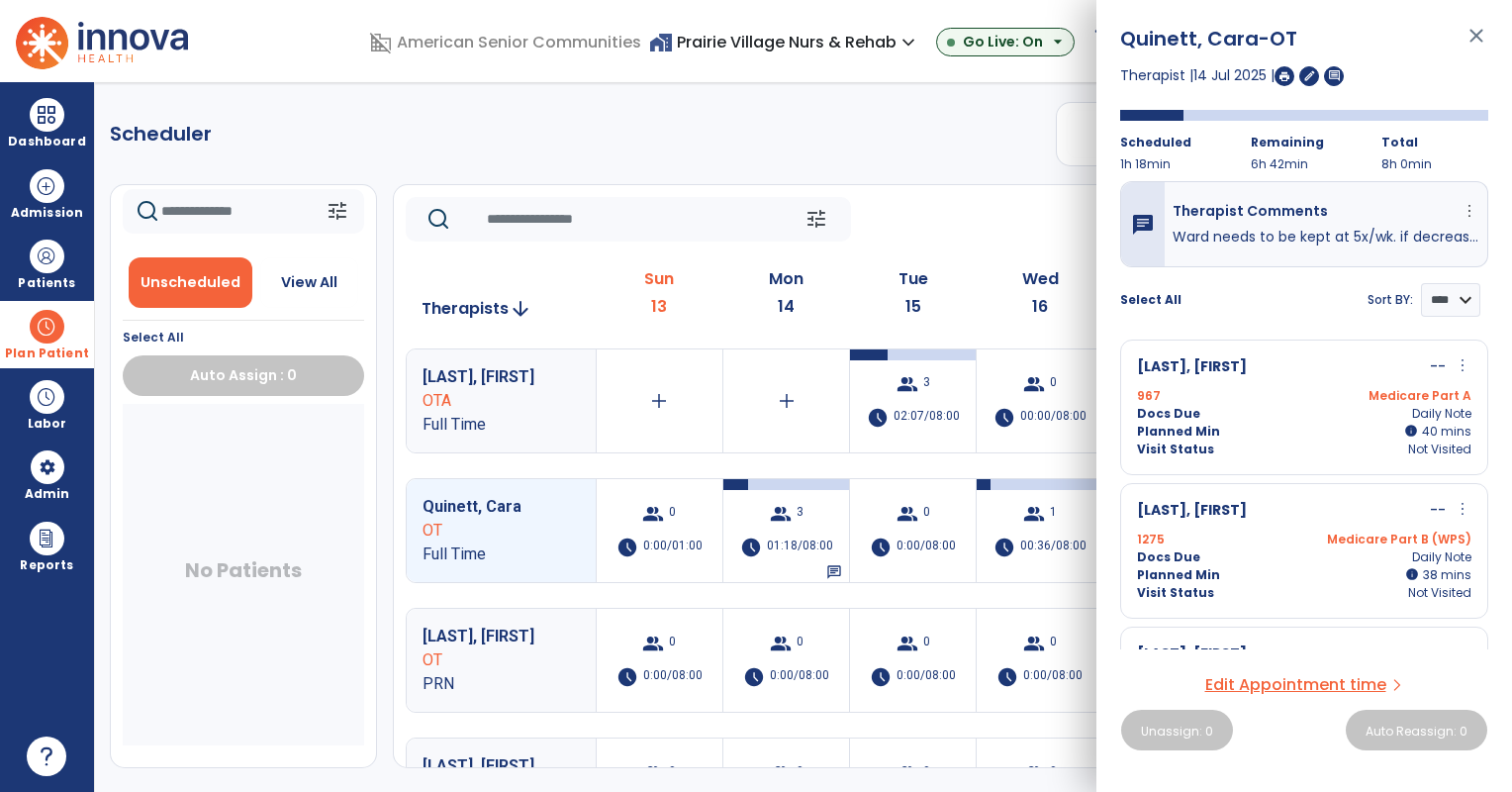 scroll, scrollTop: 0, scrollLeft: 0, axis: both 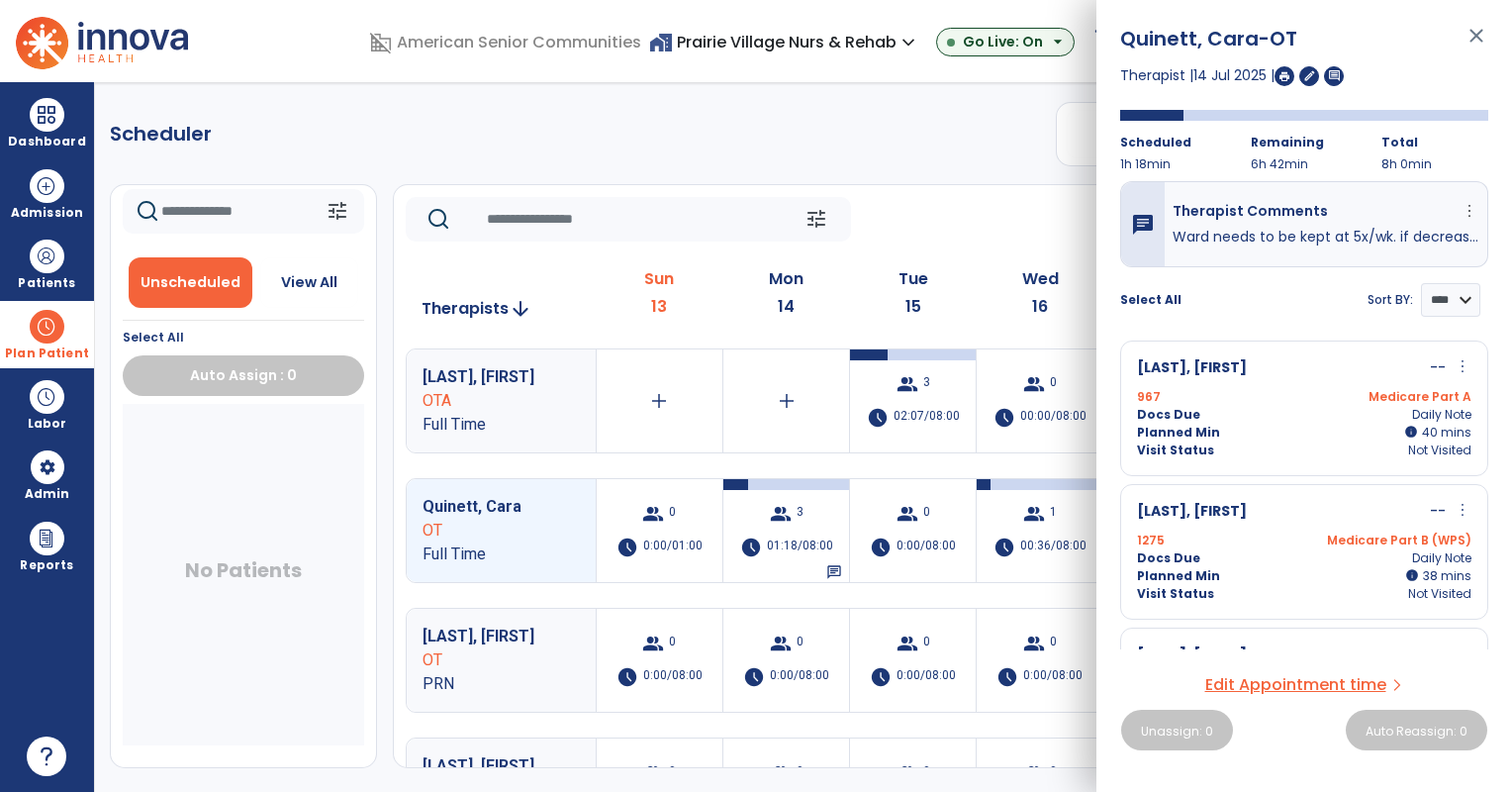 click on "tune   Today  chevron_left Jul 13, 2025 - Jul 19, 2025  *********  calendar_today  chevron_right" 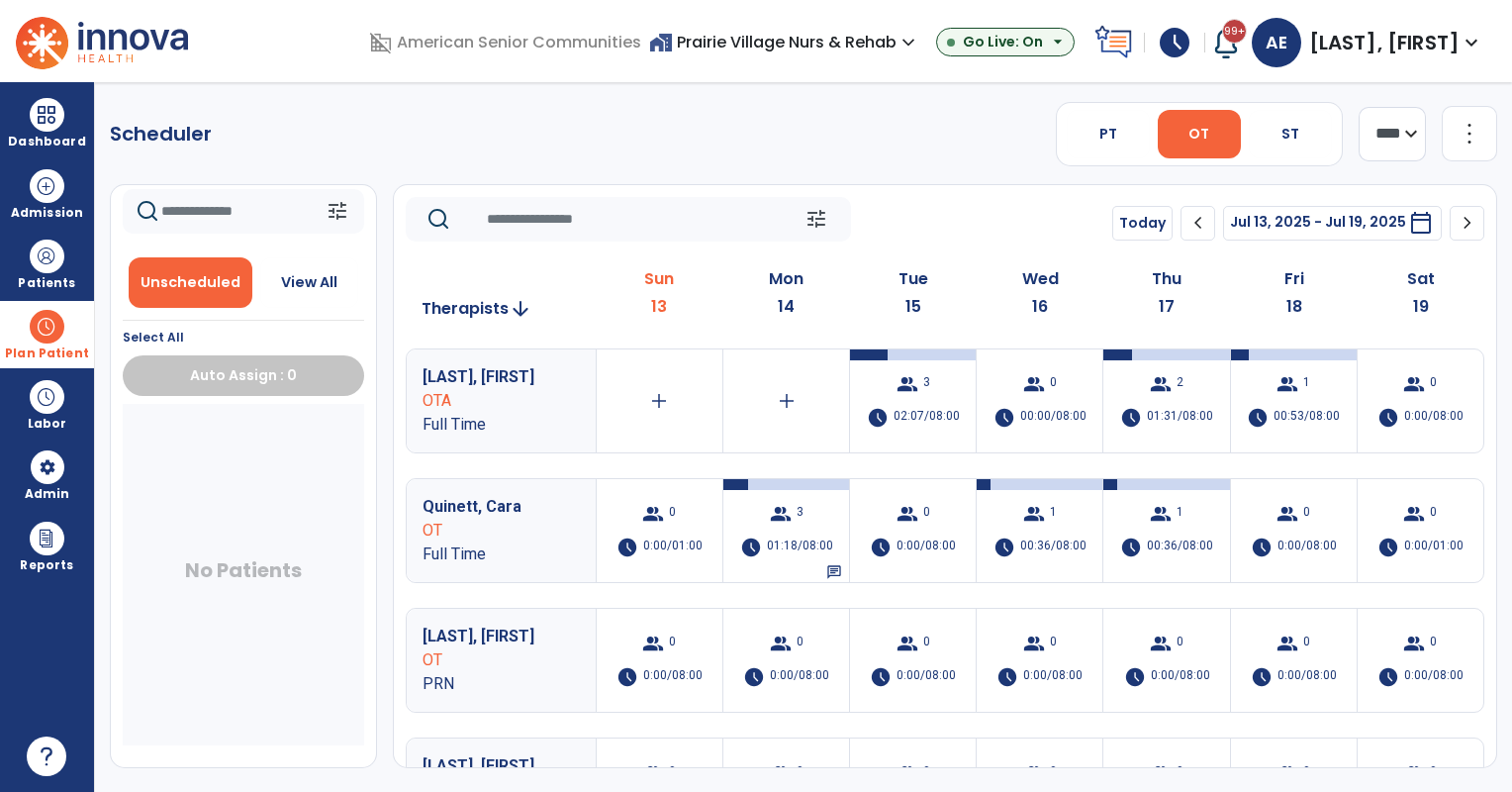 click on "home_work   Prairie Village Nurs & Rehab   expand_more" at bounding box center [785, 42] 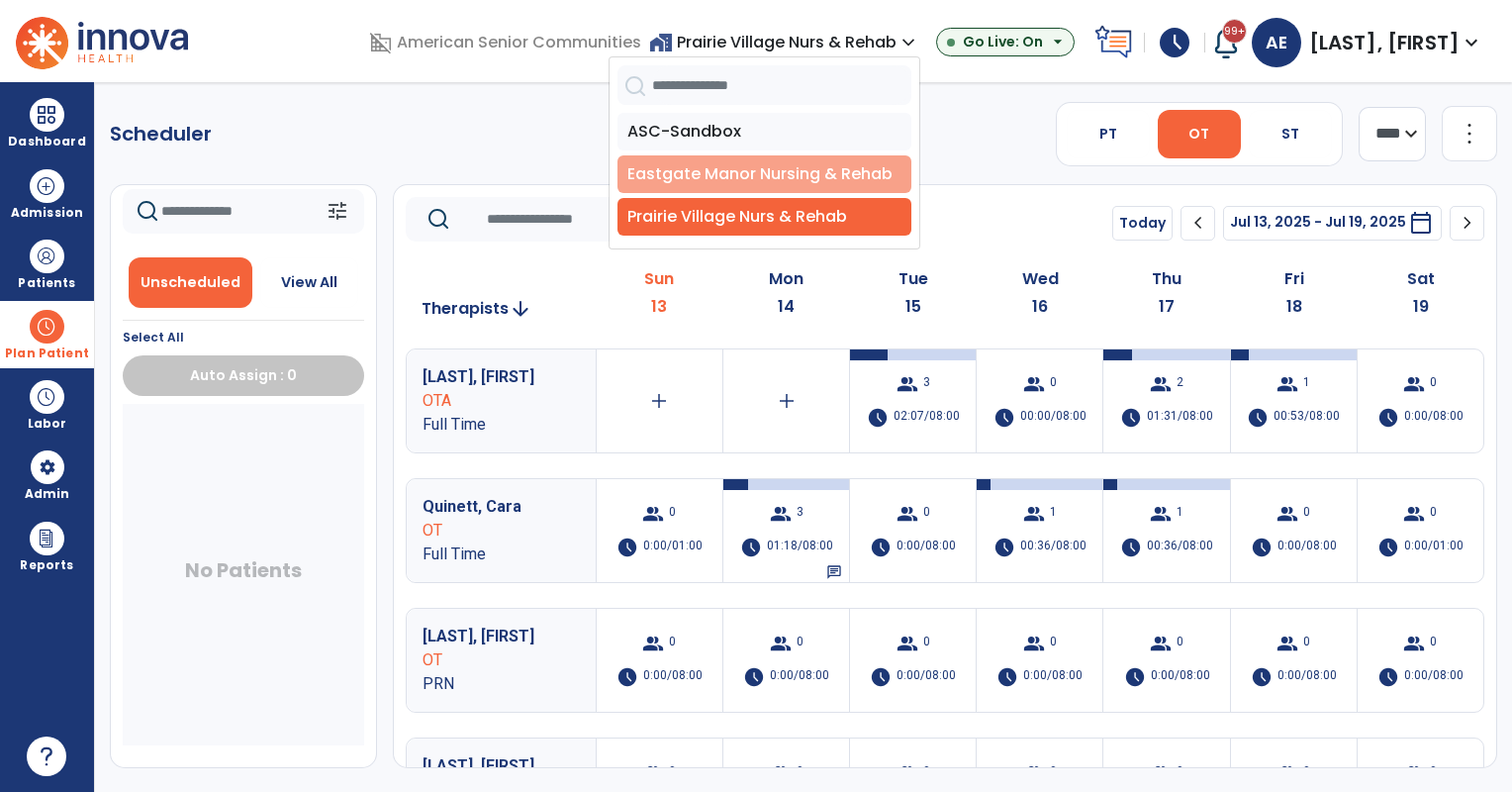 click on "Eastgate Manor Nursing & Rehab" at bounding box center [764, 174] 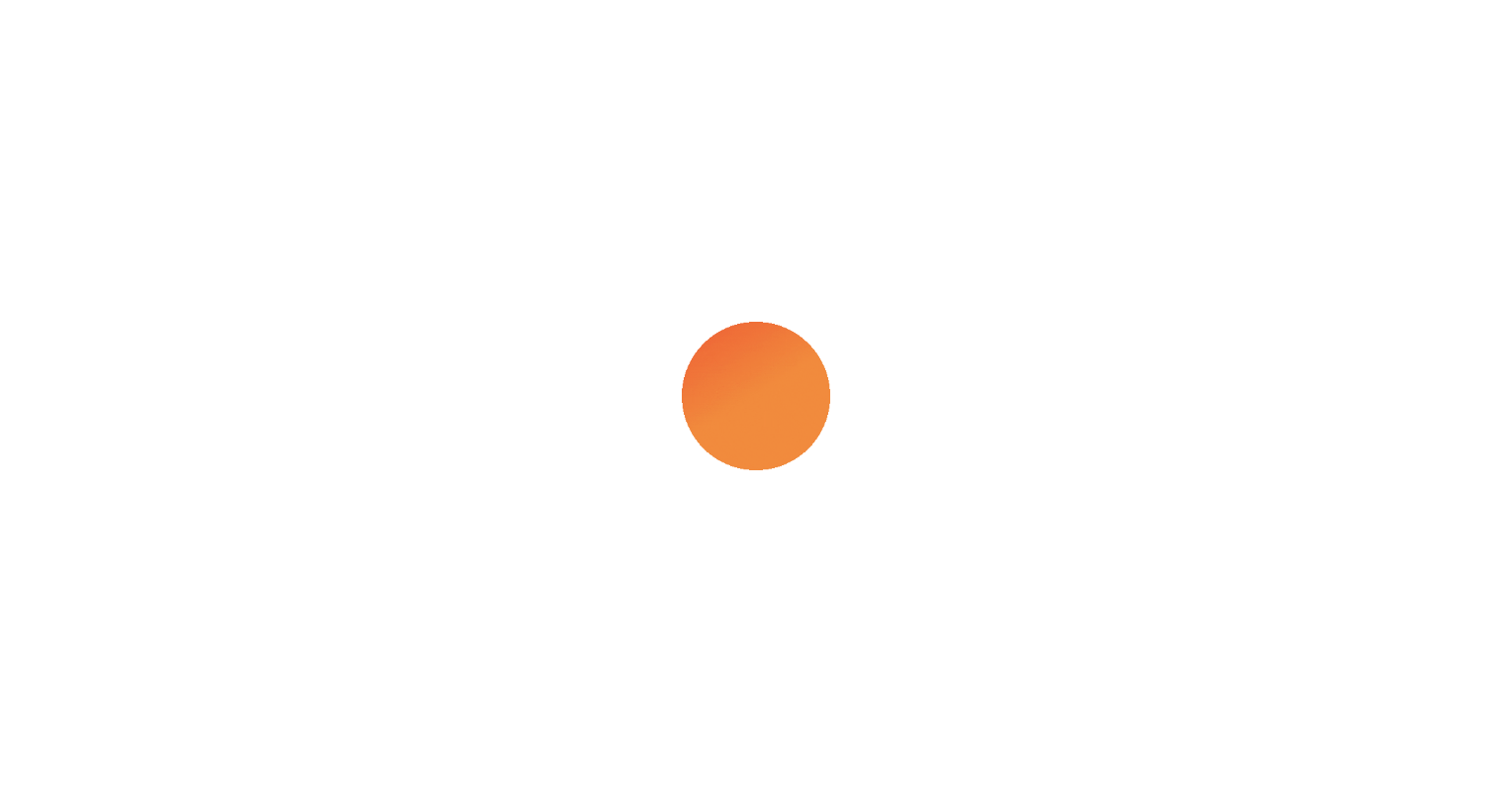 scroll, scrollTop: 0, scrollLeft: 0, axis: both 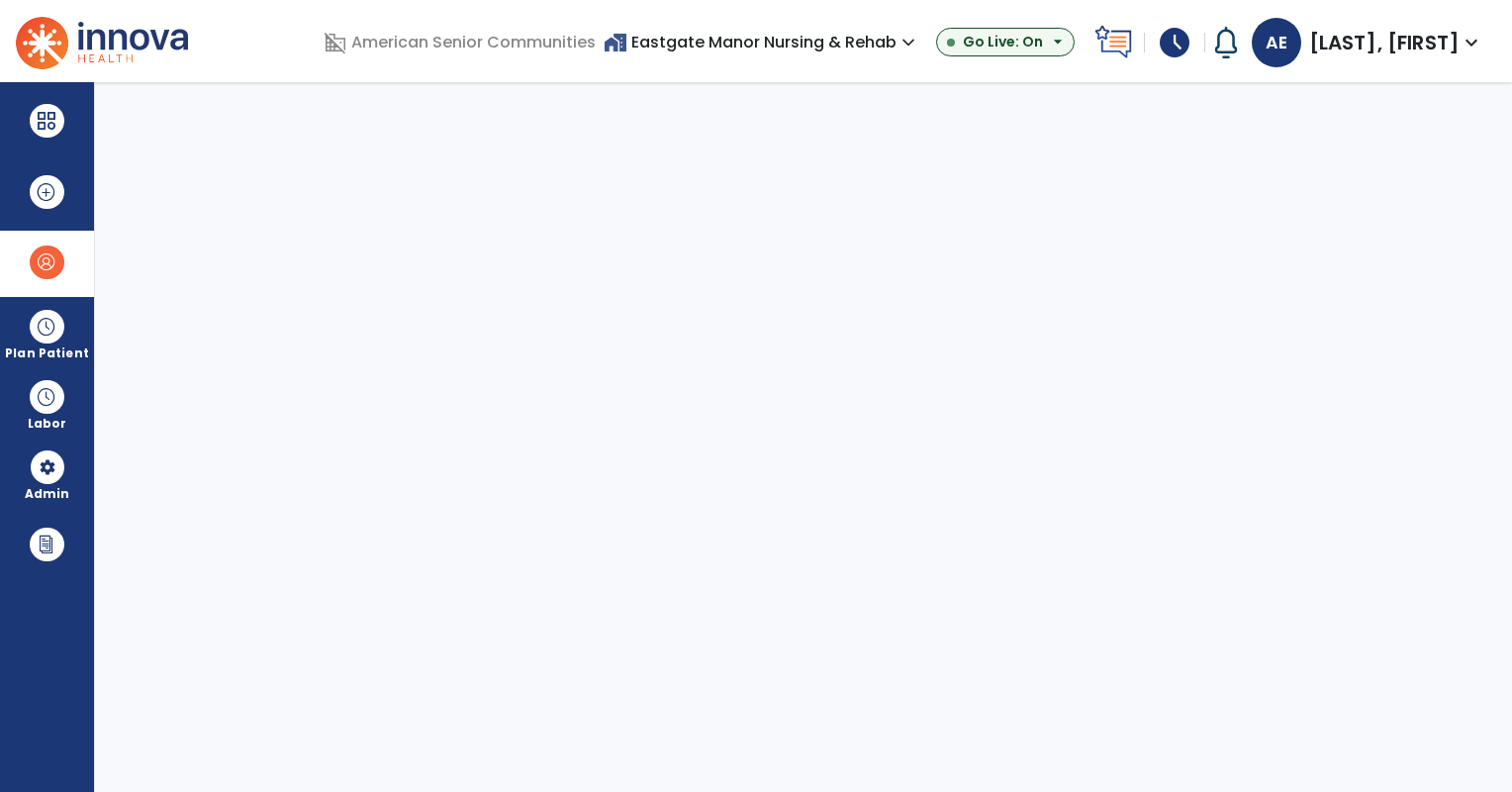 select on "***" 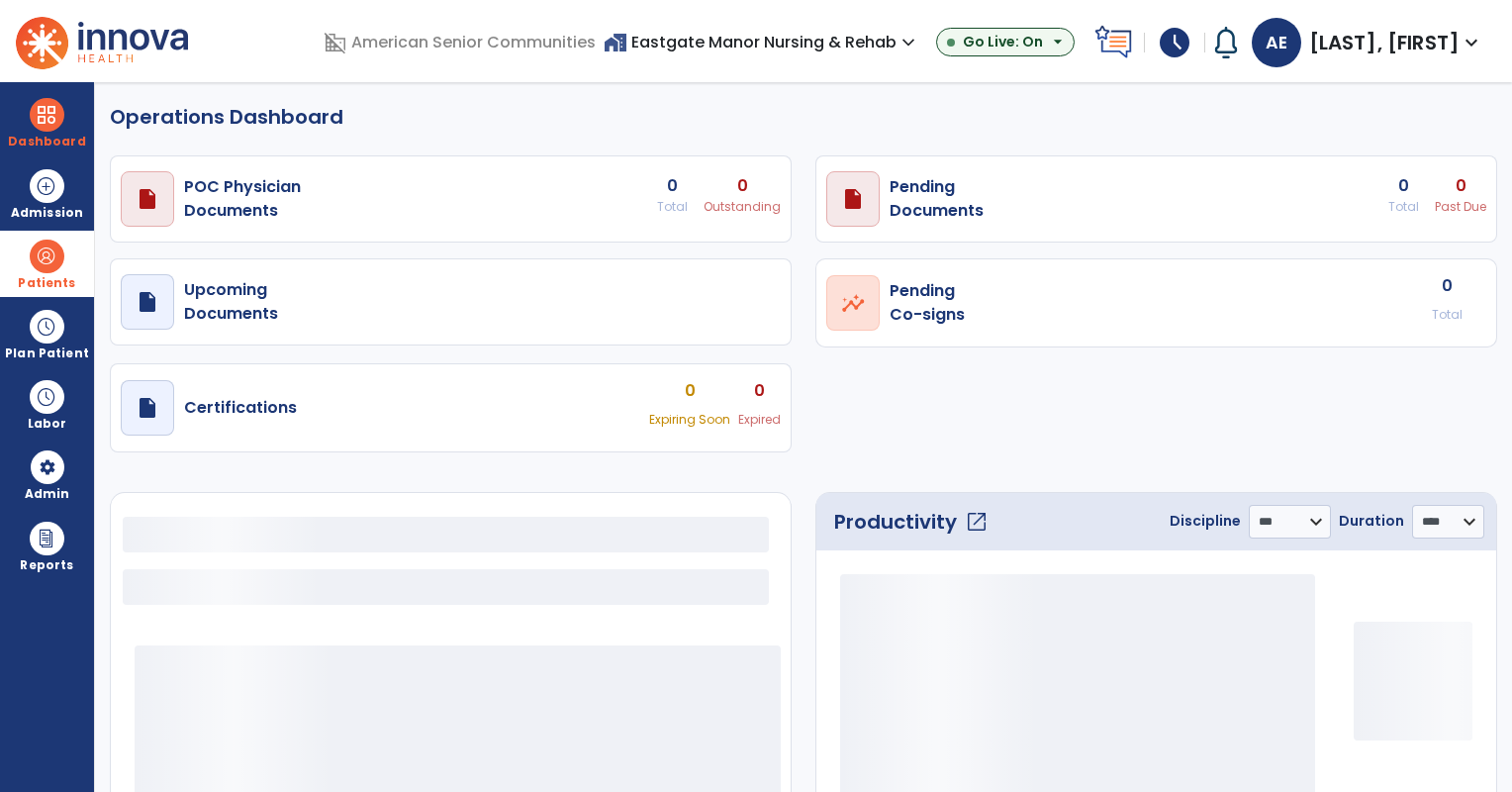 select on "***" 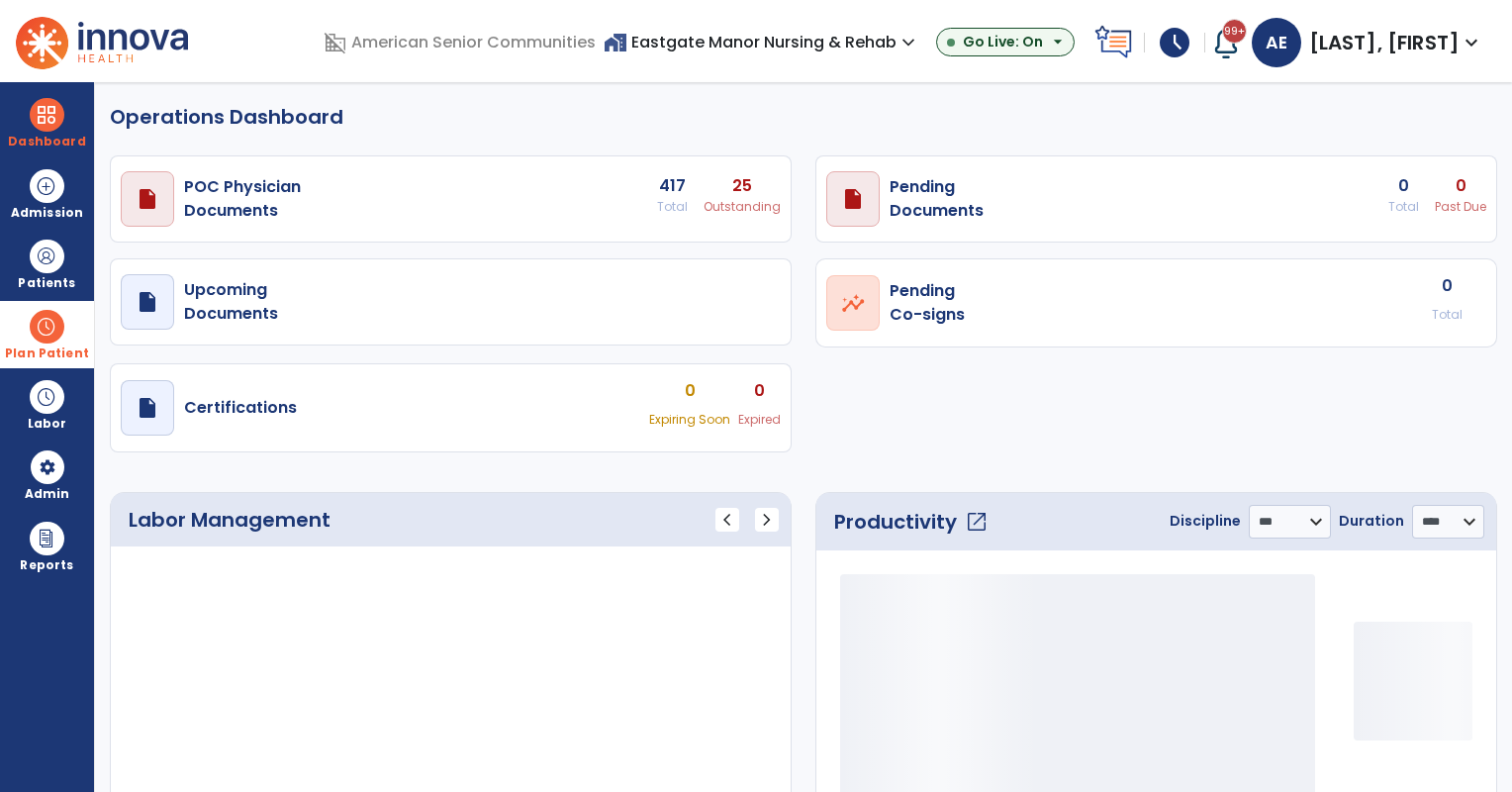 click at bounding box center (47, 327) 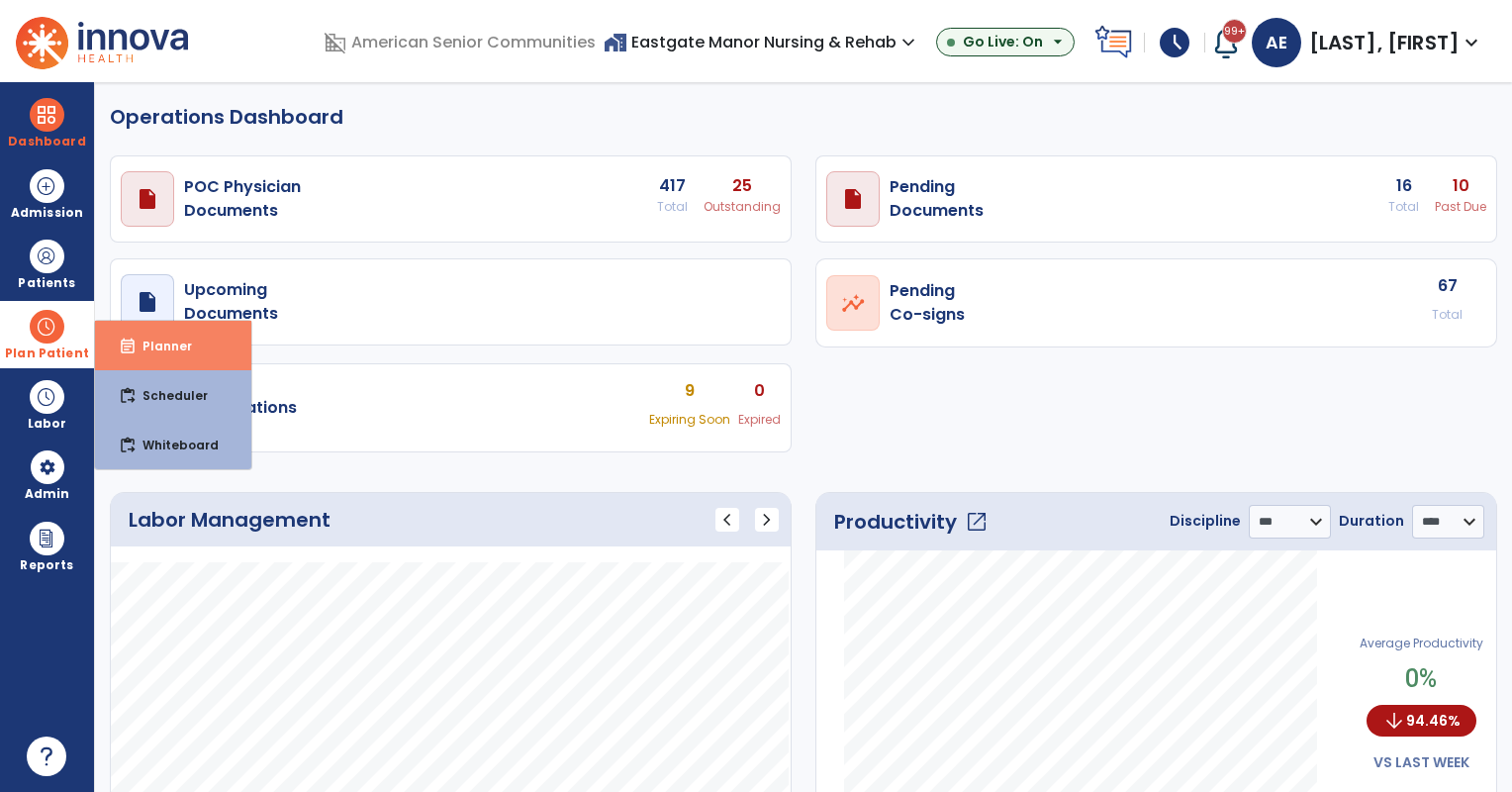 click on "Planner" at bounding box center [159, 346] 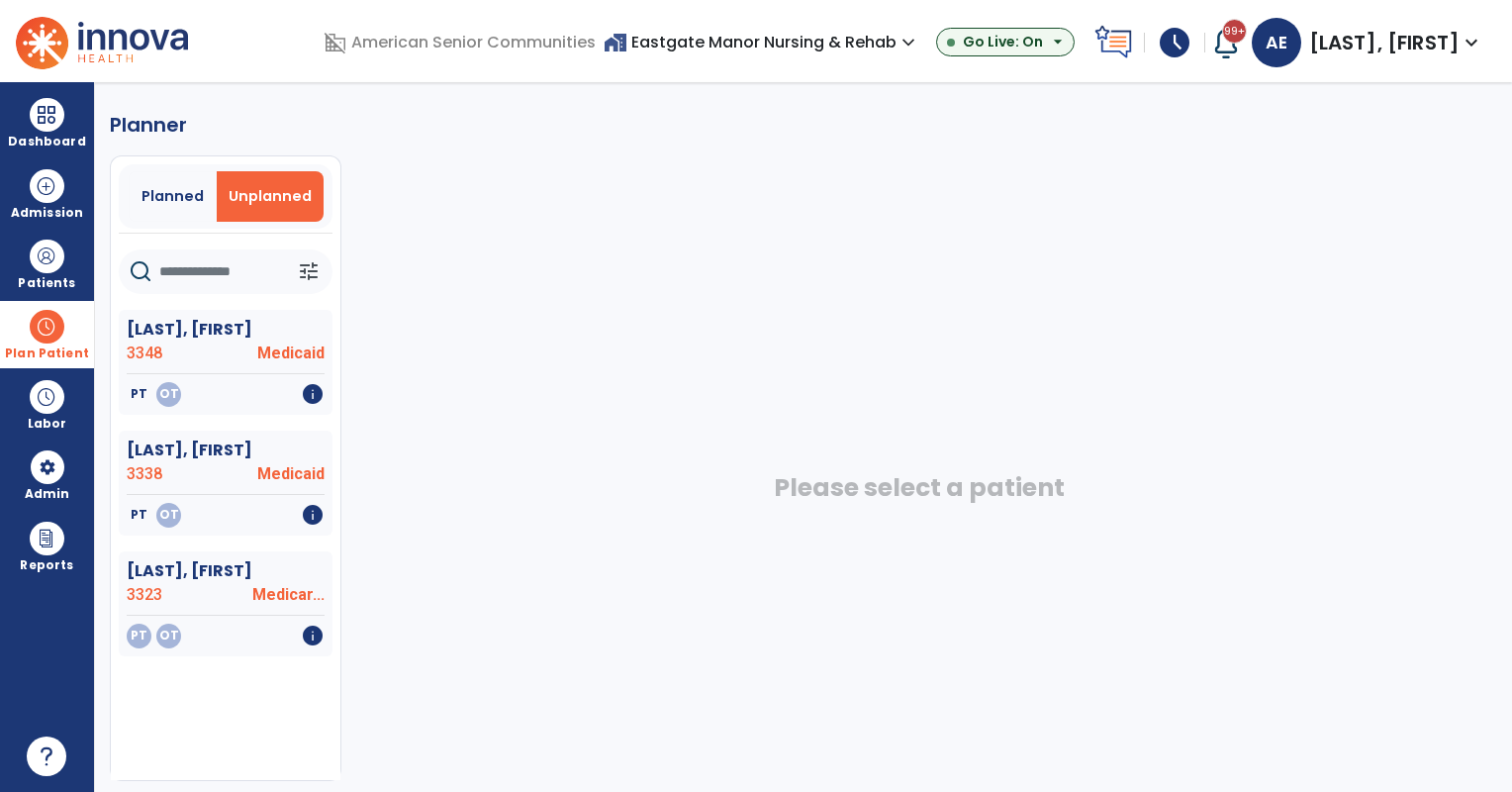 click at bounding box center [47, 327] 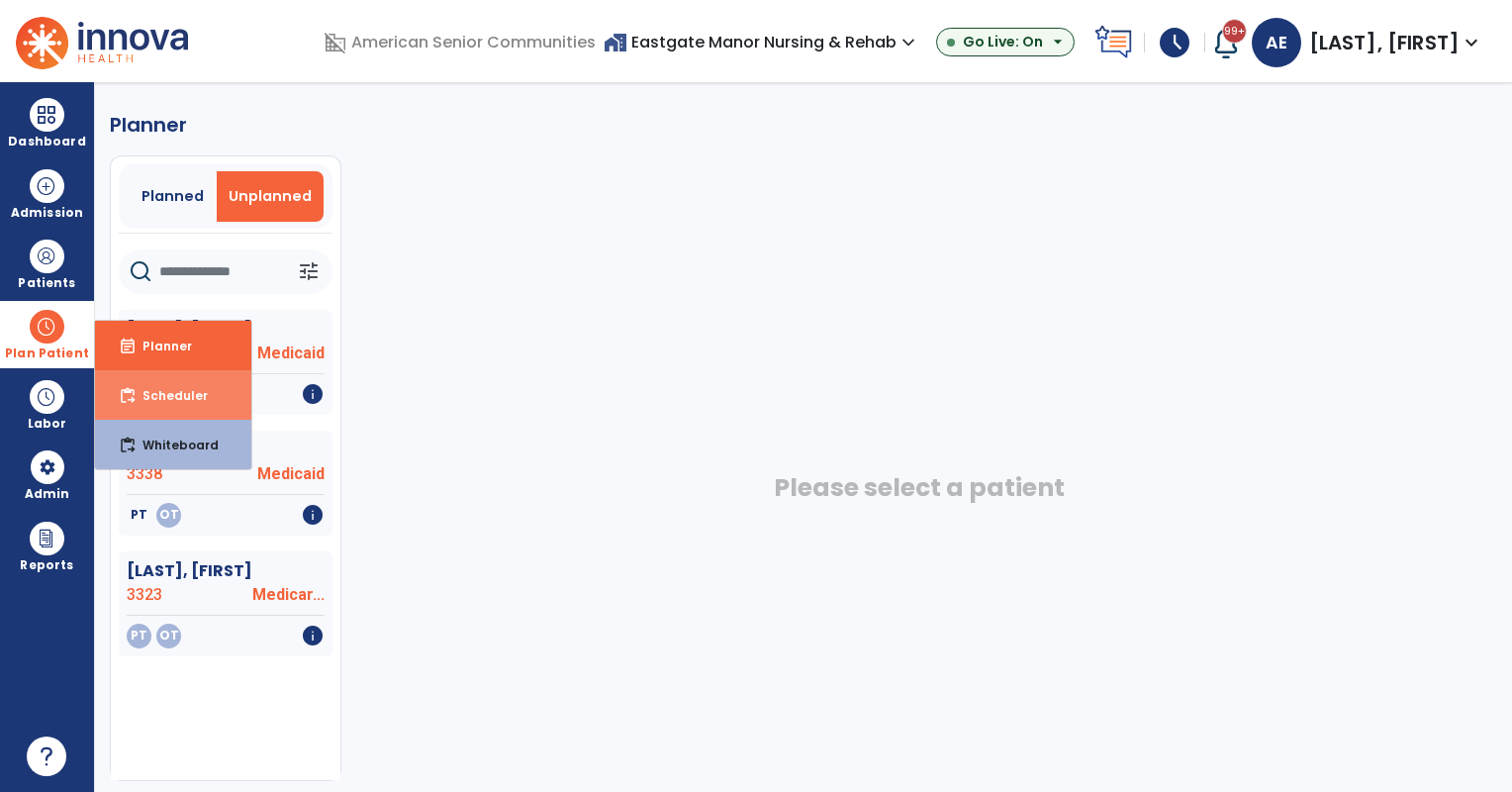 click on "Scheduler" at bounding box center [167, 395] 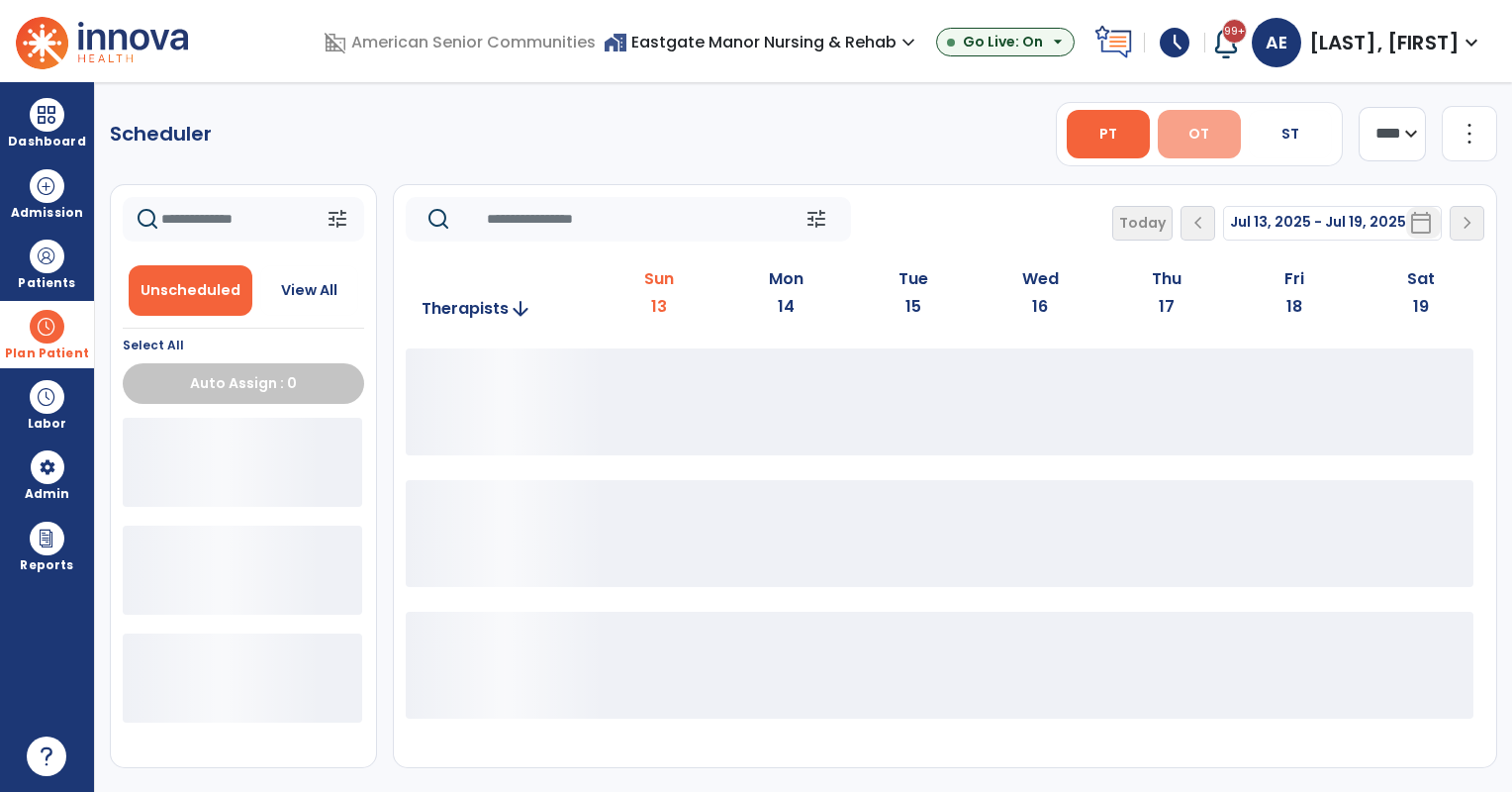 click on "OT" at bounding box center [1199, 134] 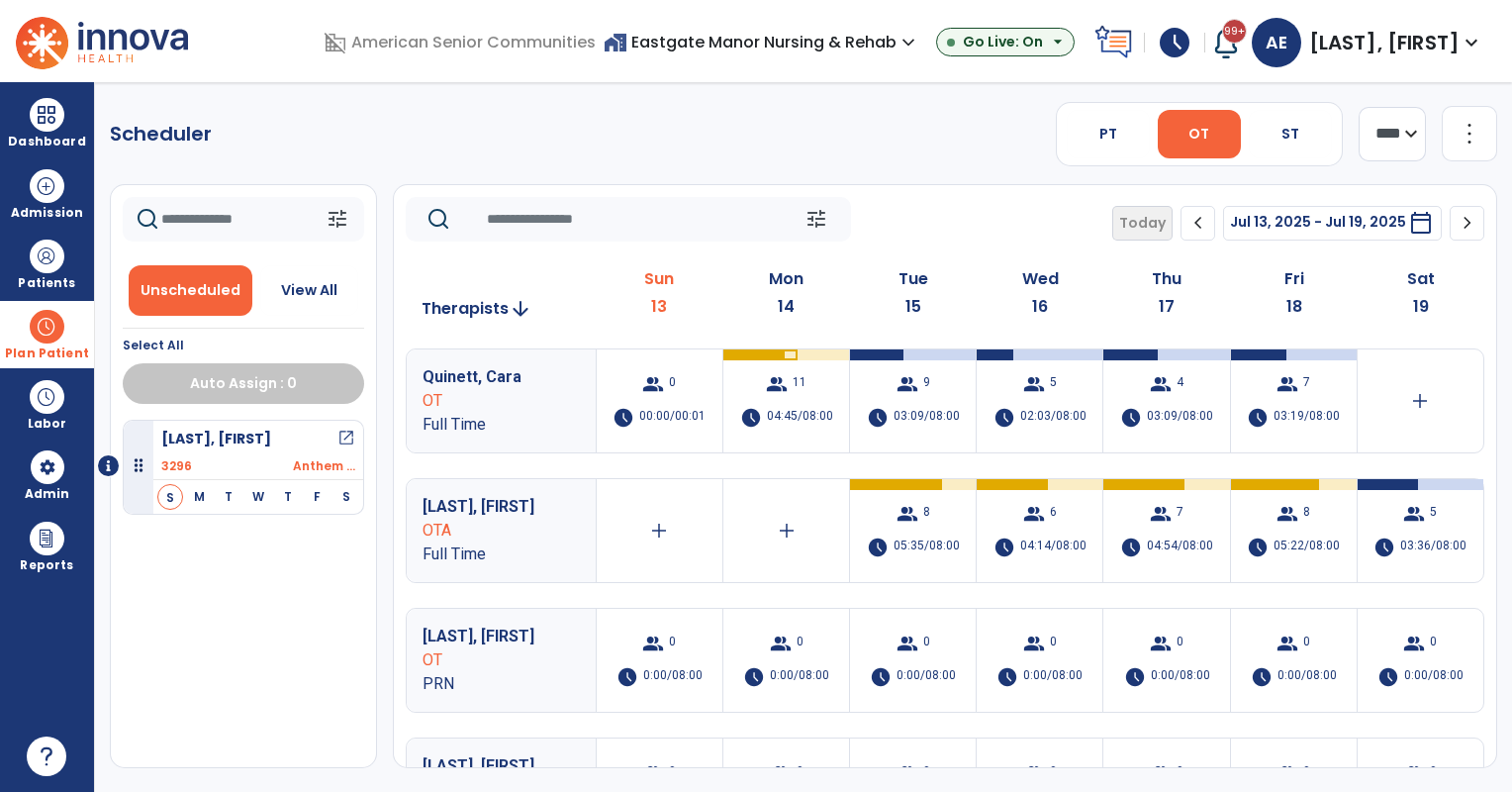 click on "home_work   Eastgate Manor Nursing & Rehab   expand_more" at bounding box center (762, 42) 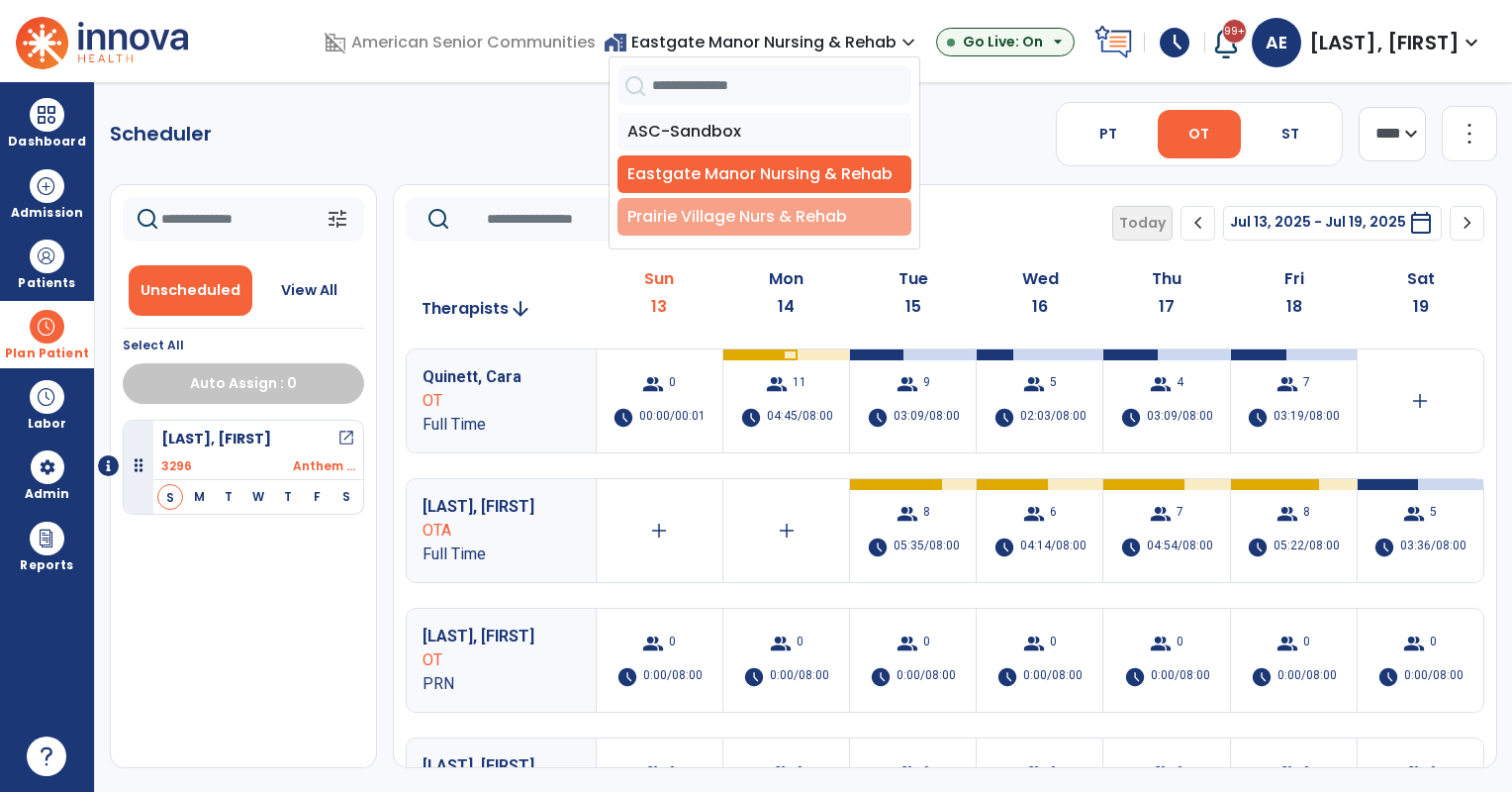click on "Prairie Village Nurs & Rehab" at bounding box center [764, 217] 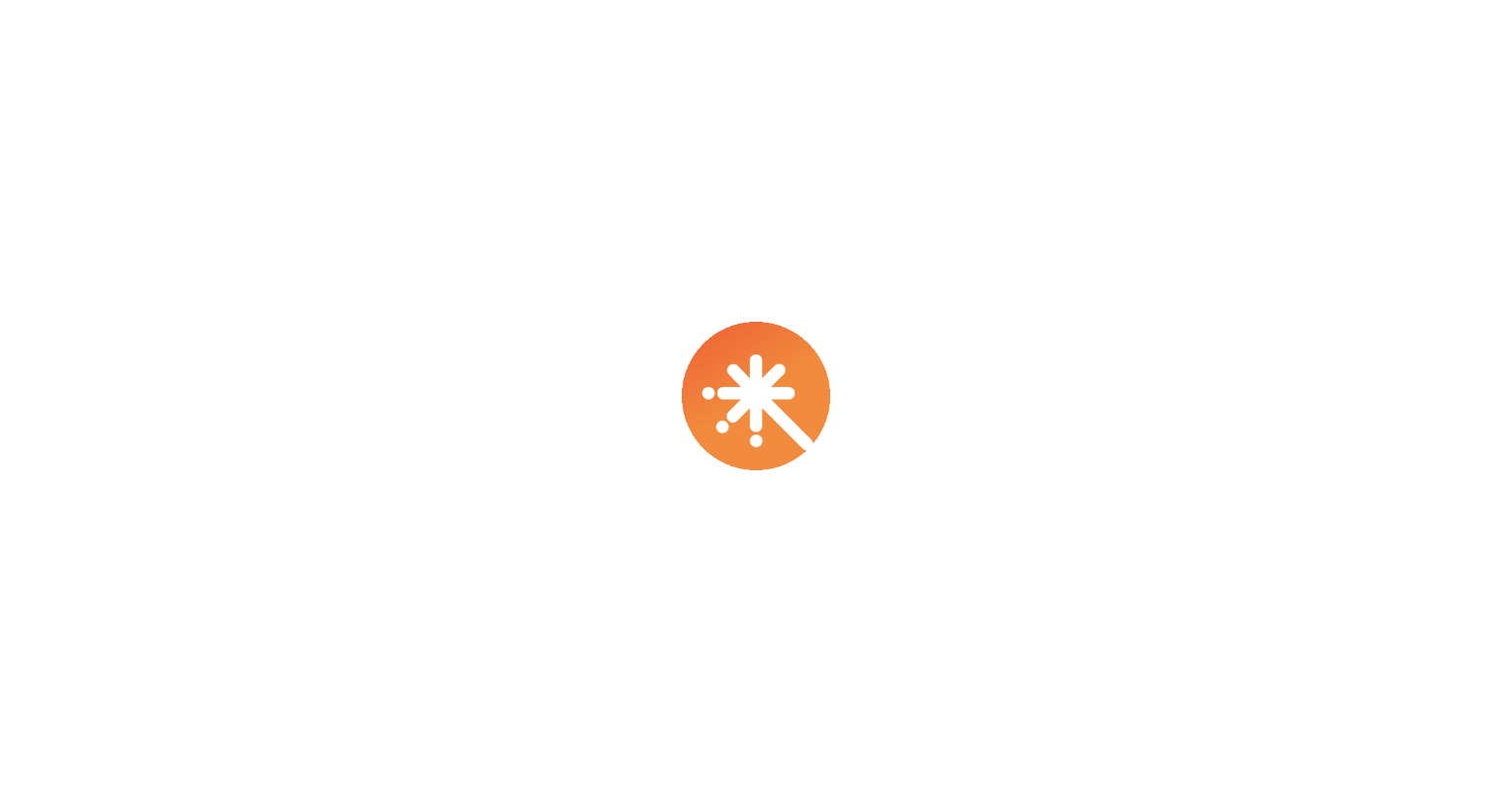 scroll, scrollTop: 0, scrollLeft: 0, axis: both 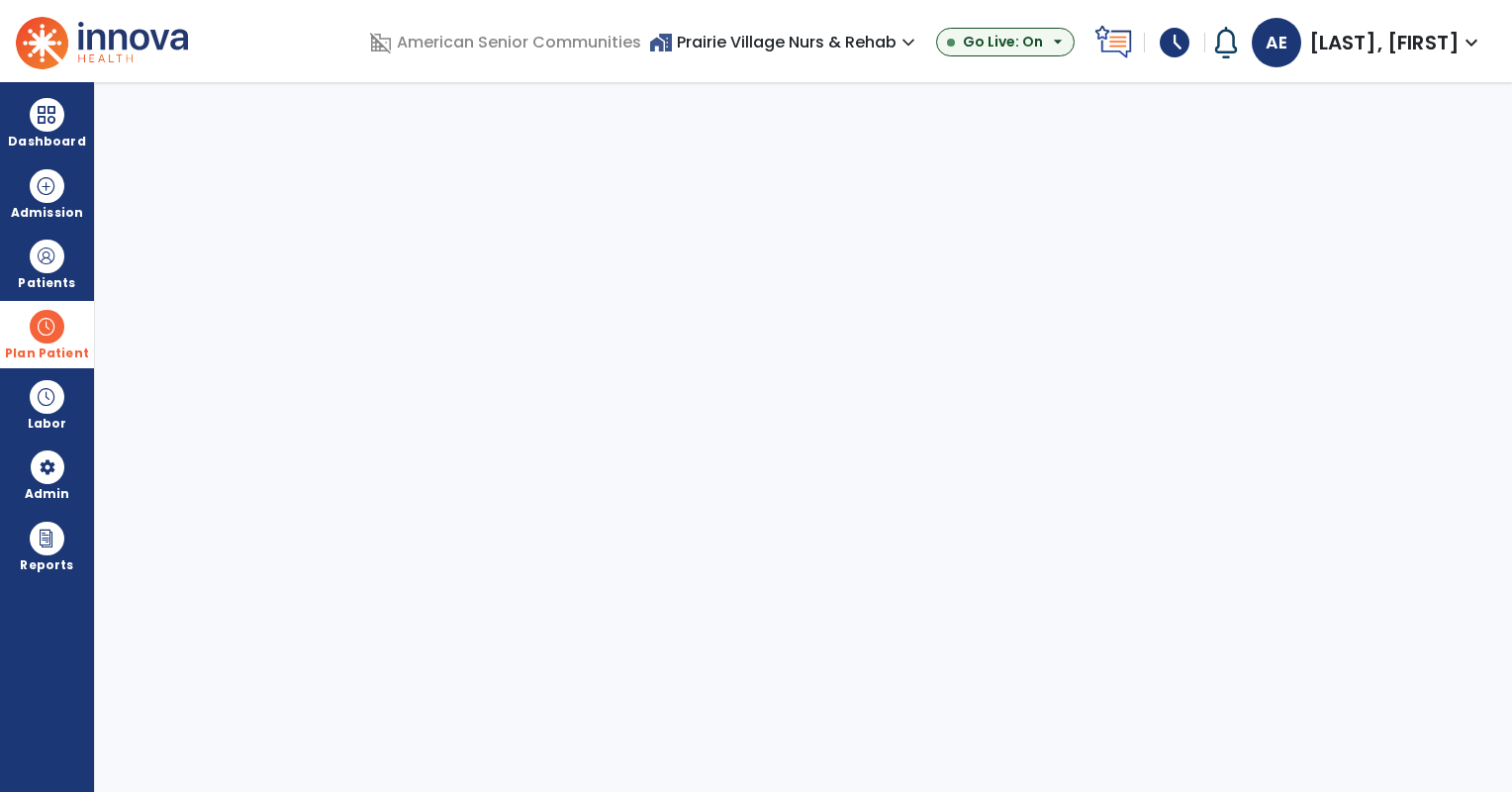 select on "***" 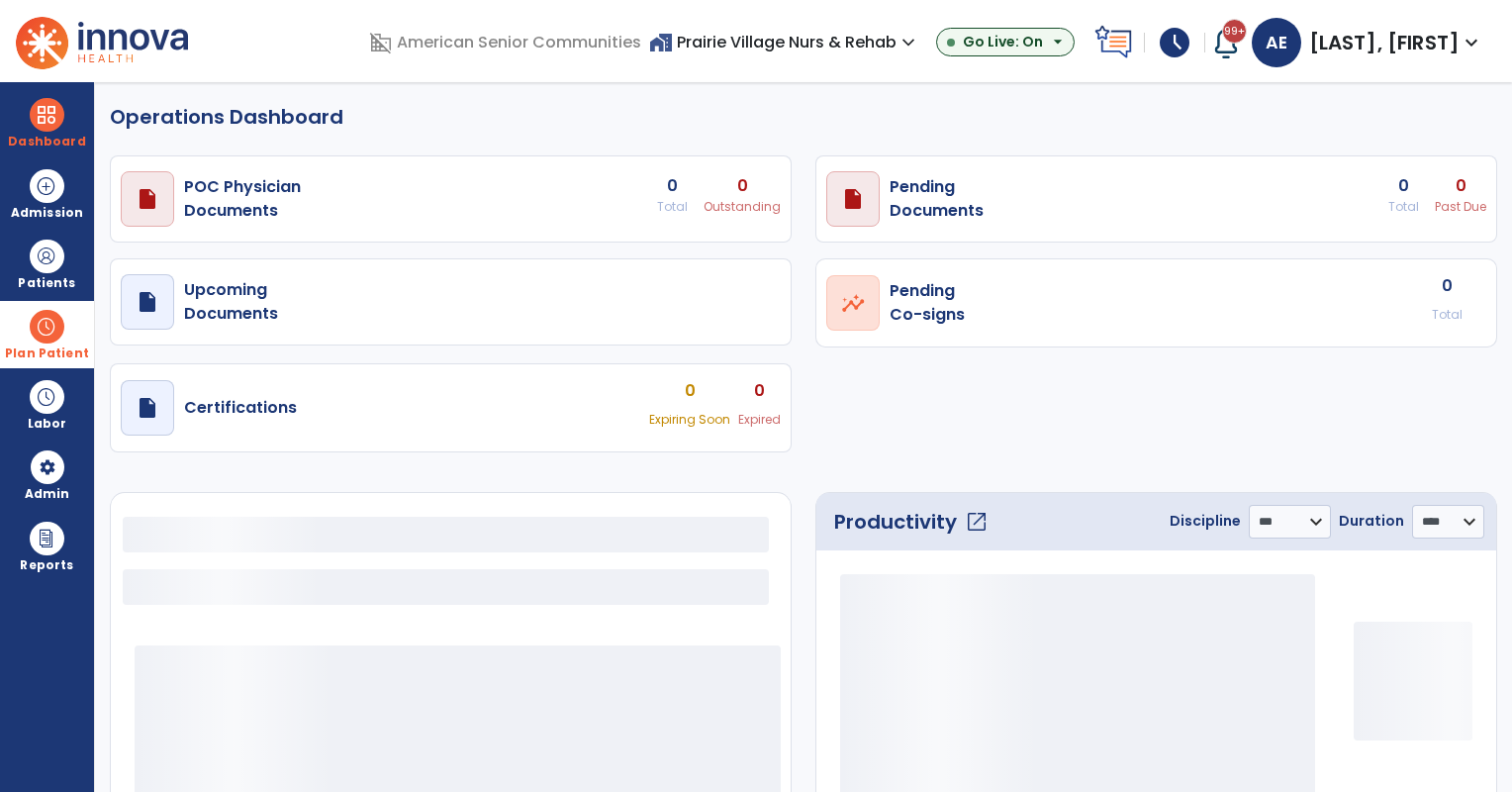 click at bounding box center (47, 327) 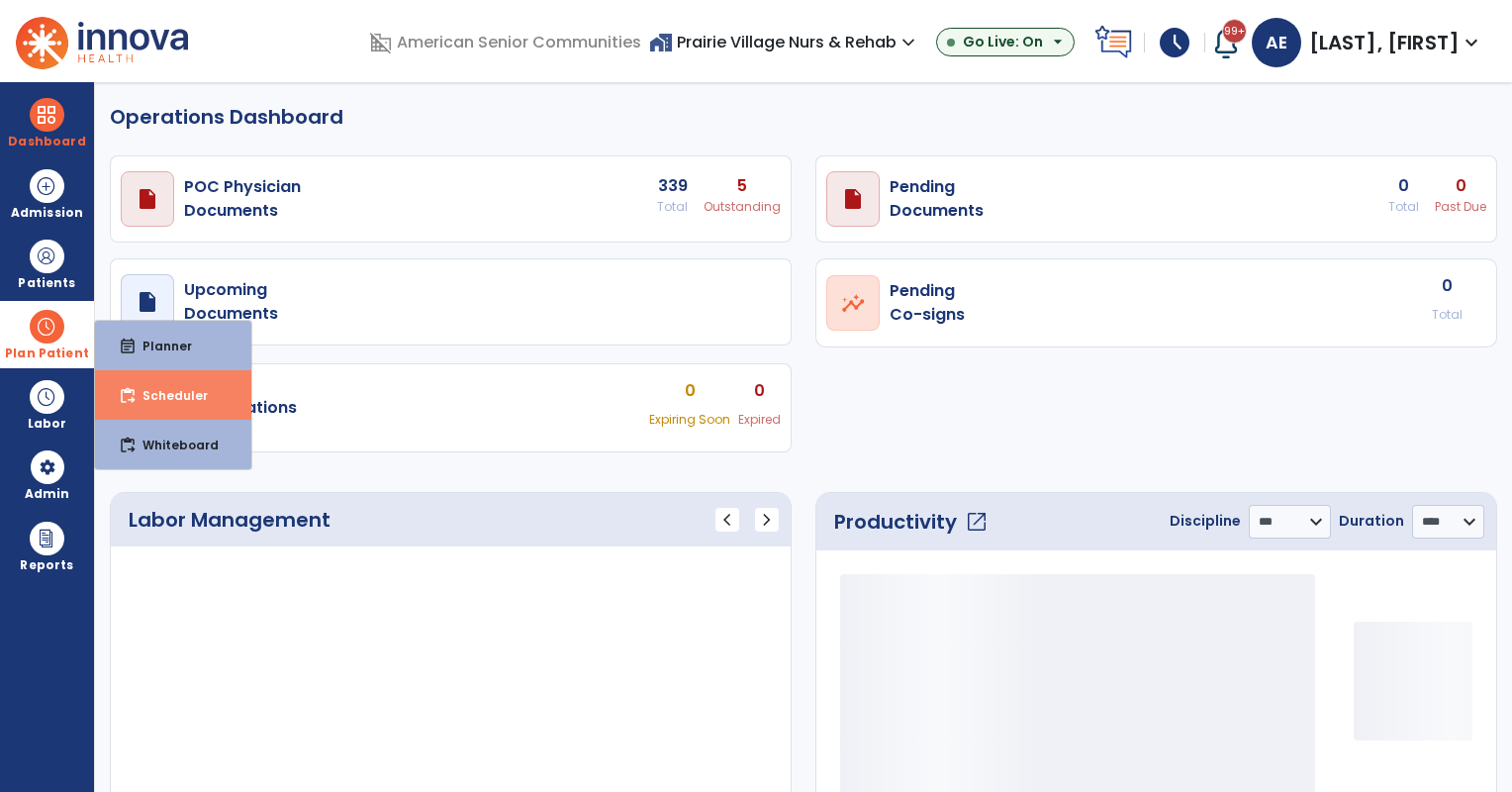 click on "Scheduler" at bounding box center (167, 395) 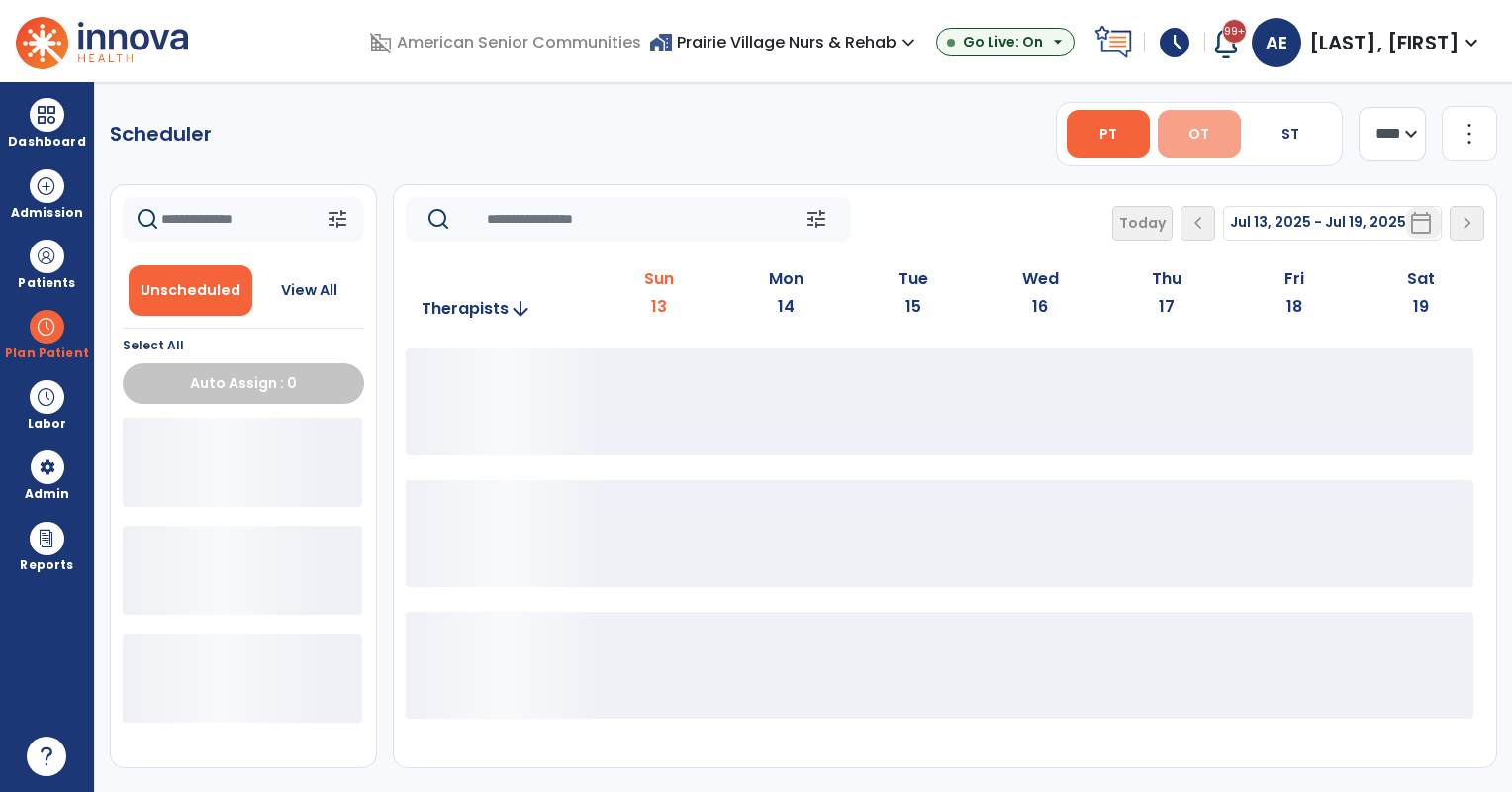 click on "OT" at bounding box center [1198, 134] 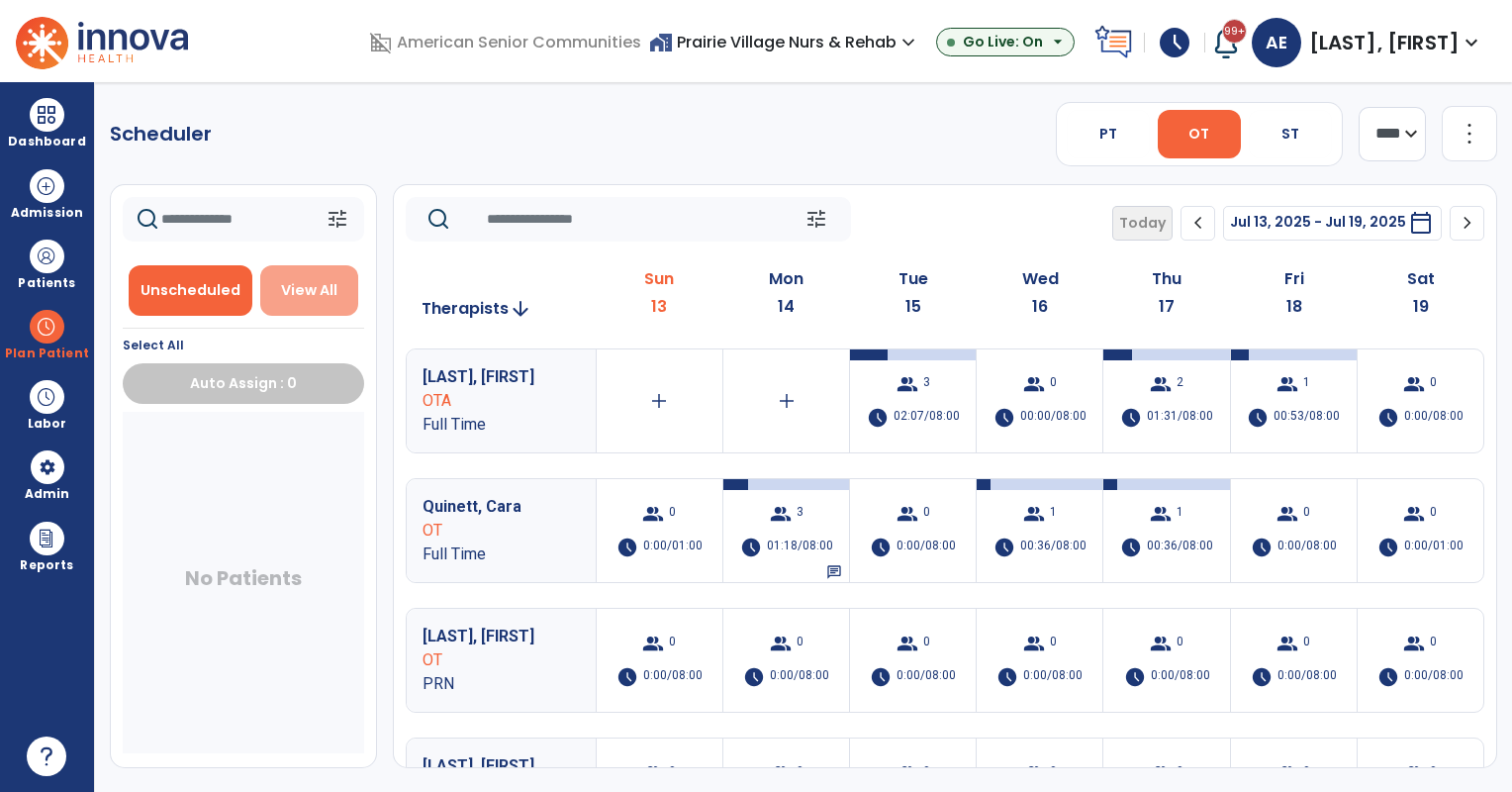click on "View All" at bounding box center [309, 290] 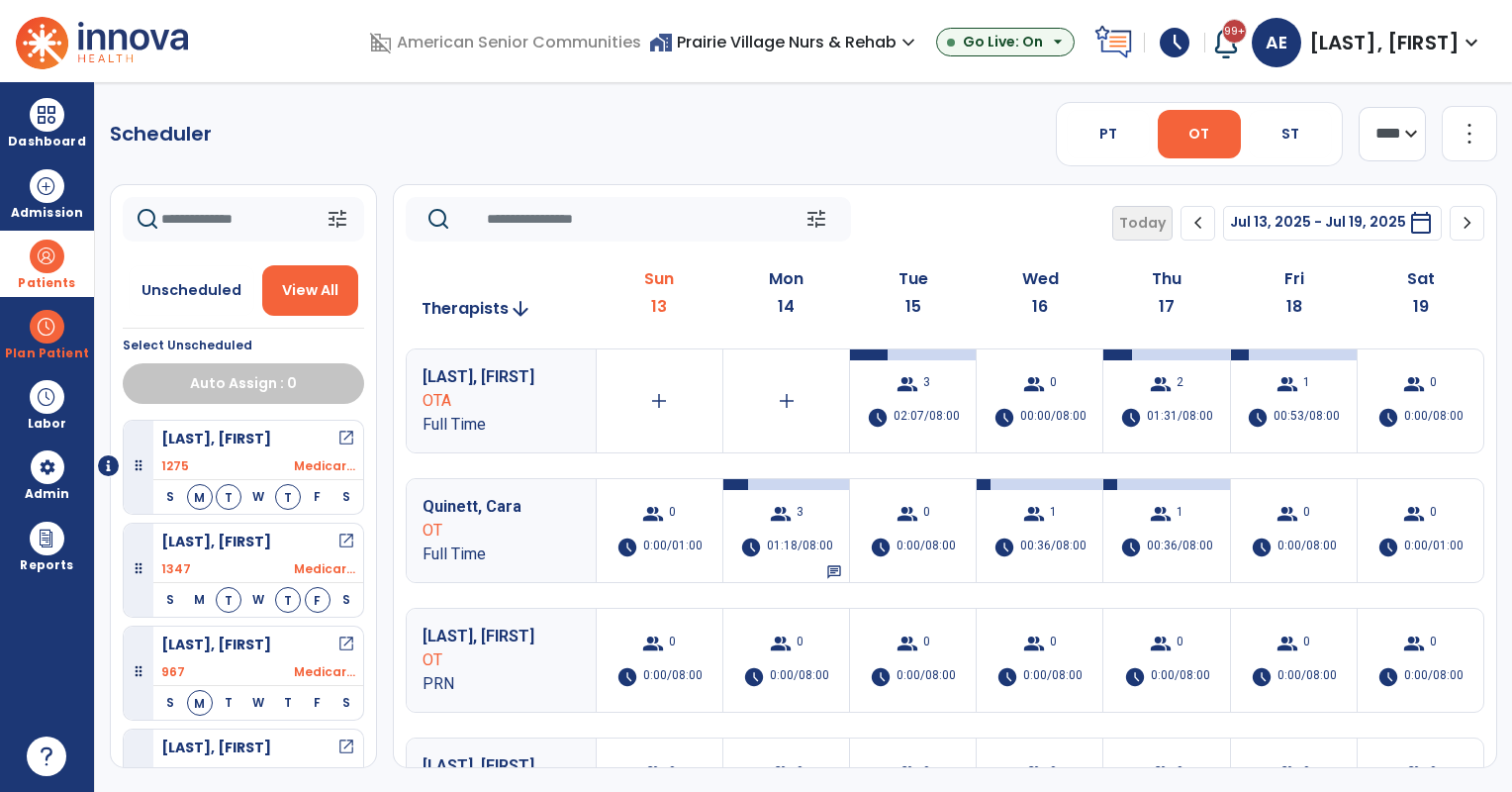 click at bounding box center (47, 256) 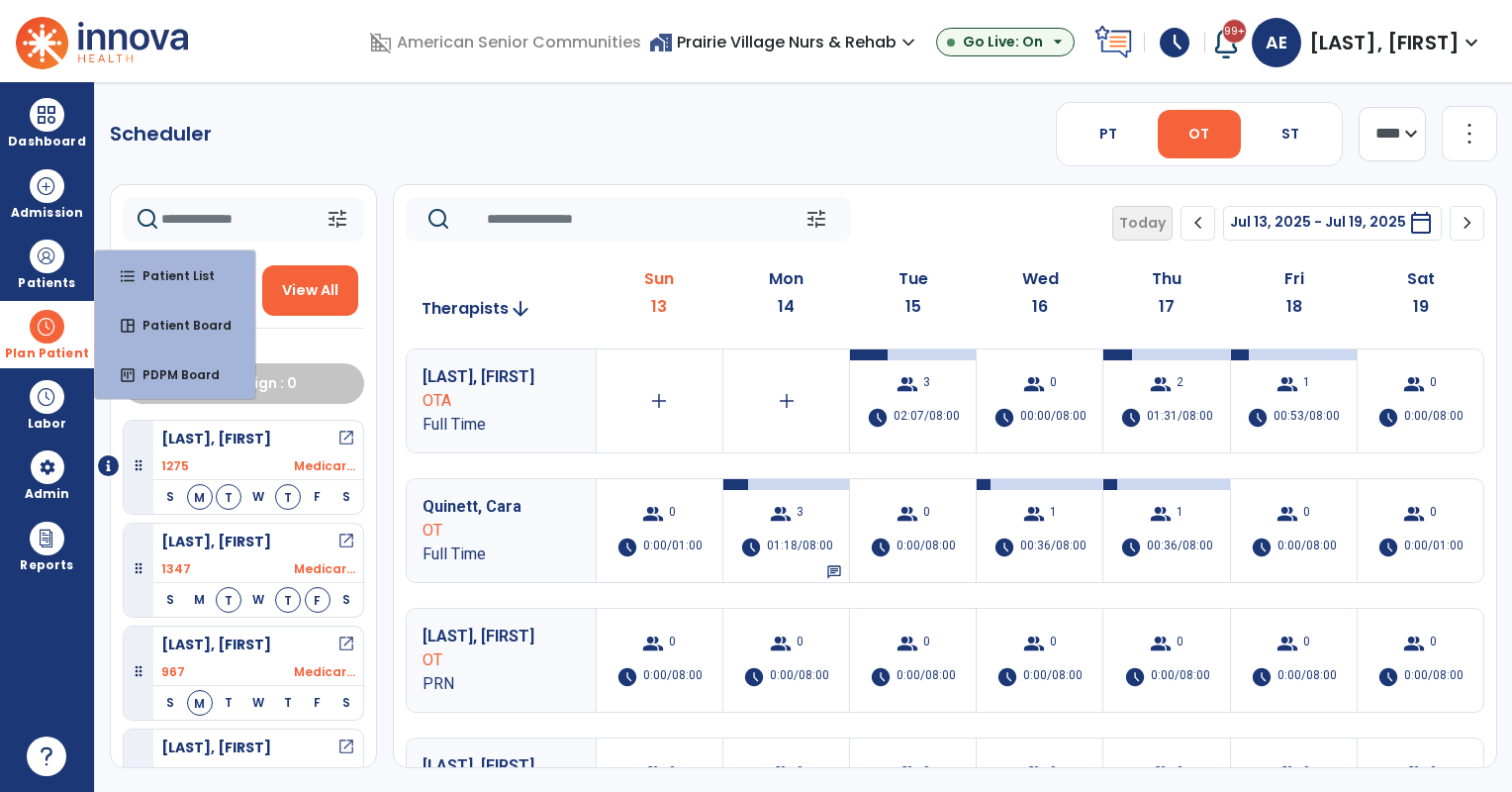 click on "Plan Patient" at bounding box center (47, 334) 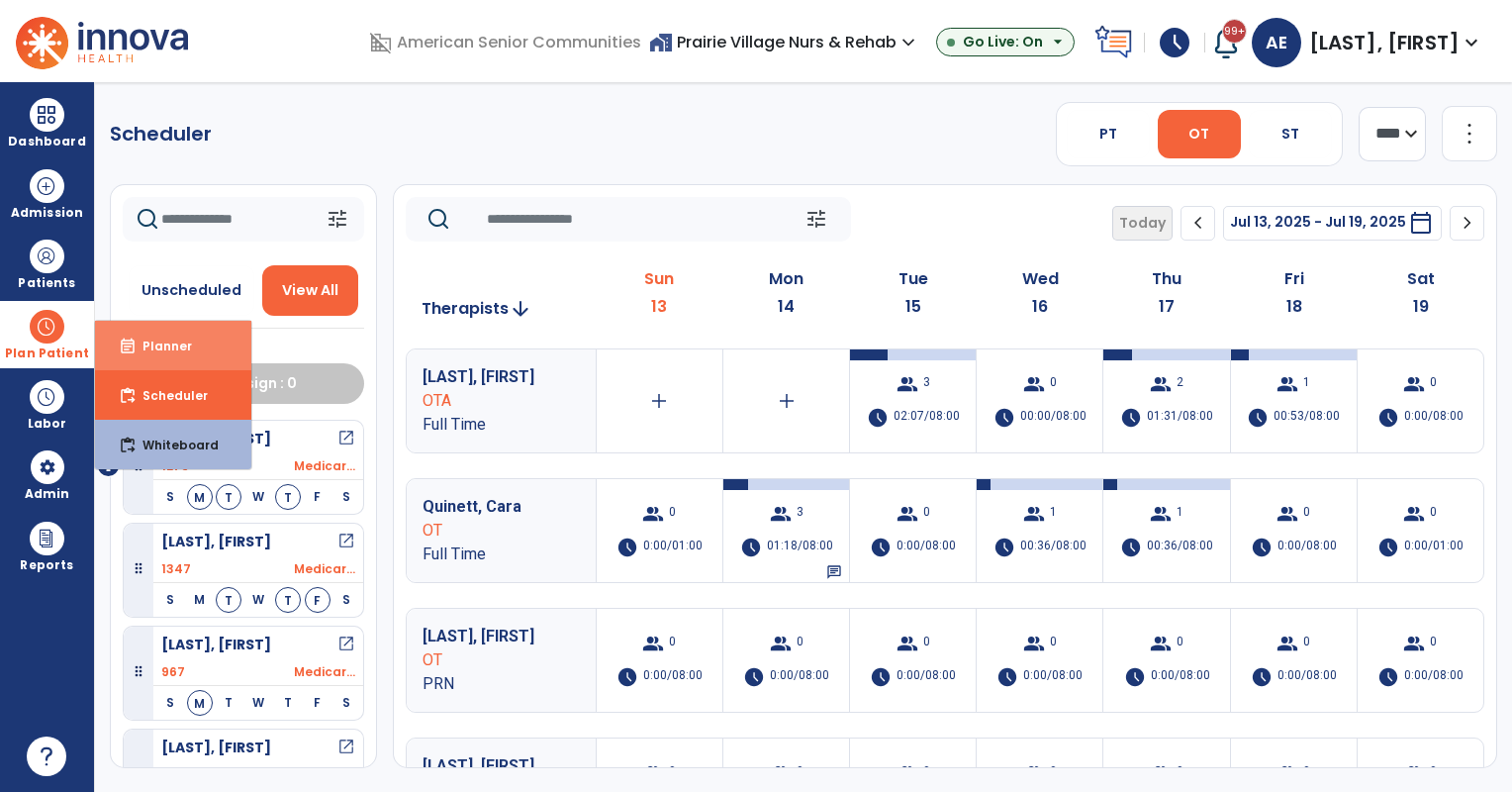 click on "event_note  Planner" at bounding box center (173, 346) 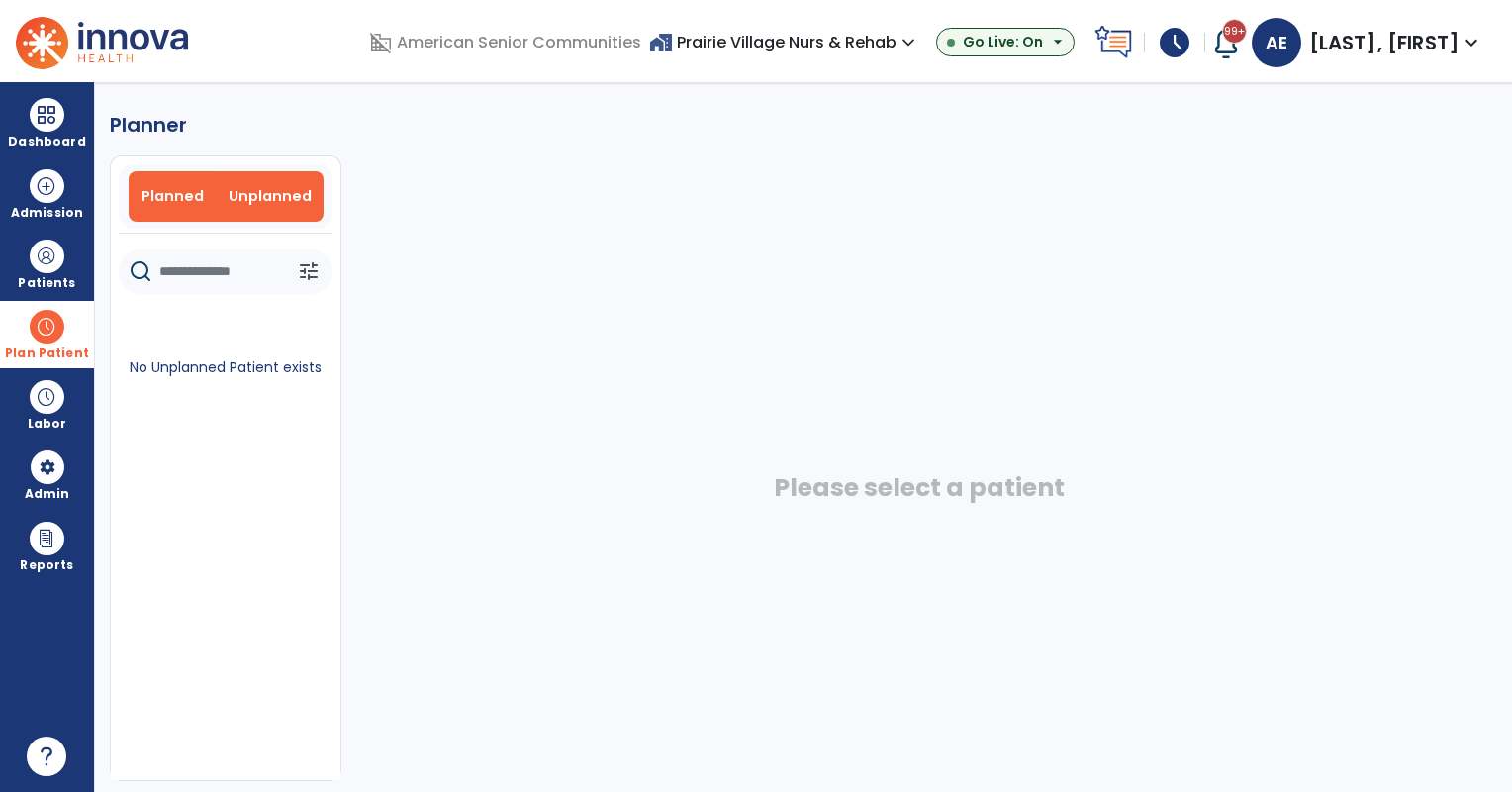 click on "Planned" at bounding box center (172, 196) 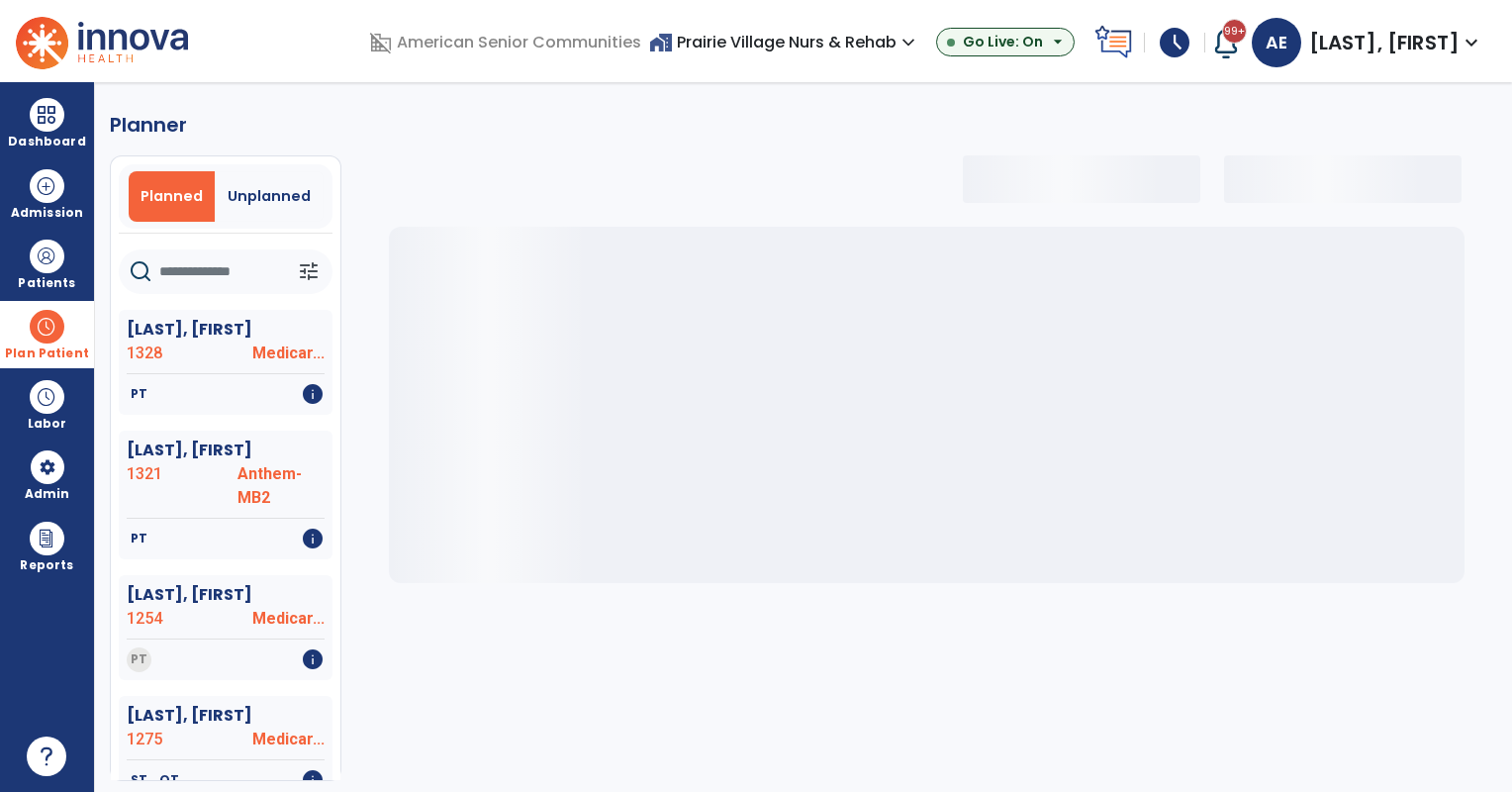 select on "***" 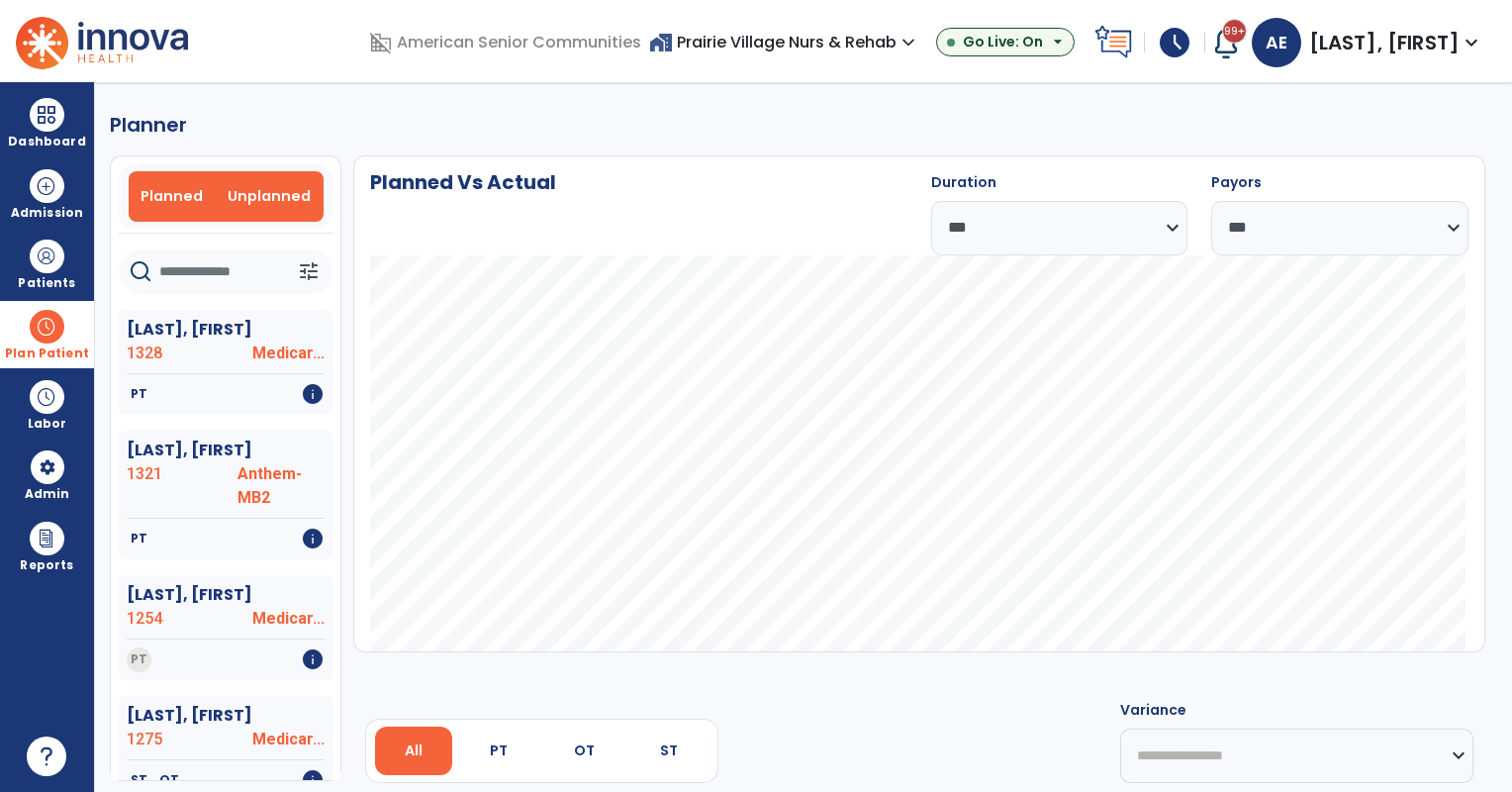 click on "Unplanned" at bounding box center (269, 196) 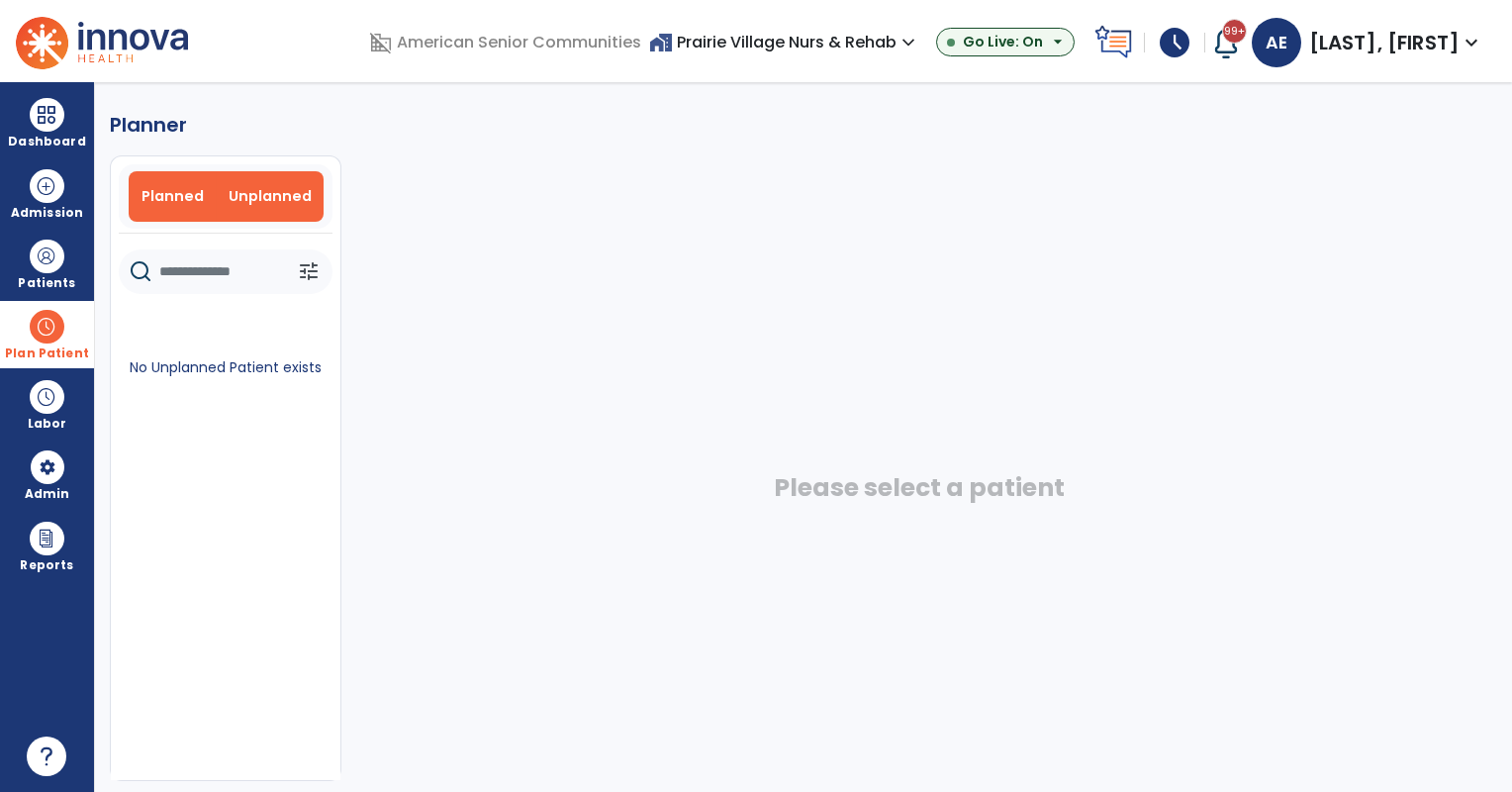 click on "Planned" at bounding box center [172, 196] 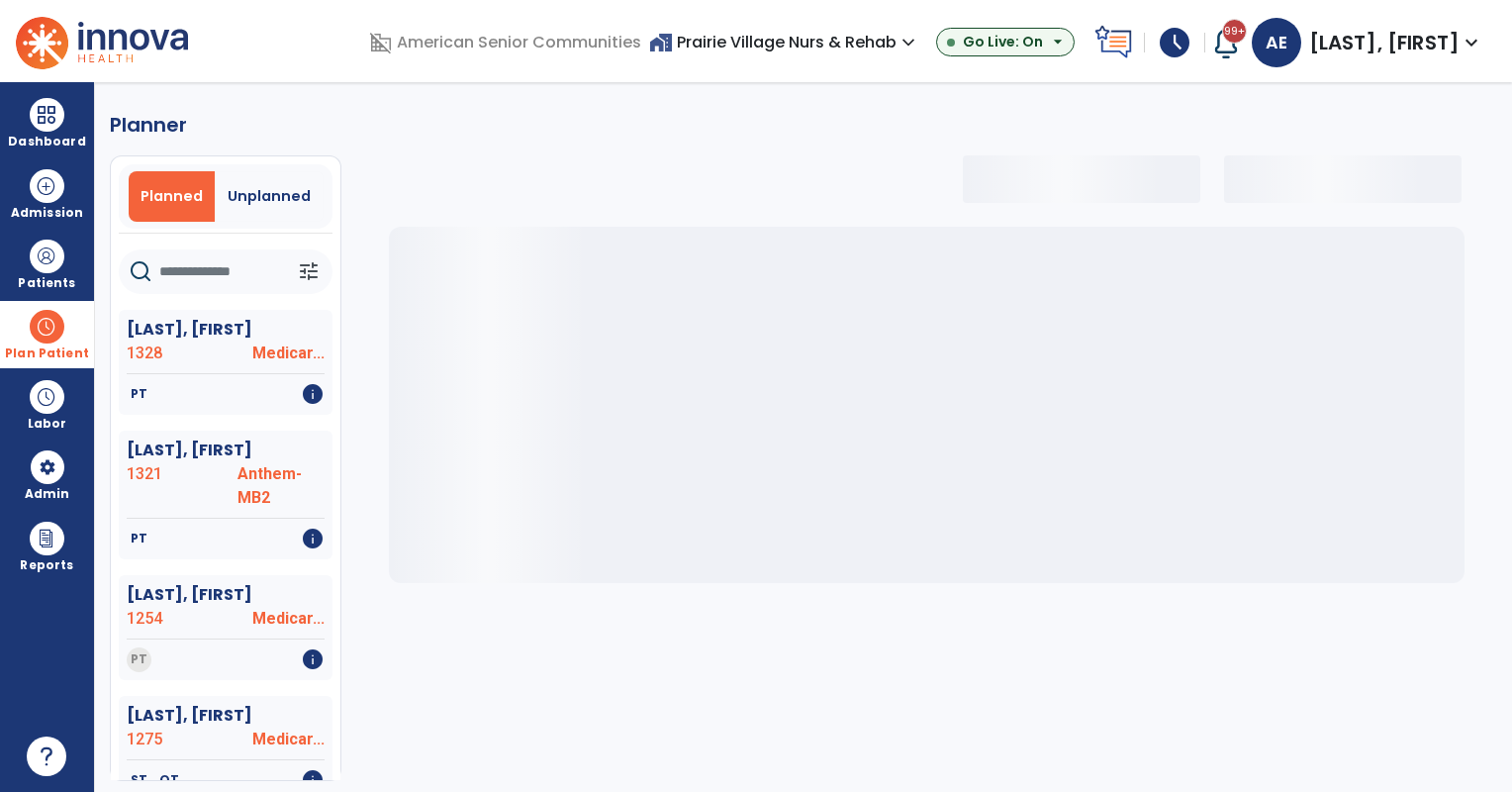 click at bounding box center (47, 327) 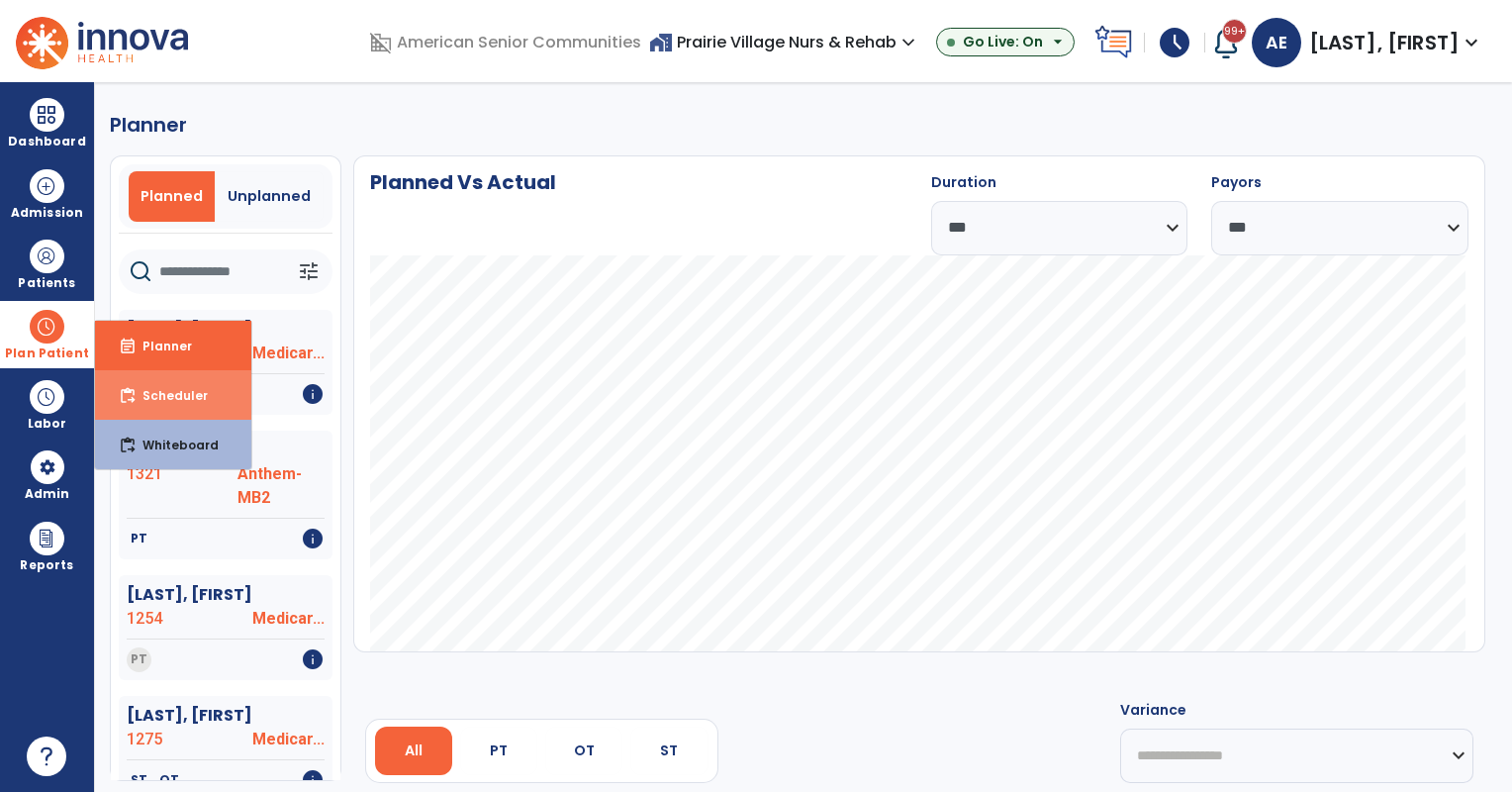 click on "Scheduler" at bounding box center [167, 395] 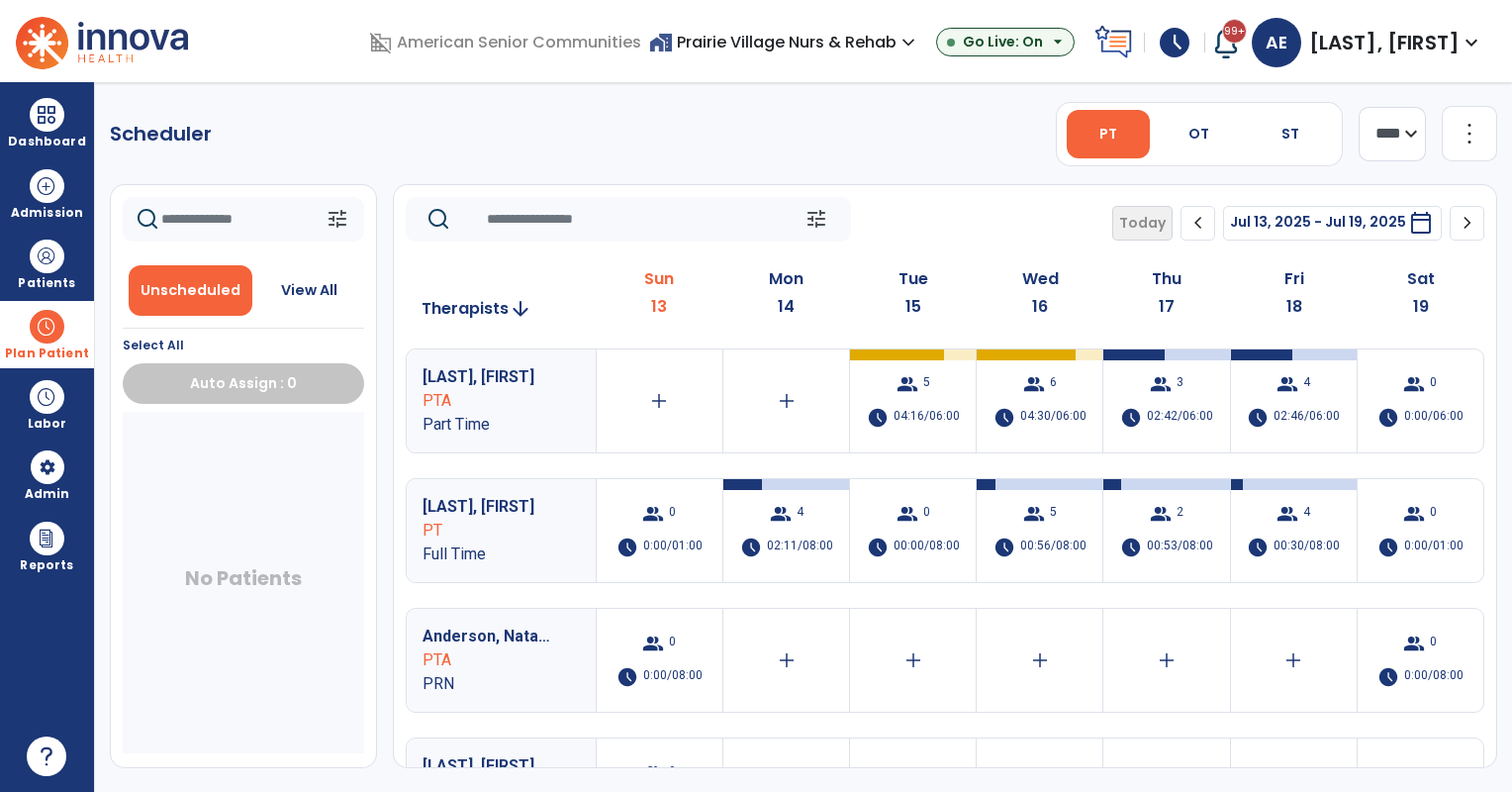 click on "home_work   Prairie Village Nurs & Rehab   expand_more" at bounding box center [785, 42] 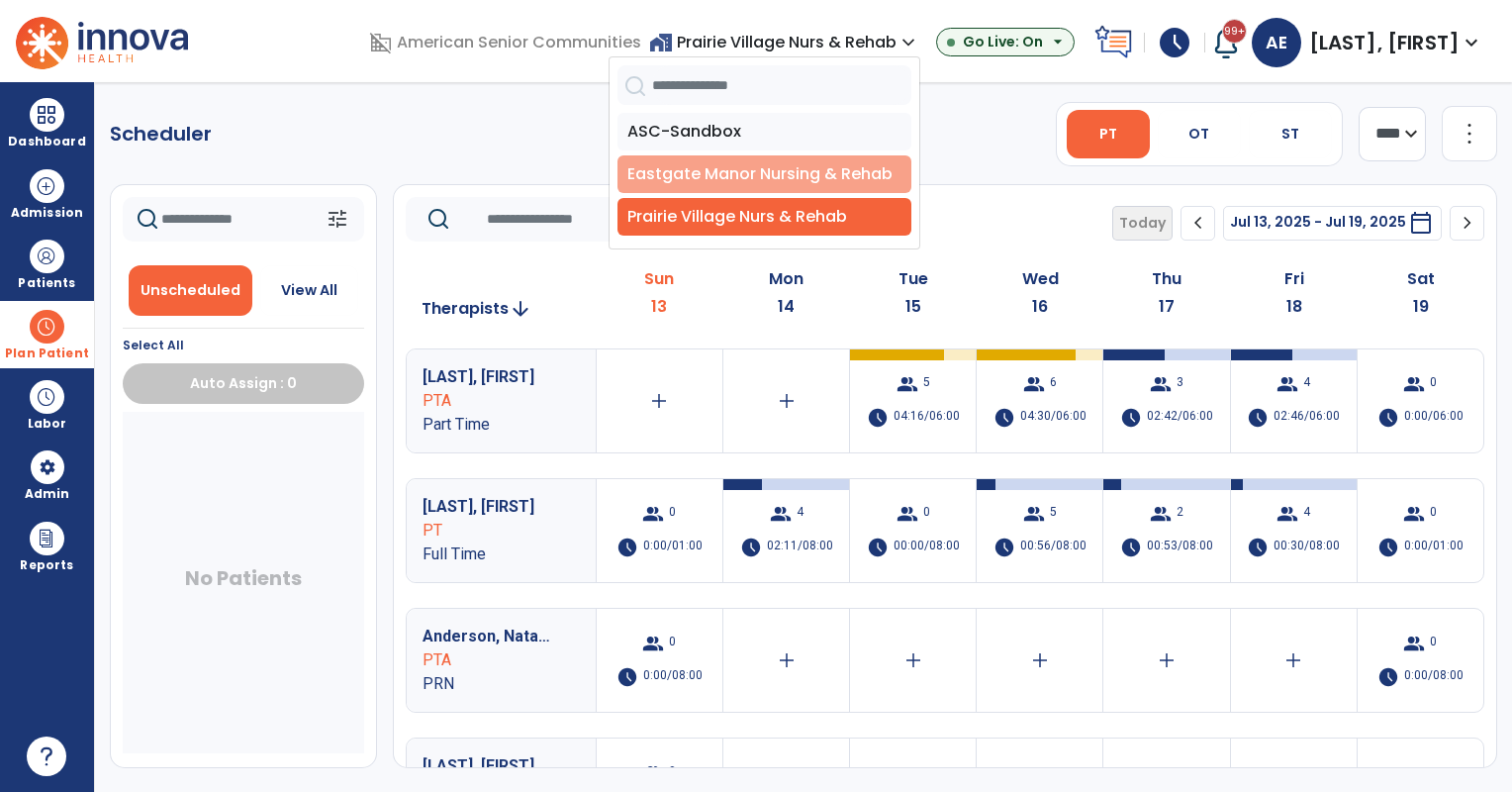 click on "Eastgate Manor Nursing & Rehab" at bounding box center (764, 174) 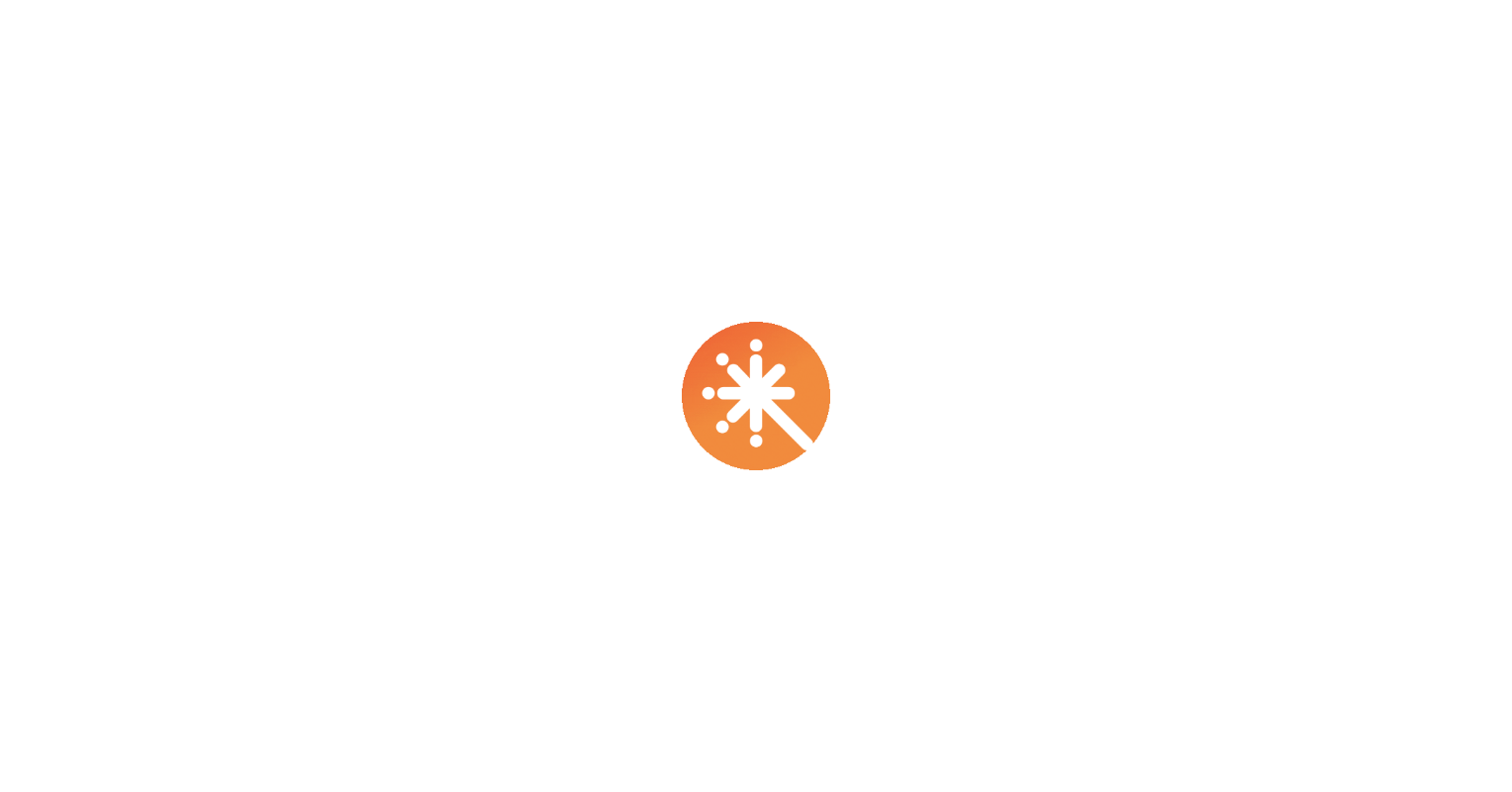 scroll, scrollTop: 0, scrollLeft: 0, axis: both 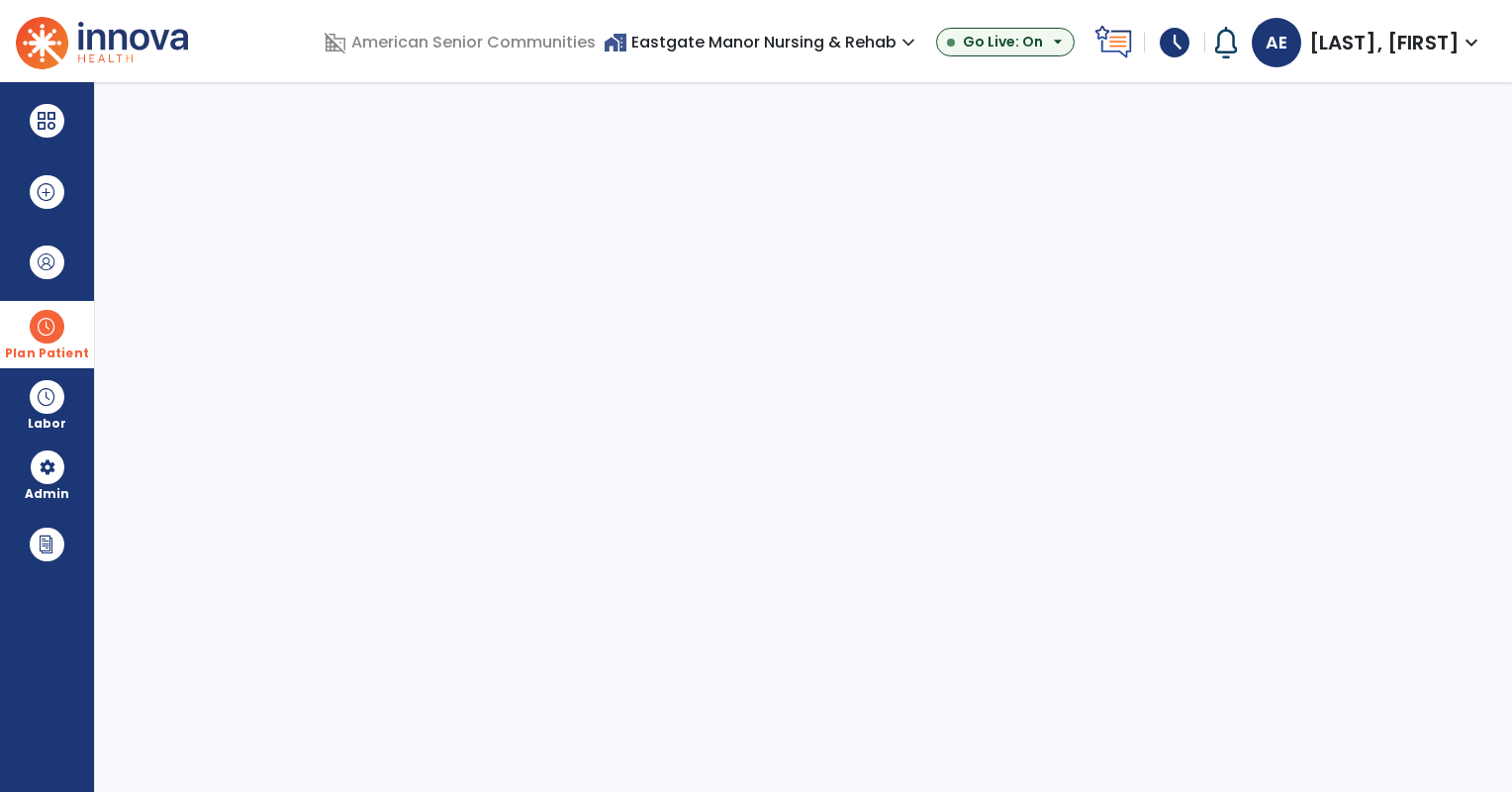 select on "***" 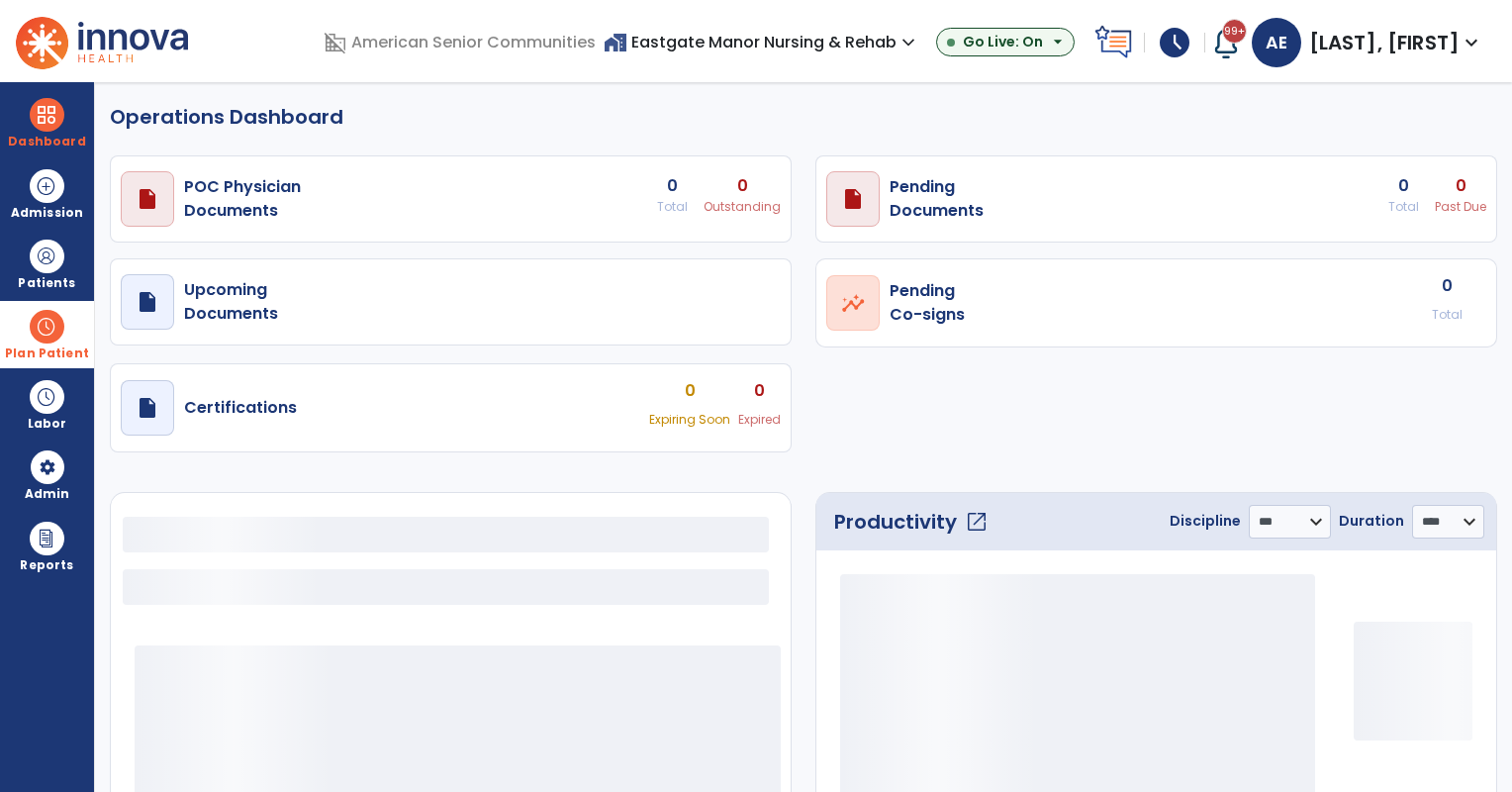 select on "***" 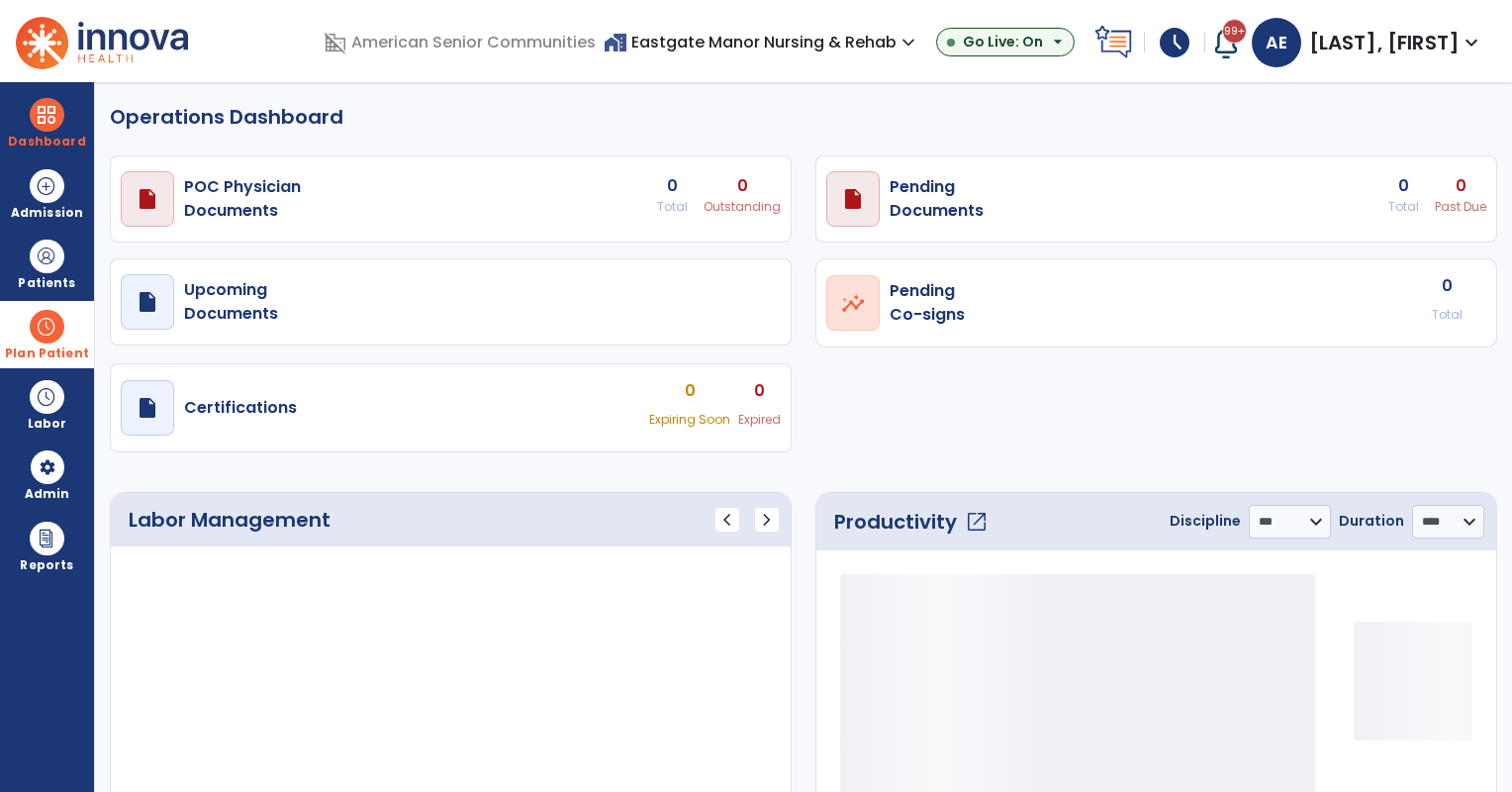 click at bounding box center (47, 327) 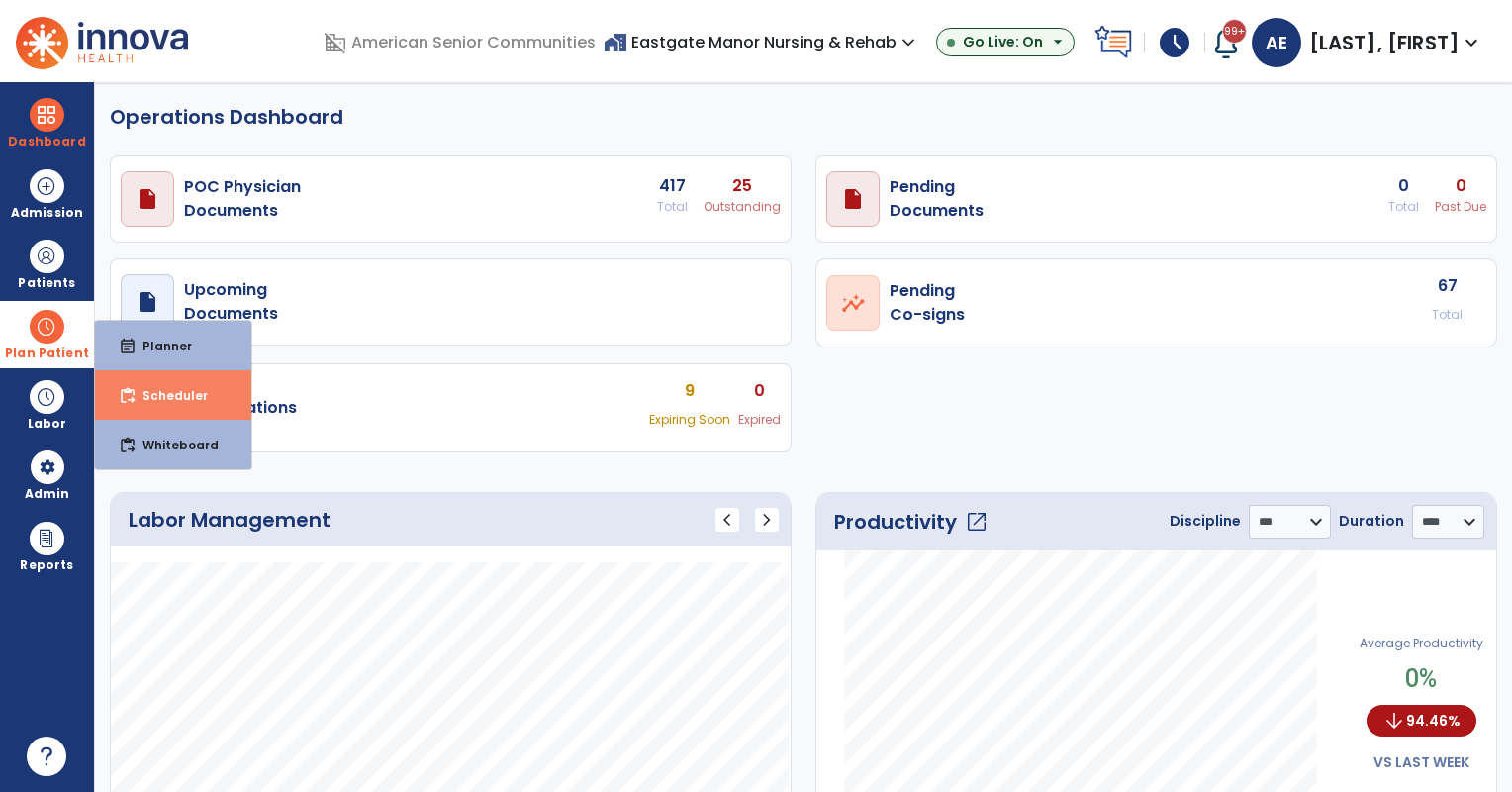 click on "content_paste_go  Scheduler" at bounding box center (173, 395) 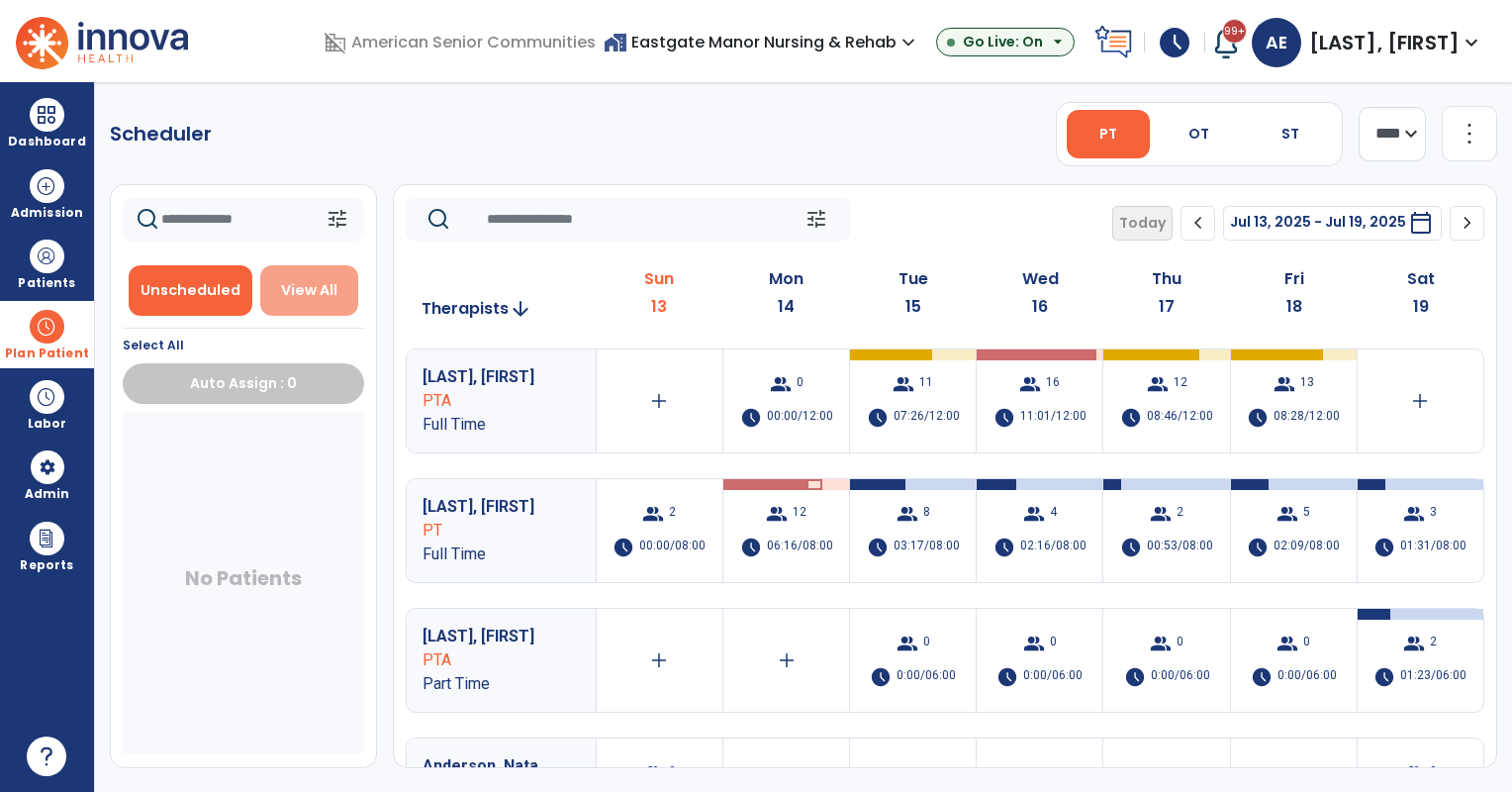 click on "View All" at bounding box center [309, 290] 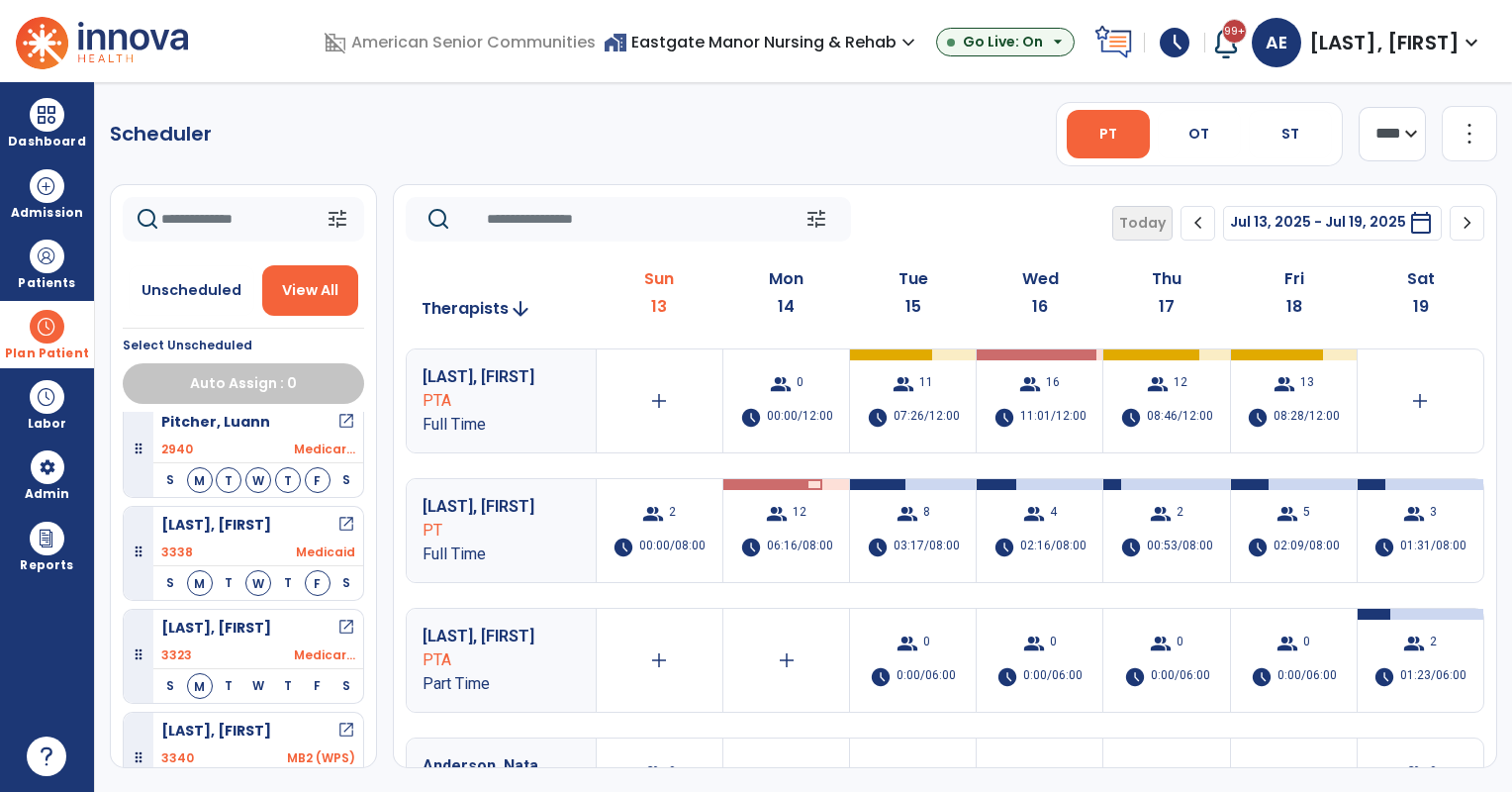 scroll, scrollTop: 1386, scrollLeft: 0, axis: vertical 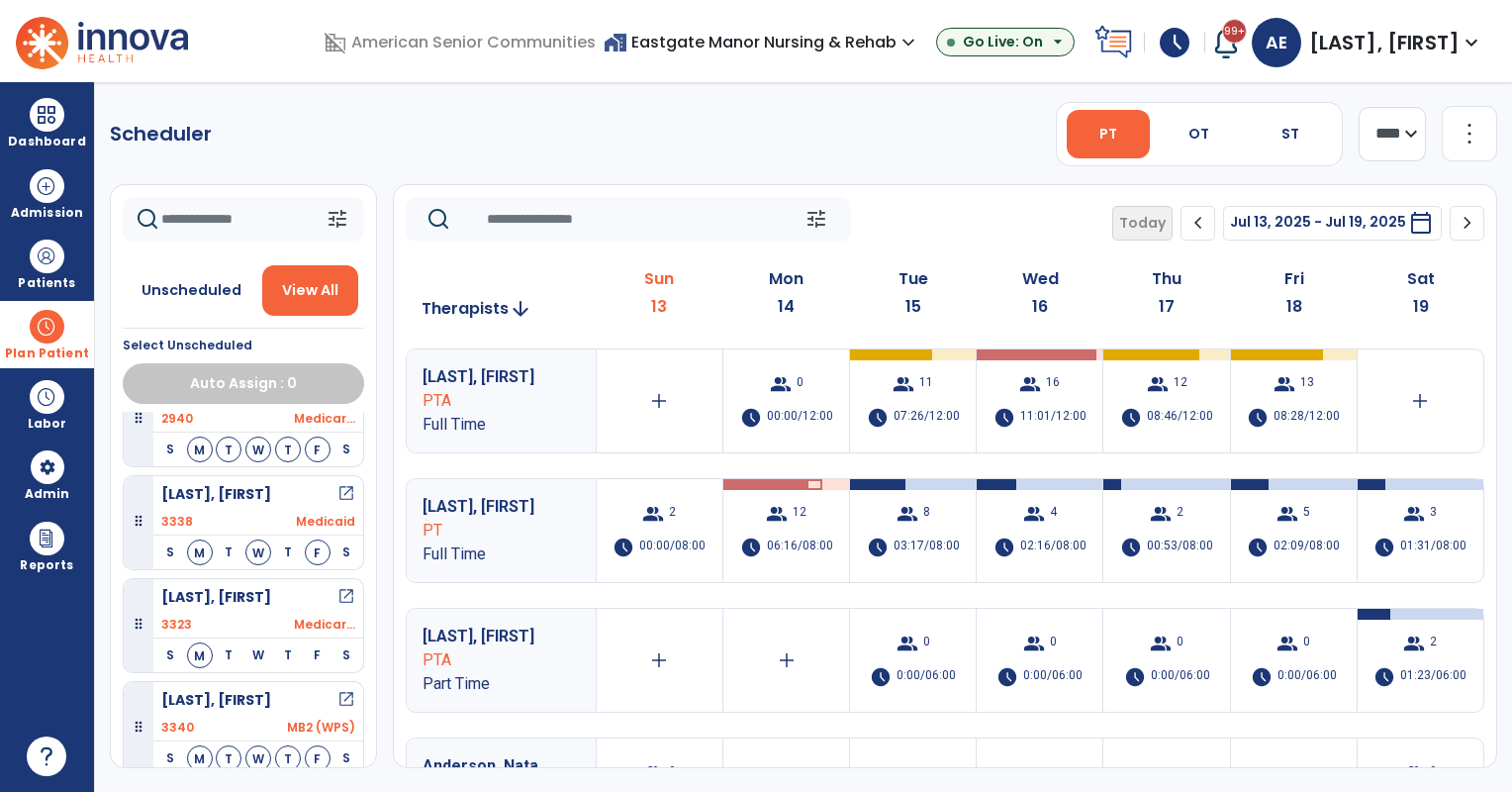 click on "home_work   Eastgate Manor Nursing & Rehab   expand_more" at bounding box center (762, 42) 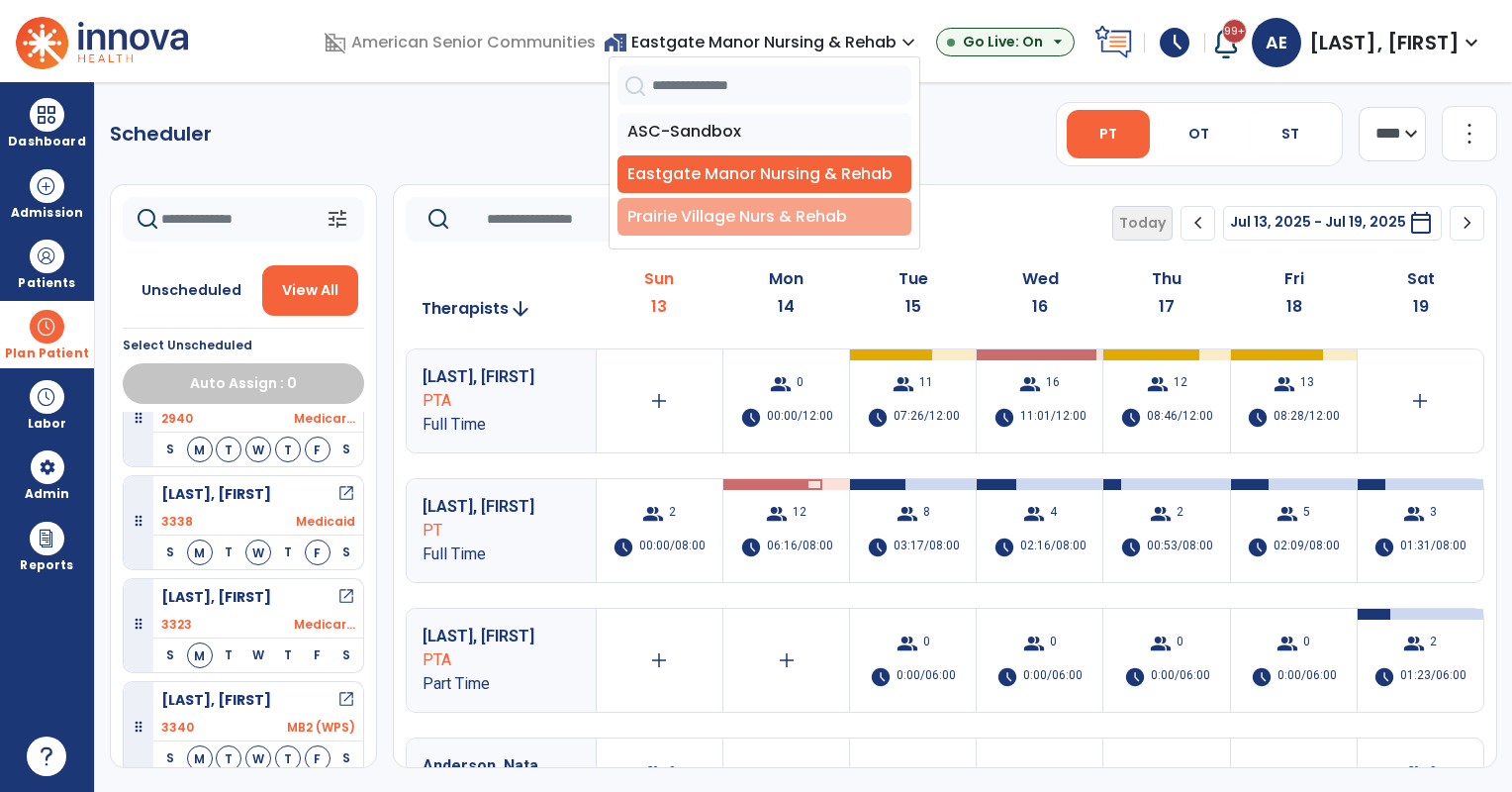 click on "Prairie Village Nurs & Rehab" at bounding box center (764, 217) 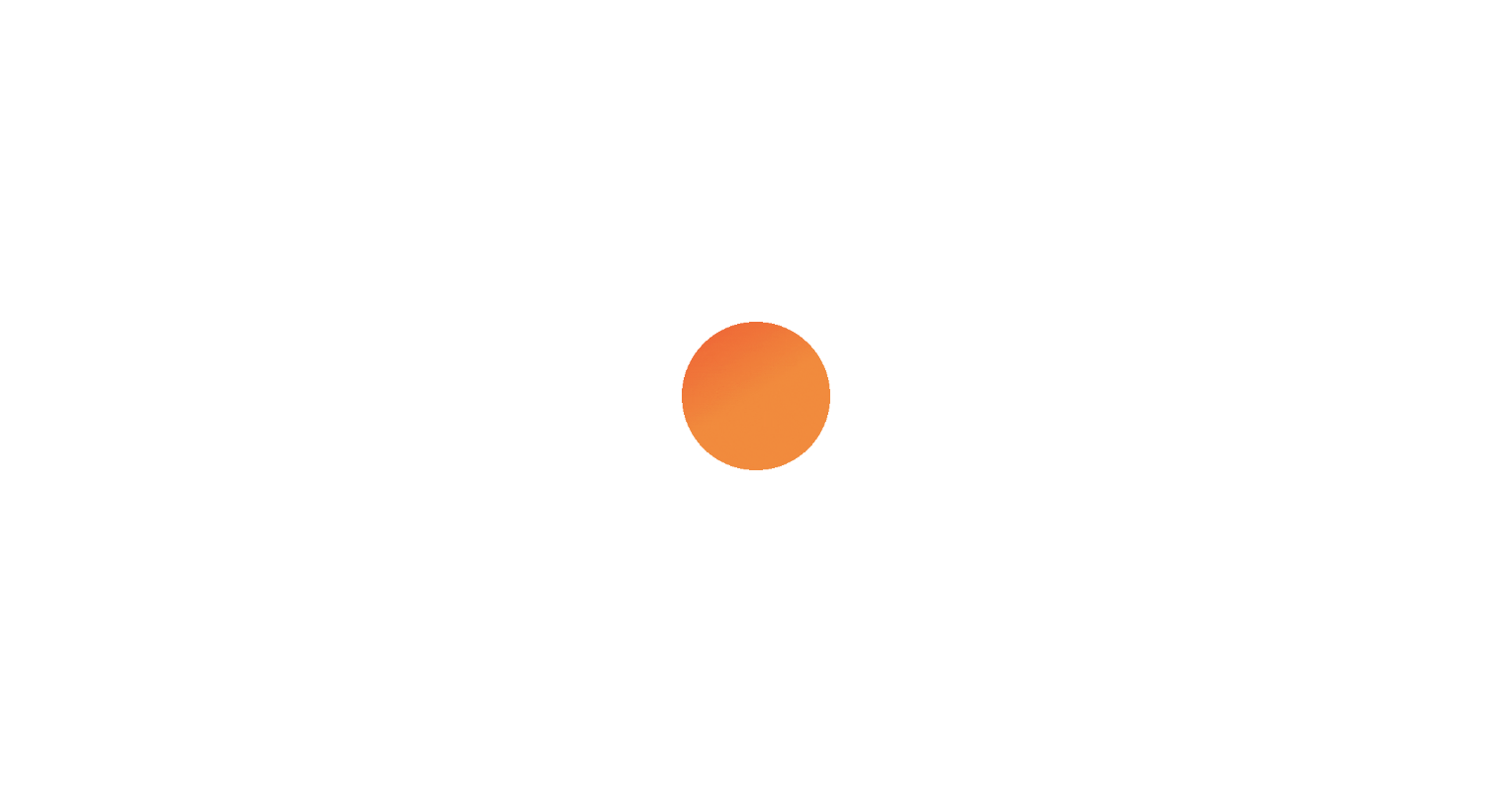 scroll, scrollTop: 0, scrollLeft: 0, axis: both 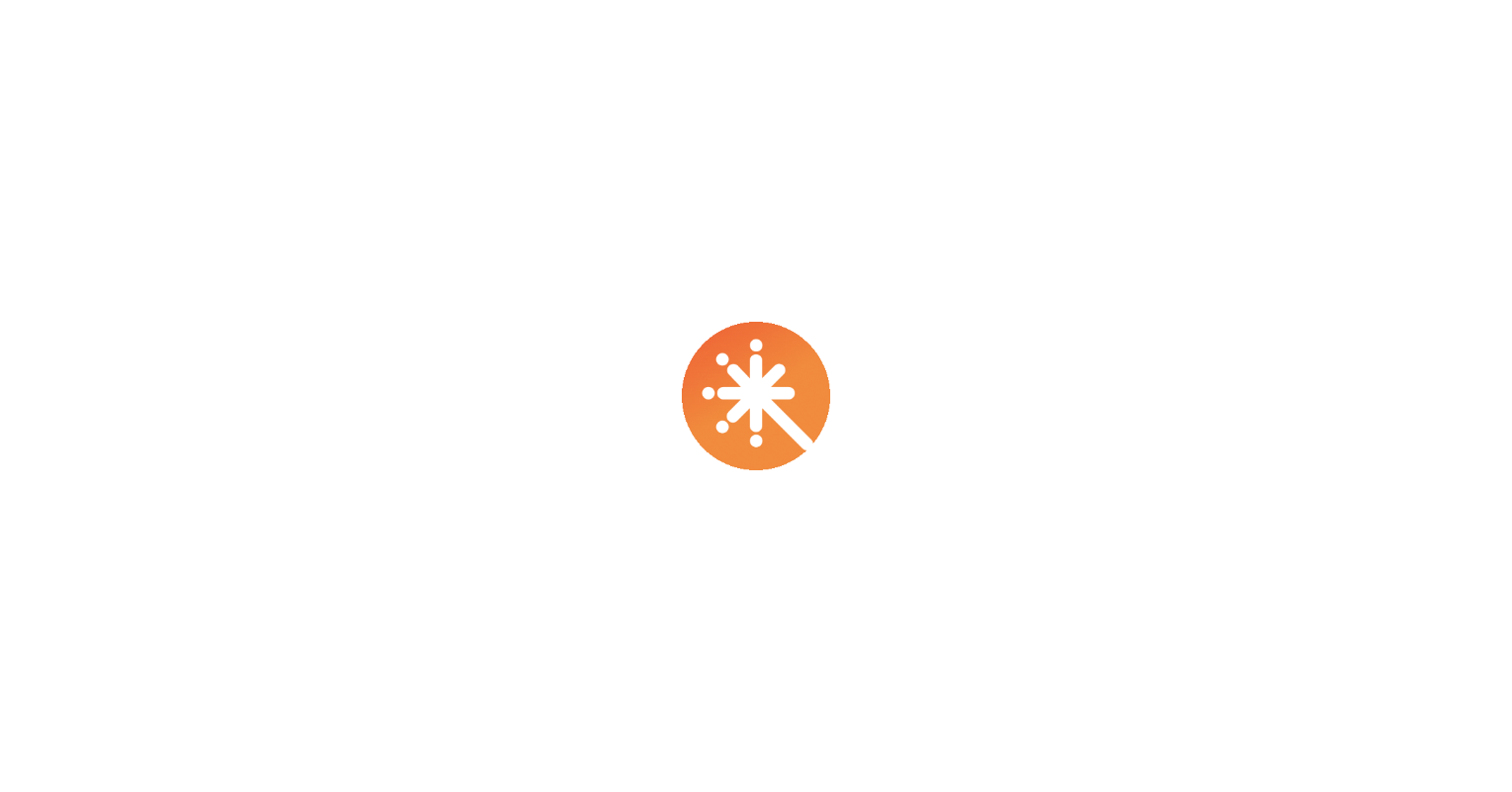 select on "***" 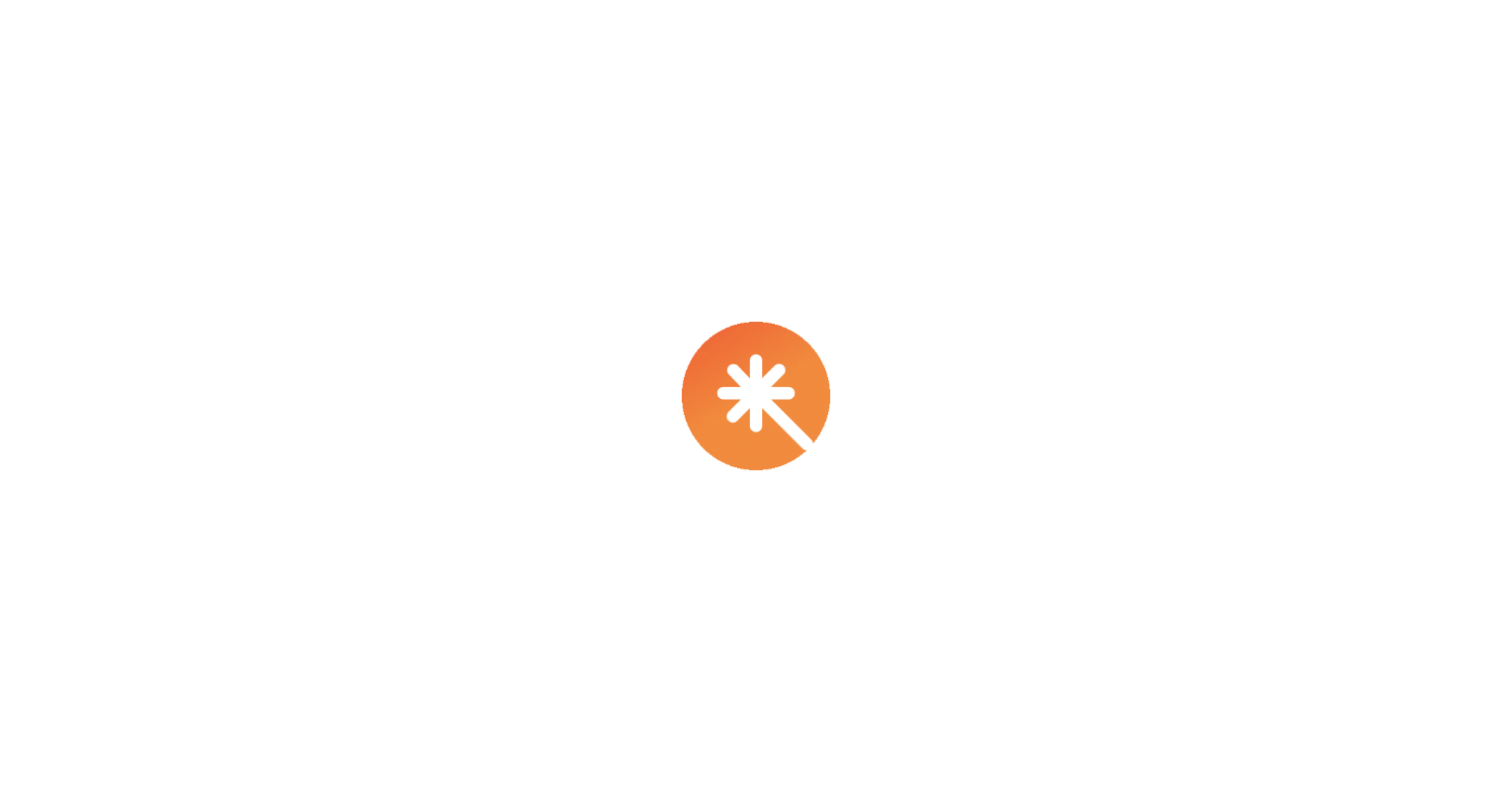 select on "****" 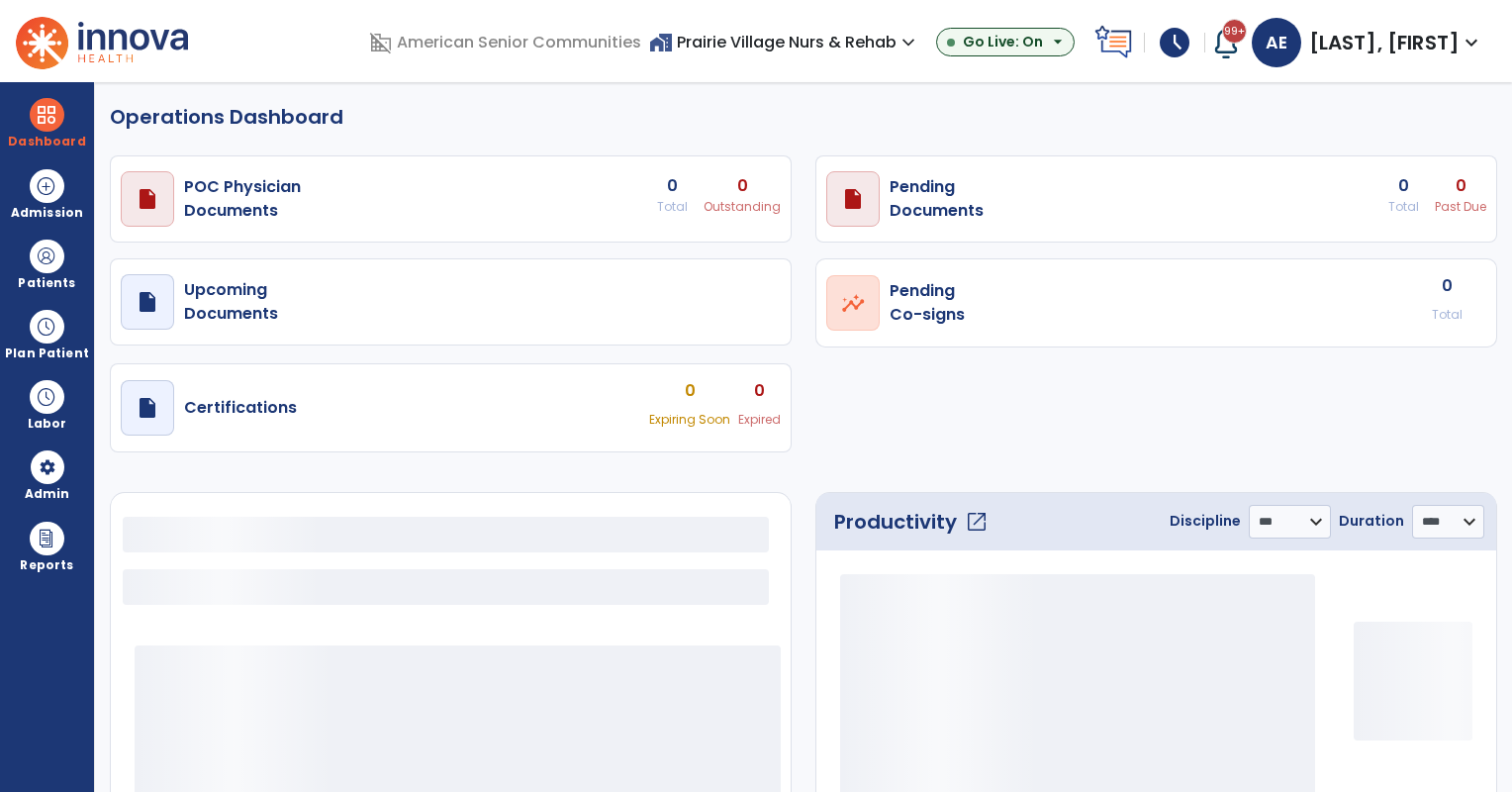 select on "***" 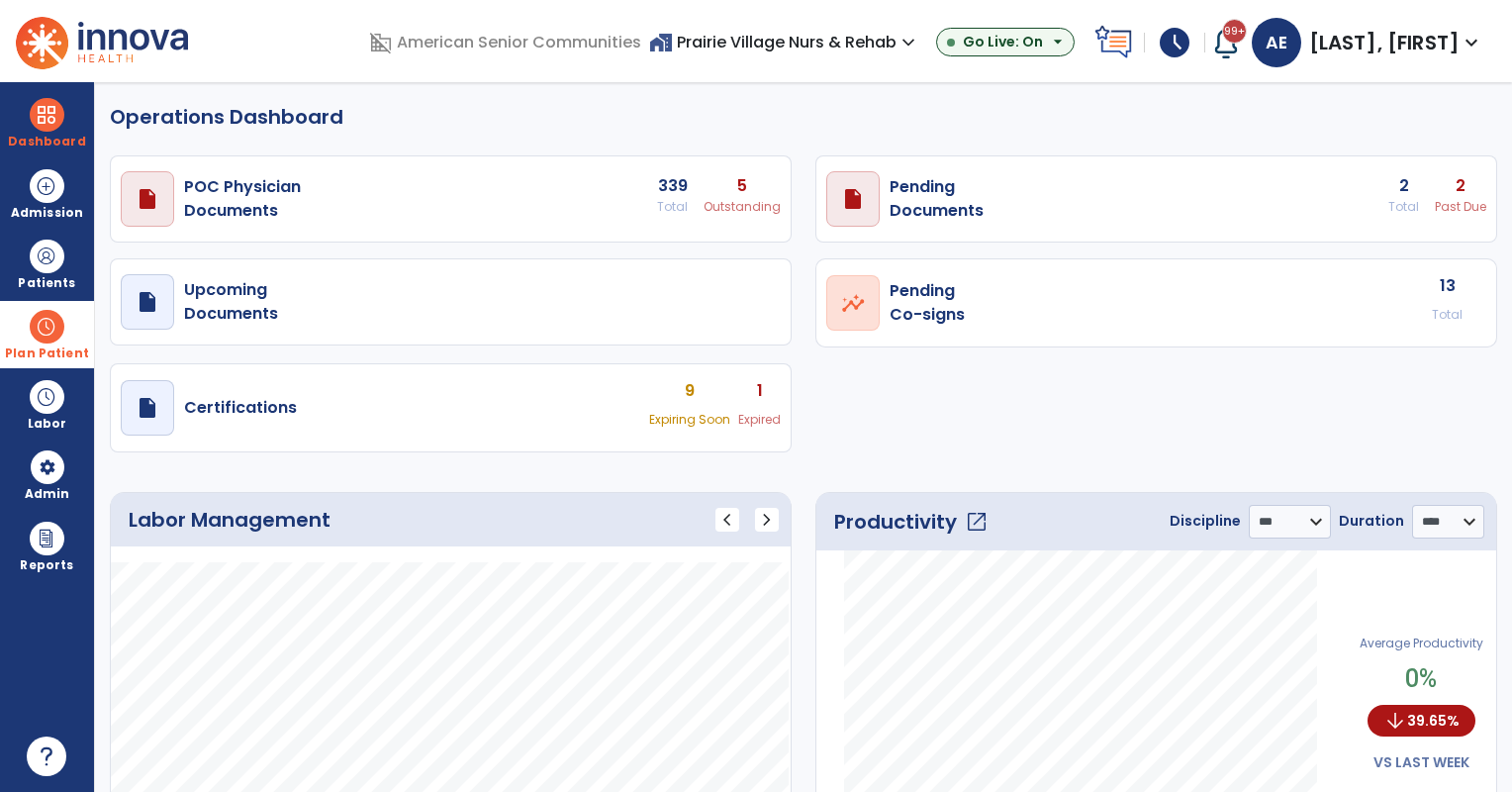 click at bounding box center (47, 327) 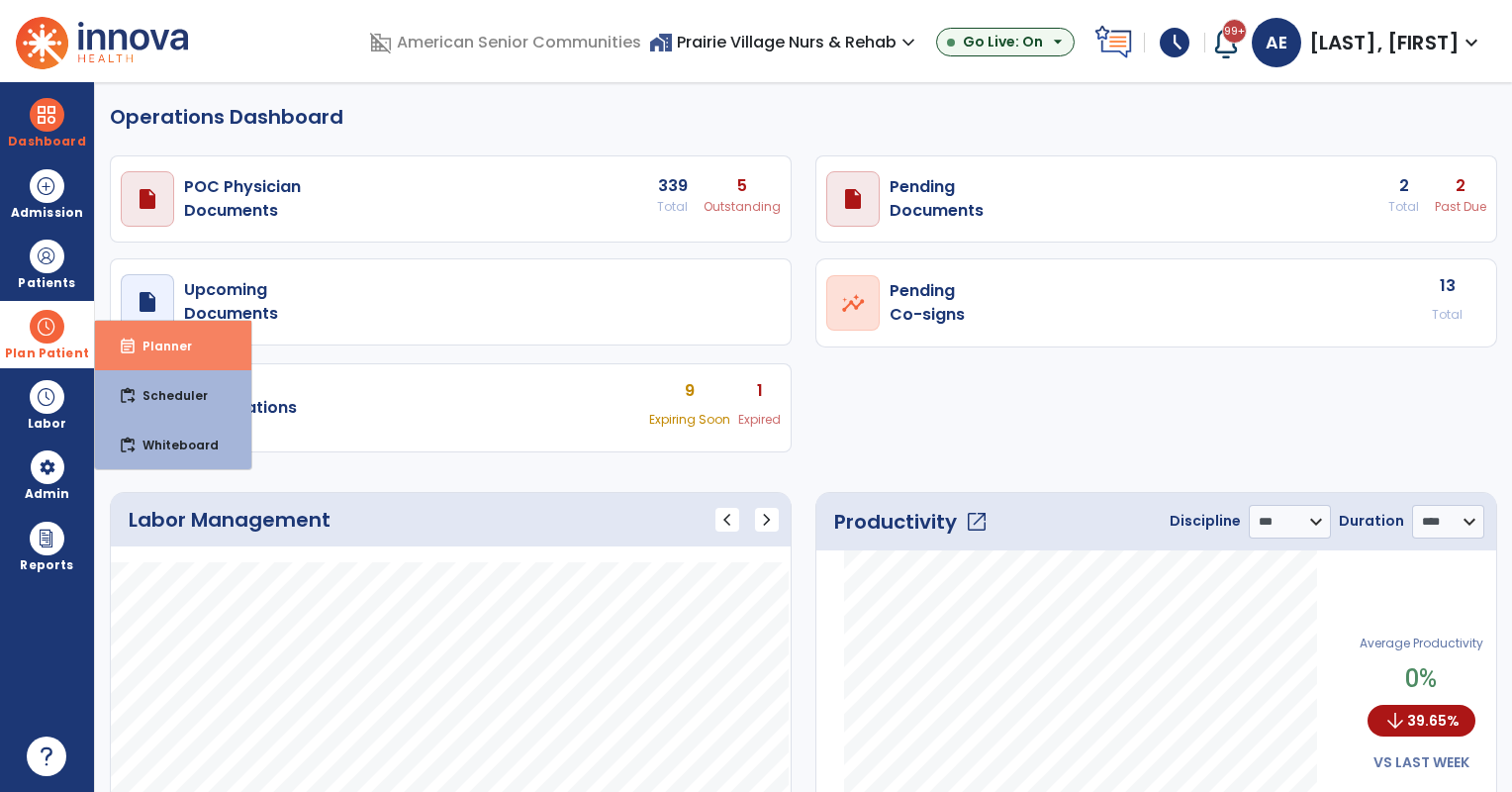 click on "event_note  Planner" at bounding box center (173, 346) 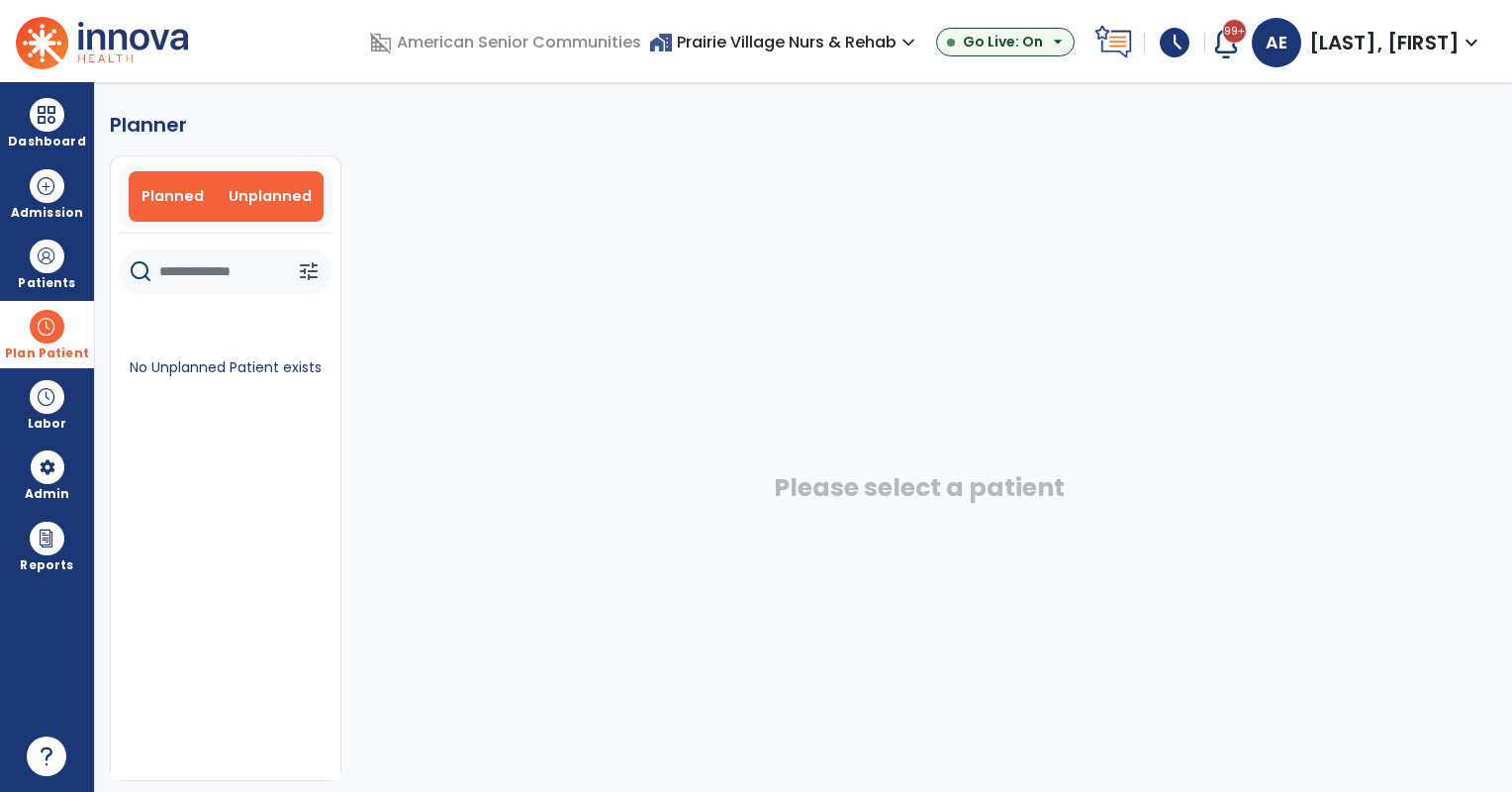 click on "Planned" at bounding box center (172, 196) 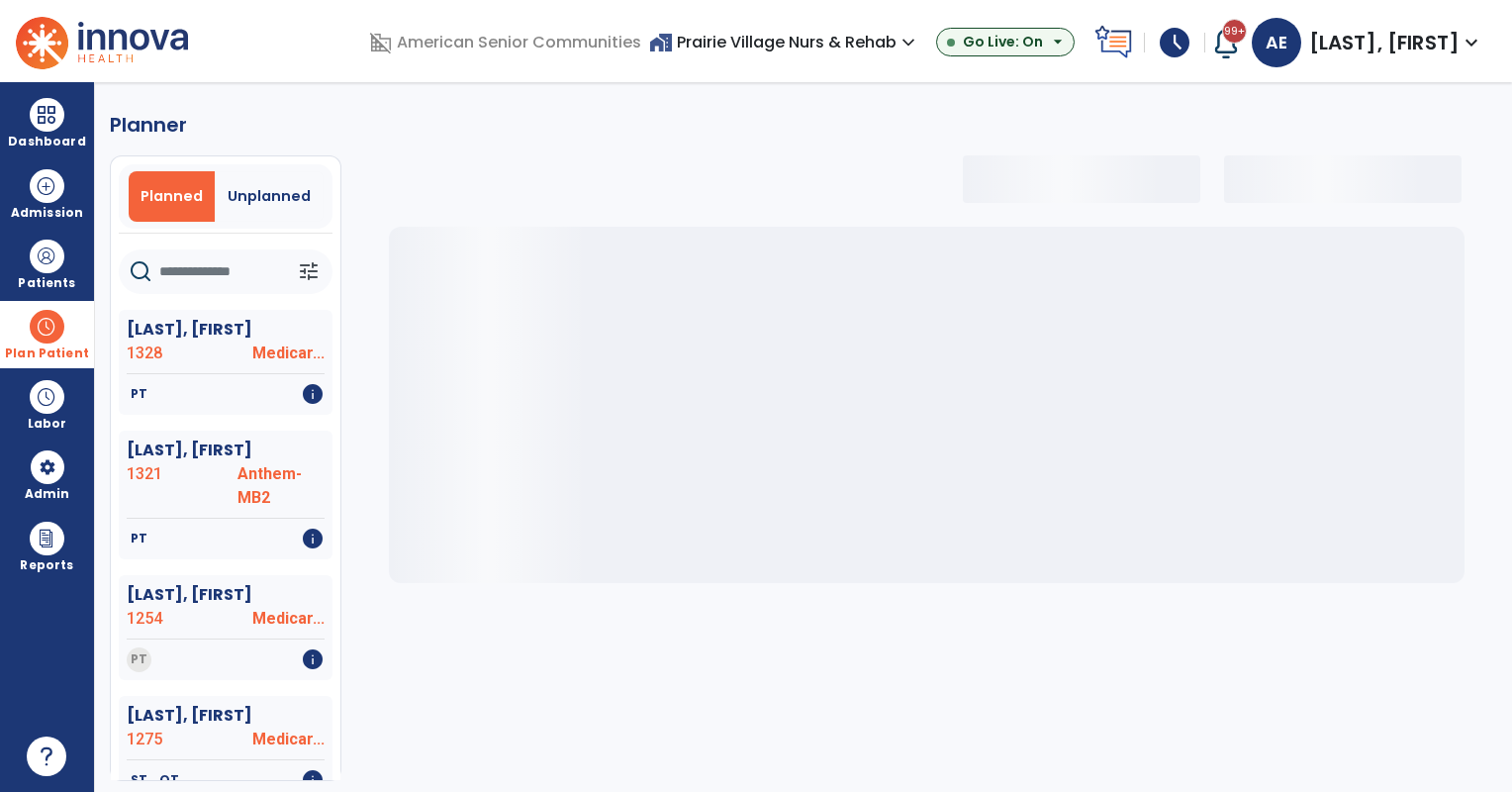 click 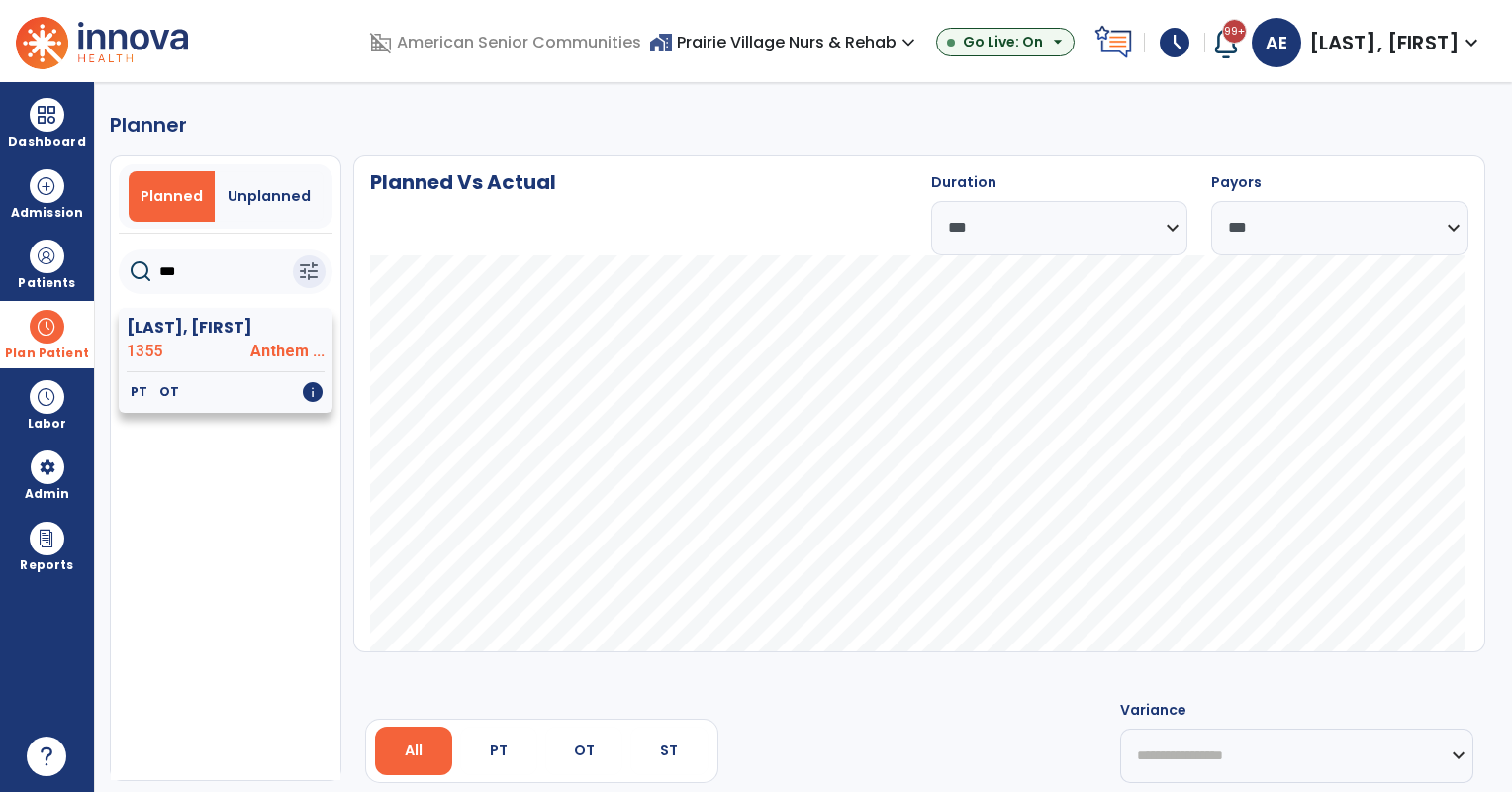type on "***" 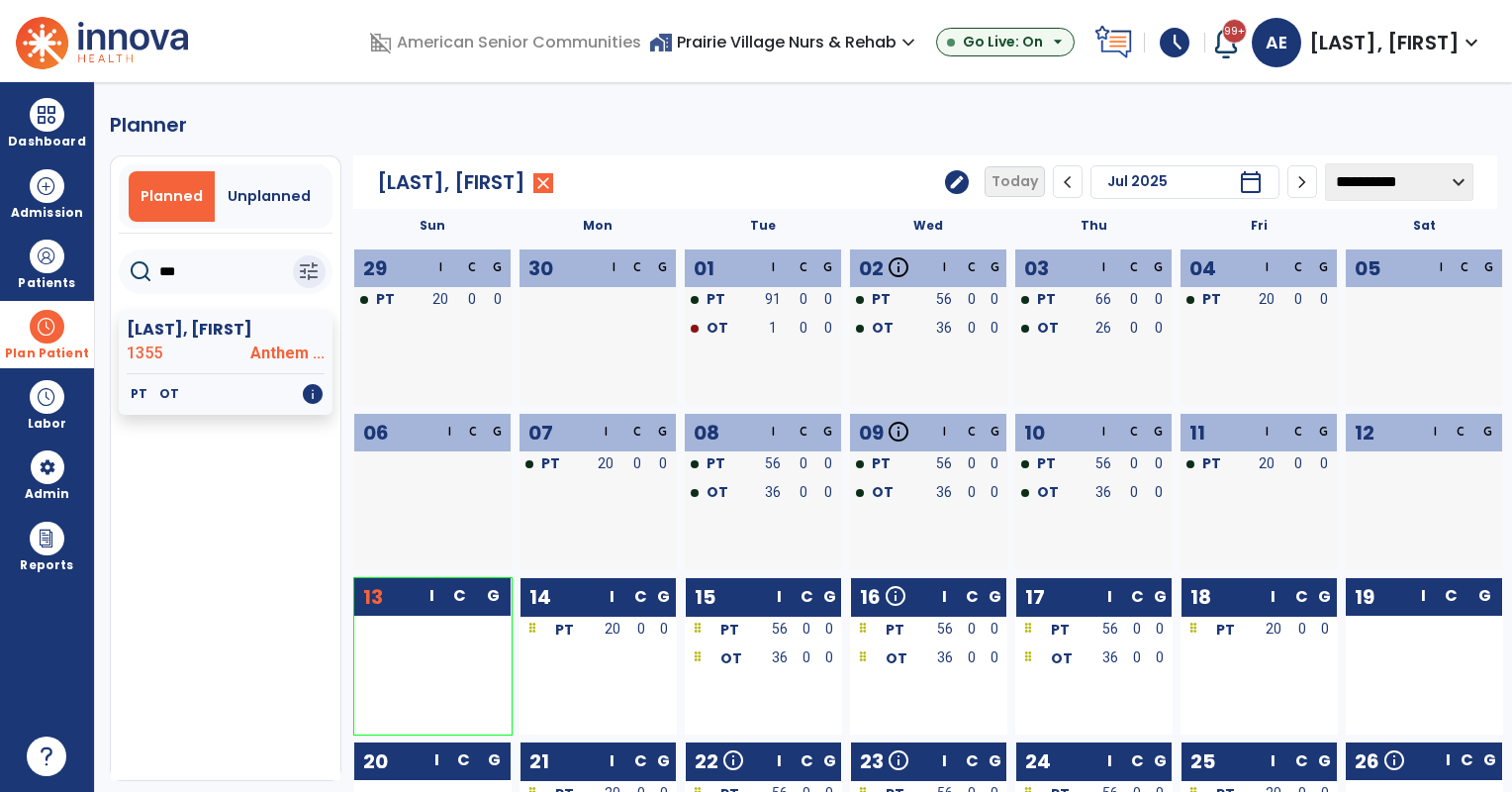 click on "edit" 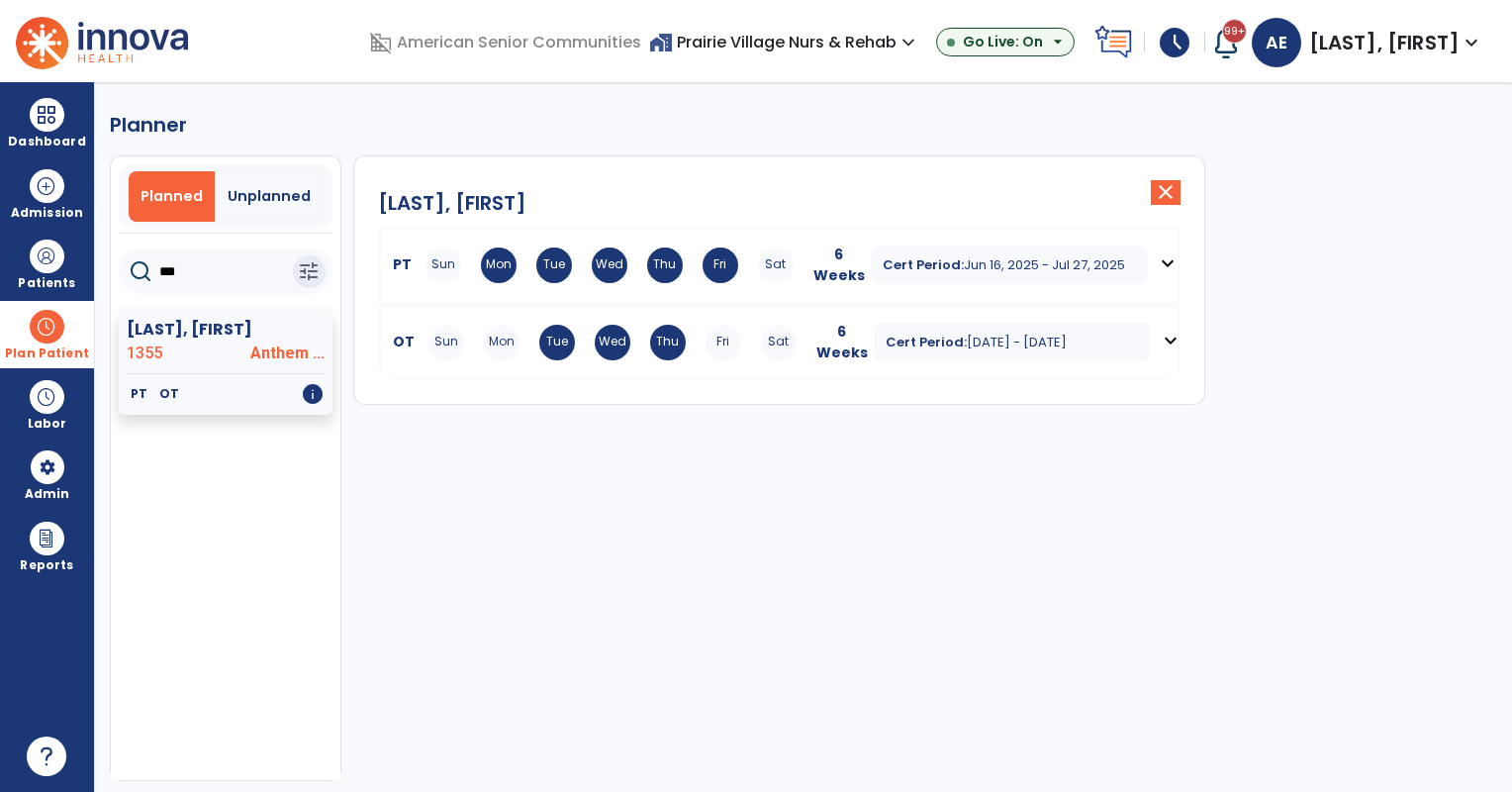 click on "Wed" at bounding box center (610, 265) 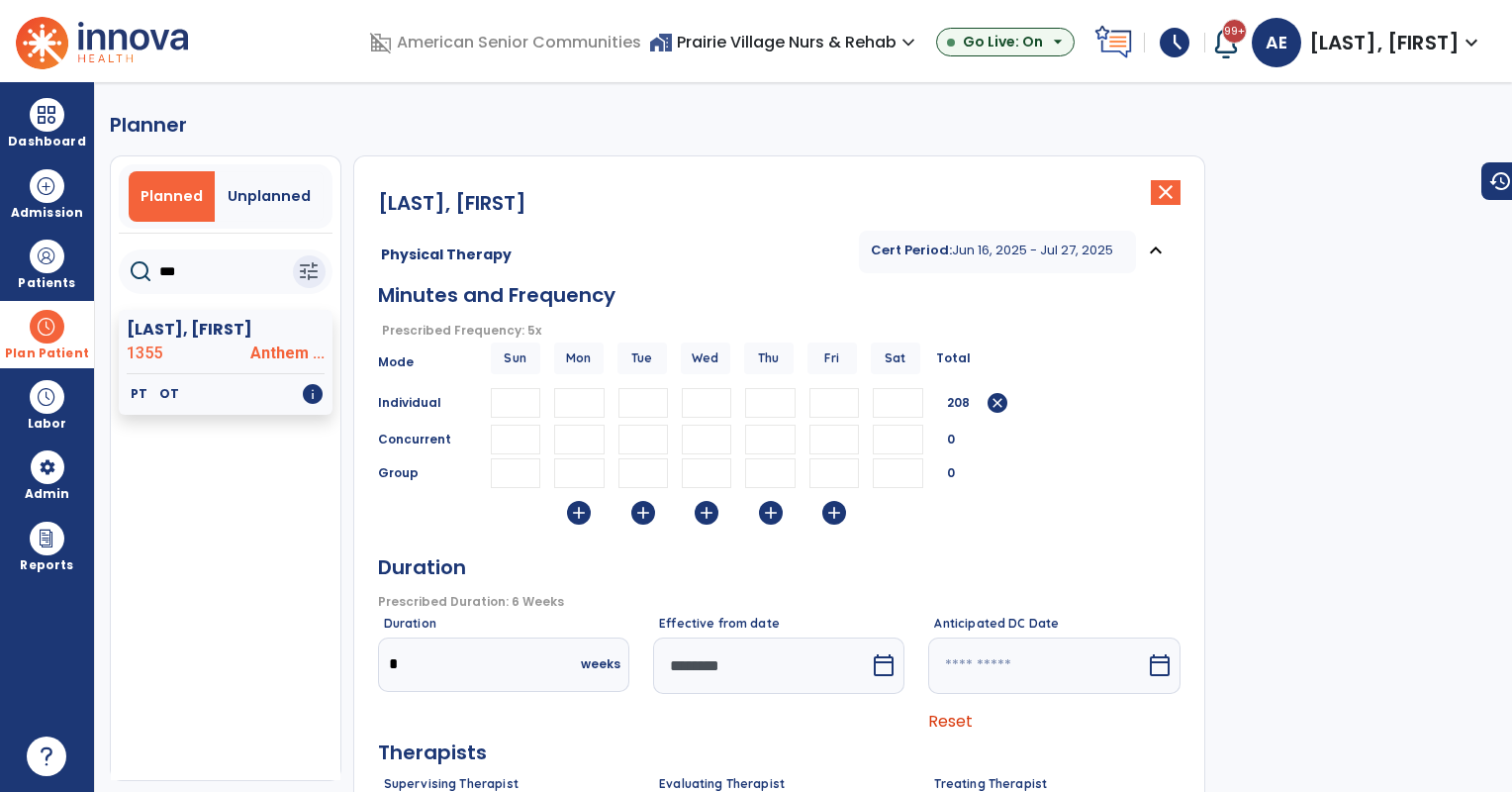 click on "calendar_today" at bounding box center (884, 665) 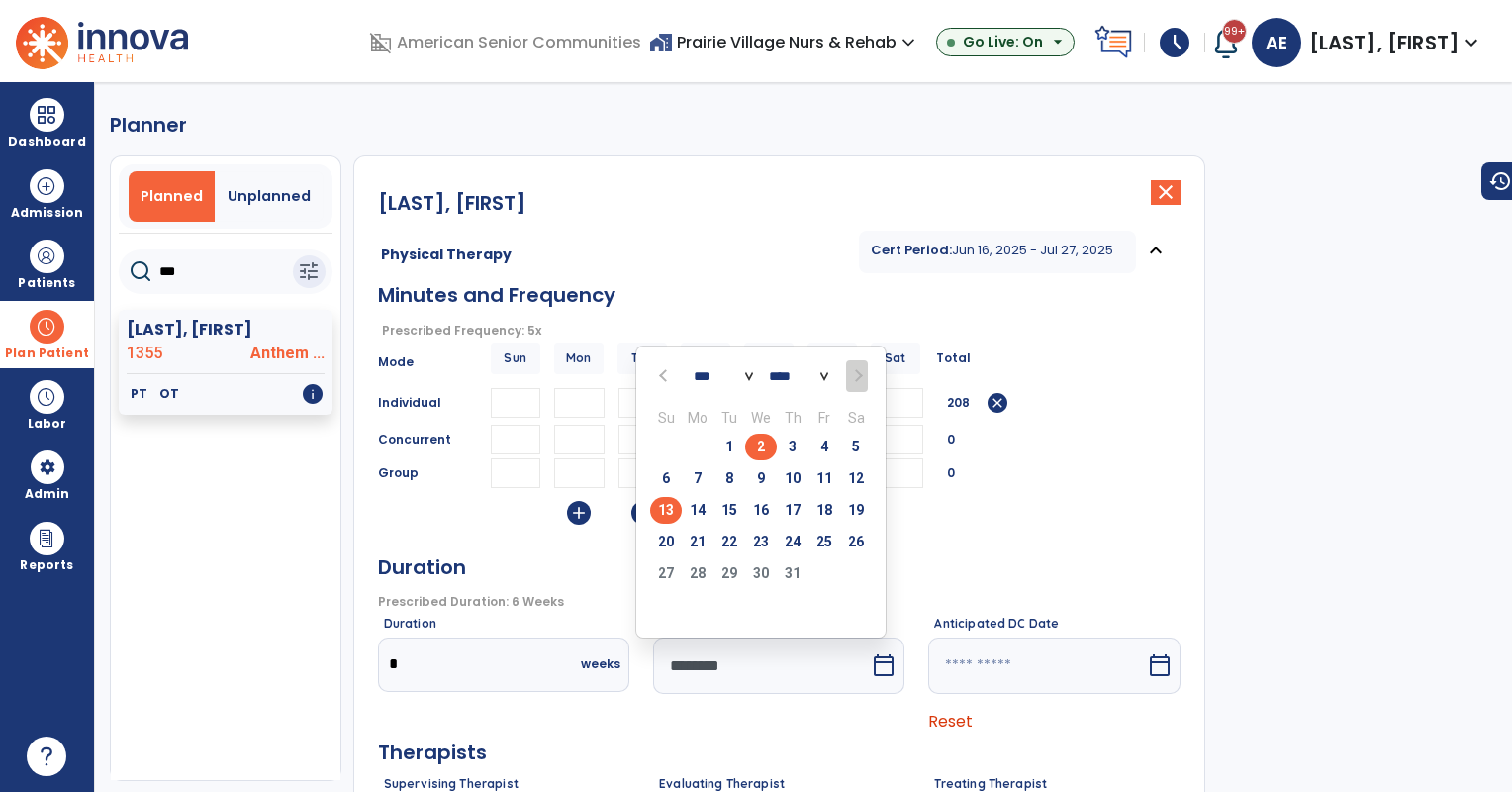 click on "13" at bounding box center (666, 510) 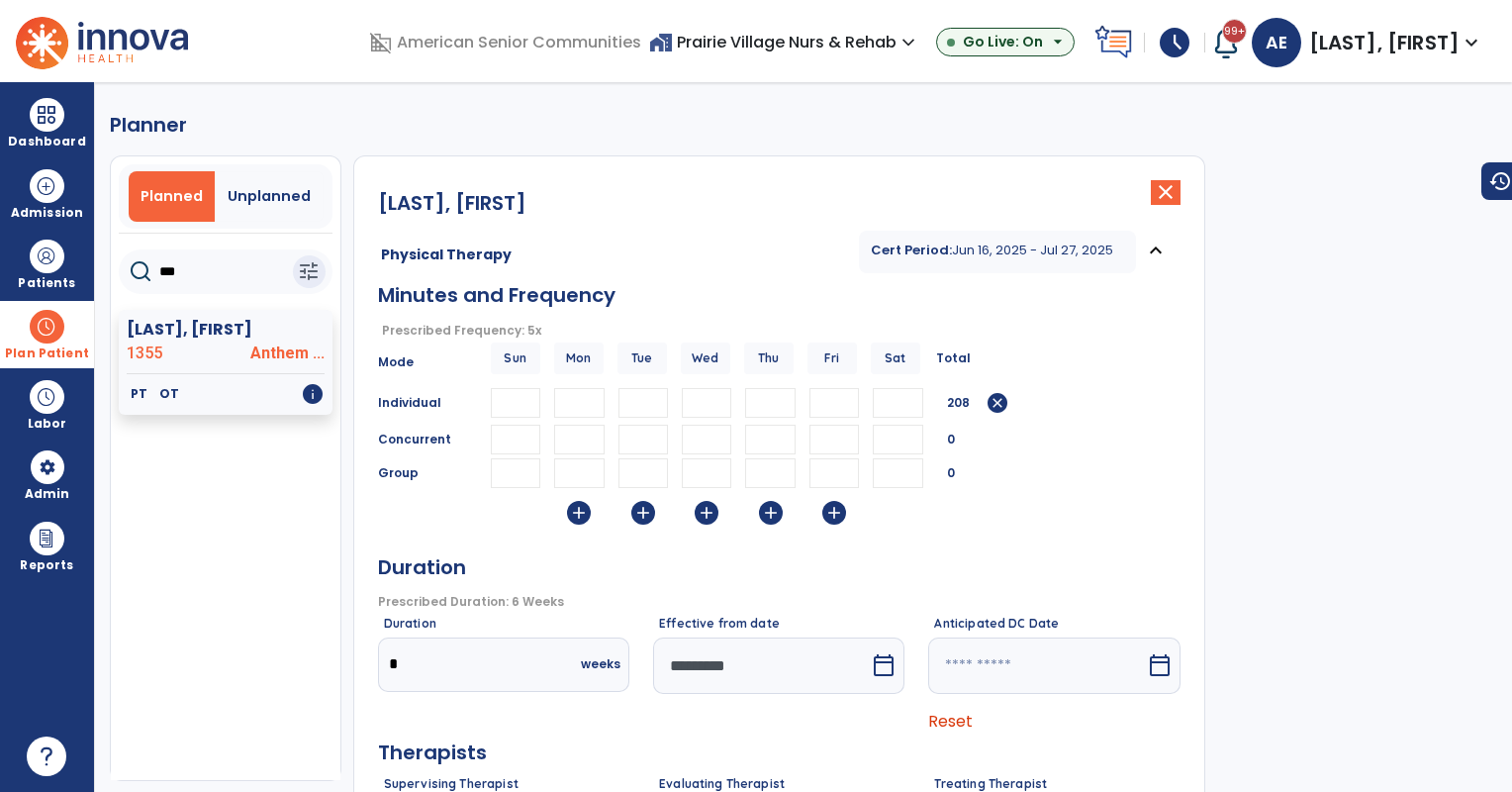 click at bounding box center (1036, 665) 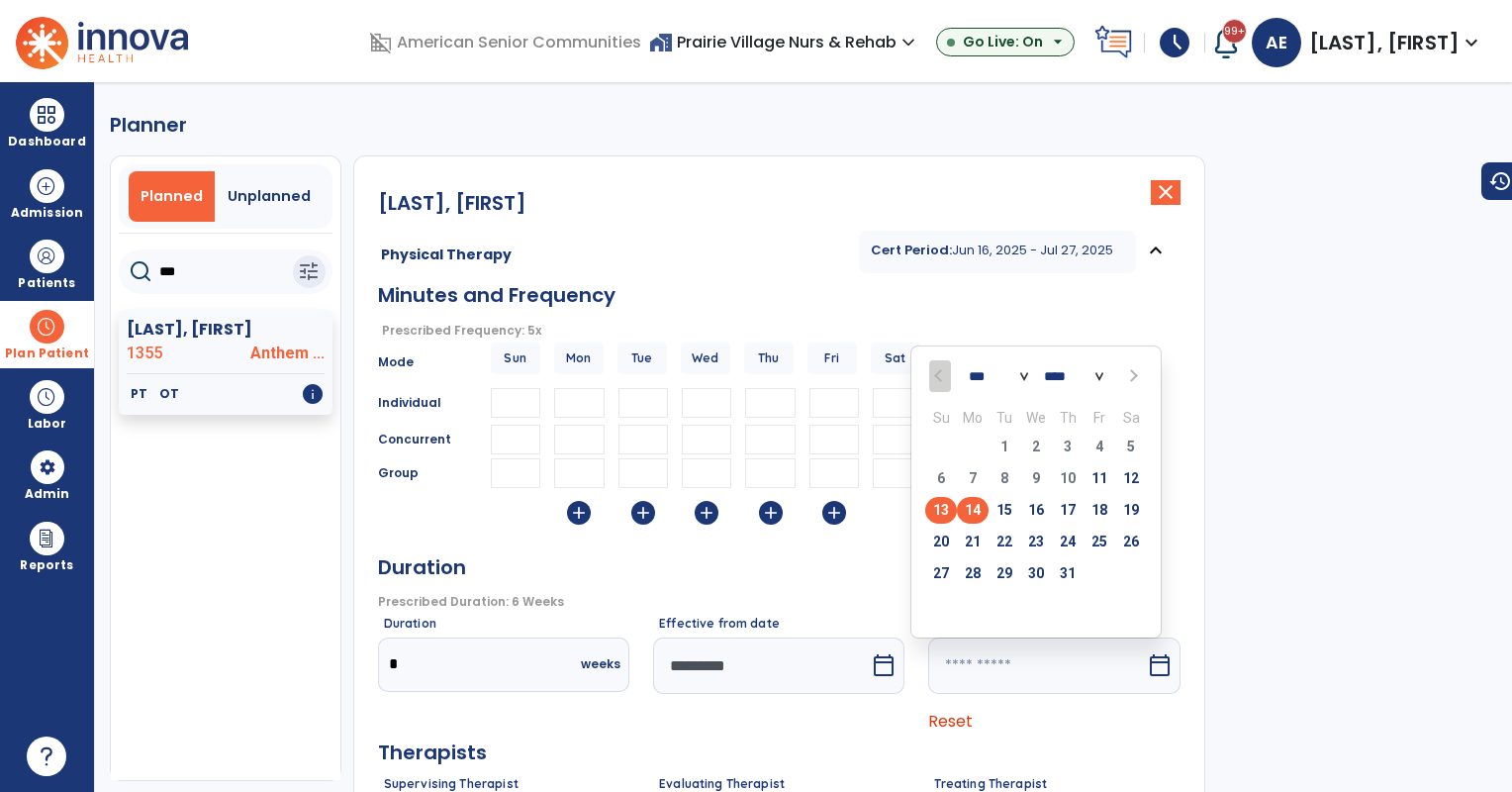 click on "14" at bounding box center [973, 510] 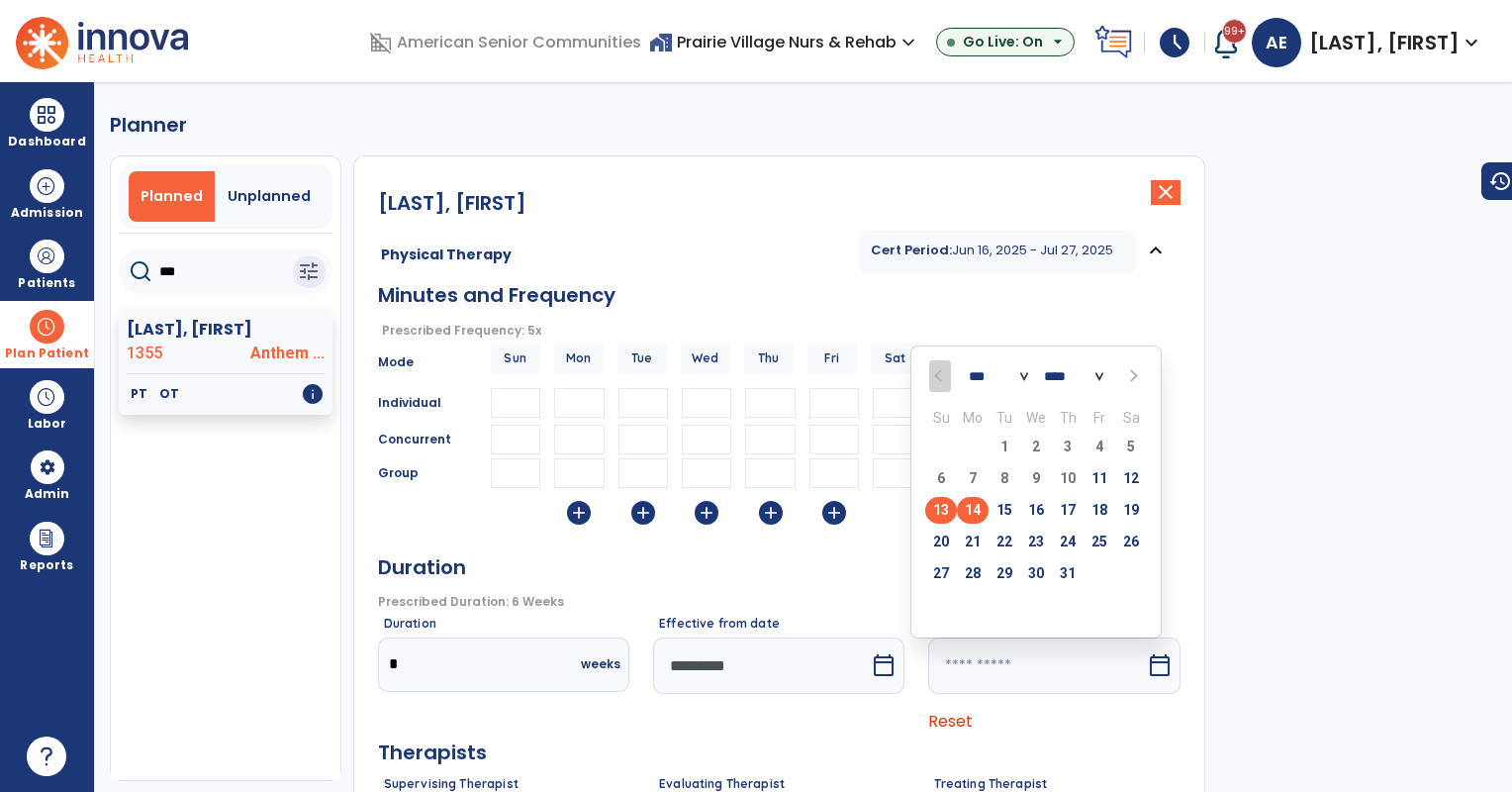 type on "*********" 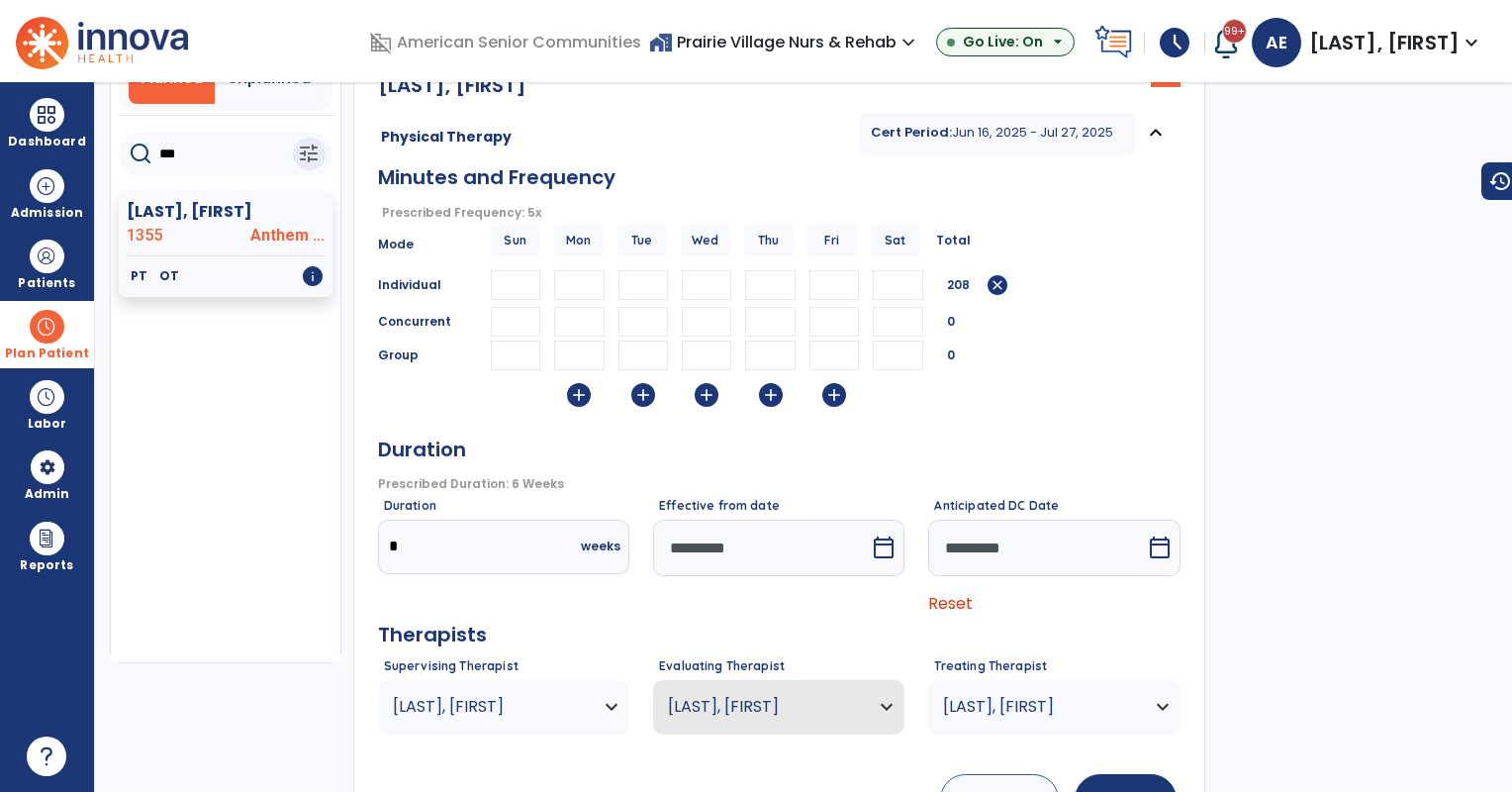 scroll, scrollTop: 75, scrollLeft: 0, axis: vertical 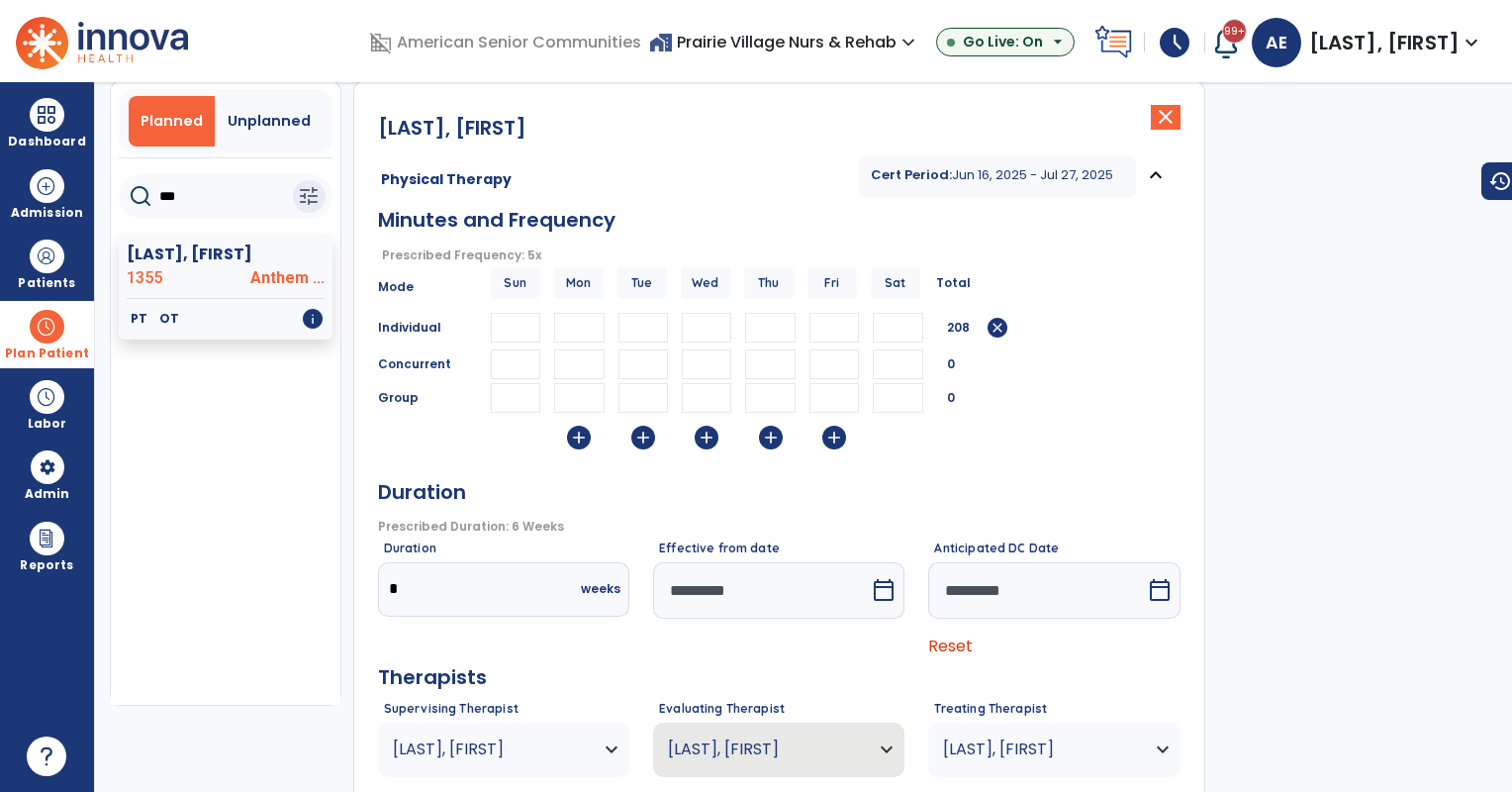 drag, startPoint x: 590, startPoint y: 329, endPoint x: 538, endPoint y: 300, distance: 59.5399 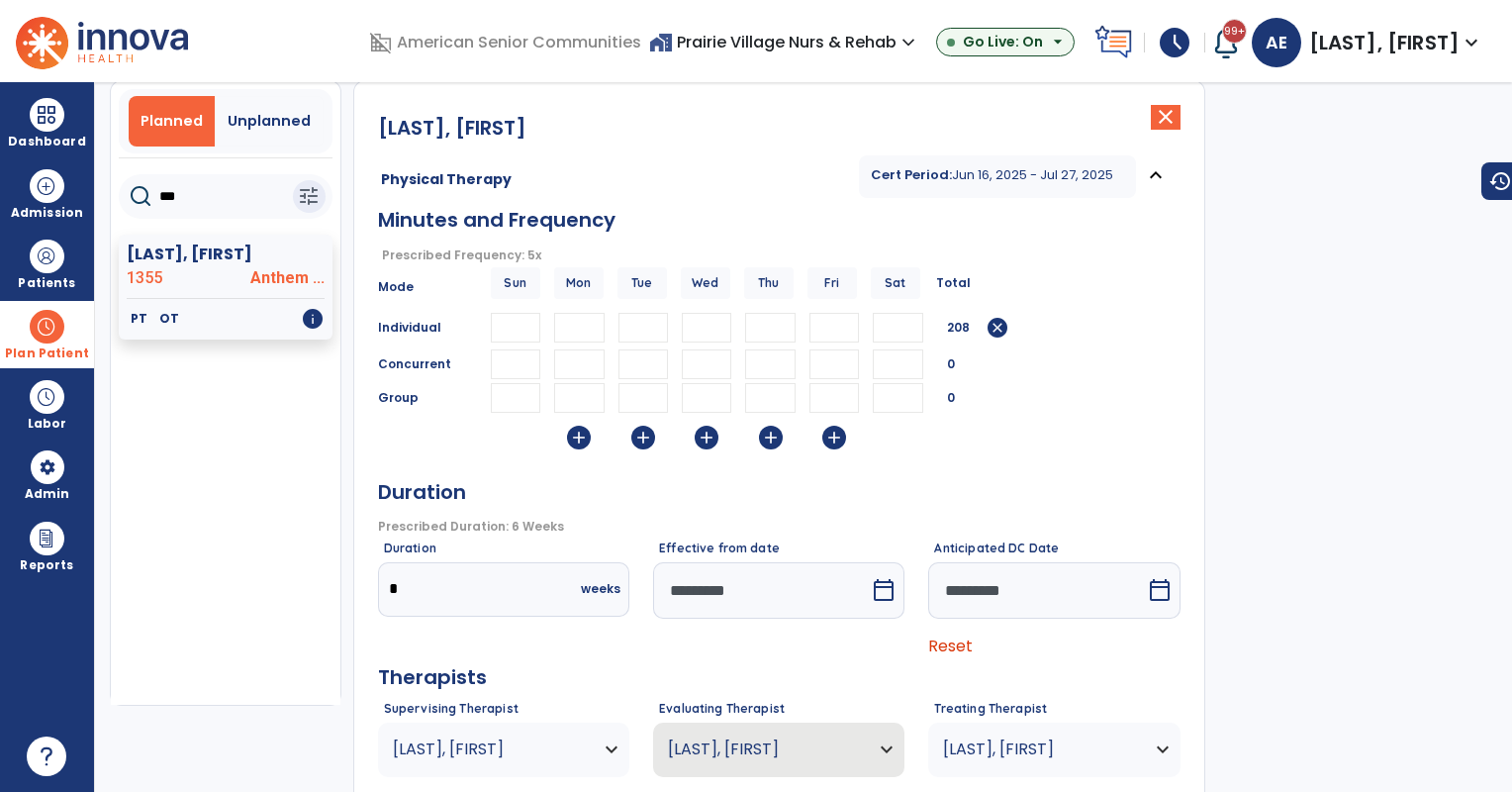 click on "Group 0" at bounding box center [779, 398] 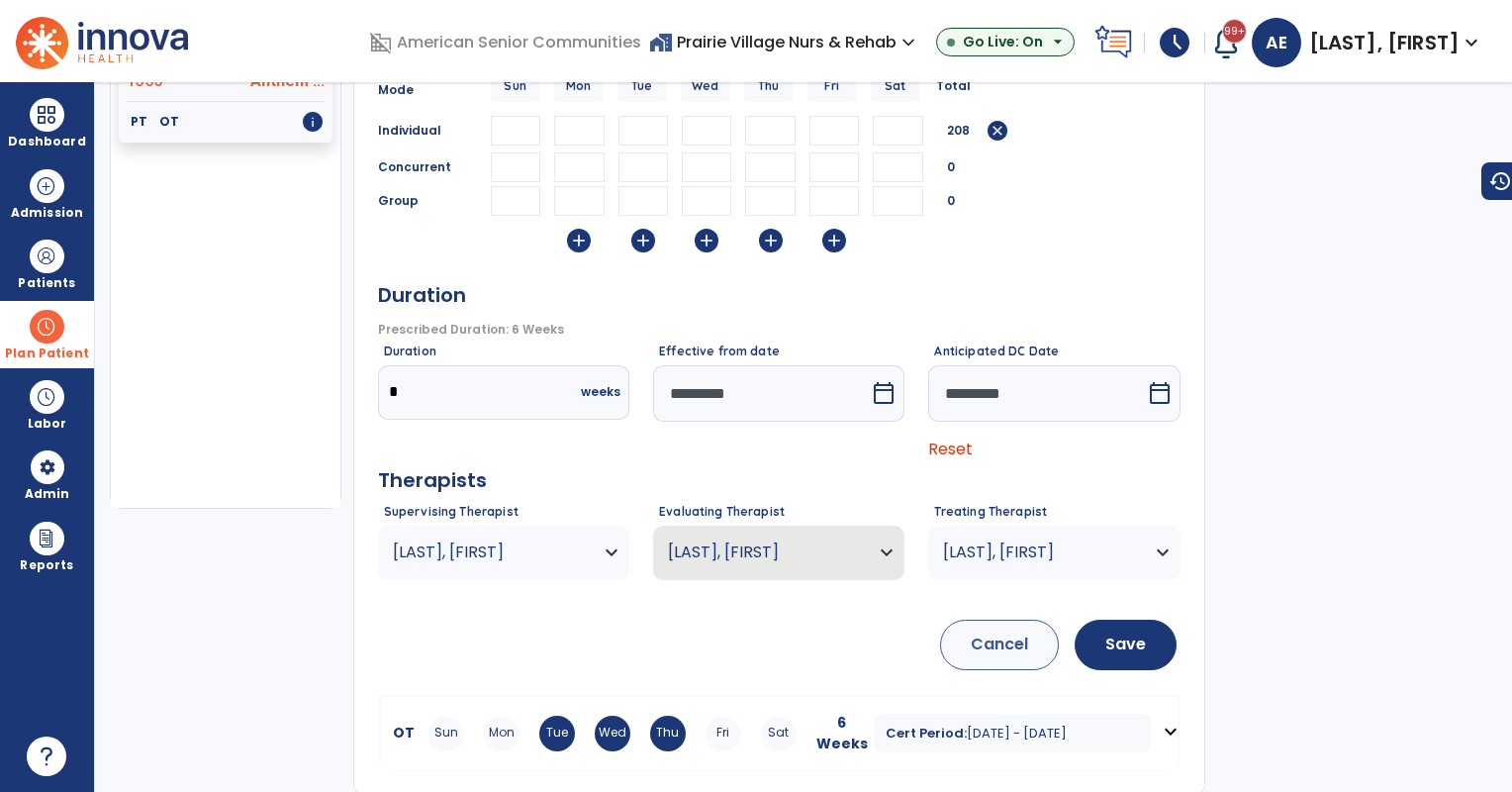 scroll, scrollTop: 273, scrollLeft: 0, axis: vertical 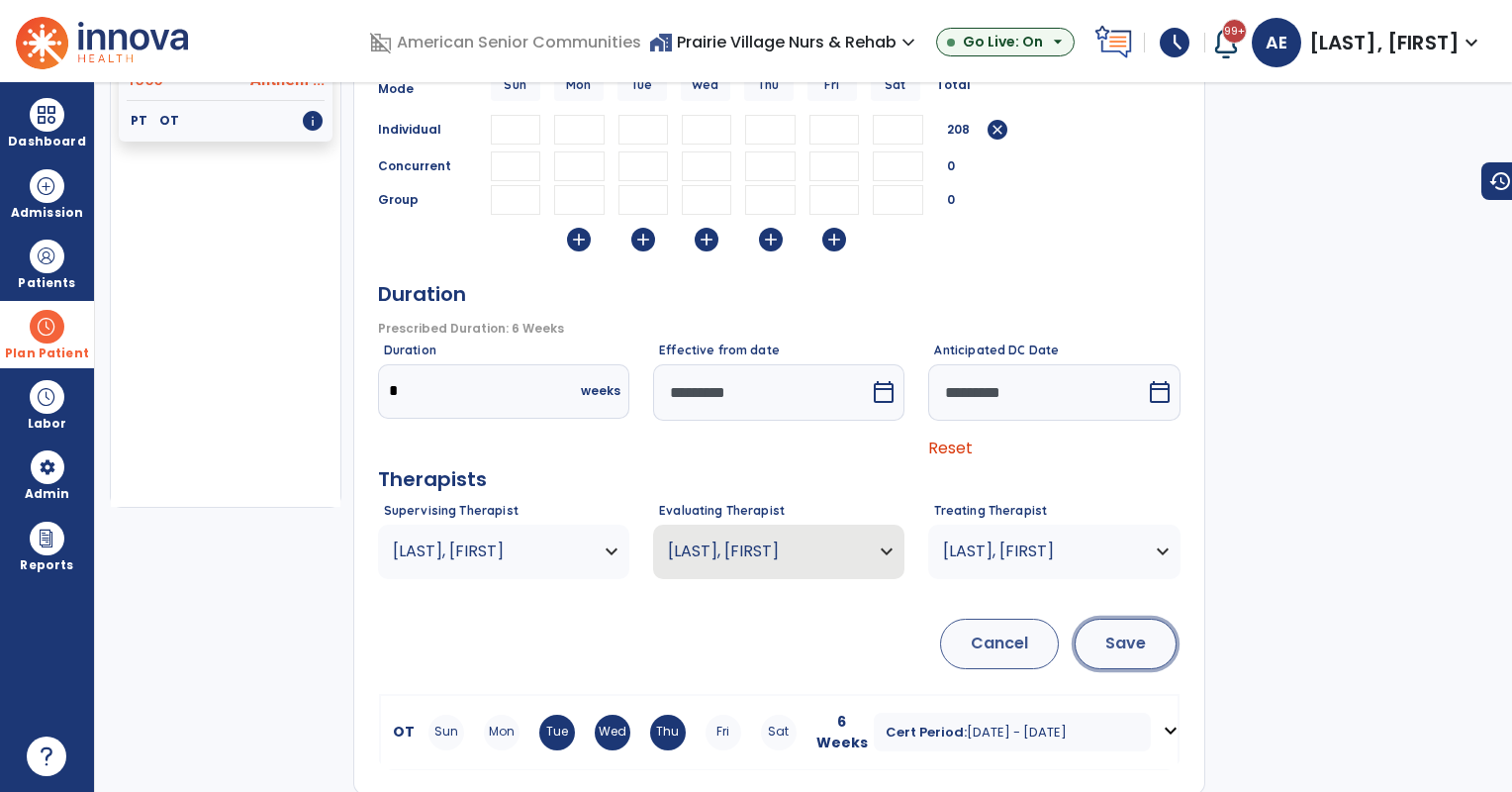 click on "Save" at bounding box center (1125, 644) 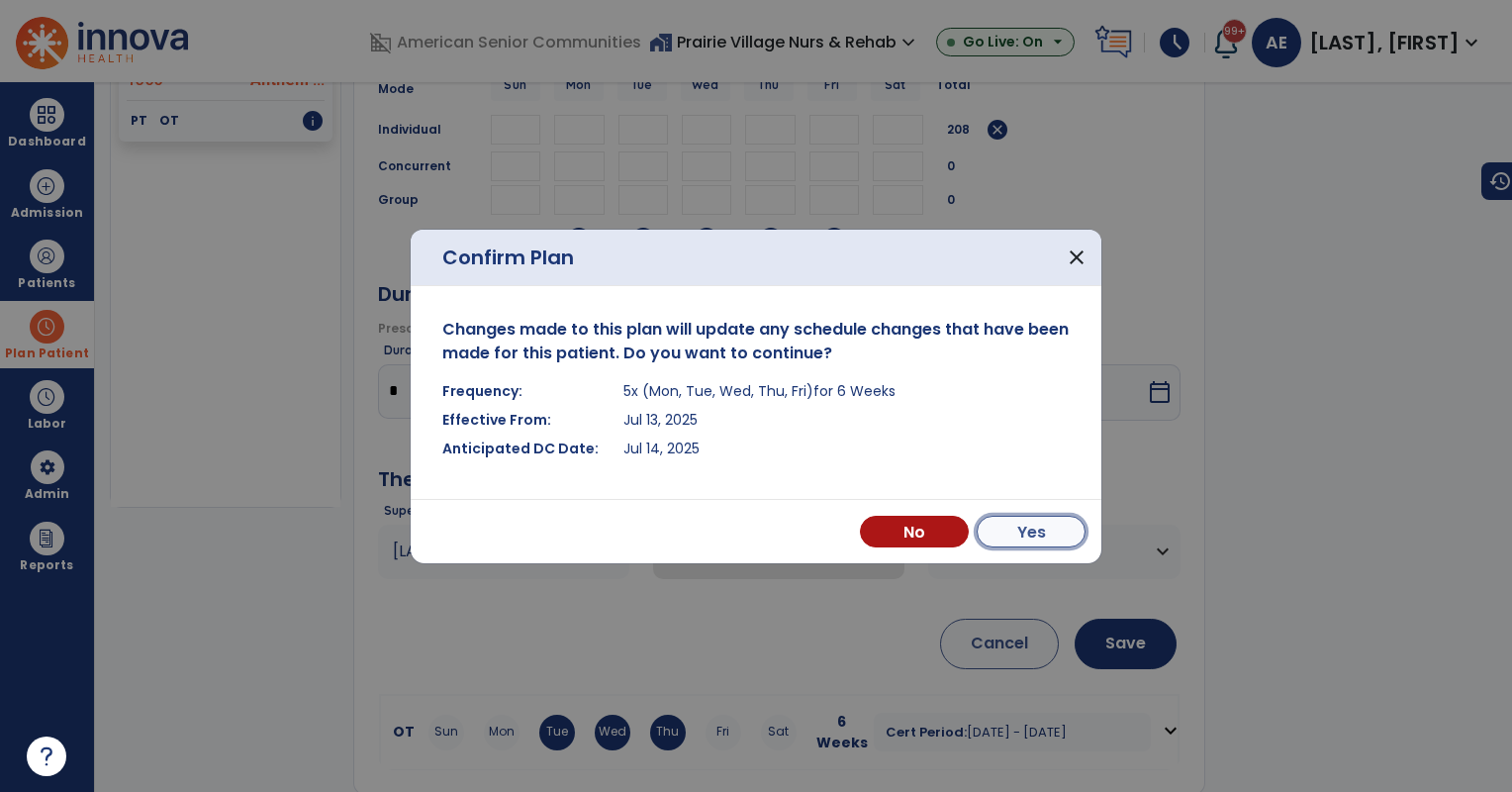 click on "Yes" at bounding box center (1031, 532) 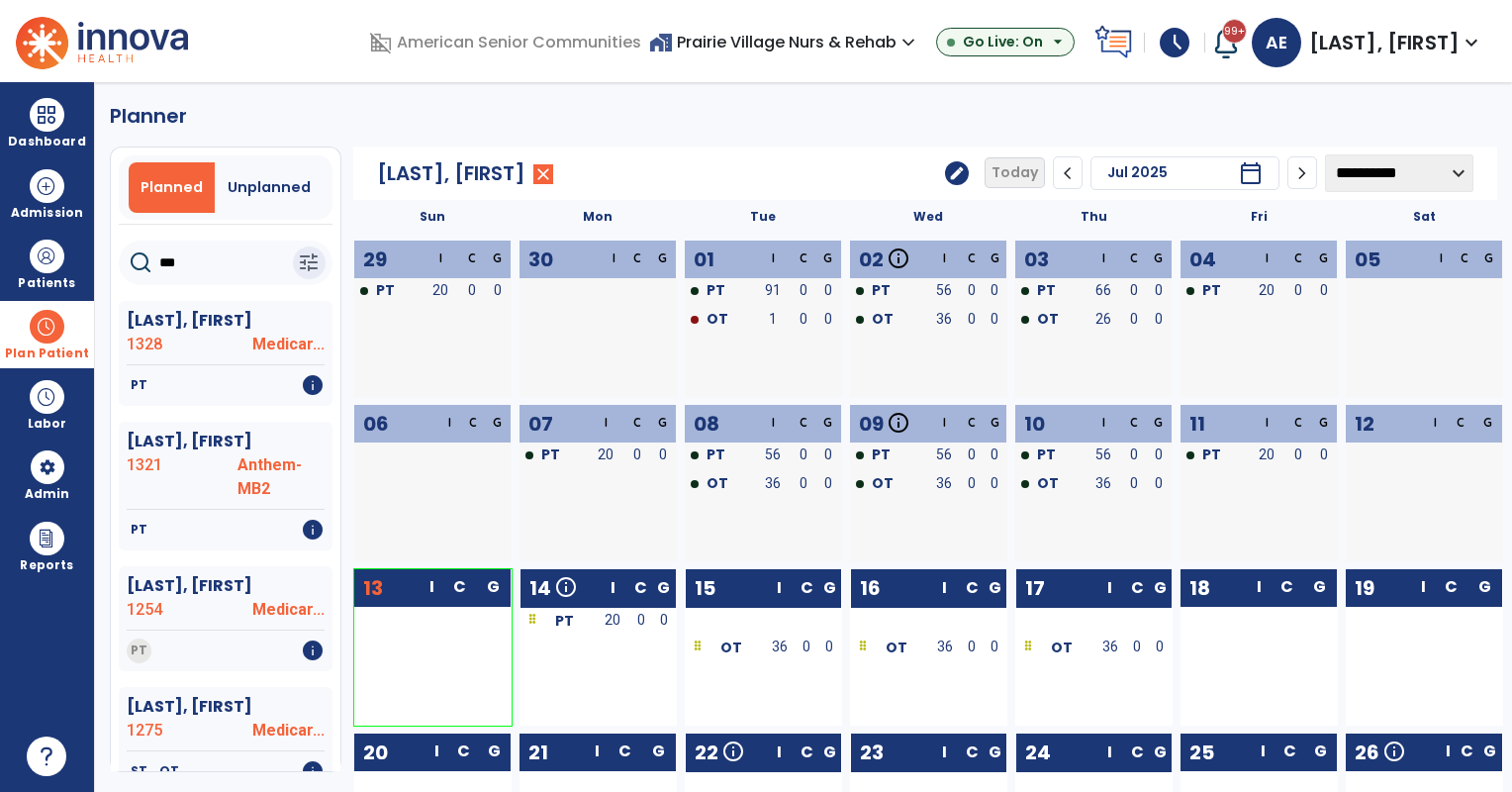 scroll, scrollTop: 0, scrollLeft: 0, axis: both 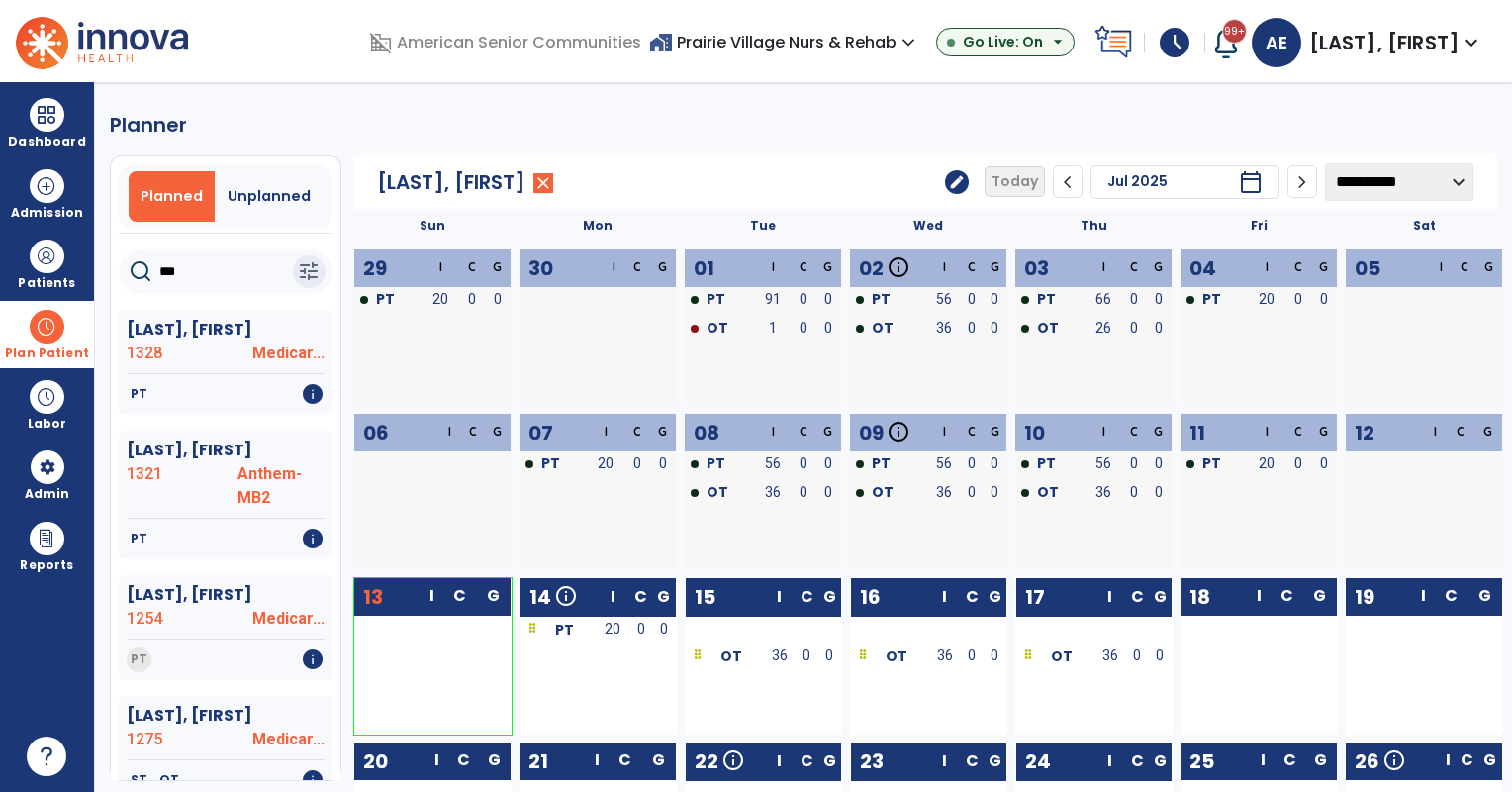 click on "edit" 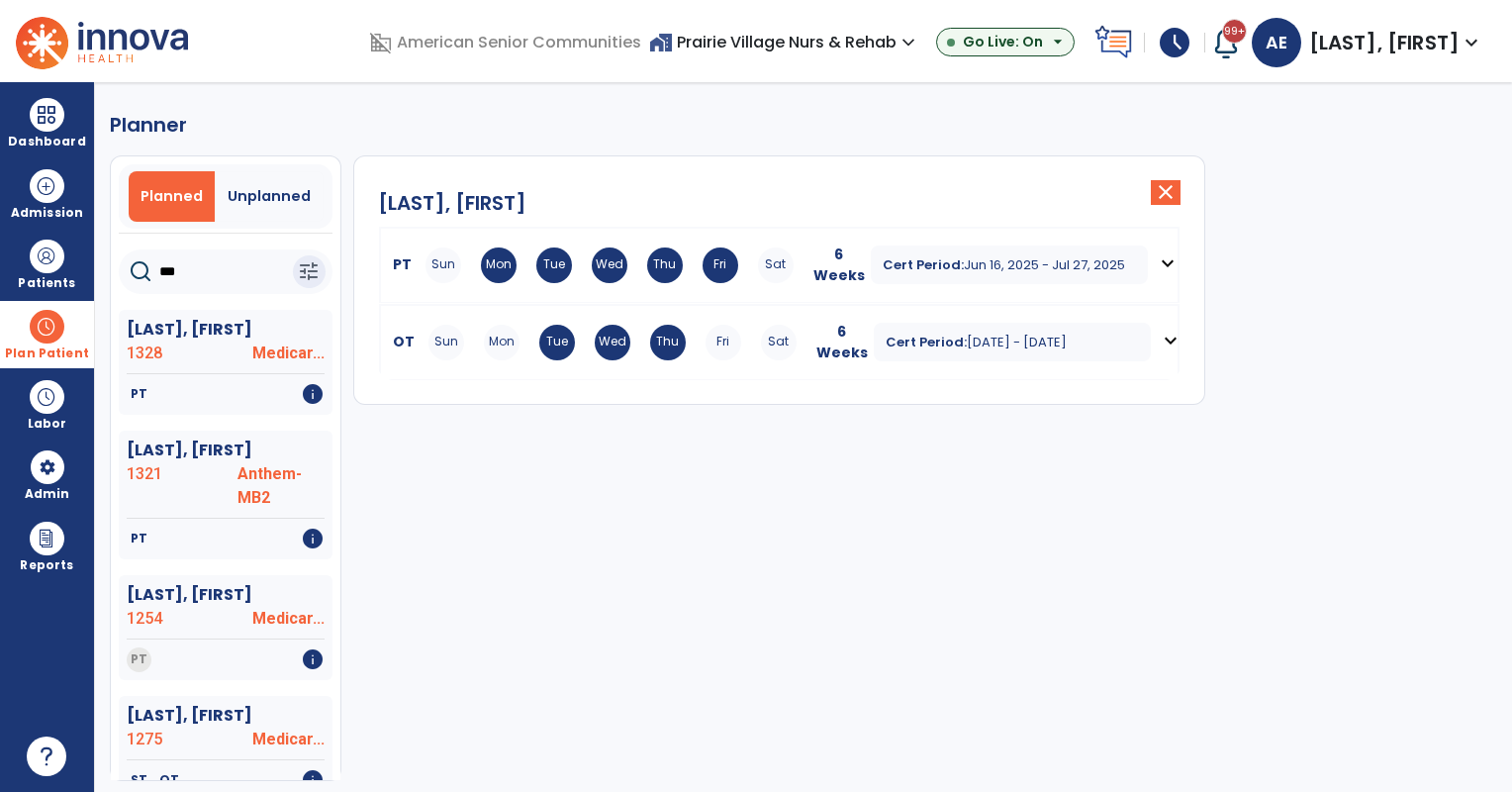 click on "Mon" at bounding box center (502, 343) 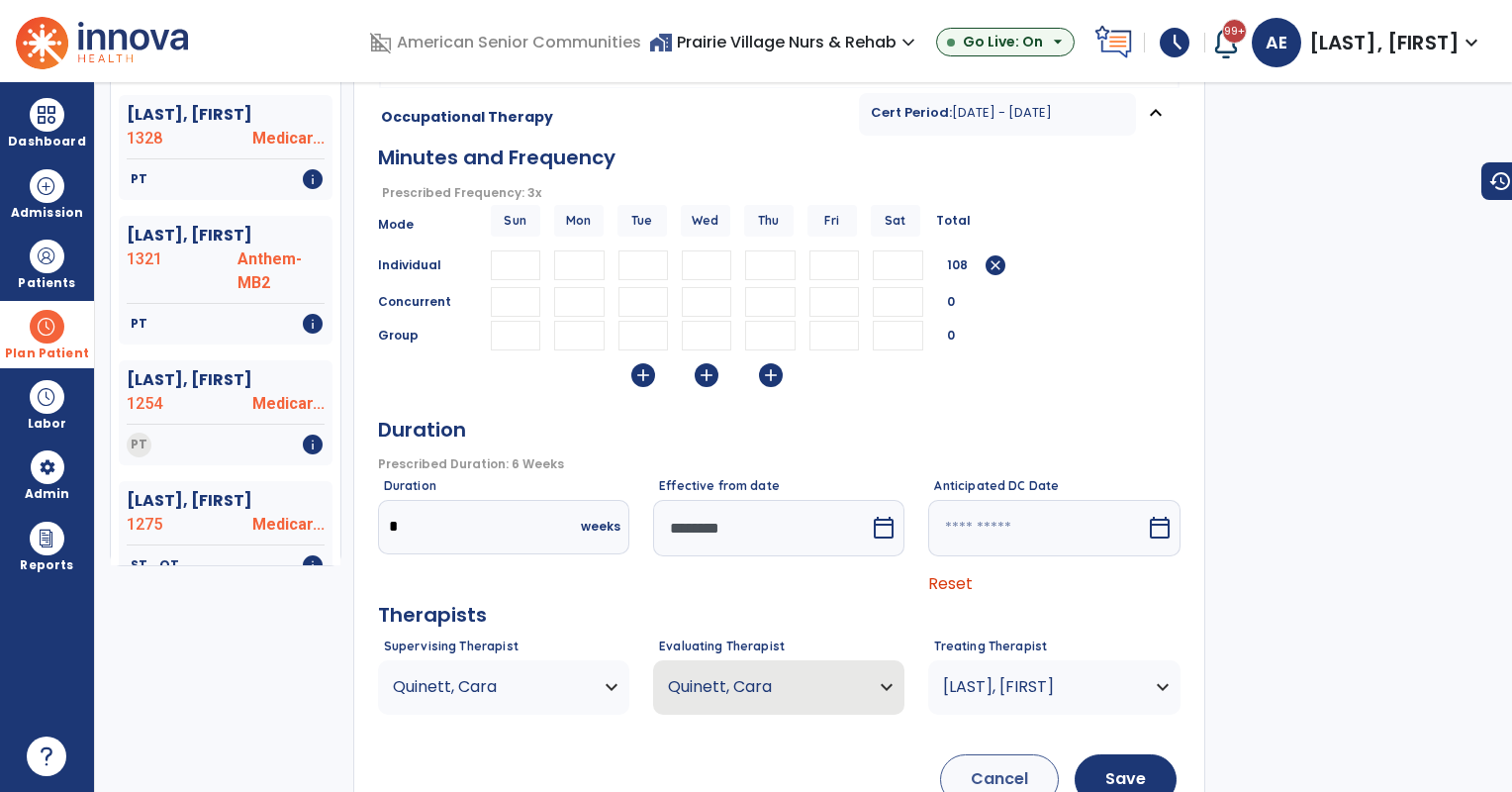 scroll, scrollTop: 218, scrollLeft: 0, axis: vertical 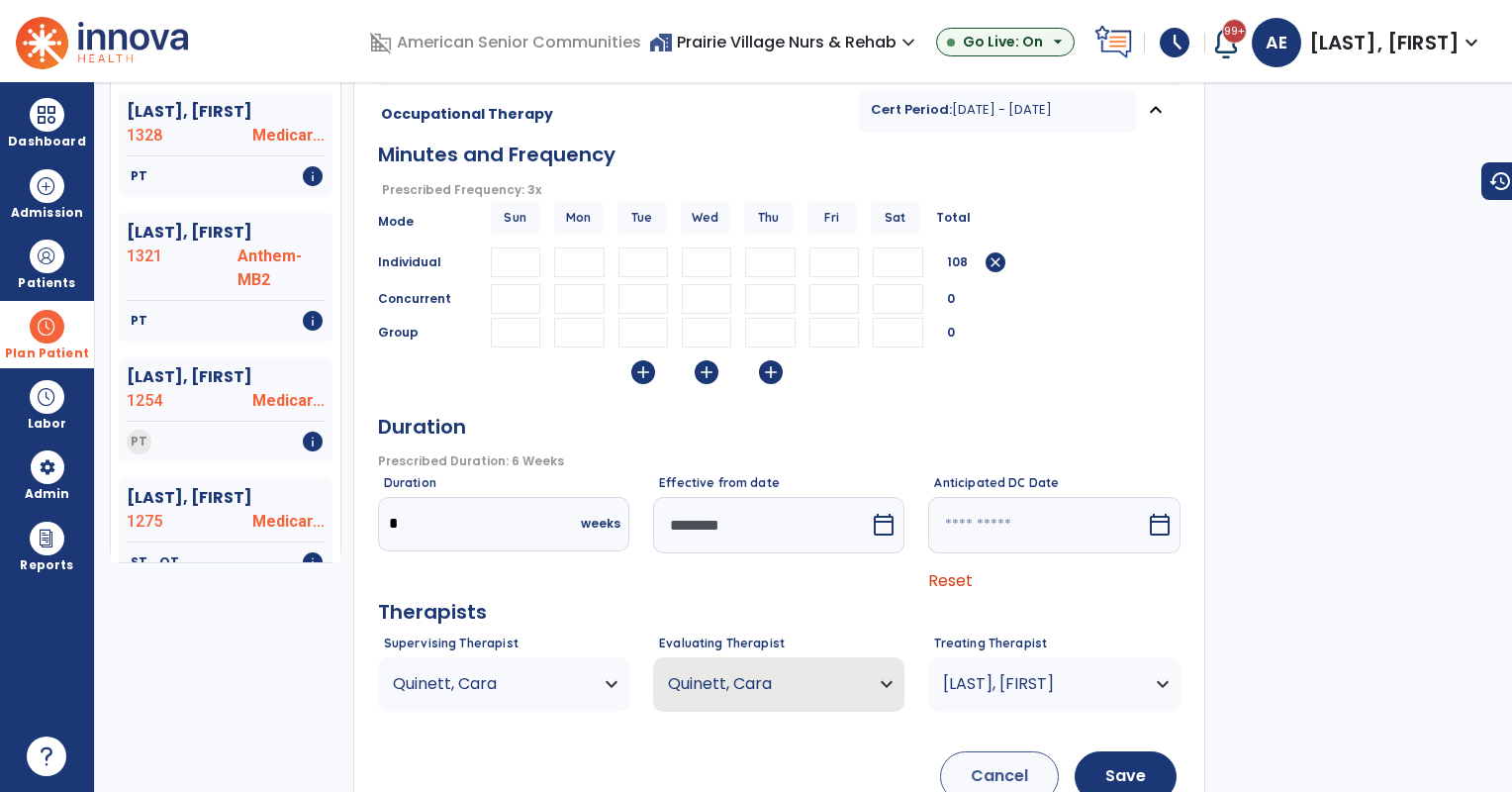click on "calendar_today" at bounding box center (884, 525) 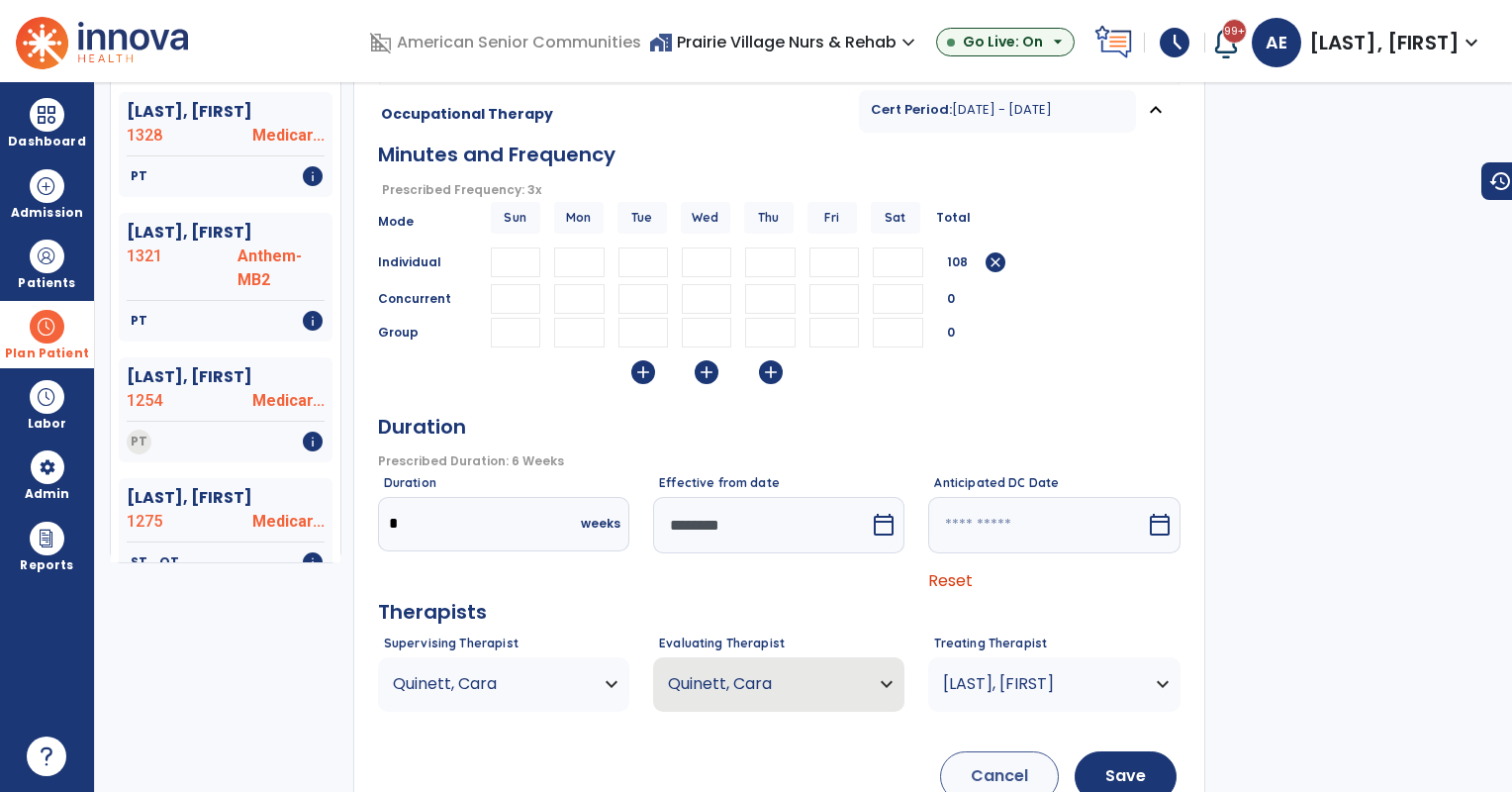 select on "*" 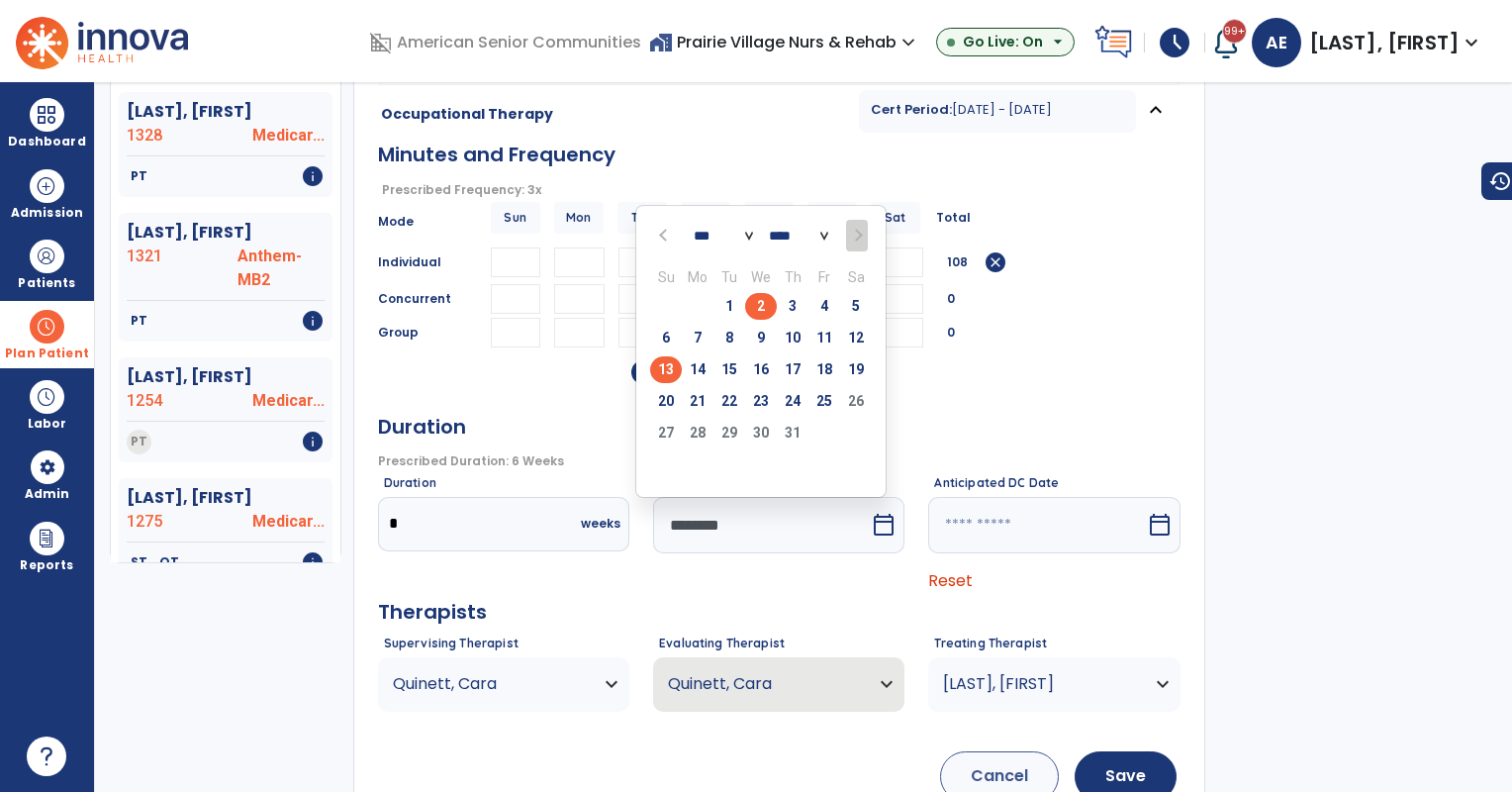 click on "13" at bounding box center (666, 369) 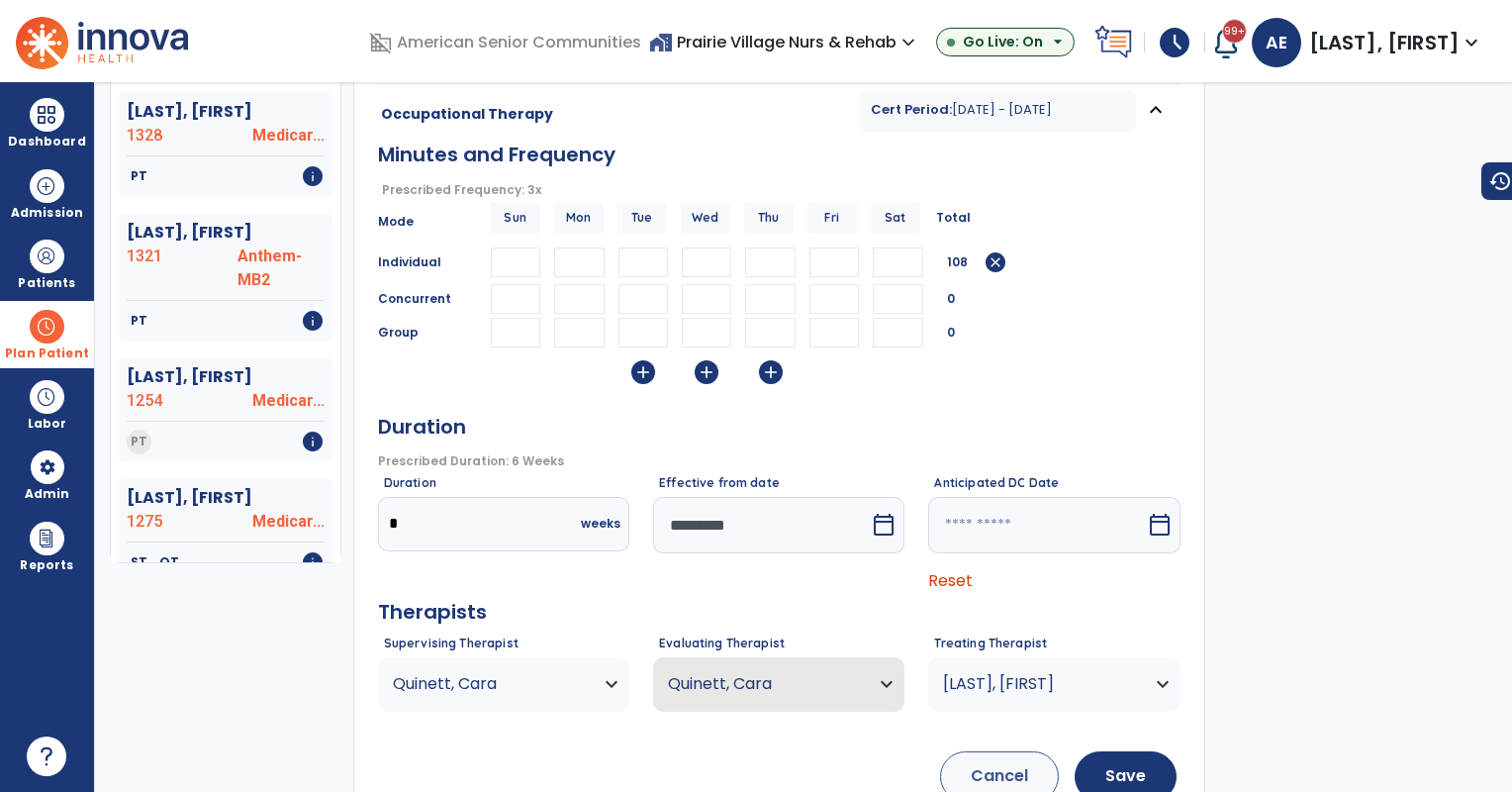 click at bounding box center (1036, 525) 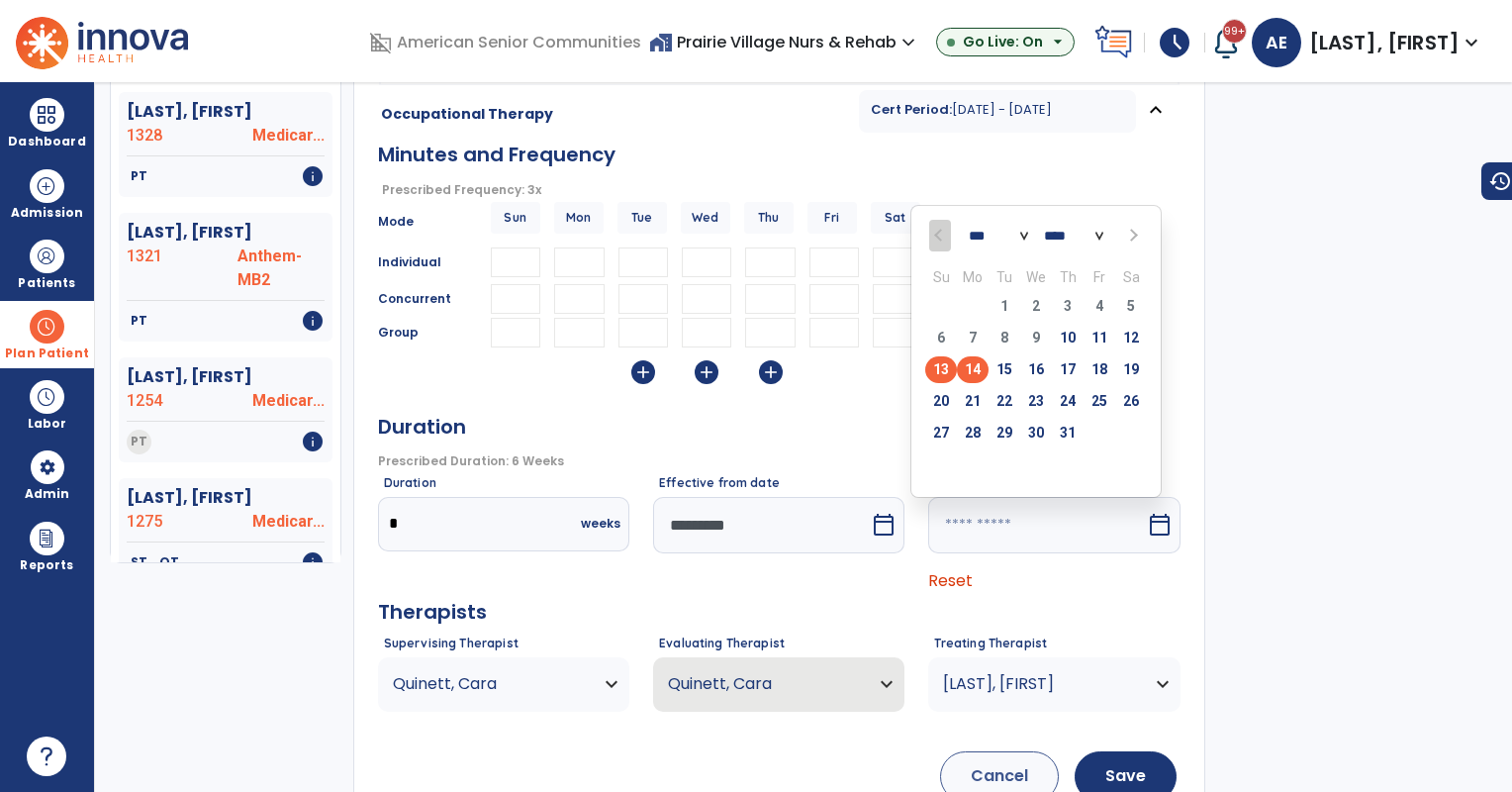 click on "14" at bounding box center (973, 369) 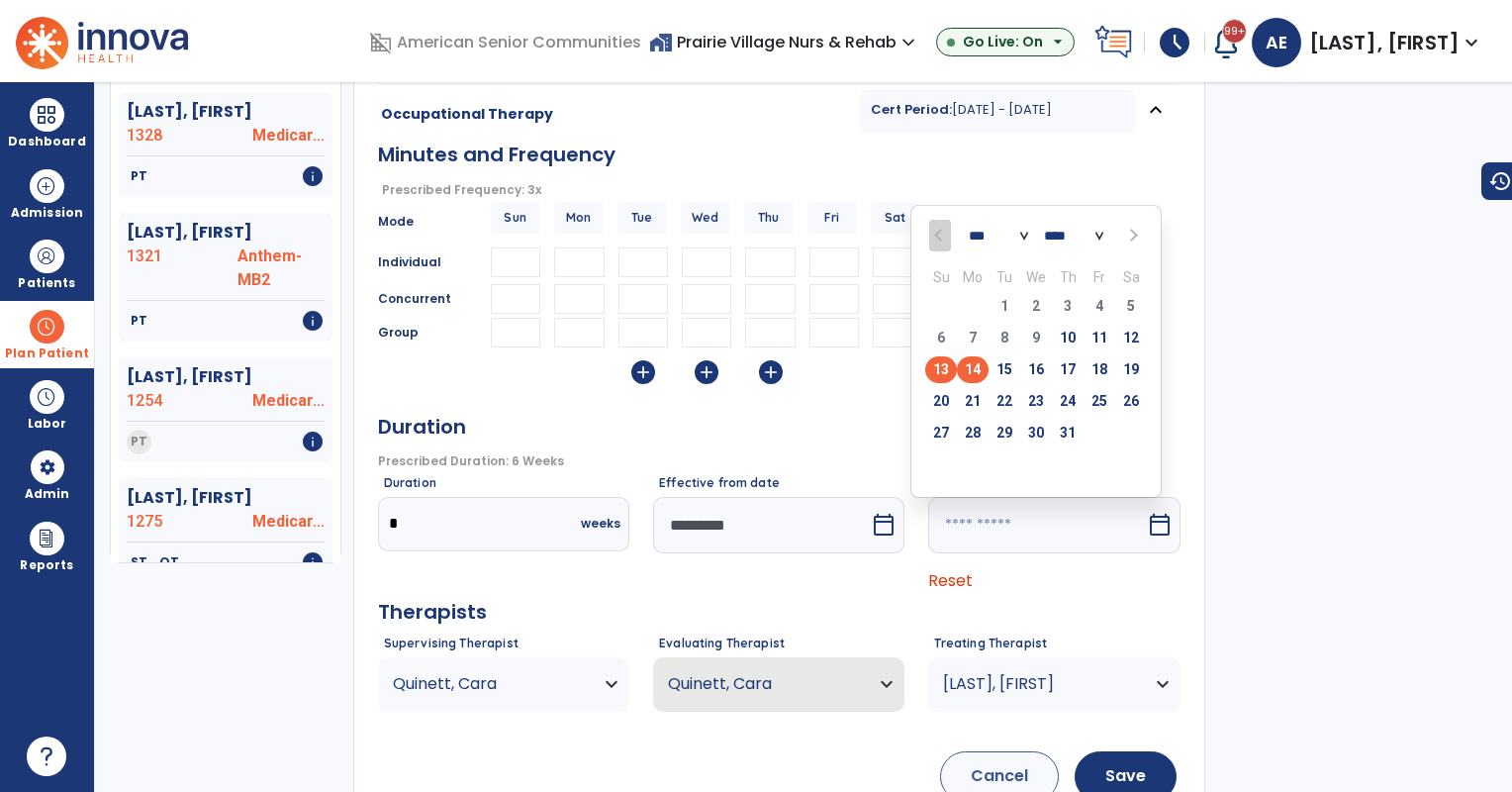 type on "*********" 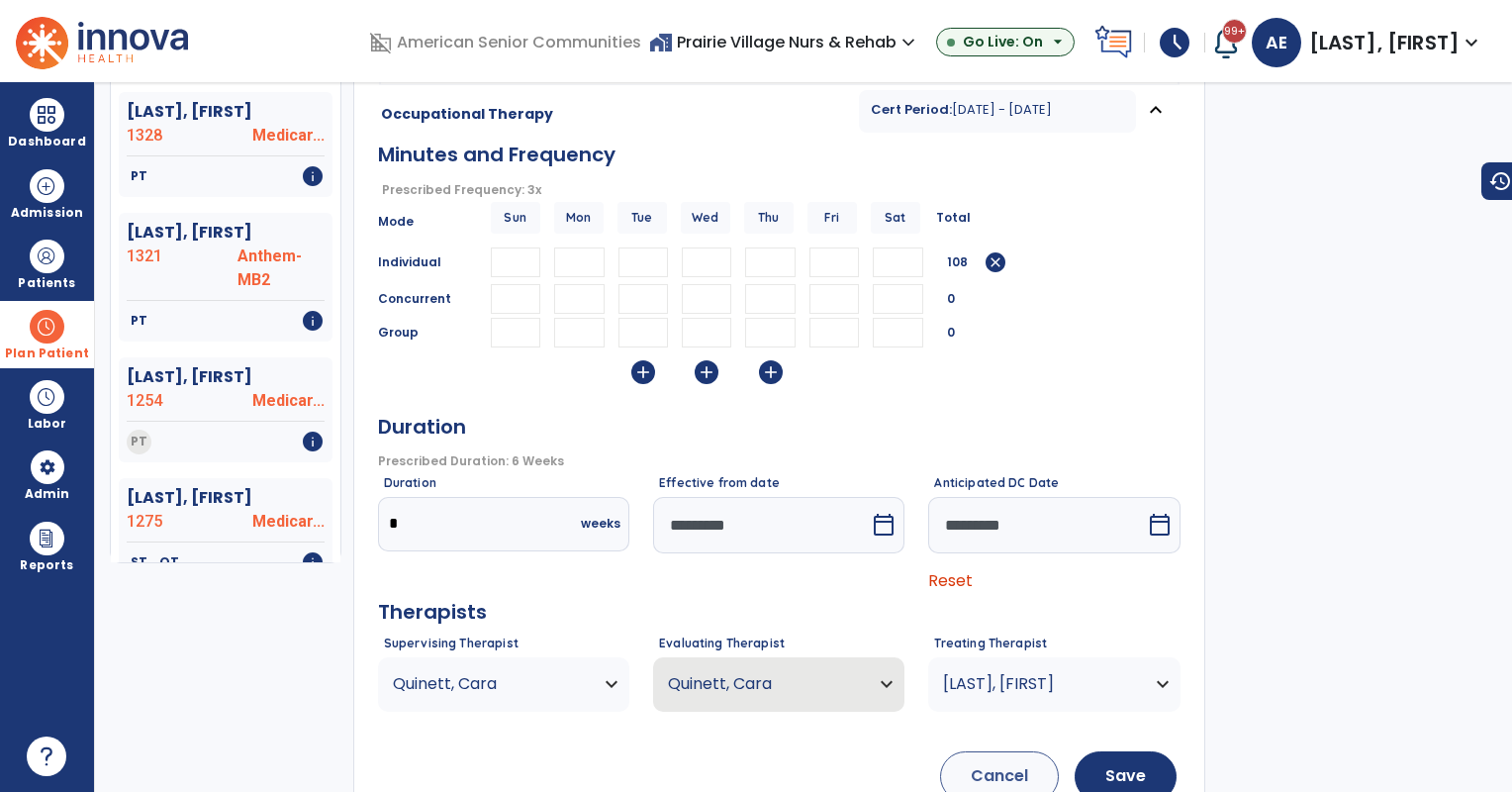 click at bounding box center (579, 262) 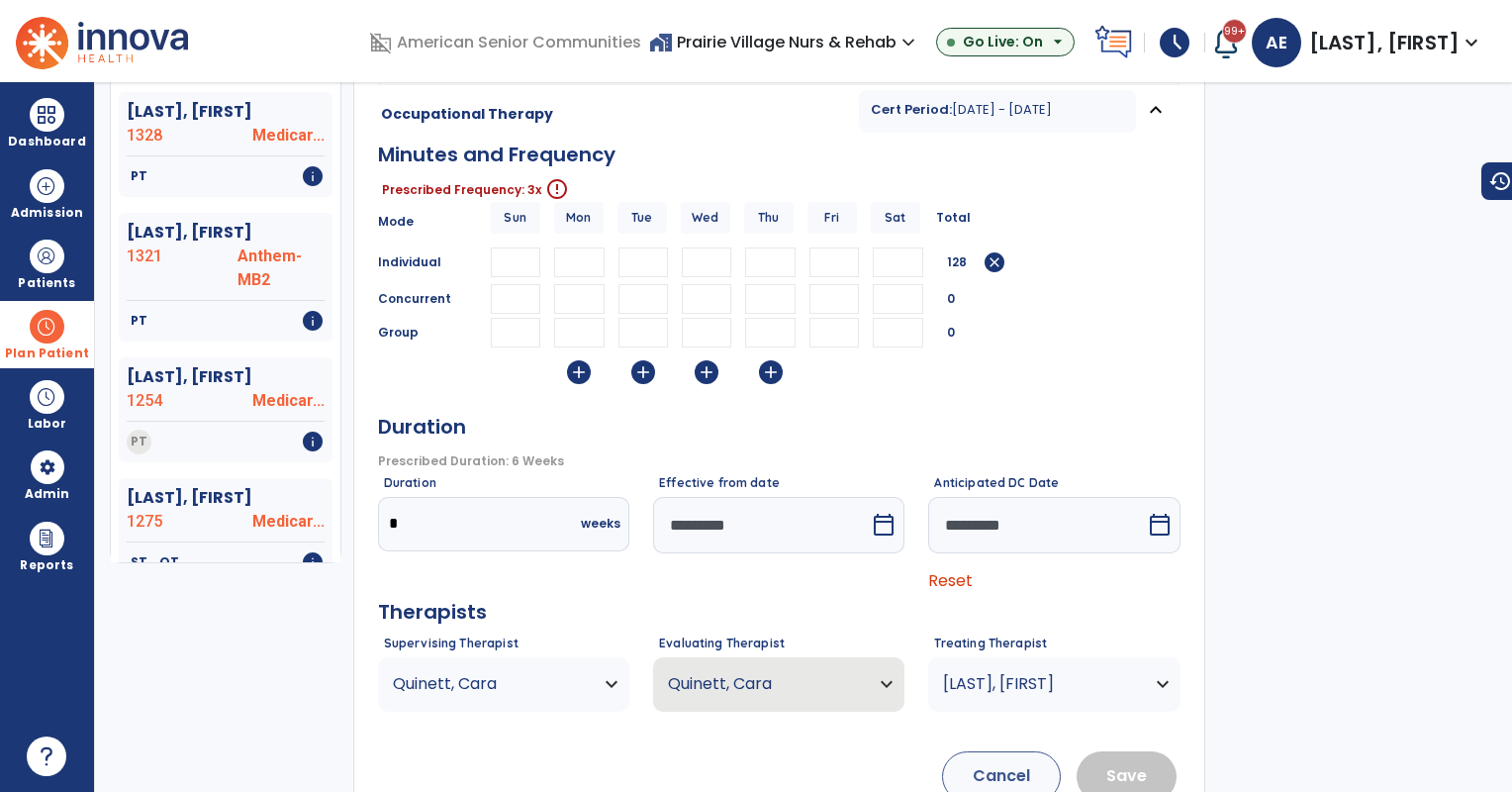 type on "**" 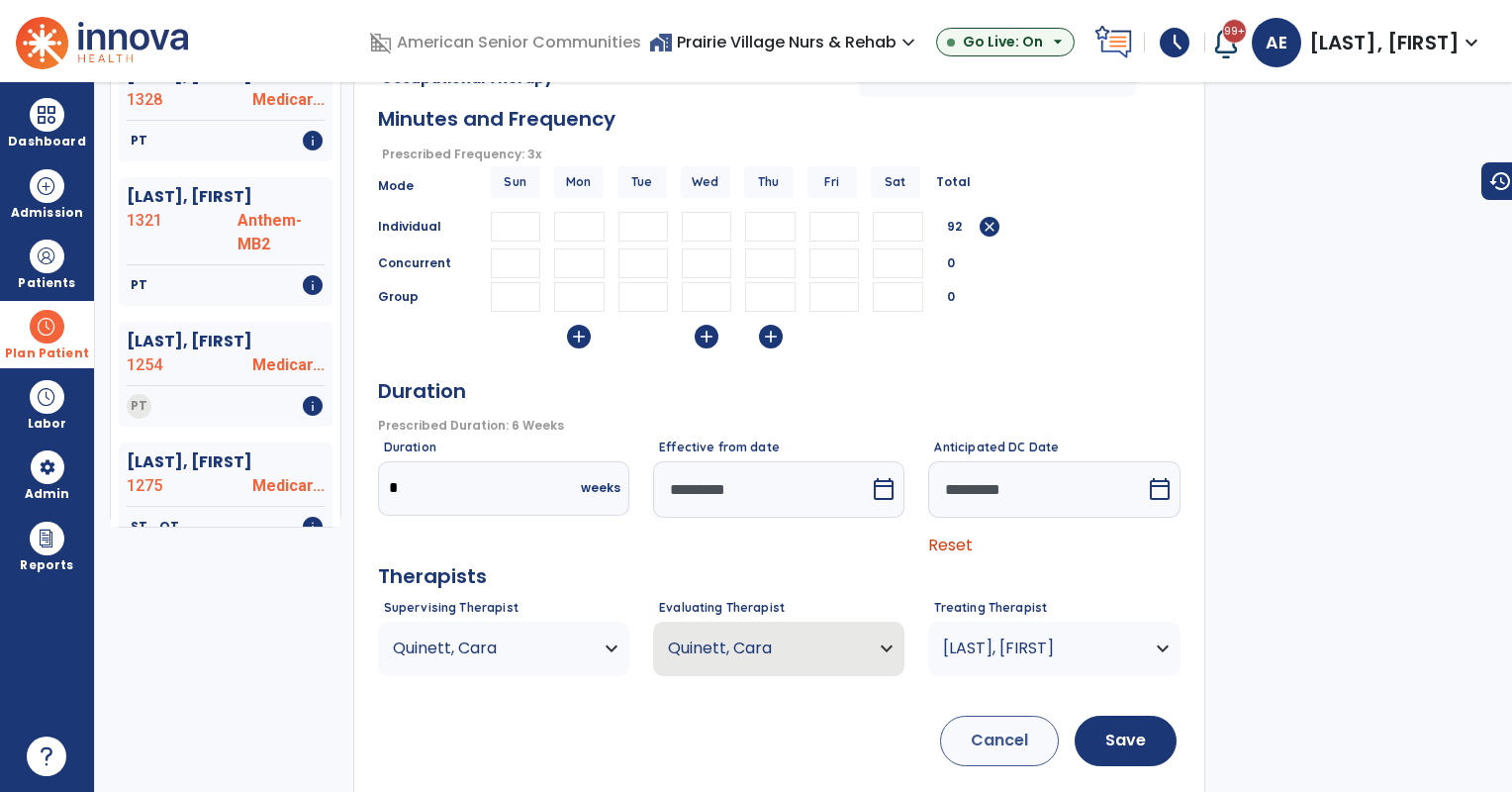 scroll, scrollTop: 273, scrollLeft: 0, axis: vertical 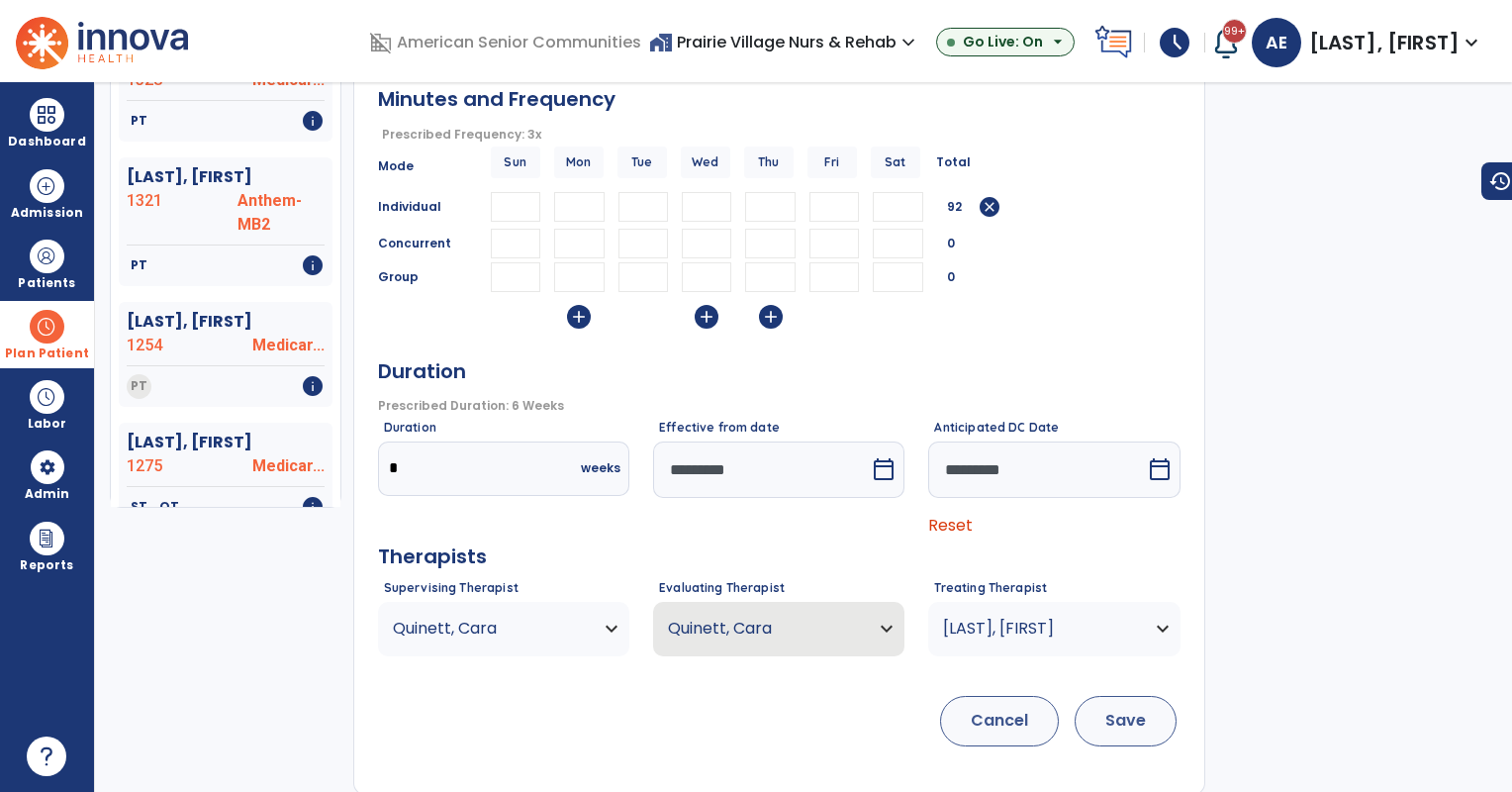 type 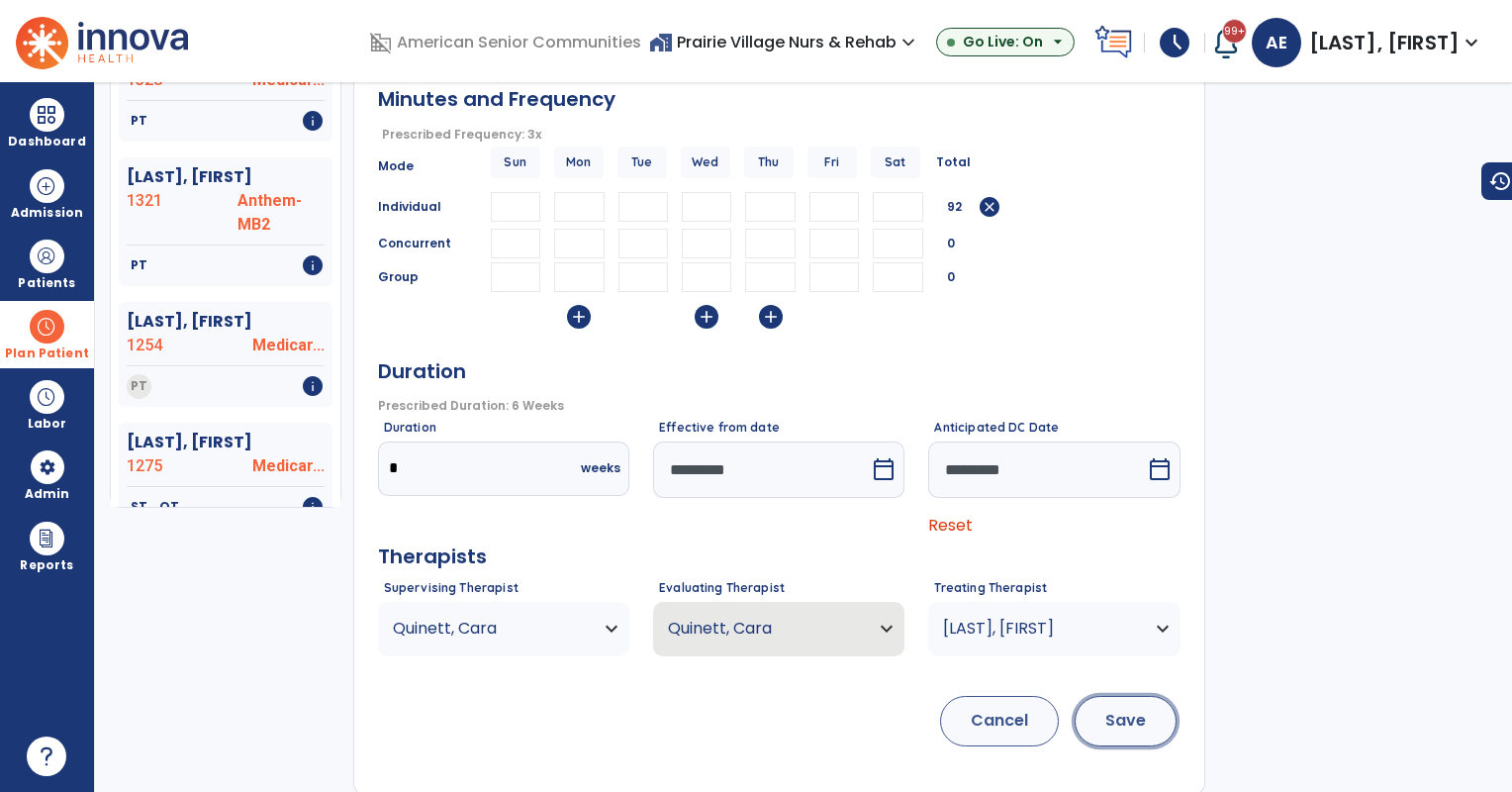 click on "Save" at bounding box center (1125, 721) 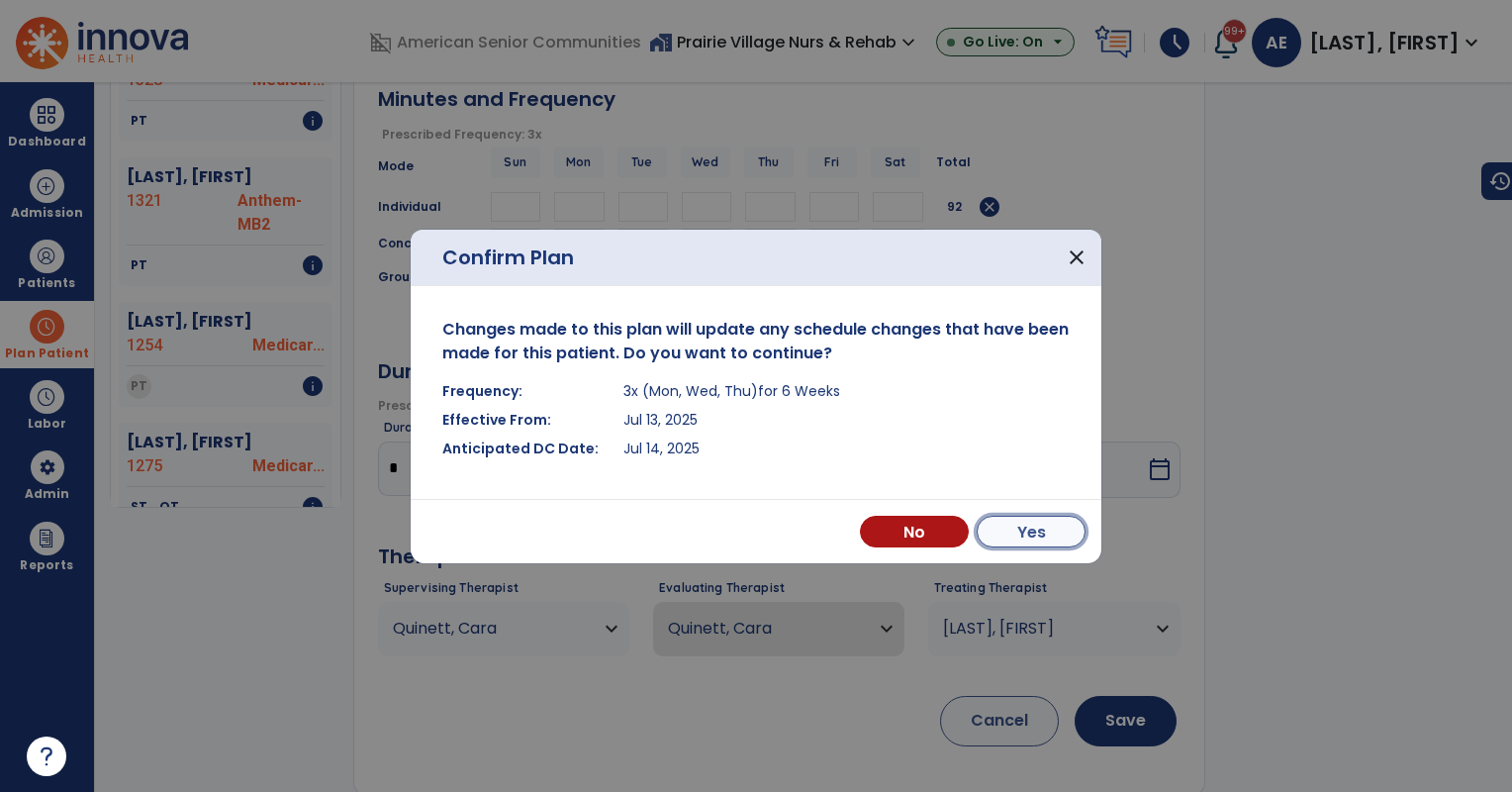 click on "Yes" at bounding box center [1031, 532] 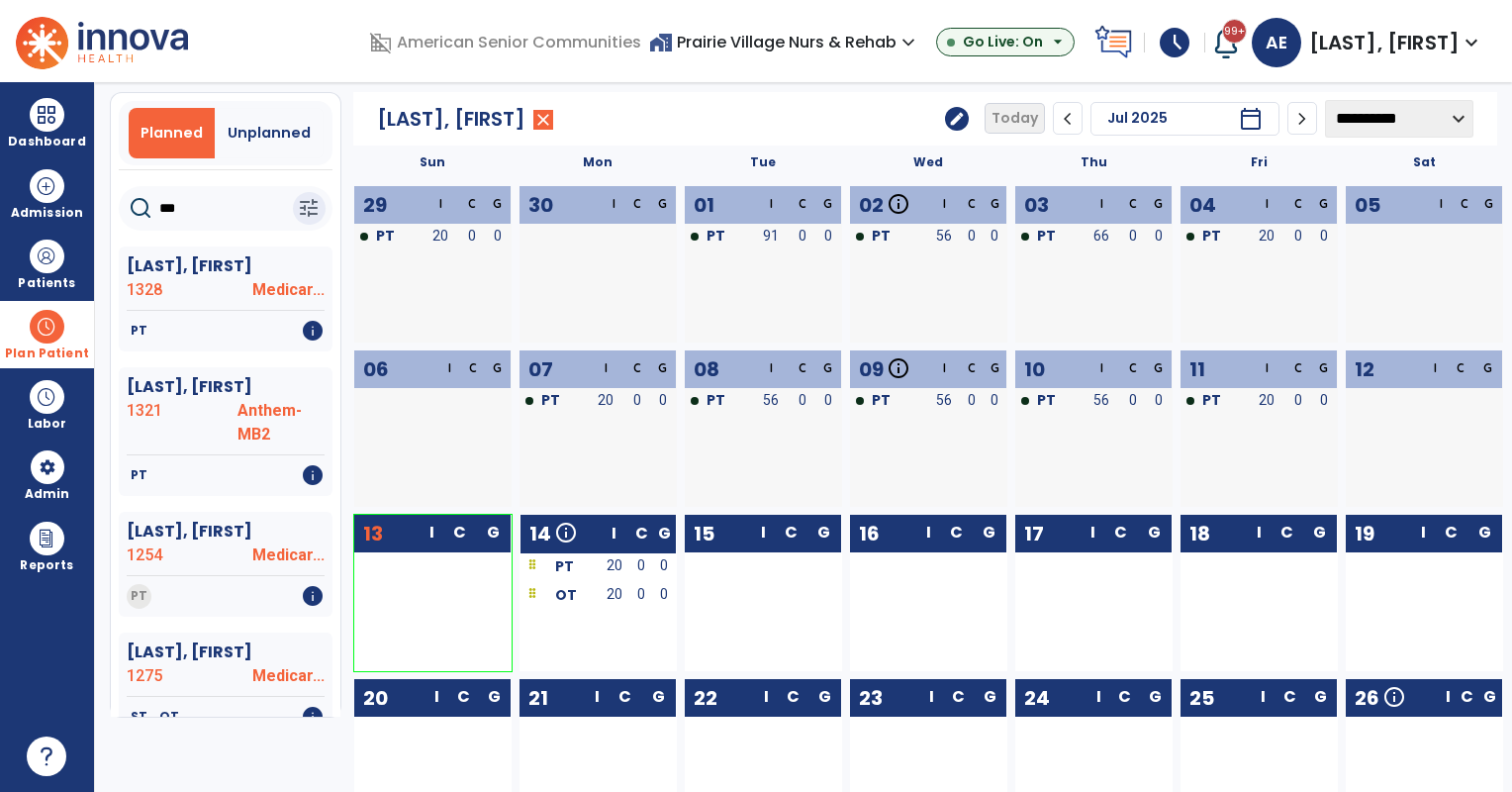 scroll, scrollTop: 0, scrollLeft: 0, axis: both 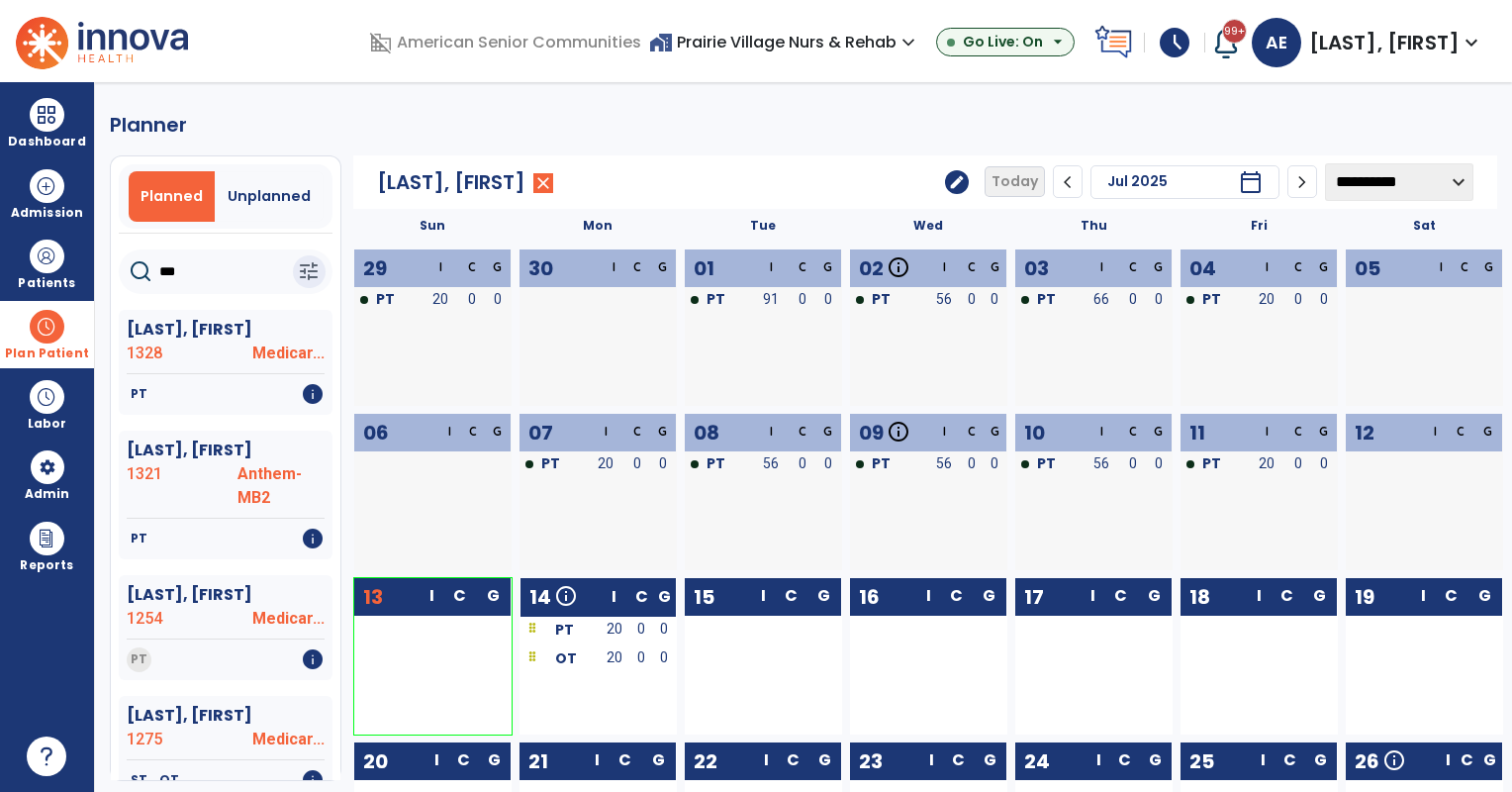 click at bounding box center [47, 327] 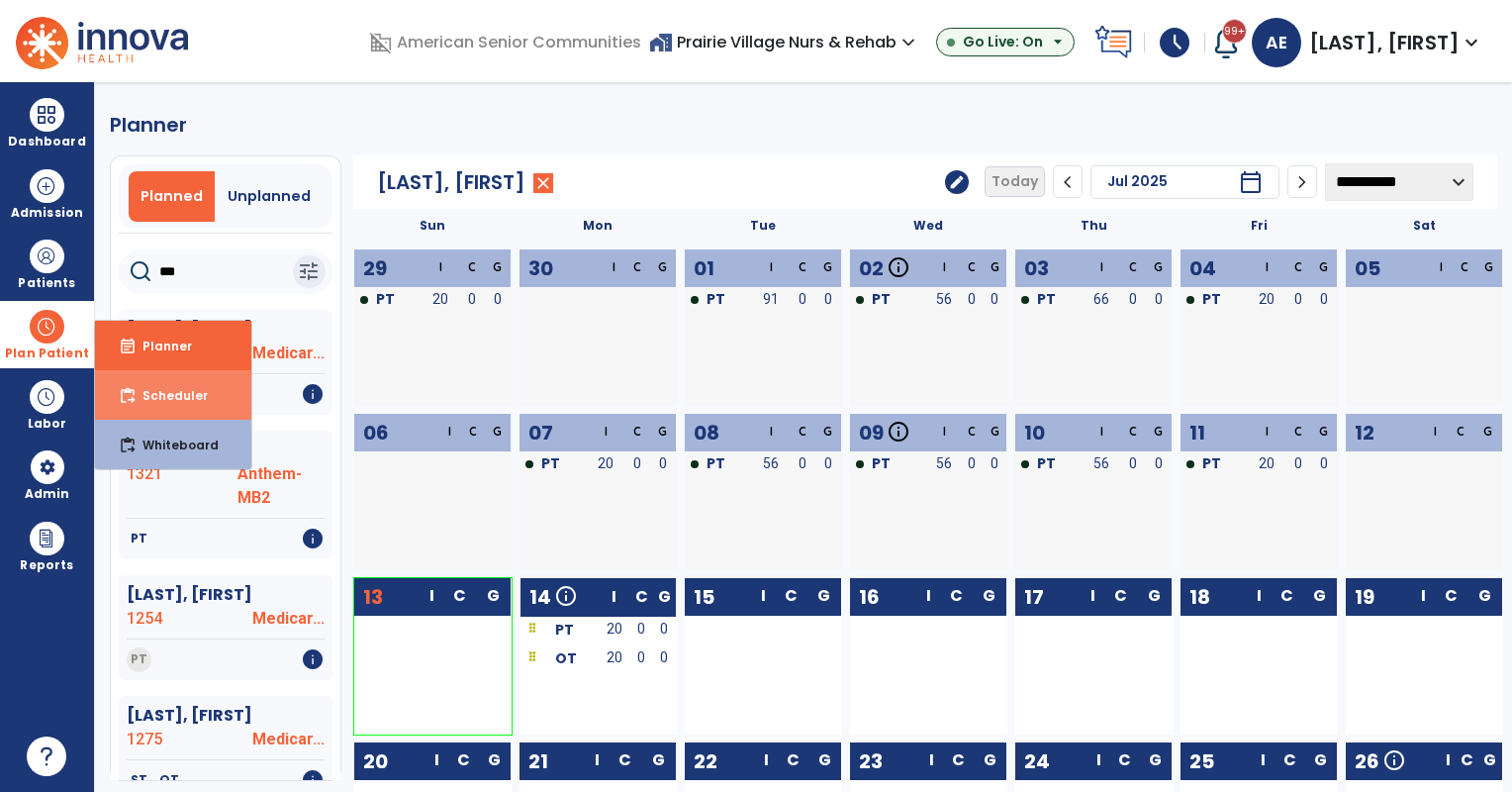 click on "Scheduler" at bounding box center (167, 395) 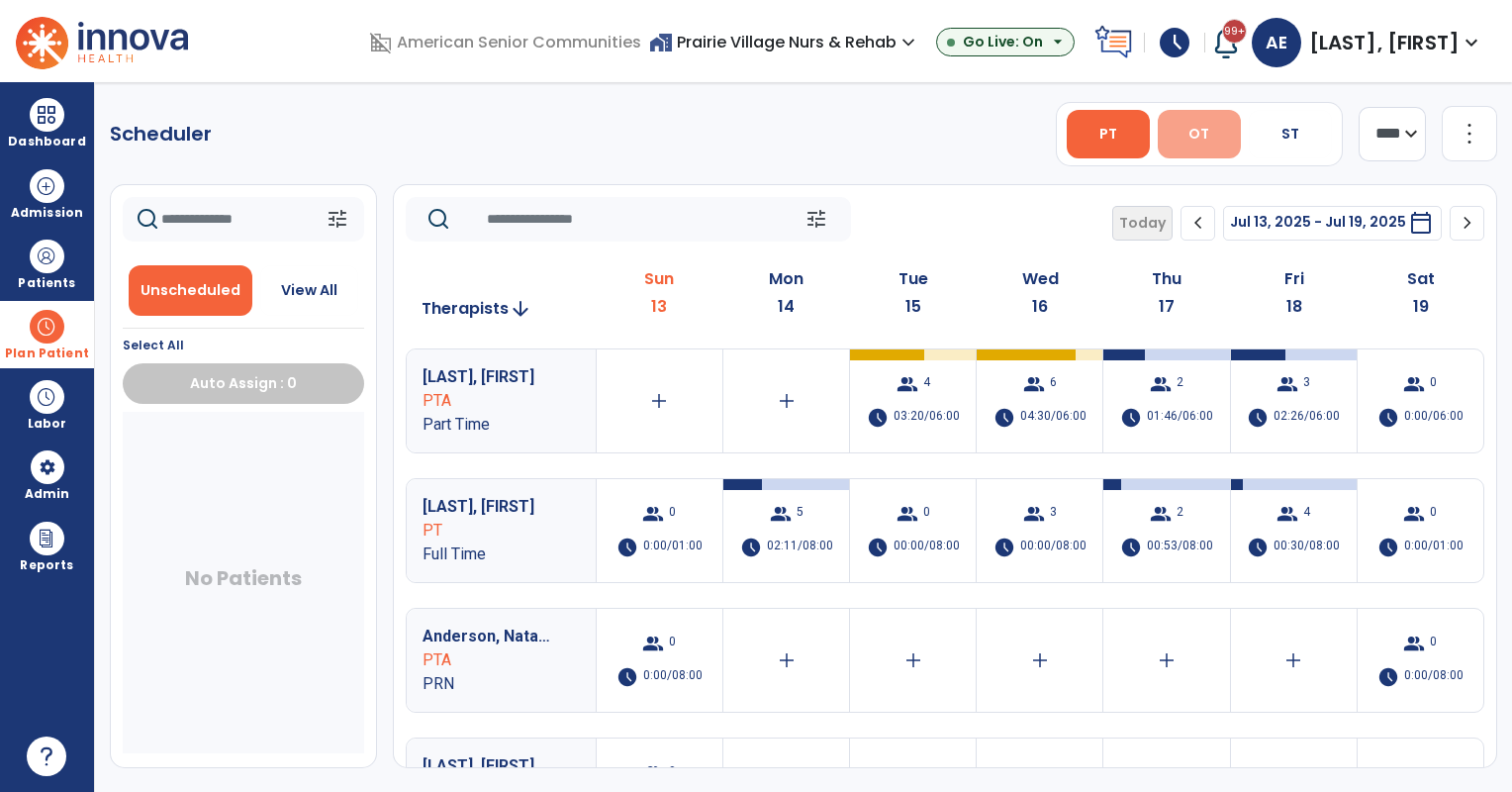 click on "OT" at bounding box center (1199, 134) 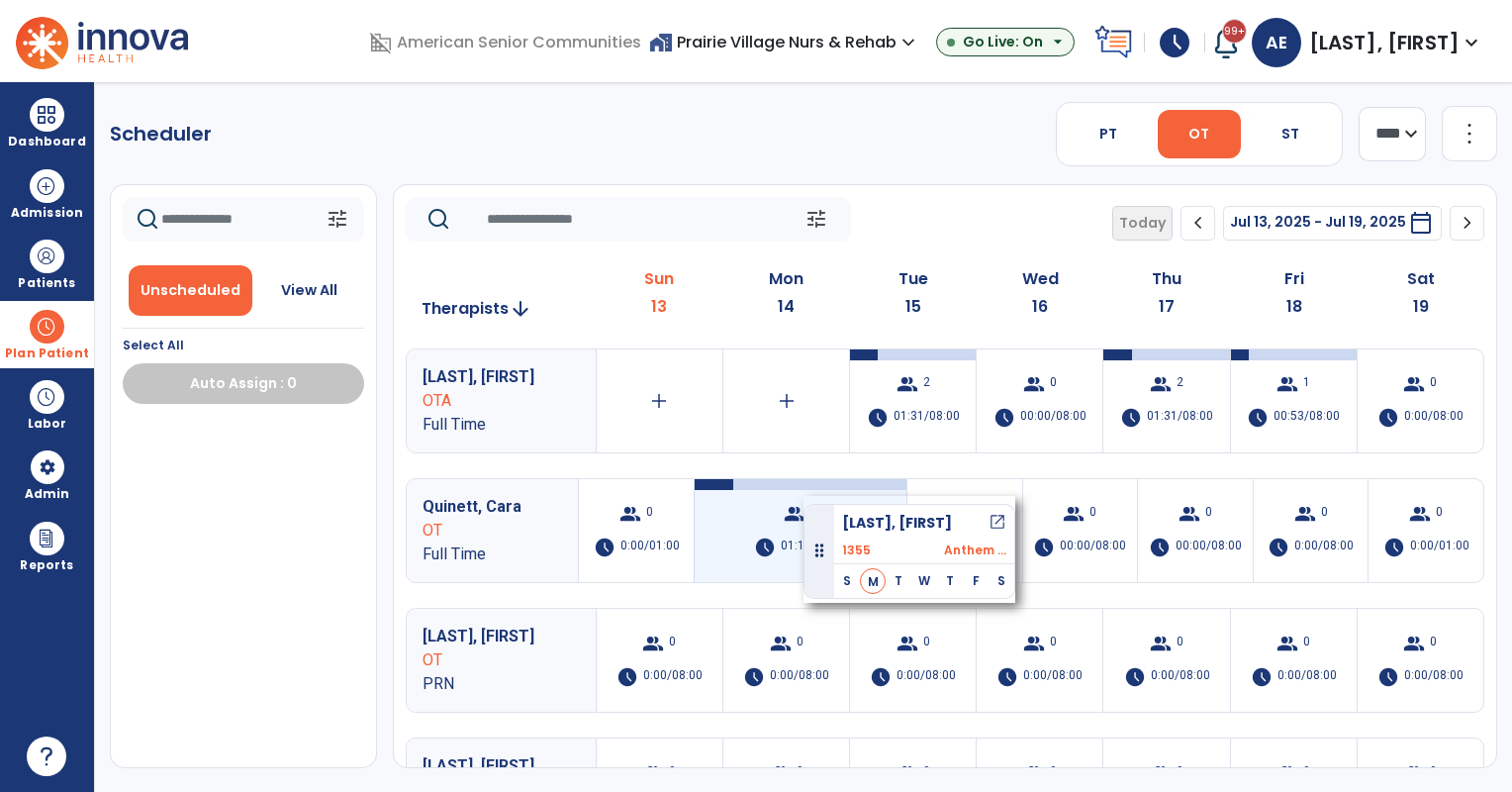 drag, startPoint x: 187, startPoint y: 455, endPoint x: 803, endPoint y: 496, distance: 617.36294 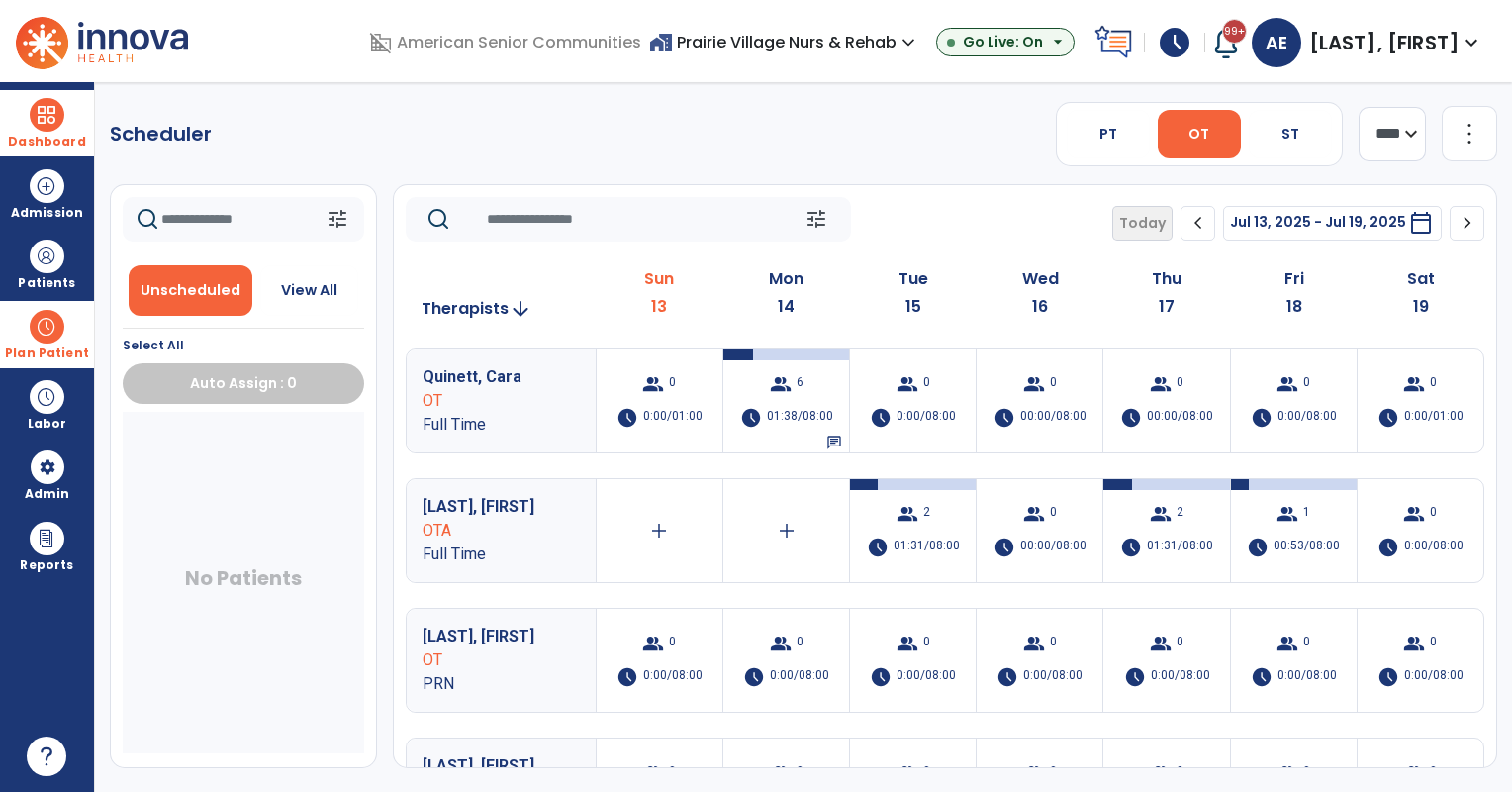 click at bounding box center (47, 115) 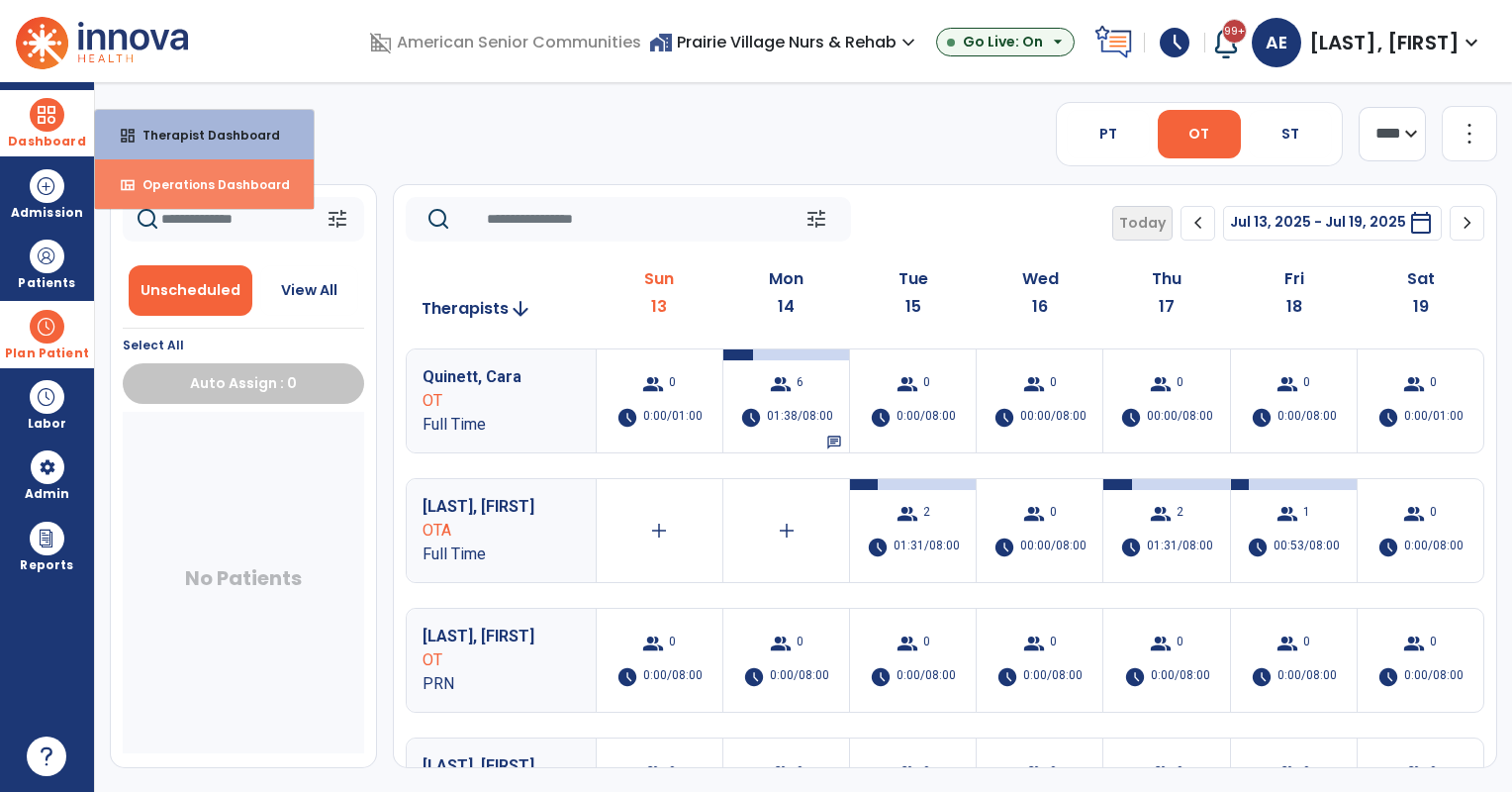 drag, startPoint x: 192, startPoint y: 175, endPoint x: 208, endPoint y: 170, distance: 16.763055 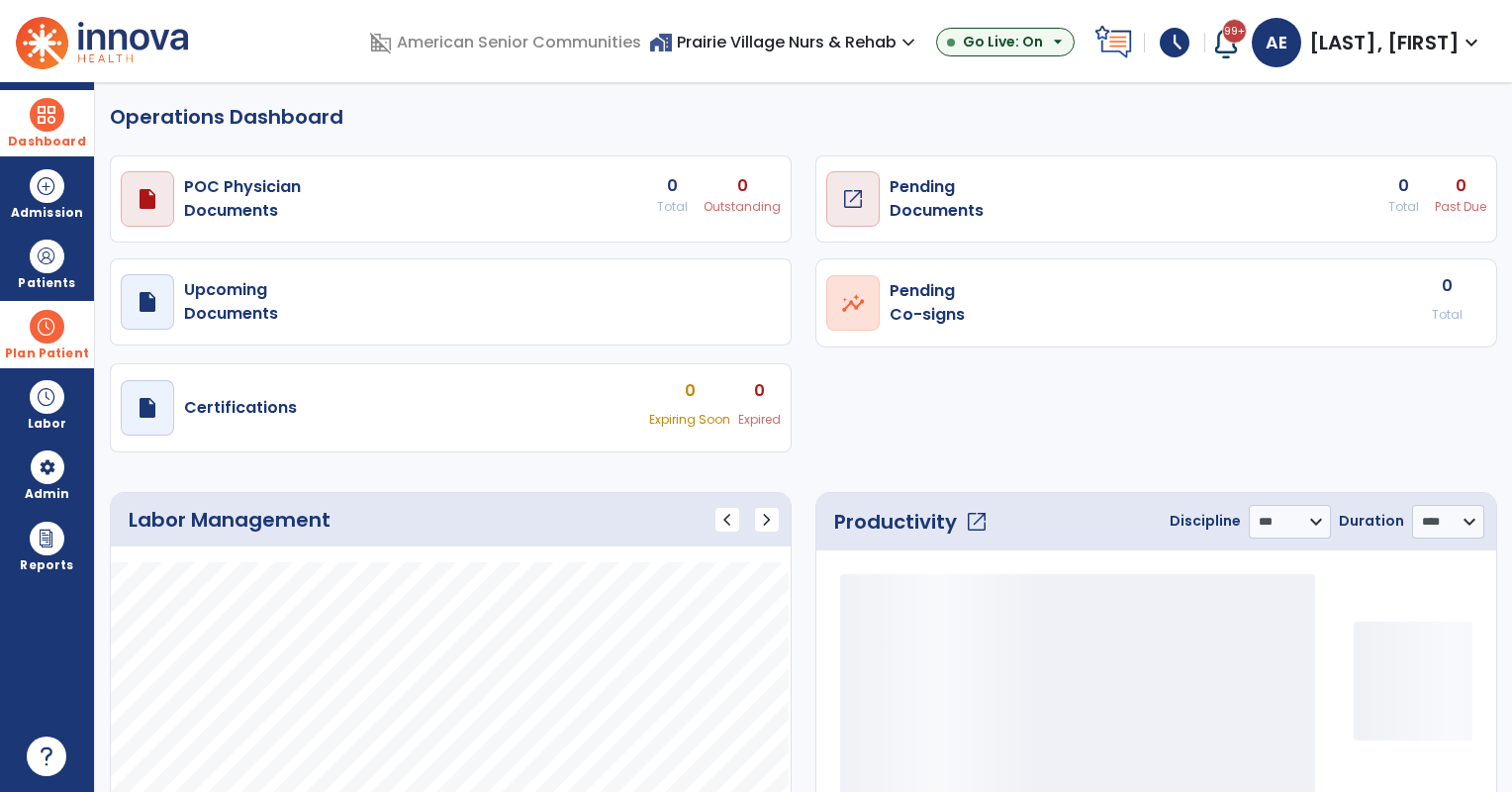 select on "***" 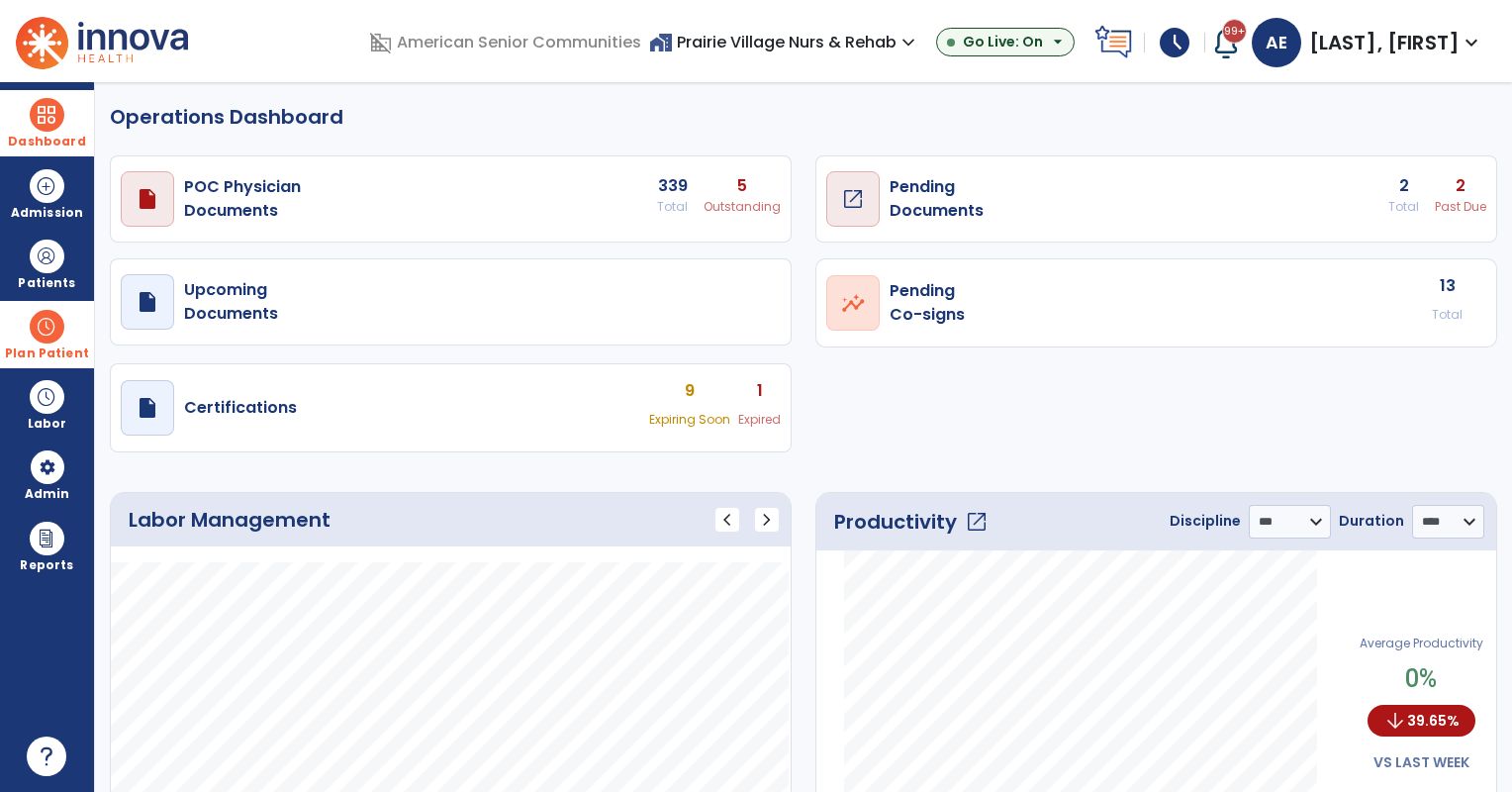 click on "Pending   Documents" at bounding box center [242, 199] 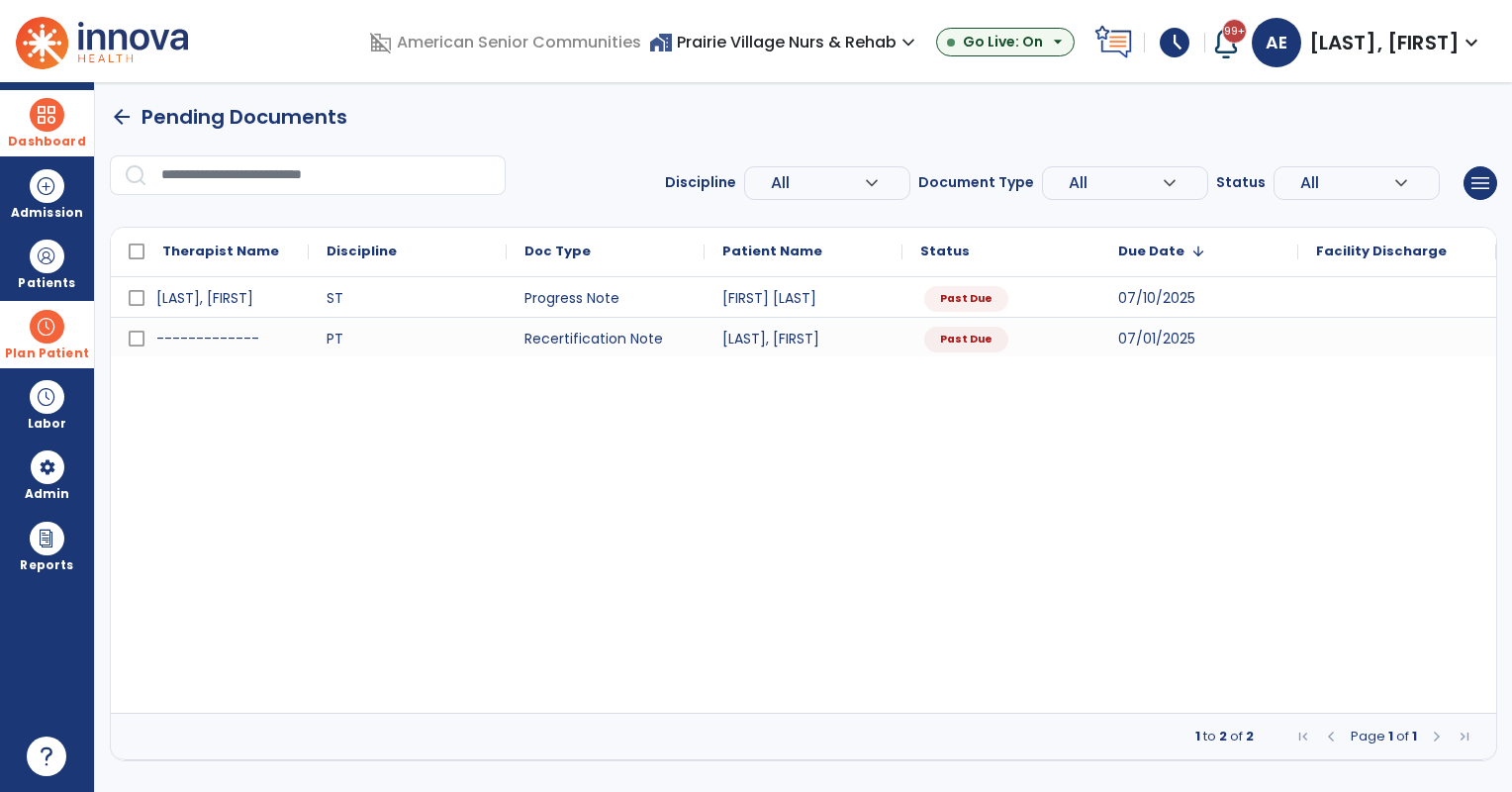 click on "All" at bounding box center (817, 183) 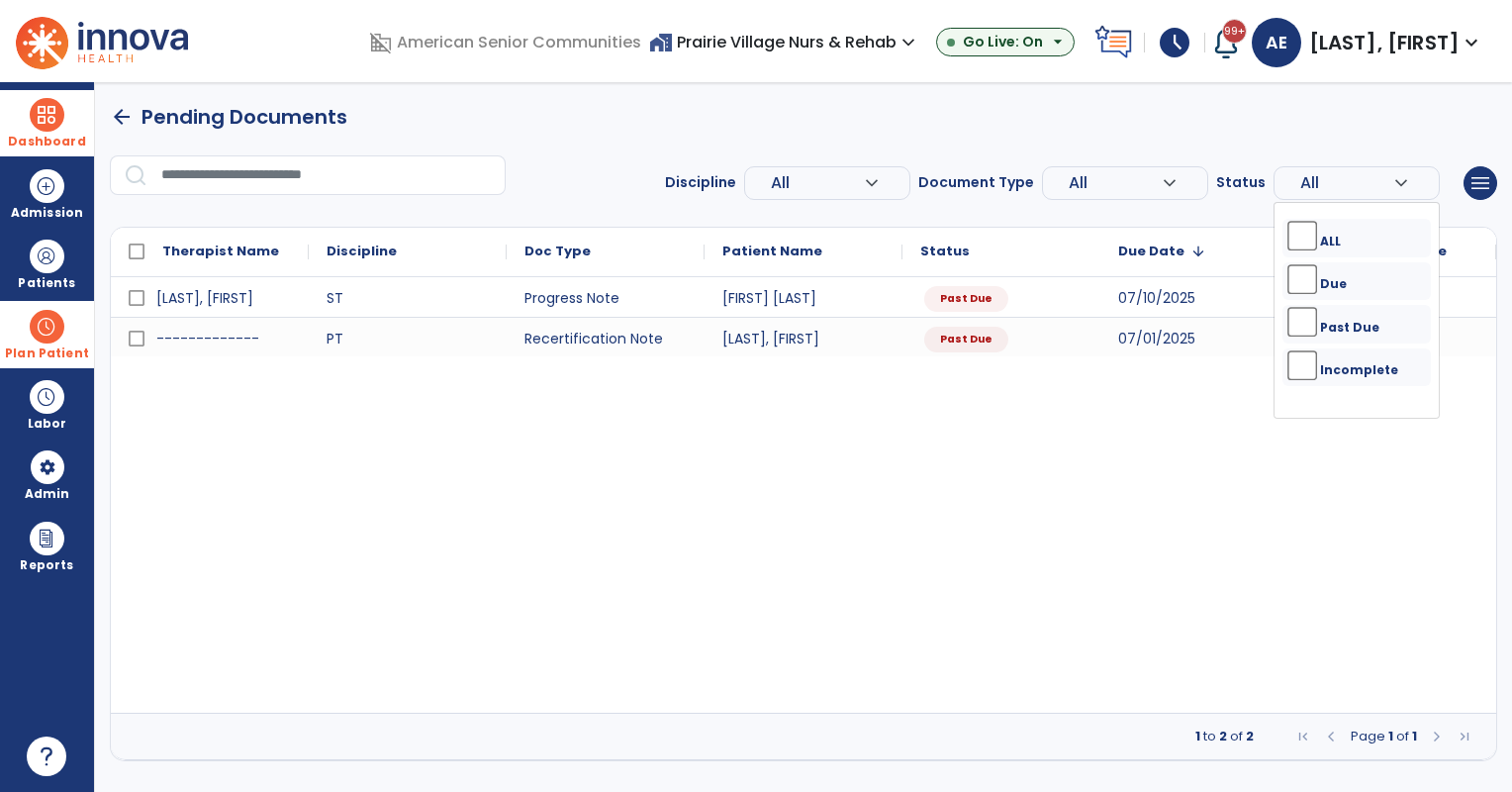 click on "[LAST], [FIRST] ST Progress Note [LAST], [FIRST] Past Due 07/10/2025
------------- PT Recertification Note [LAST], [FIRST] Past Due 07/01/2025" at bounding box center [803, 495] 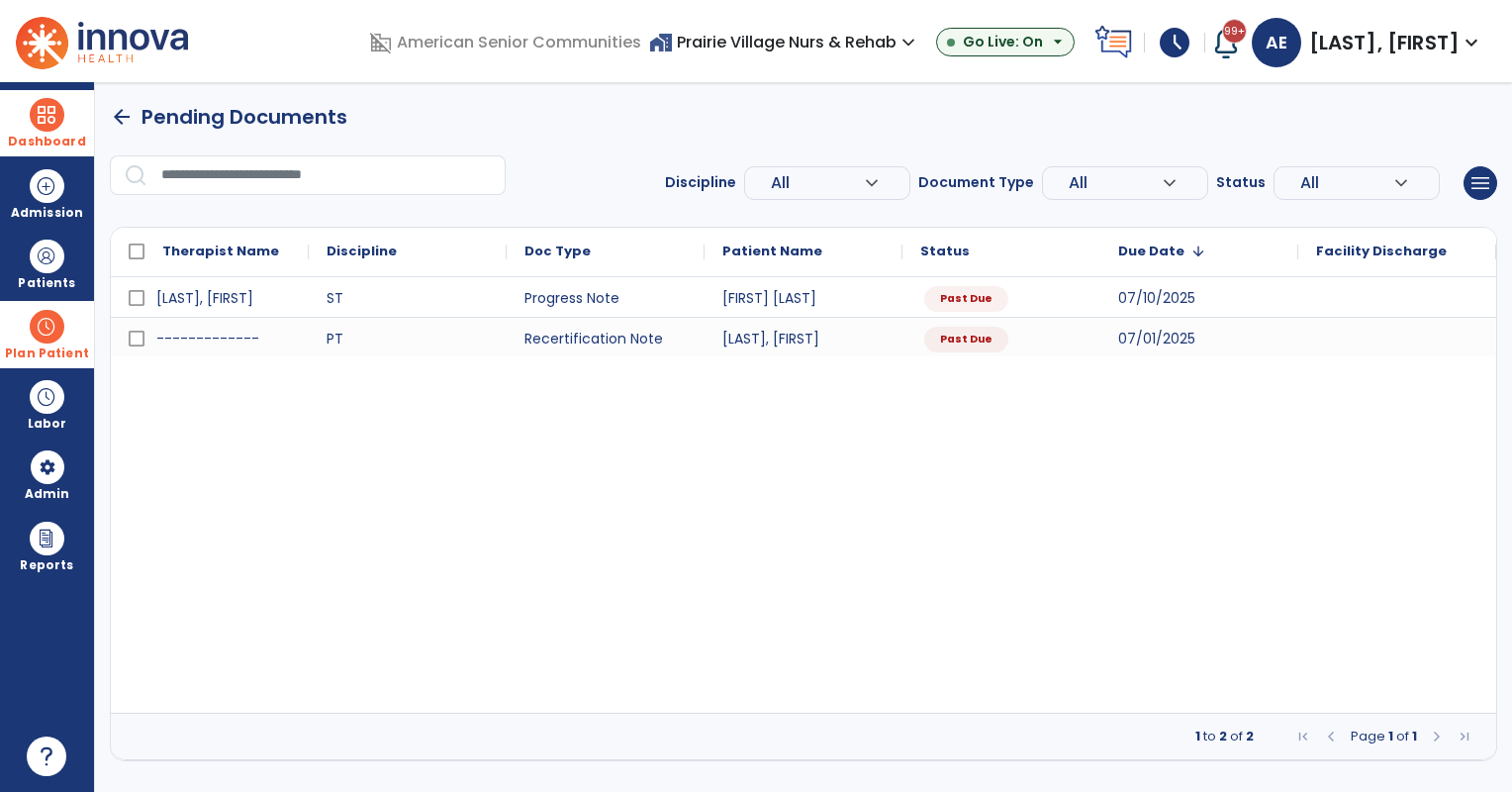 click on "expand_more" at bounding box center (872, 183) 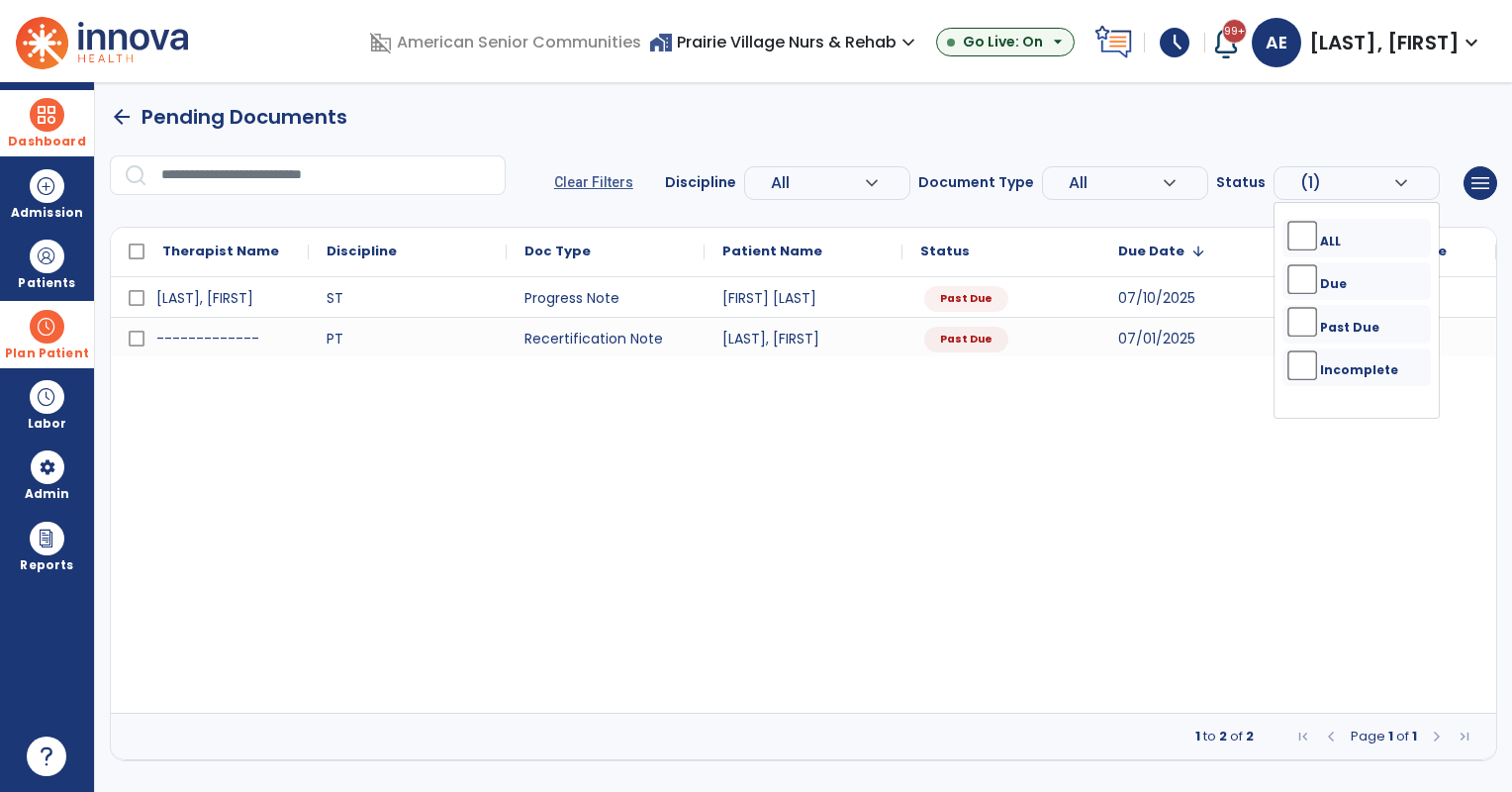 click on "[LAST], [FIRST] ST Progress Note [LAST], [FIRST] Past Due 07/10/2025
------------- PT Recertification Note [LAST], [FIRST] Past Due 07/01/2025" at bounding box center [803, 495] 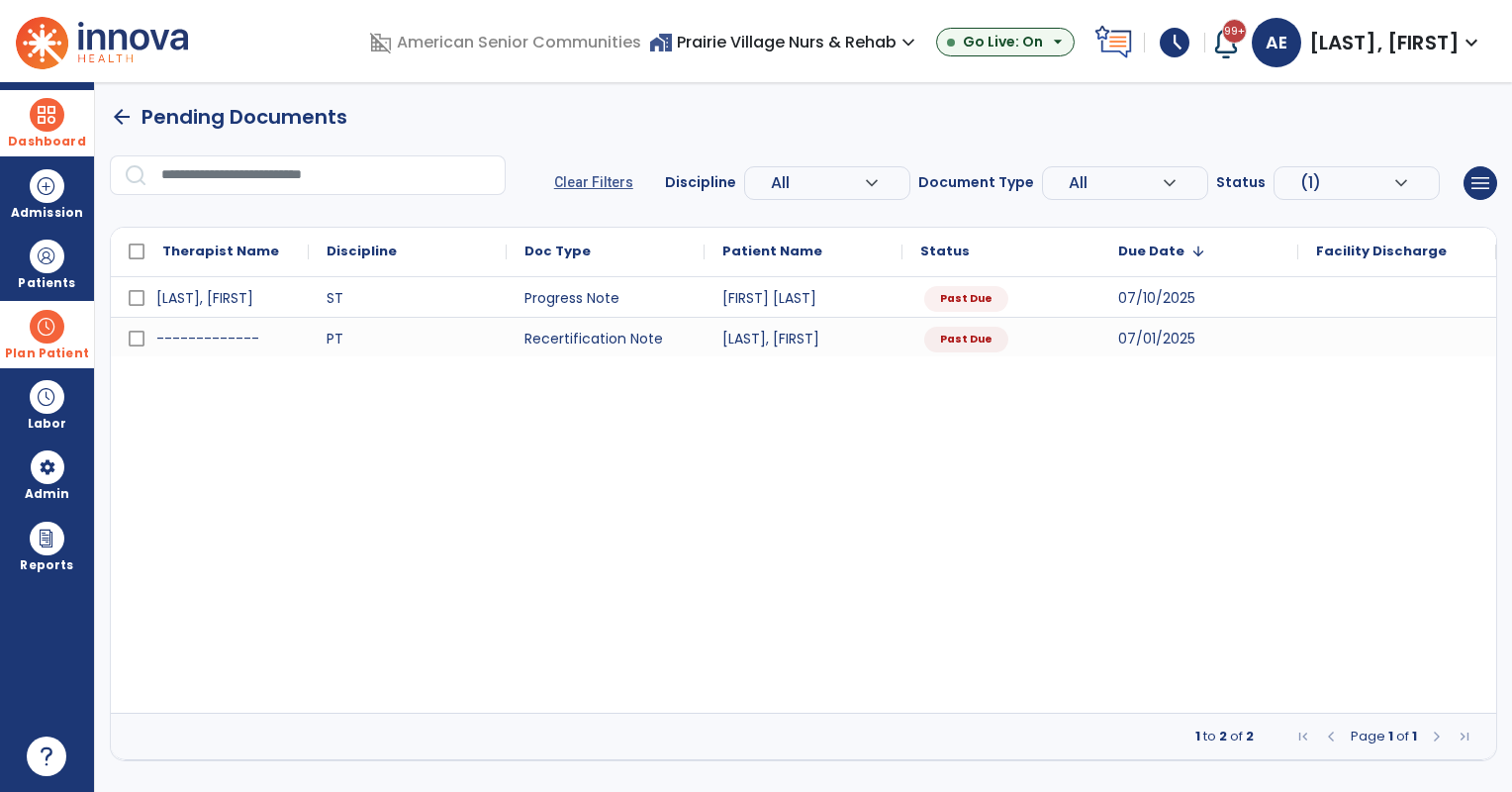 click at bounding box center [47, 327] 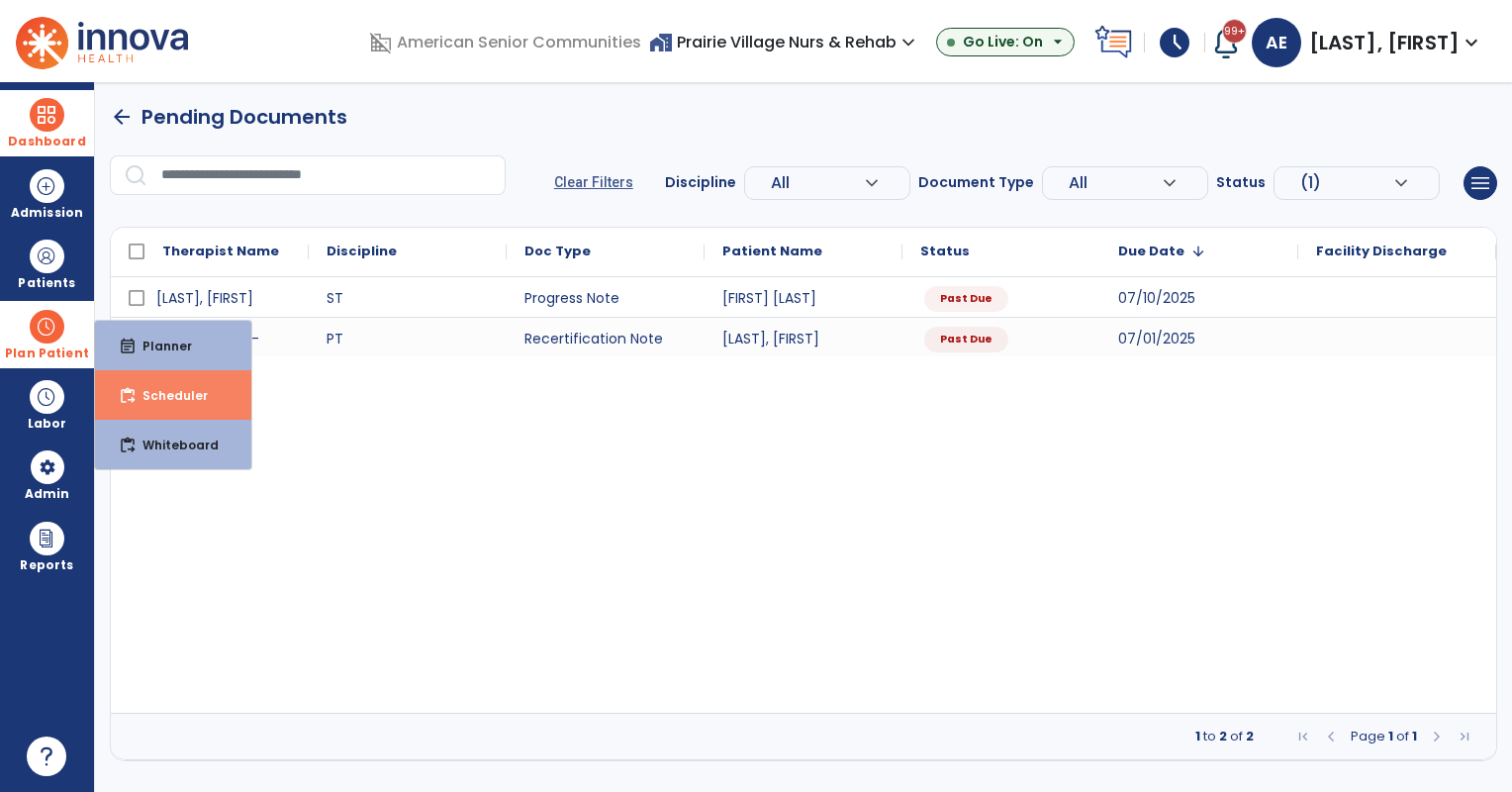 click on "content_paste_go  Scheduler" at bounding box center (173, 395) 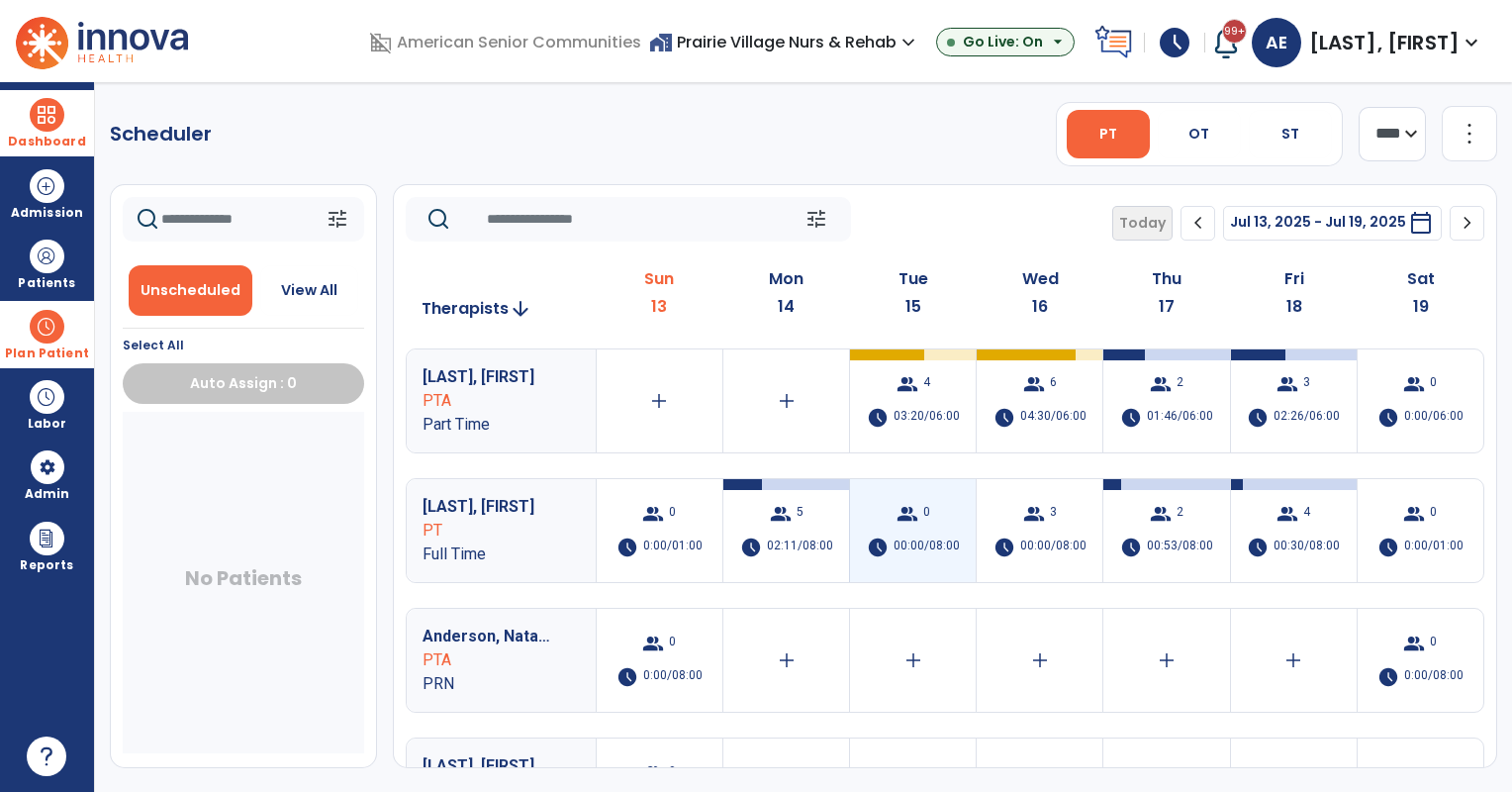 click on "group  0  schedule  00:00/08:00" at bounding box center [912, 531] 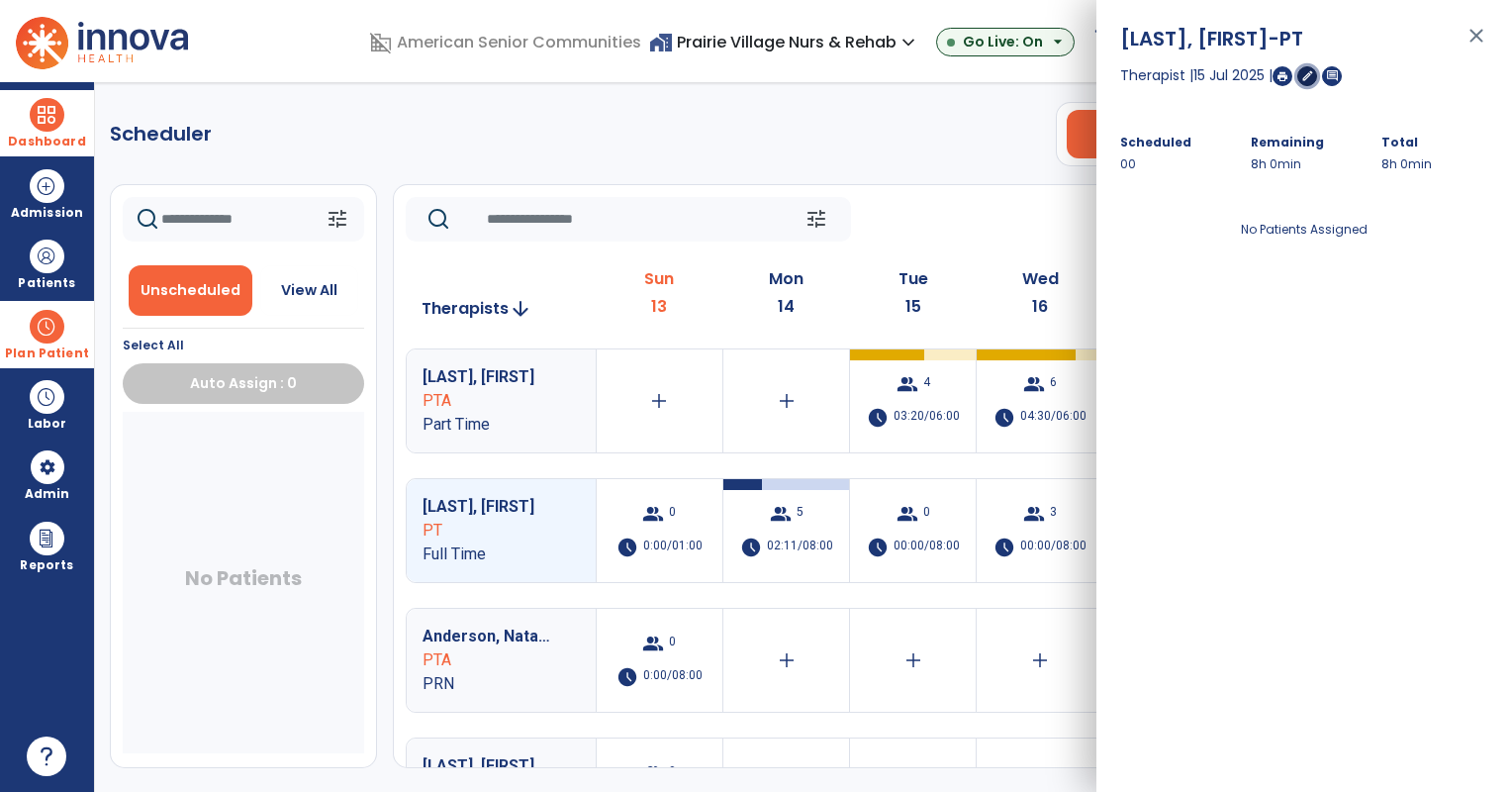 click on "edit" at bounding box center (1307, 76) 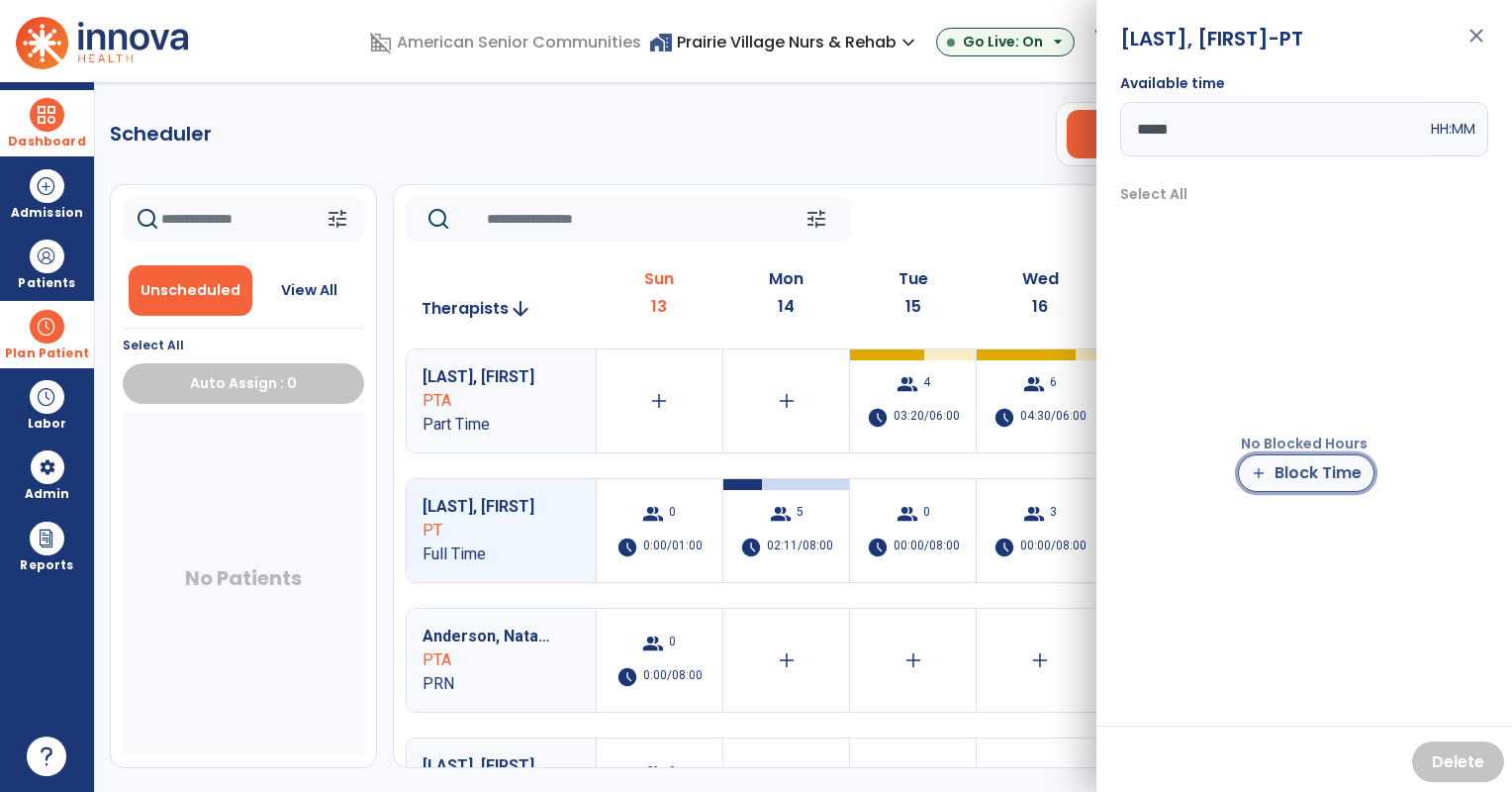 click on "add   Block Time" at bounding box center [1306, 473] 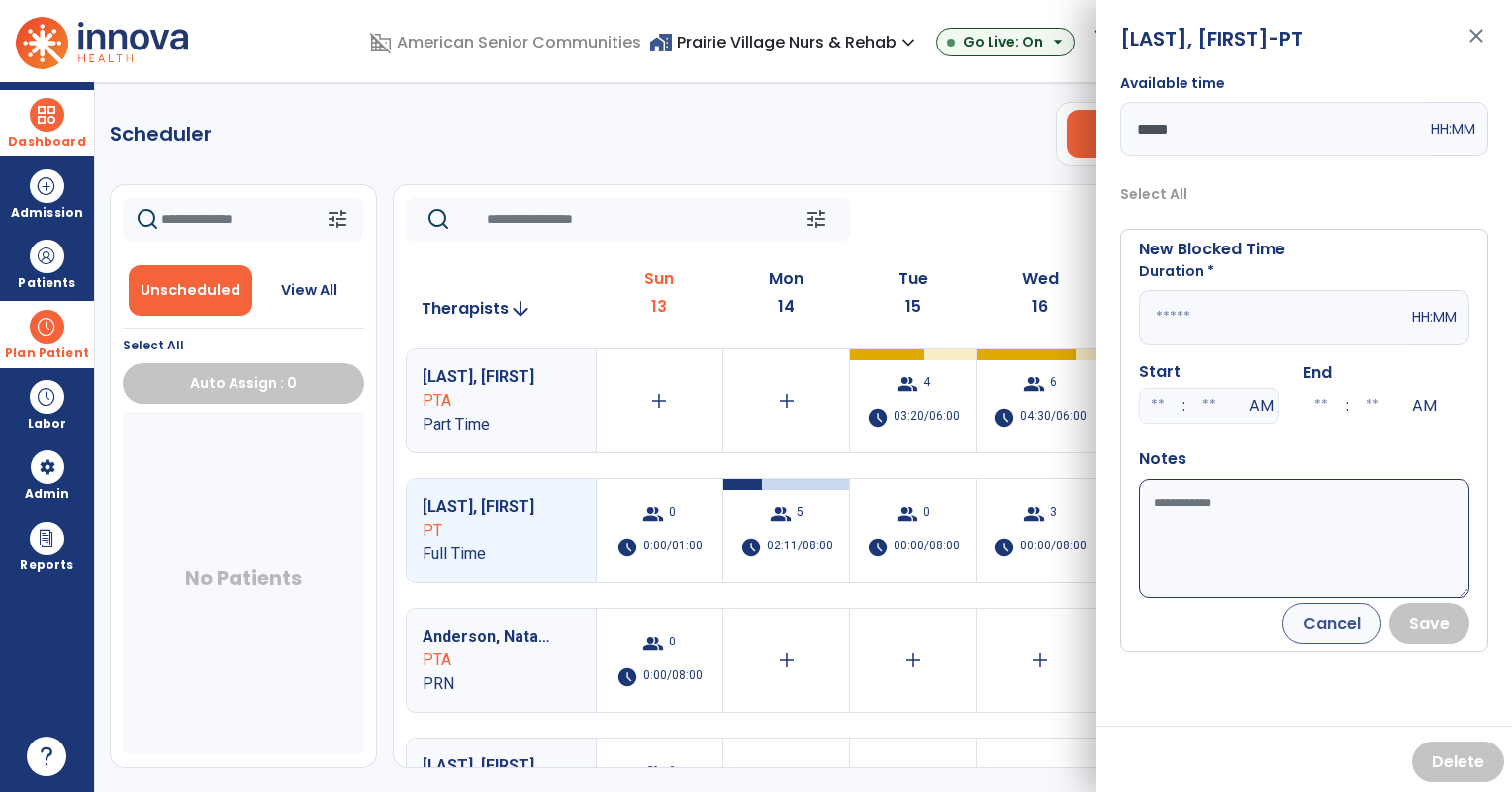 click on "Available time" at bounding box center [1304, 539] 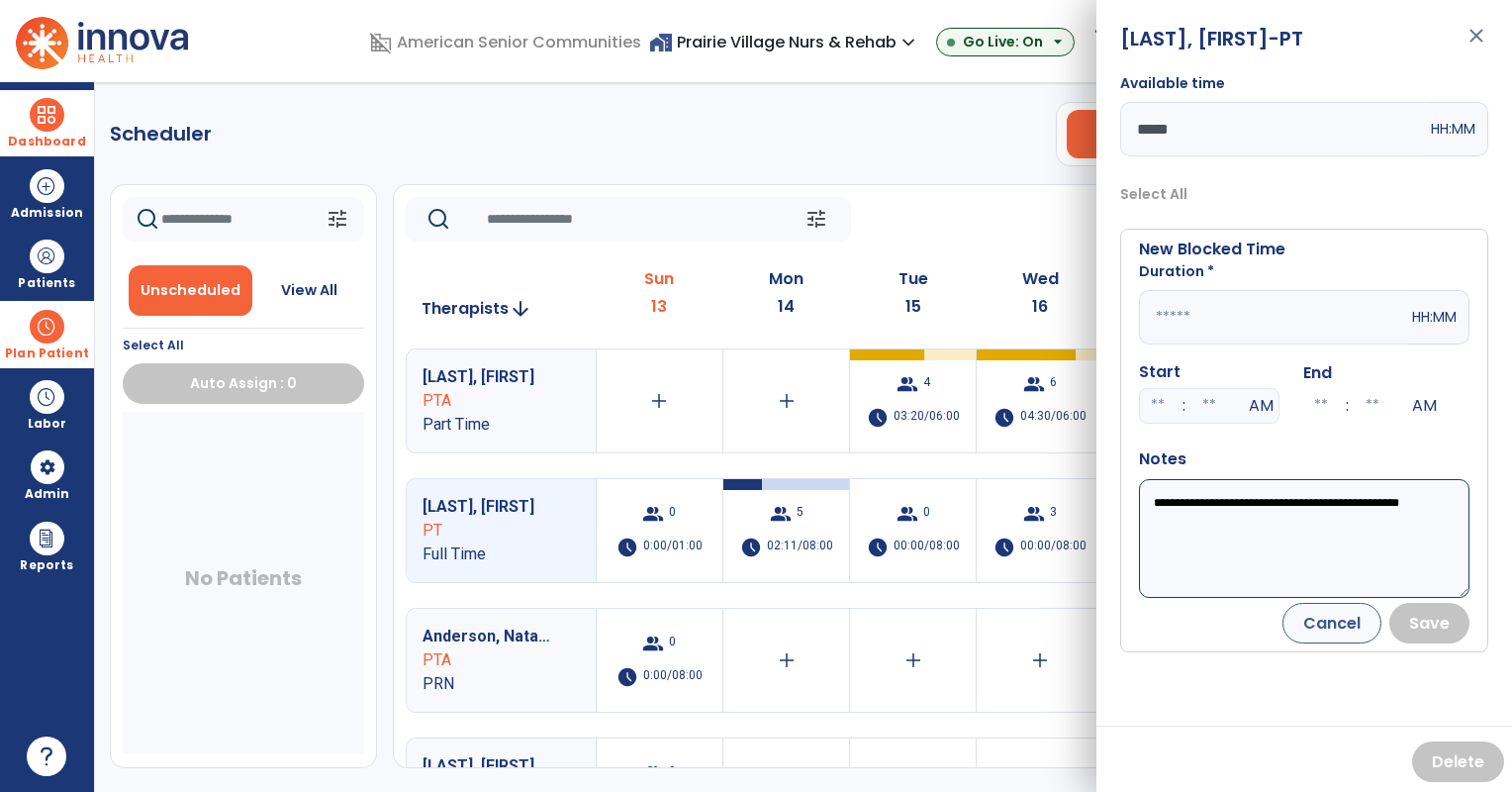 type on "**********" 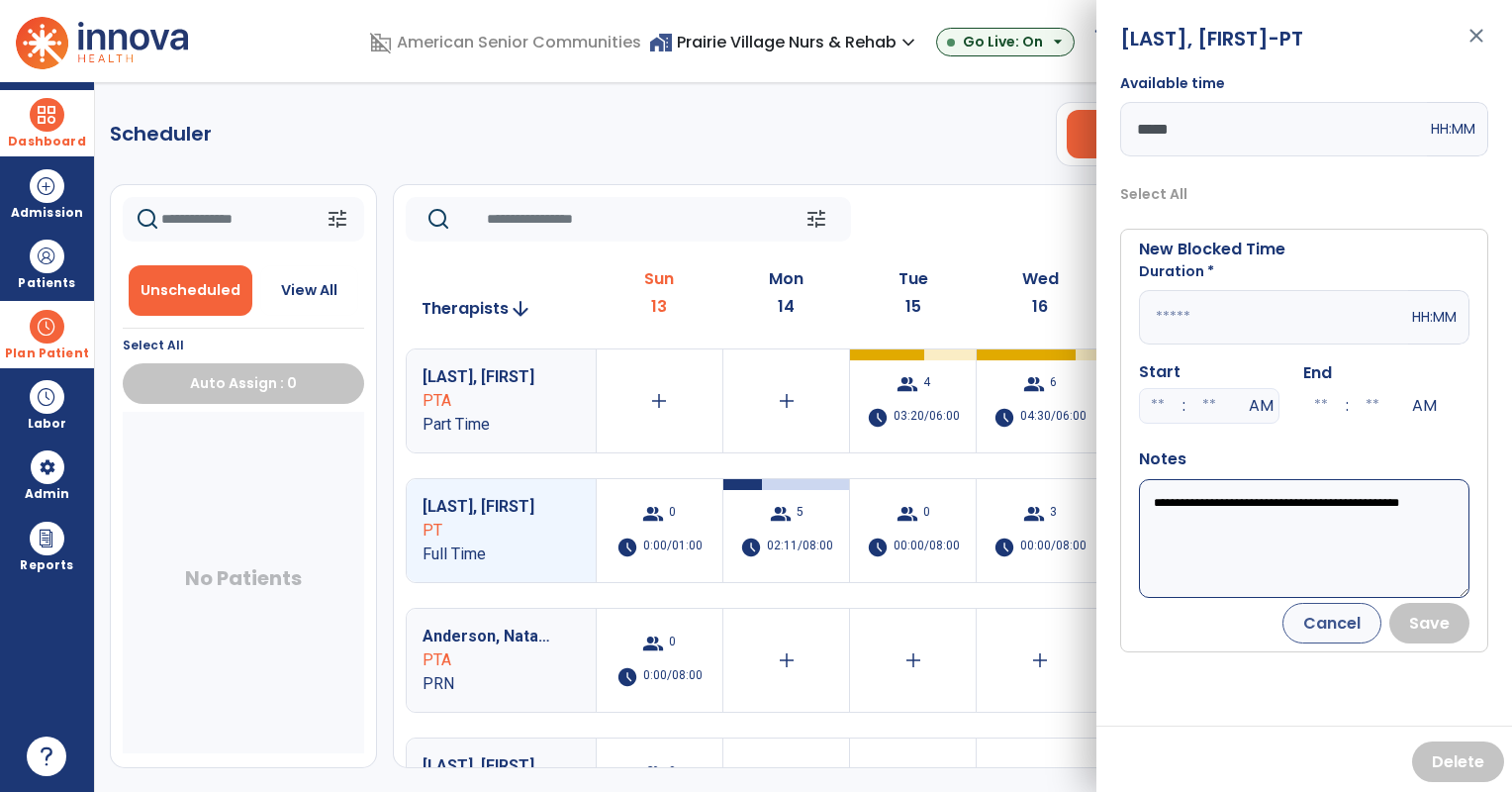 click at bounding box center (1274, 317) 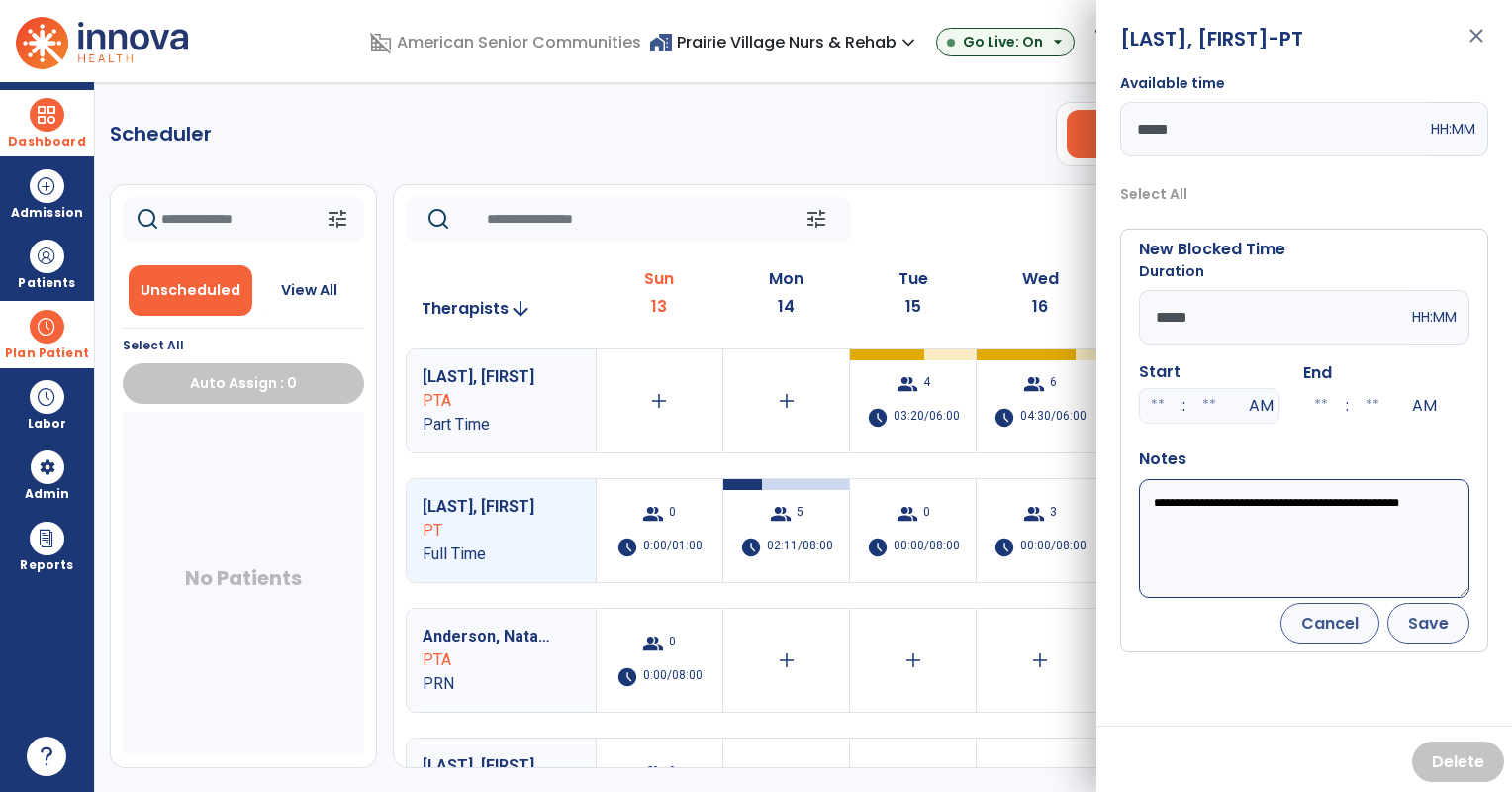 type on "*****" 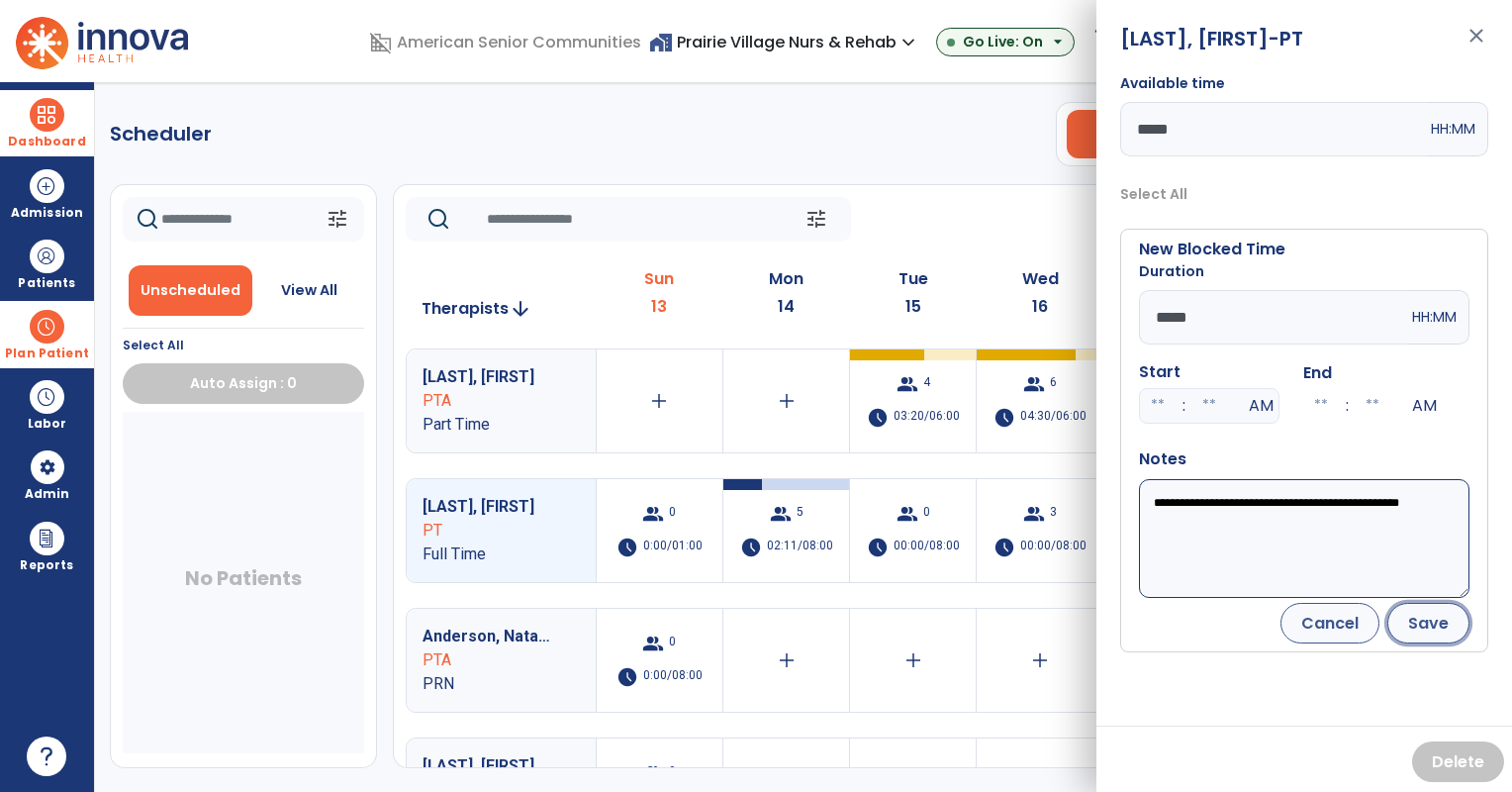 click on "Save" at bounding box center (1428, 623) 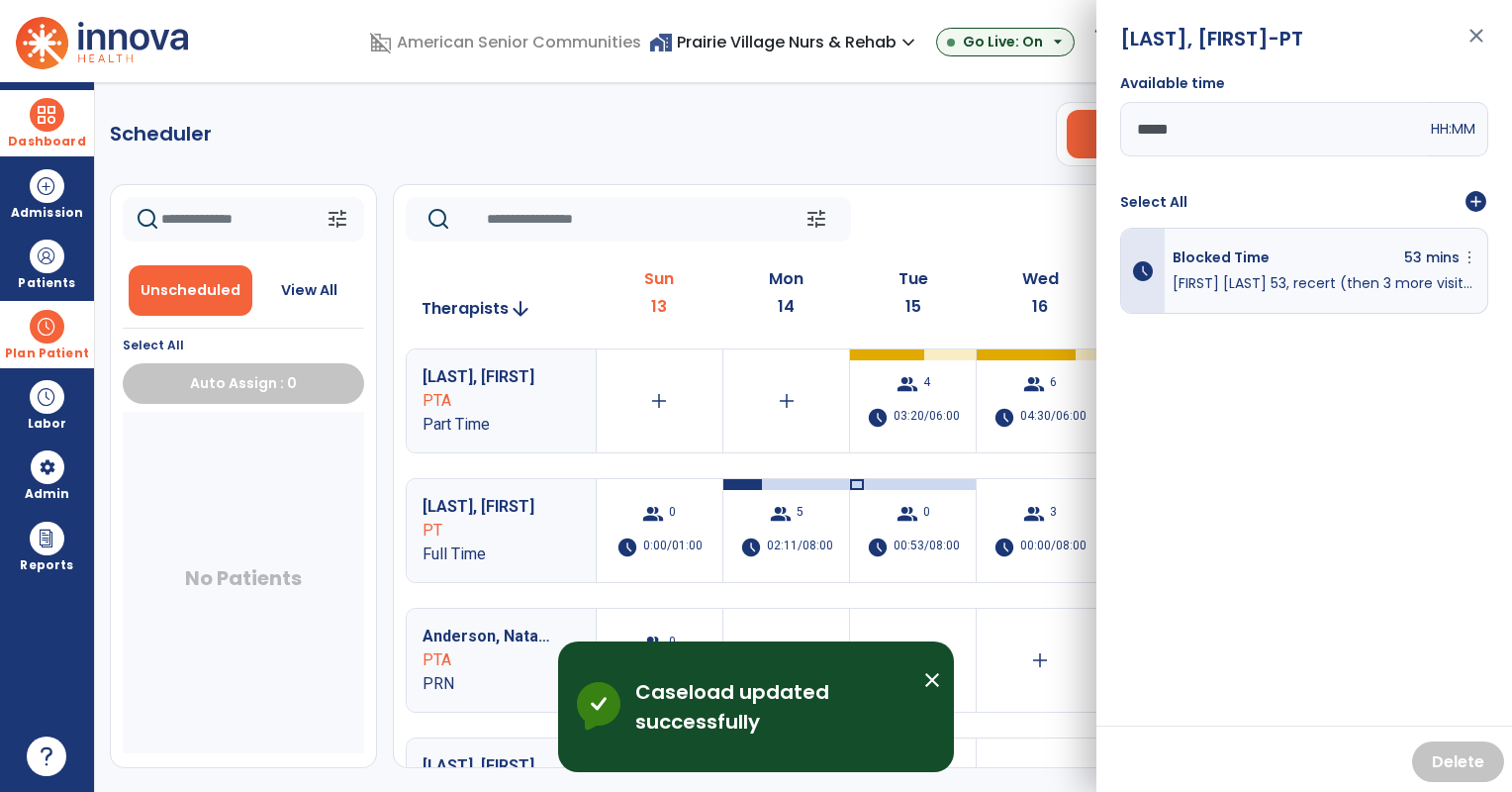 click on "tune   Today  chevron_left Jul 13, 2025 - Jul 19, 2025  *********  calendar_today  chevron_right" 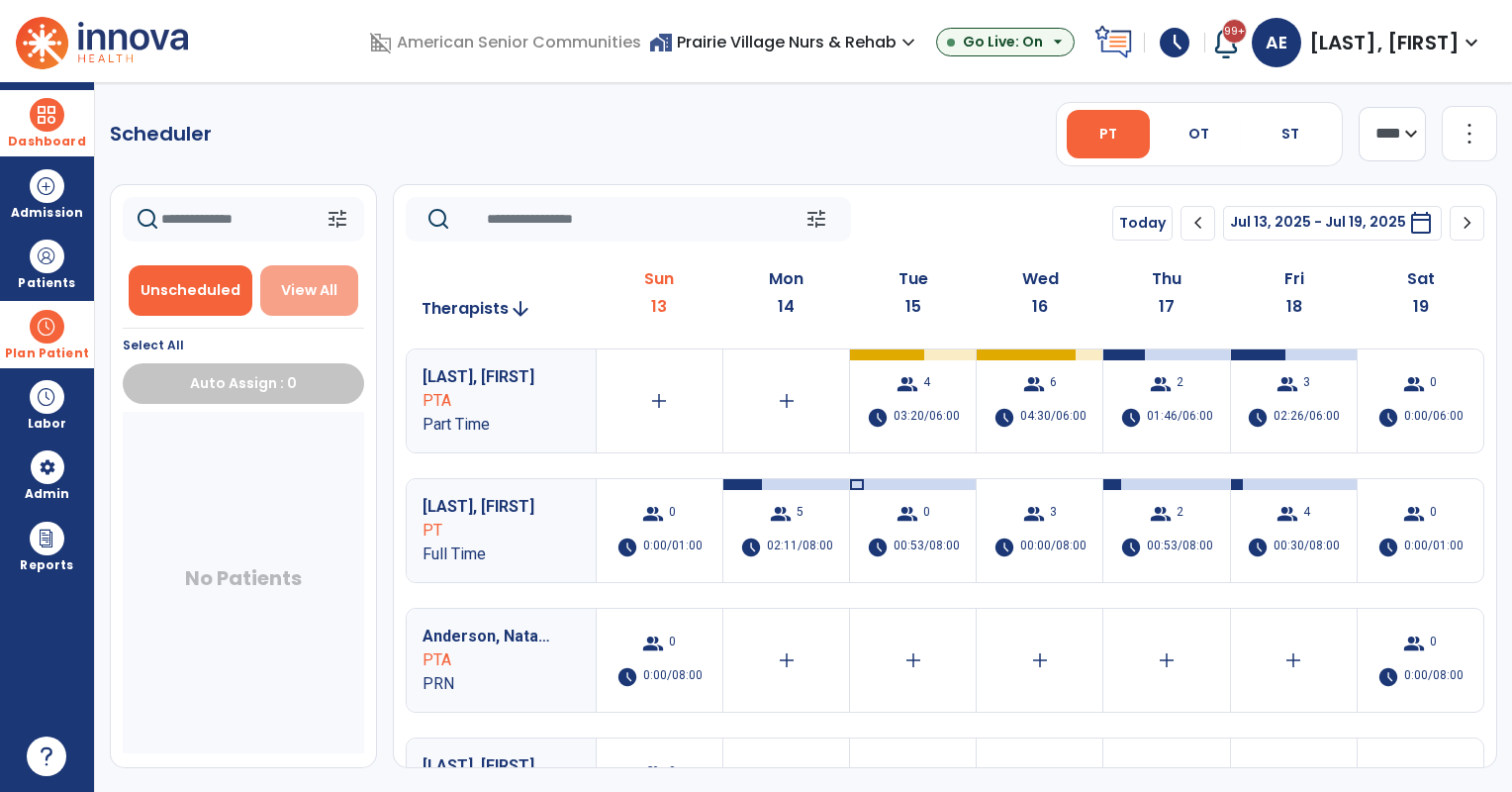 click on "View All" at bounding box center [310, 290] 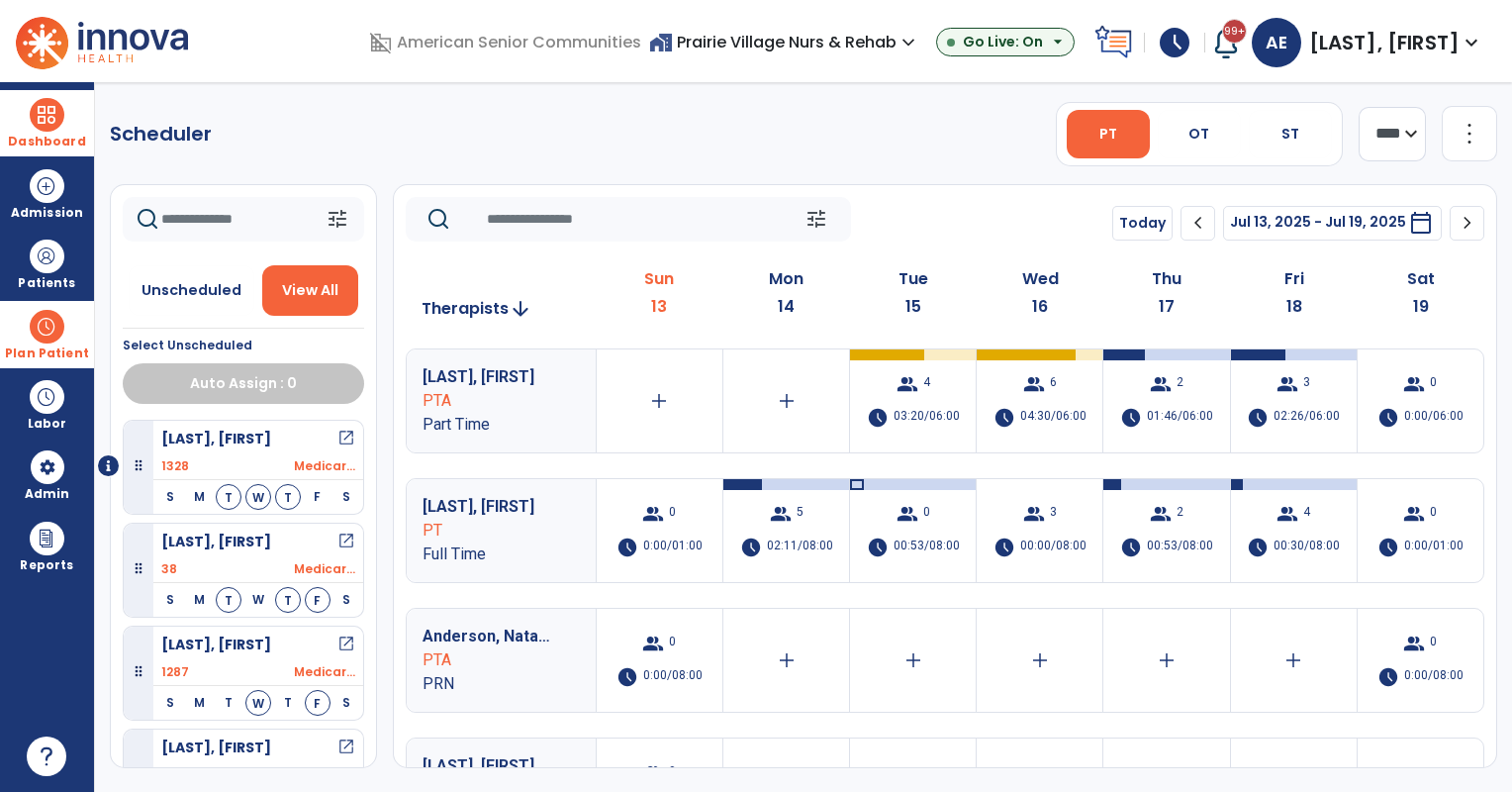 click at bounding box center [47, 327] 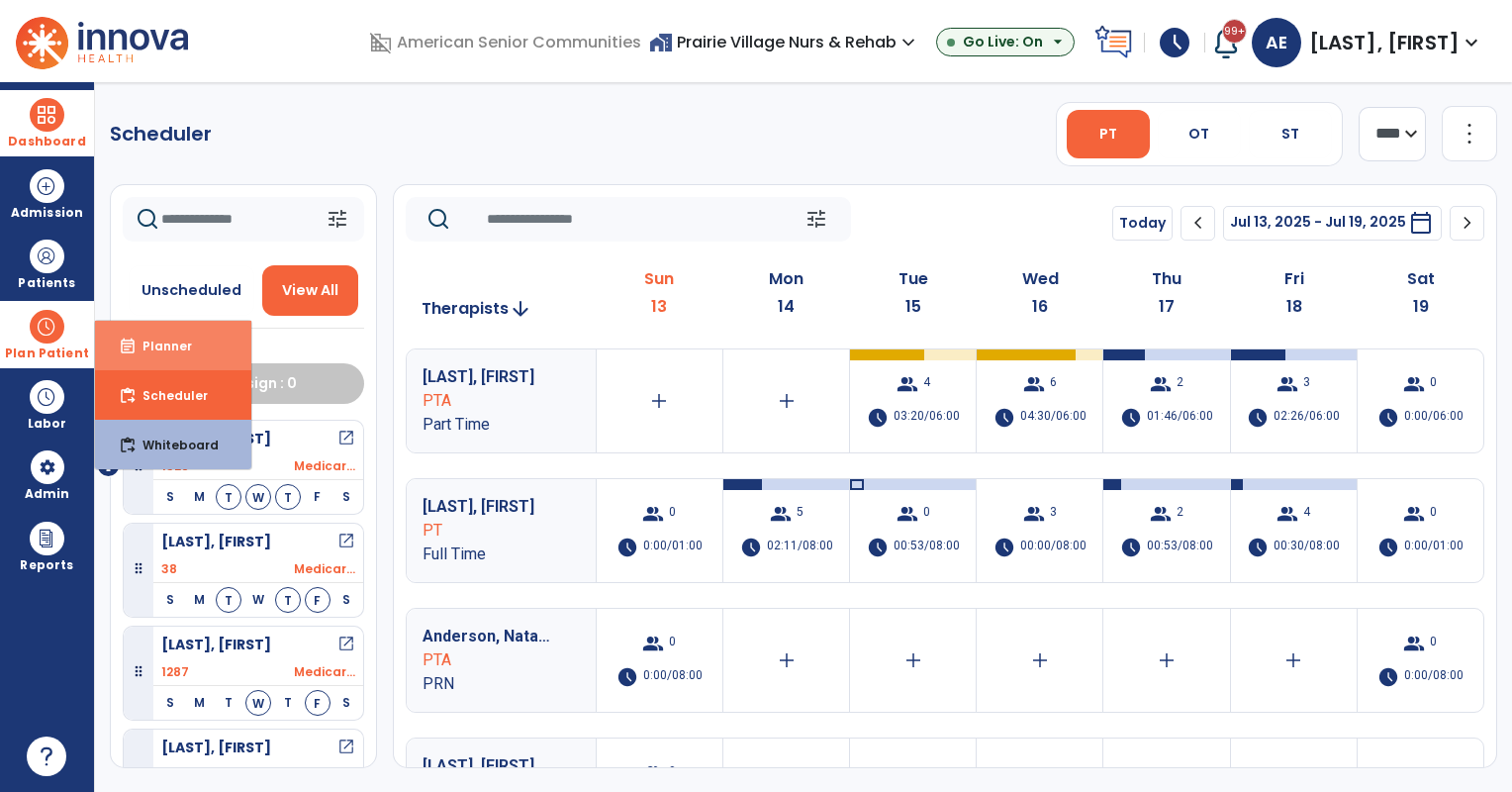 click on "Planner" at bounding box center [159, 346] 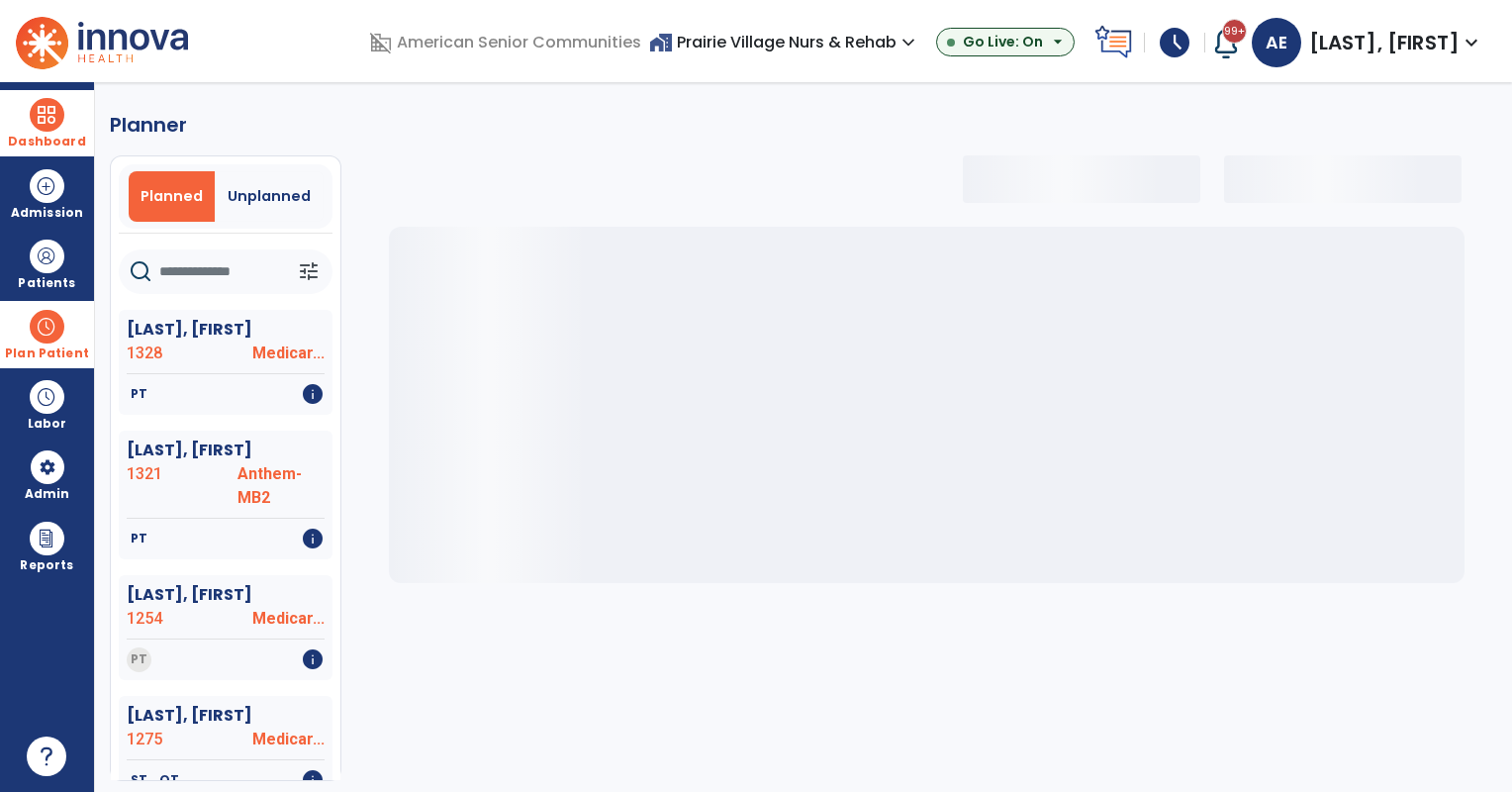 select on "***" 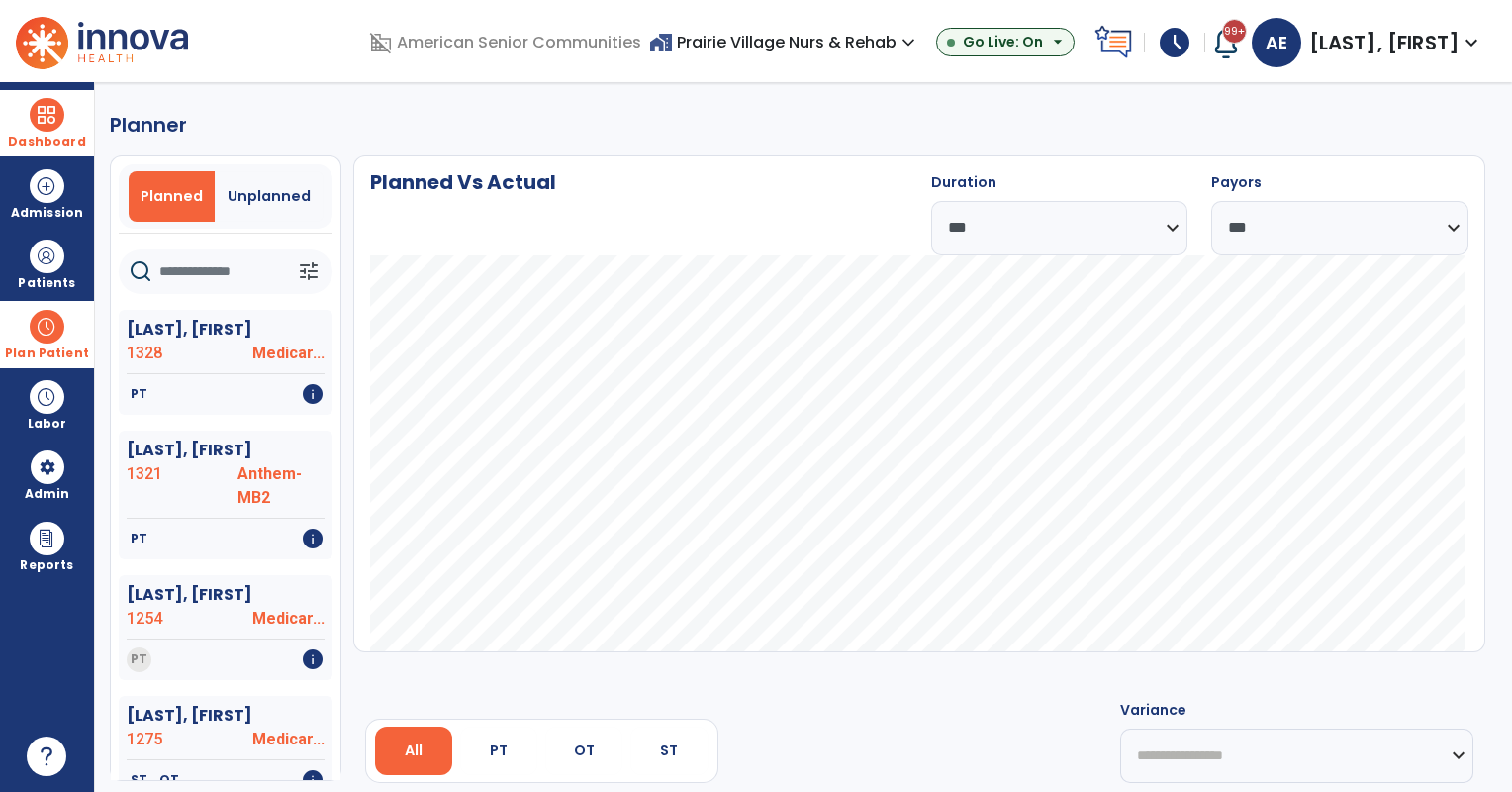 click at bounding box center (47, 327) 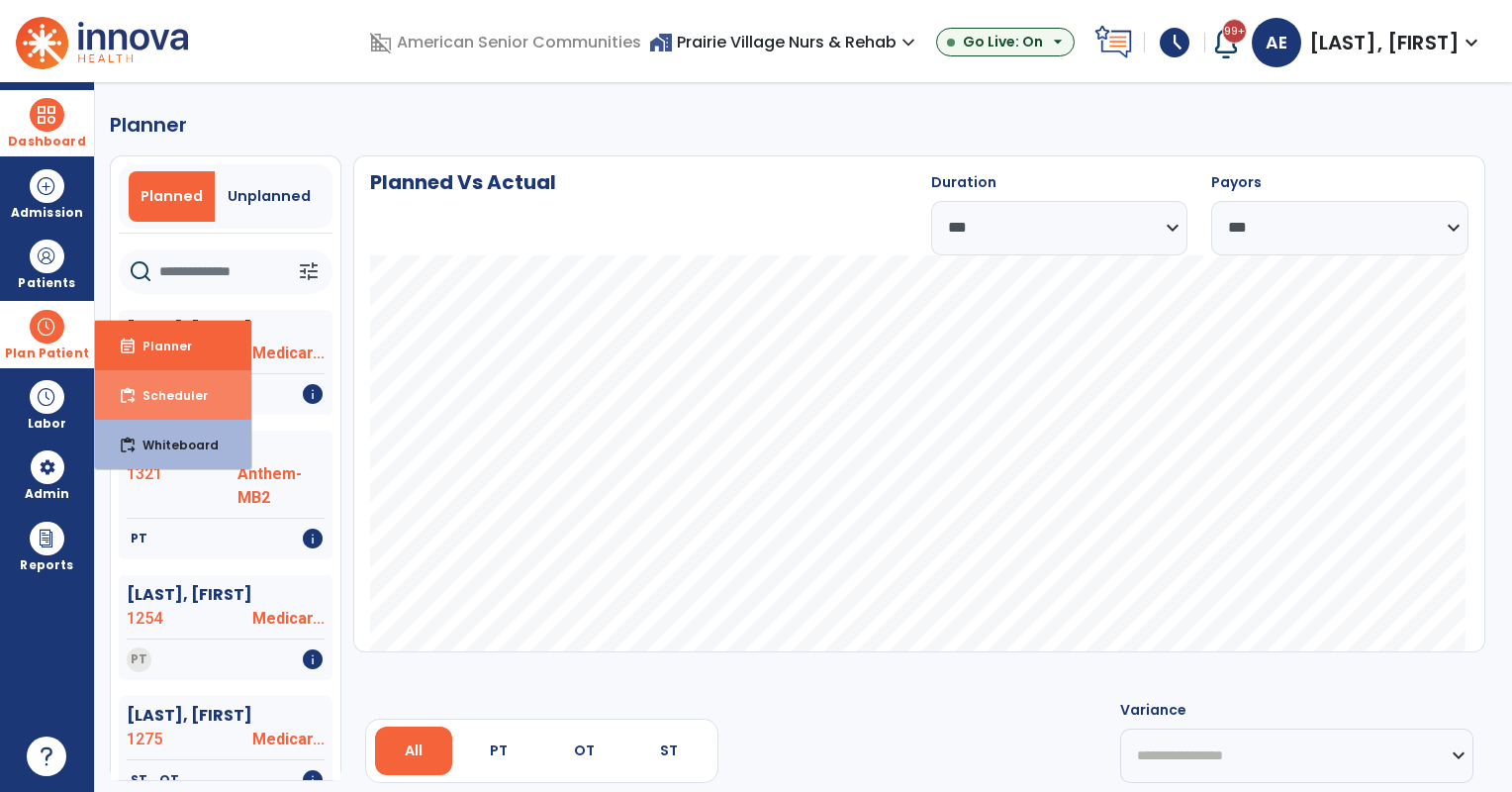 click on "Scheduler" at bounding box center [167, 395] 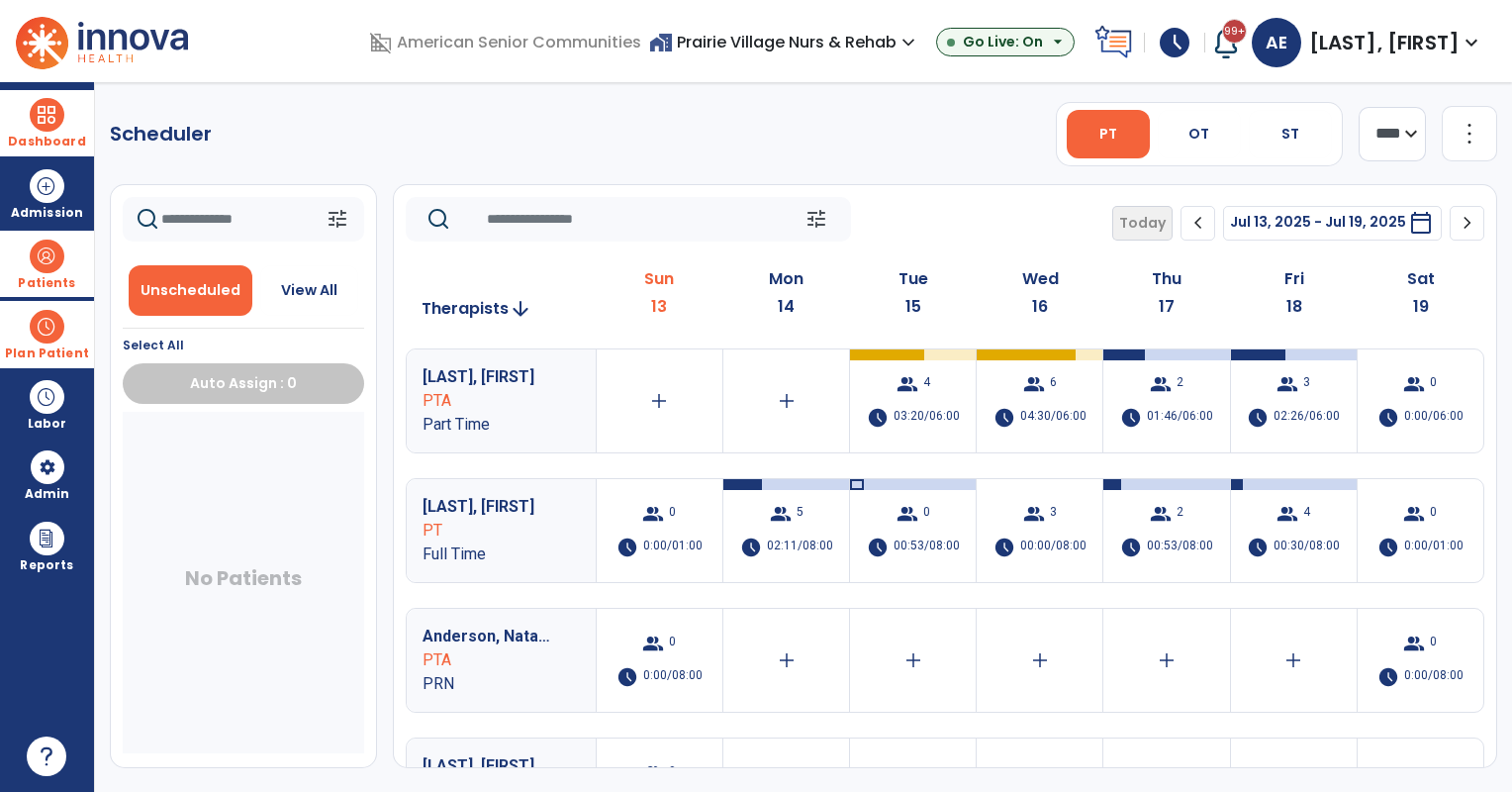 click at bounding box center (47, 256) 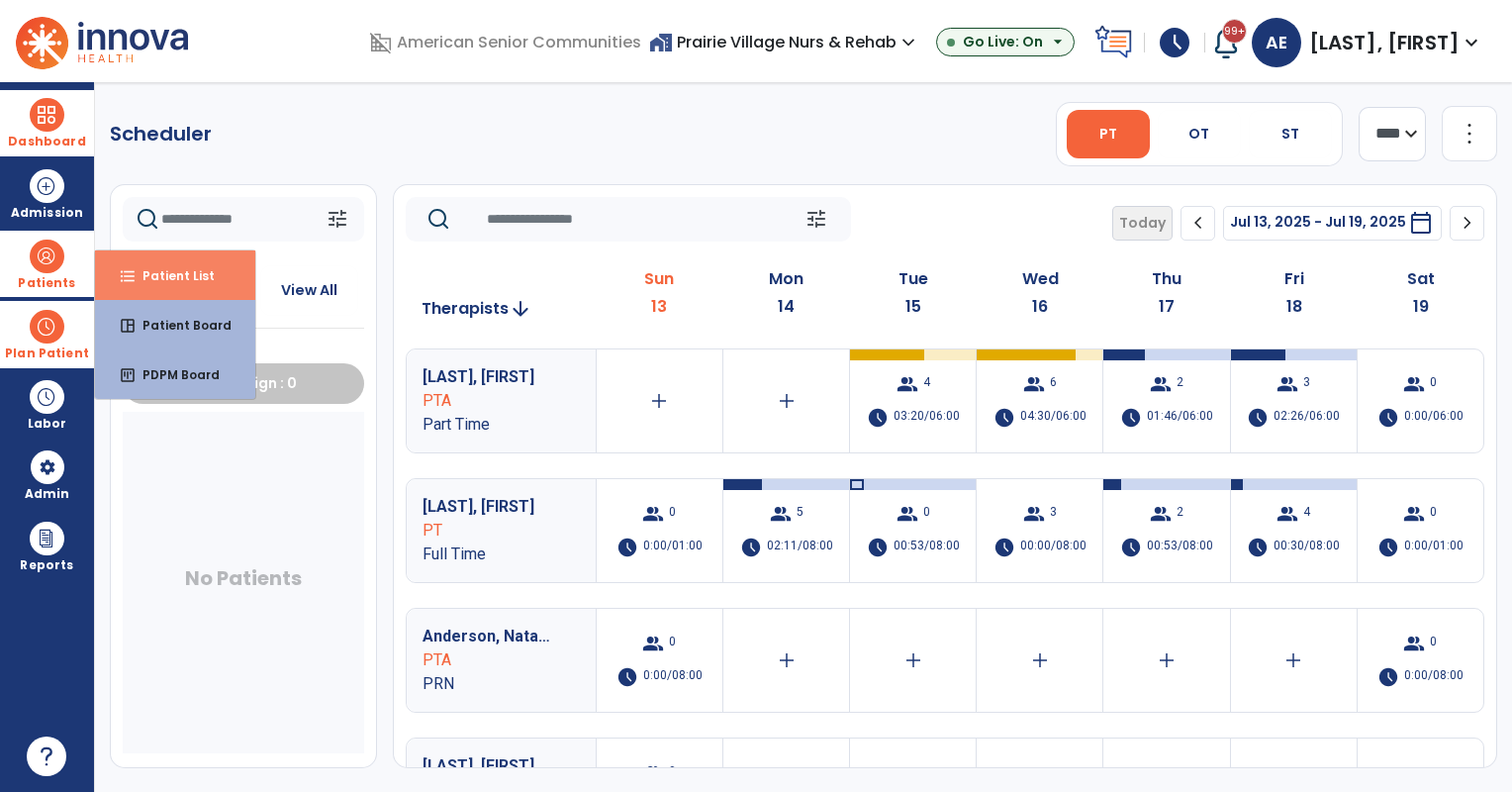 click on "Patient List" at bounding box center [170, 275] 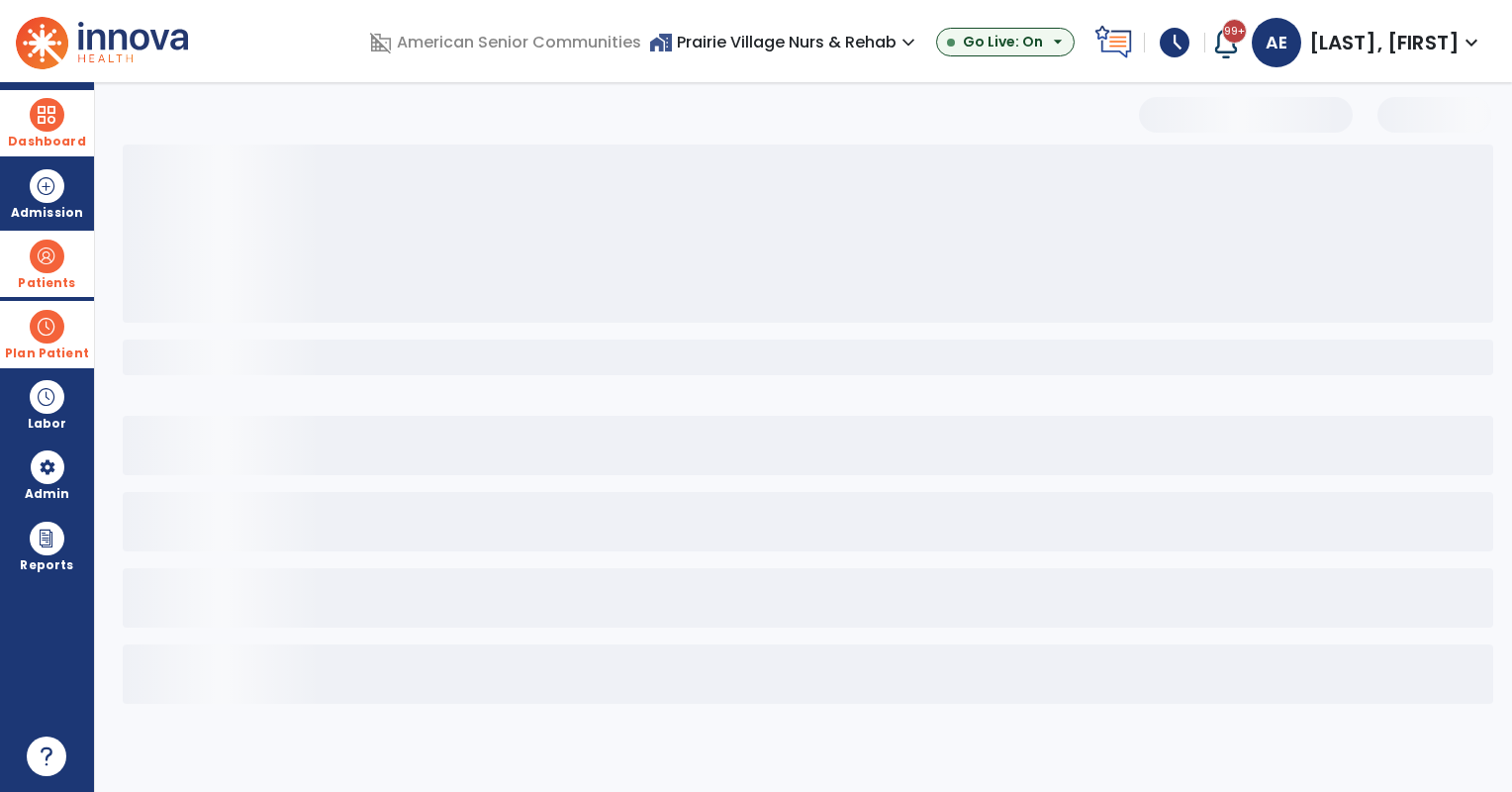 select on "***" 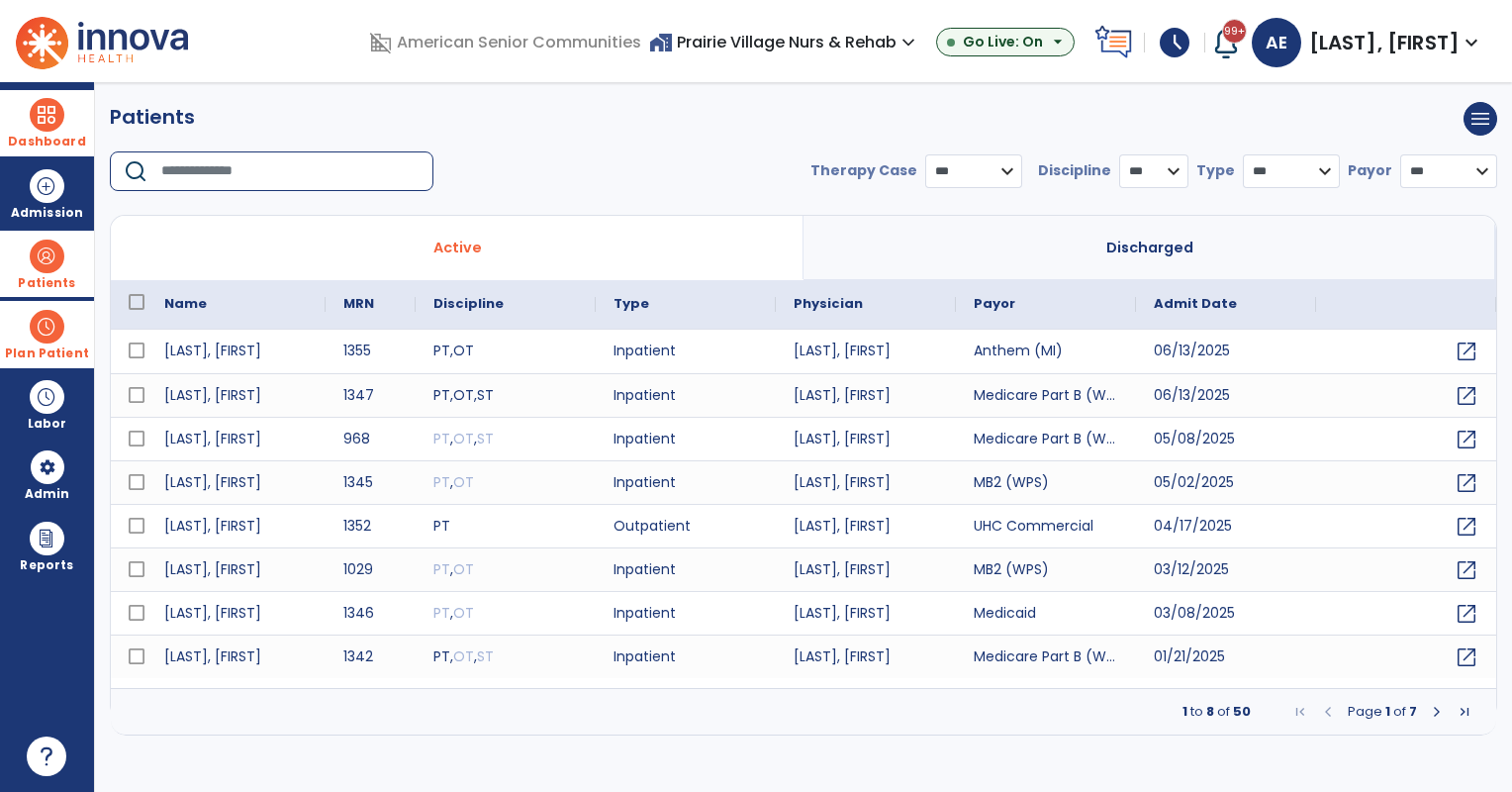 click at bounding box center (290, 171) 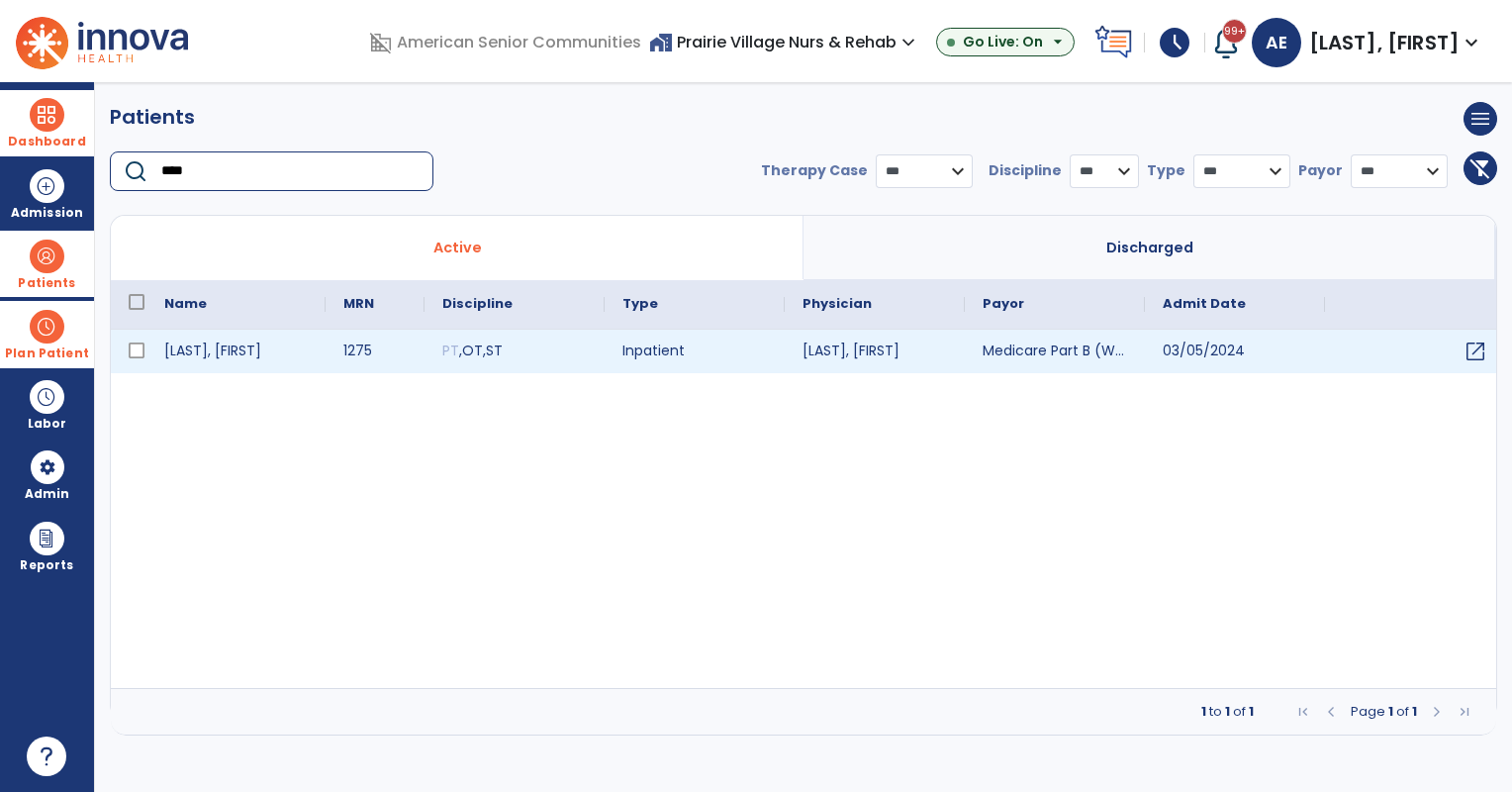type on "****" 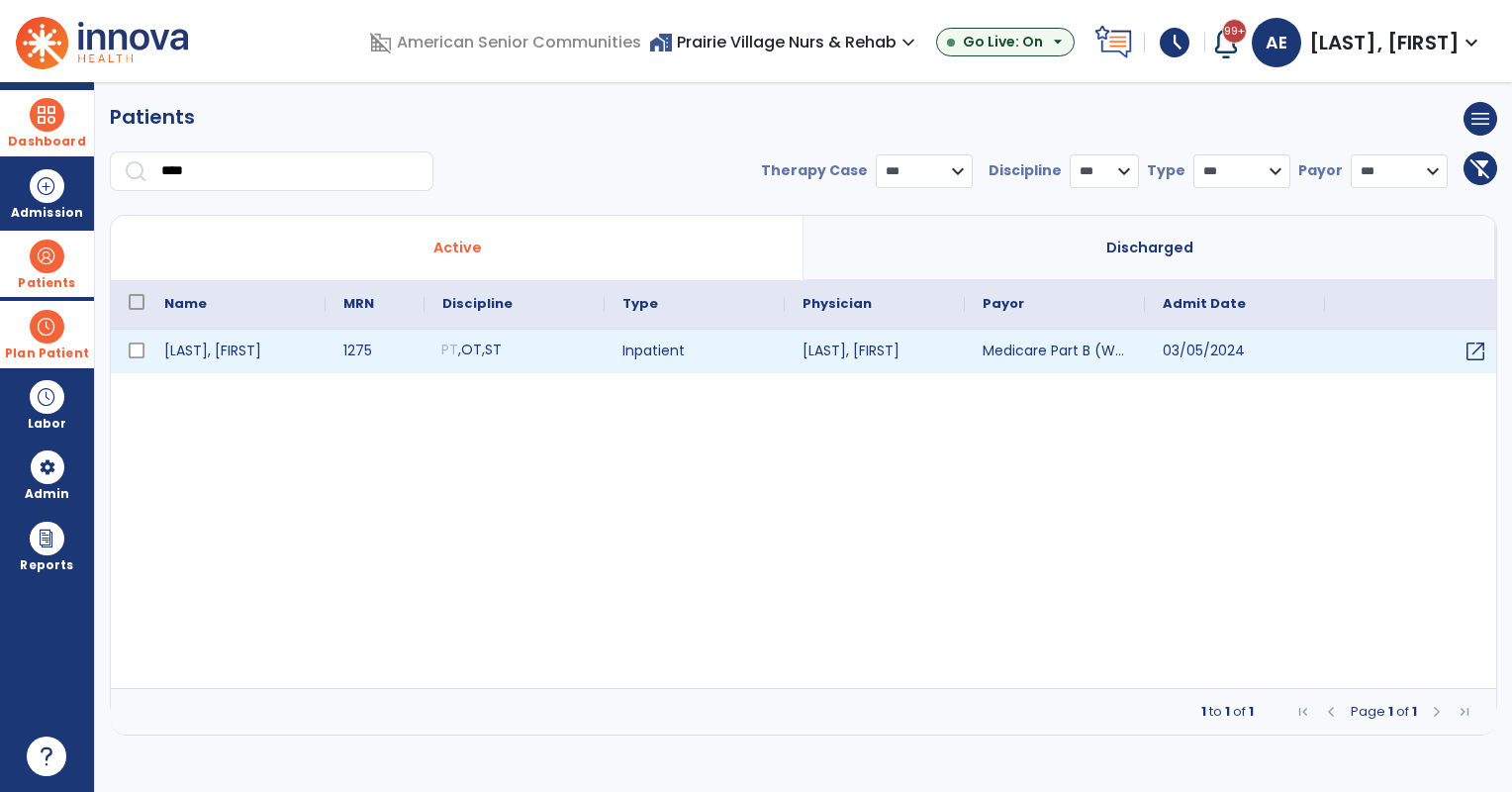 click on "PT , OT , ST" at bounding box center [515, 351] 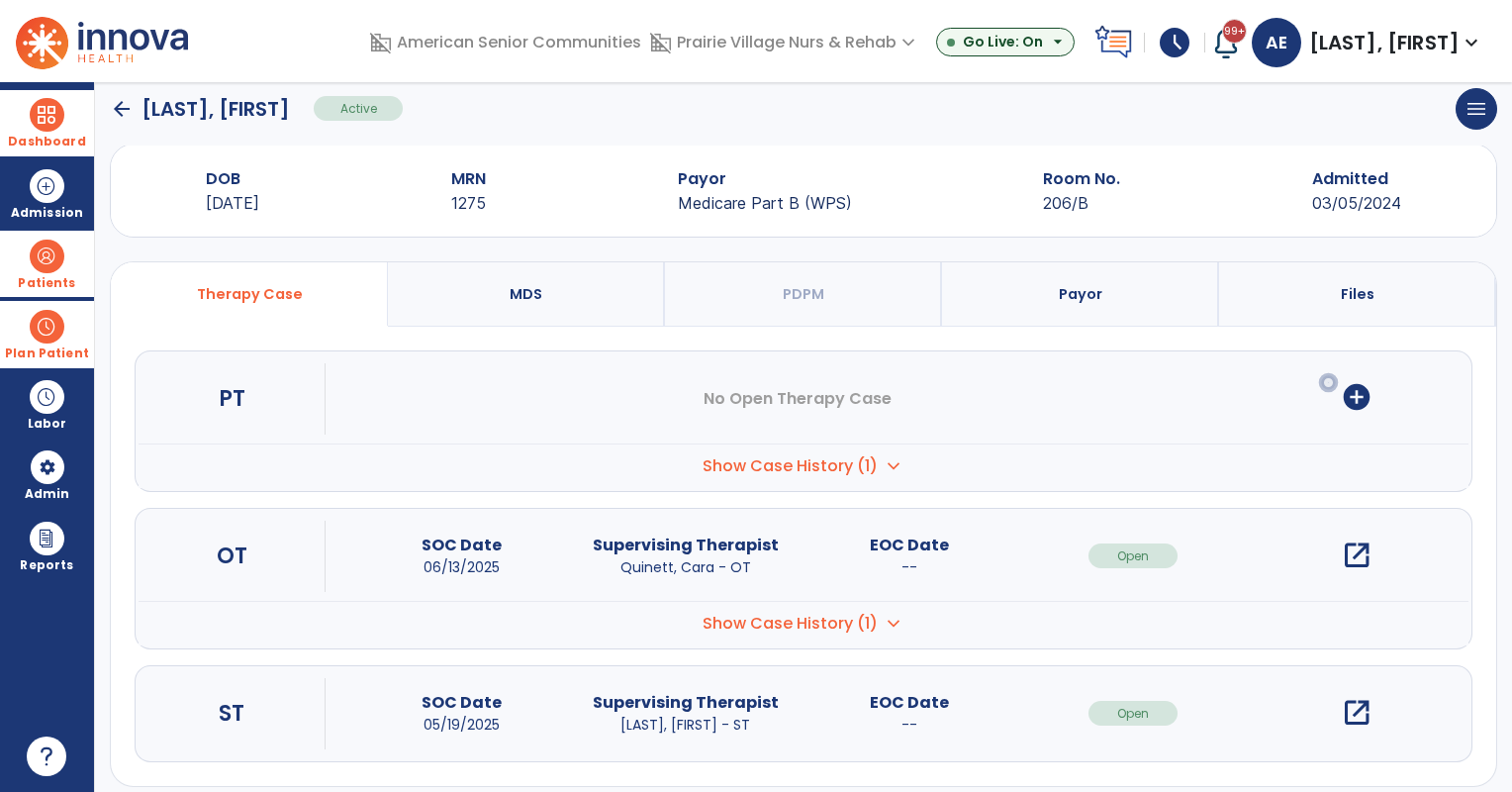 scroll, scrollTop: 47, scrollLeft: 0, axis: vertical 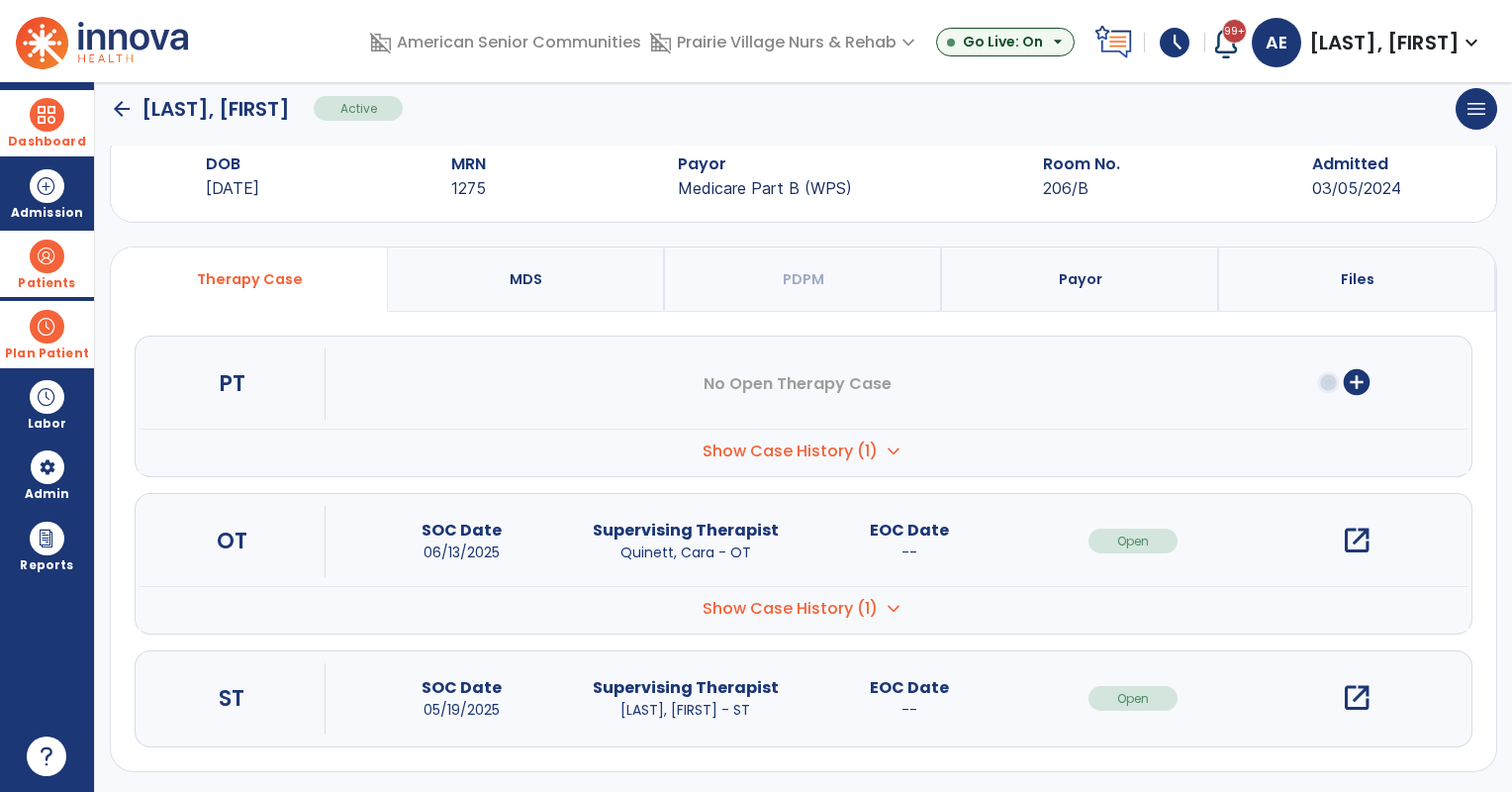 click on "open_in_new" at bounding box center (1357, 698) 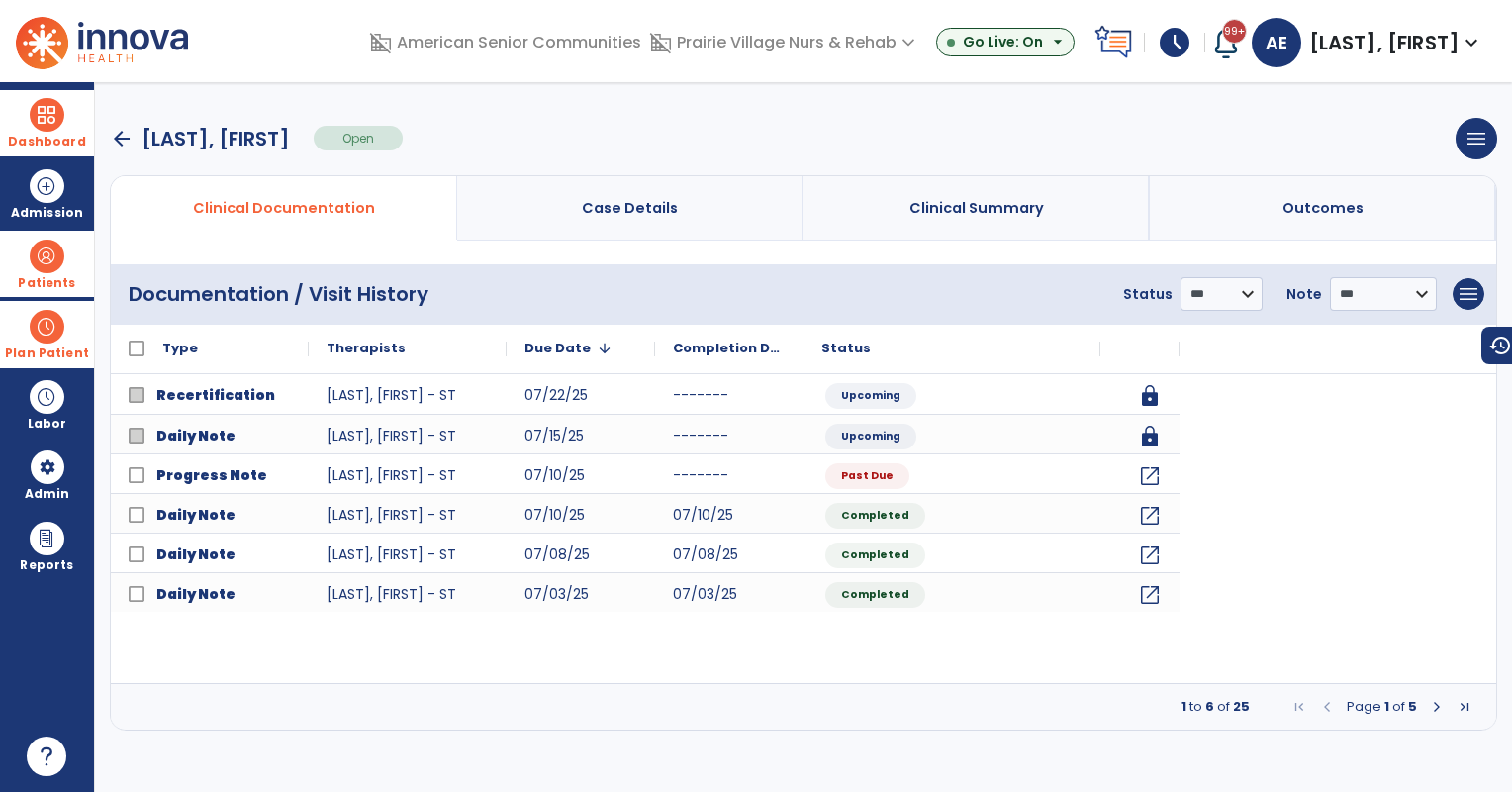 scroll, scrollTop: 0, scrollLeft: 0, axis: both 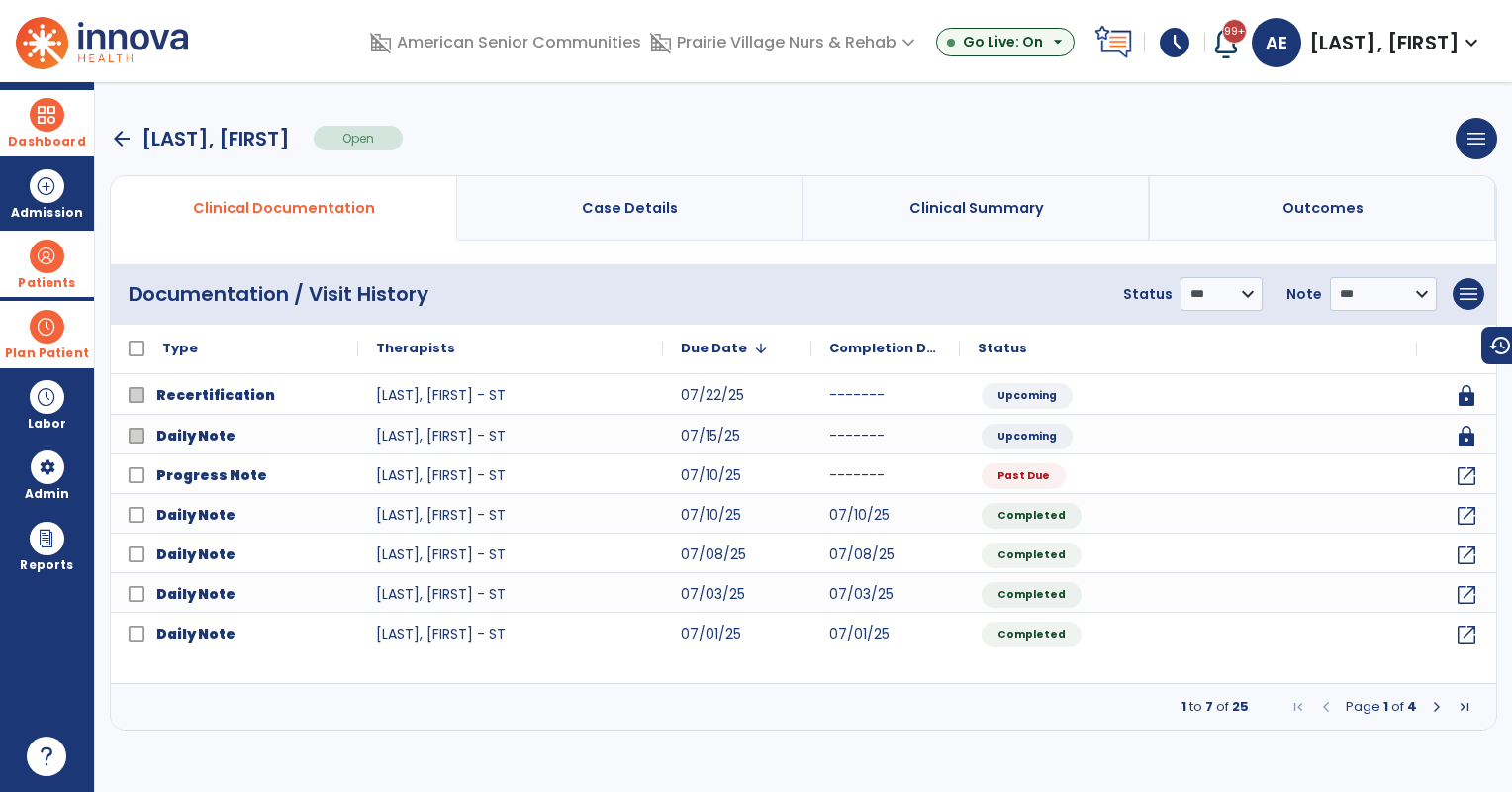 click on "arrow_back" at bounding box center [122, 139] 